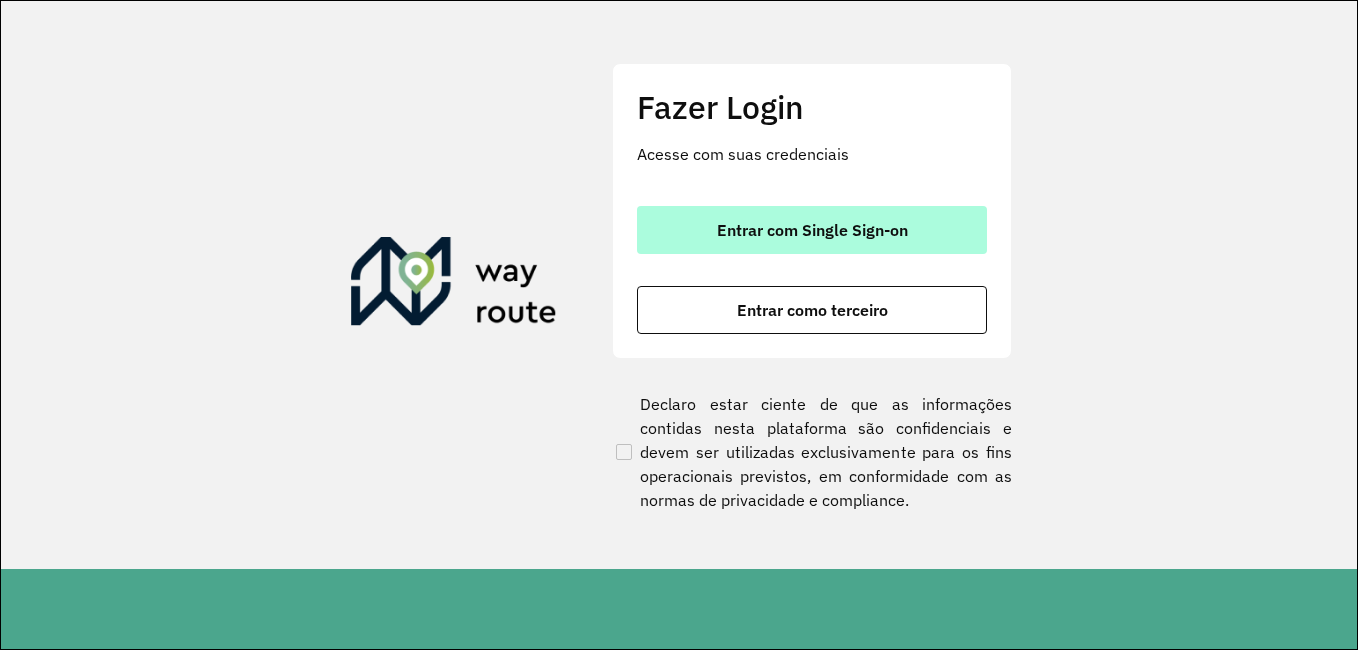 scroll, scrollTop: 0, scrollLeft: 0, axis: both 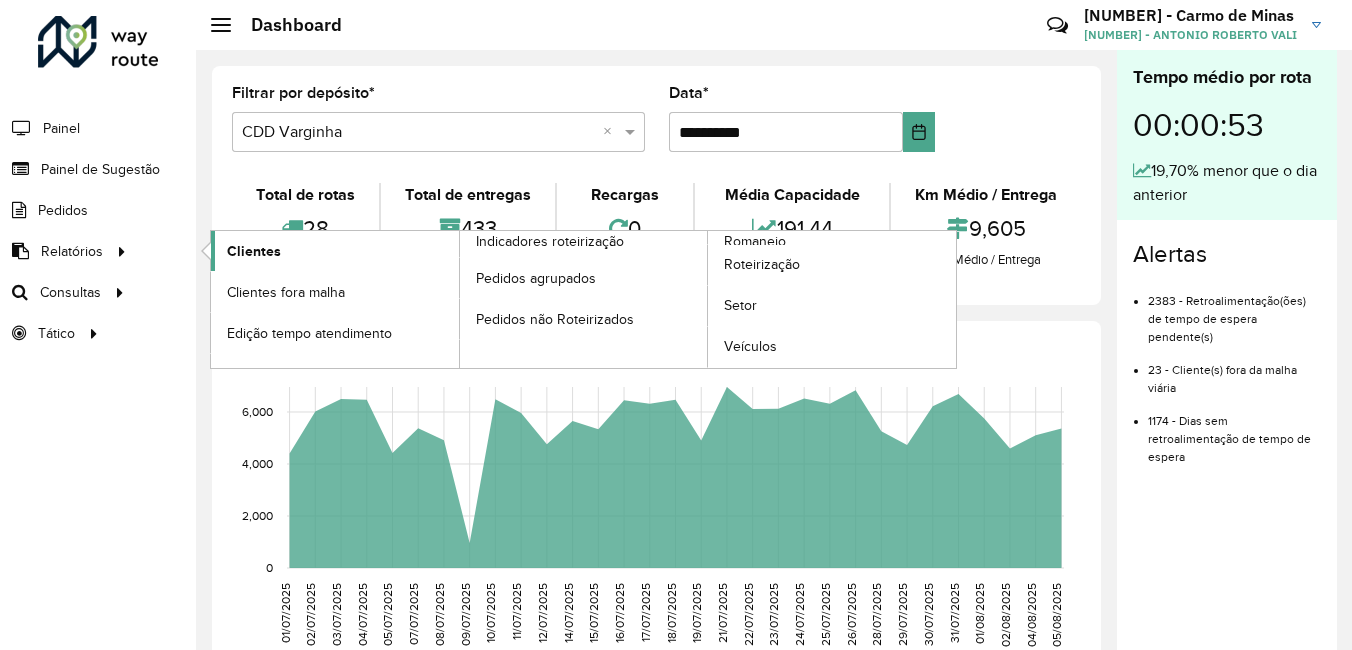 click on "Clientes" 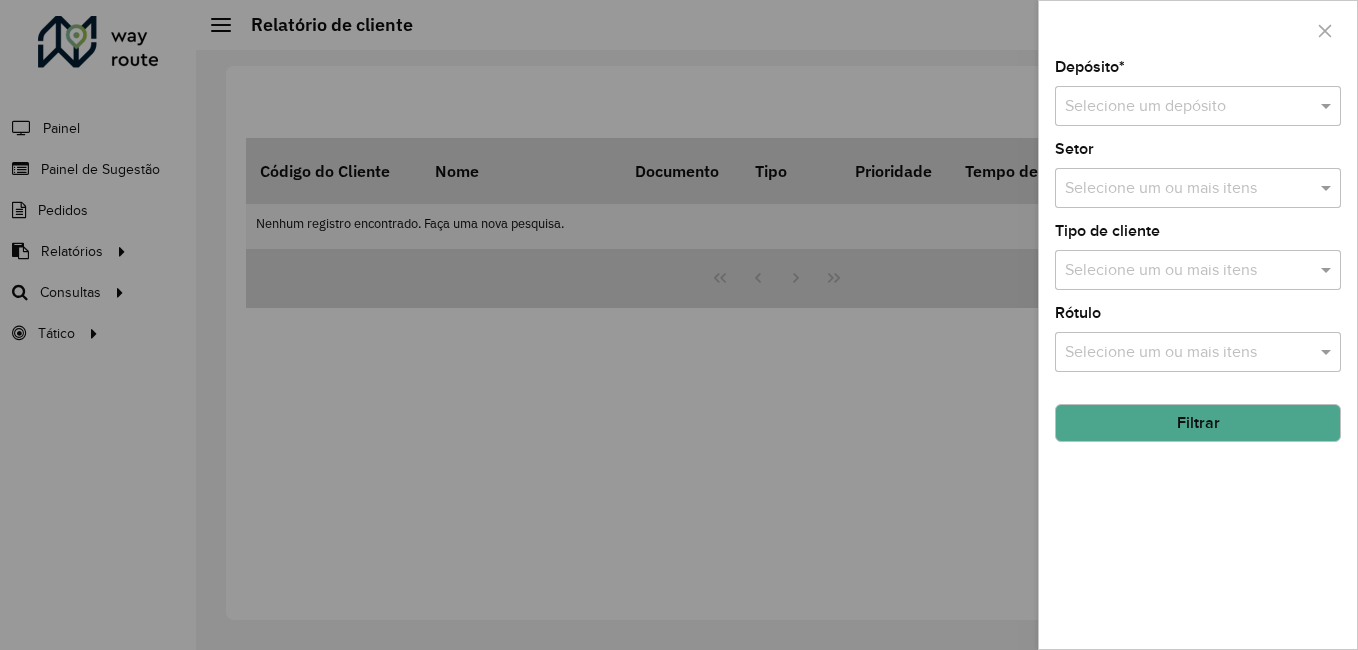 click at bounding box center [1178, 107] 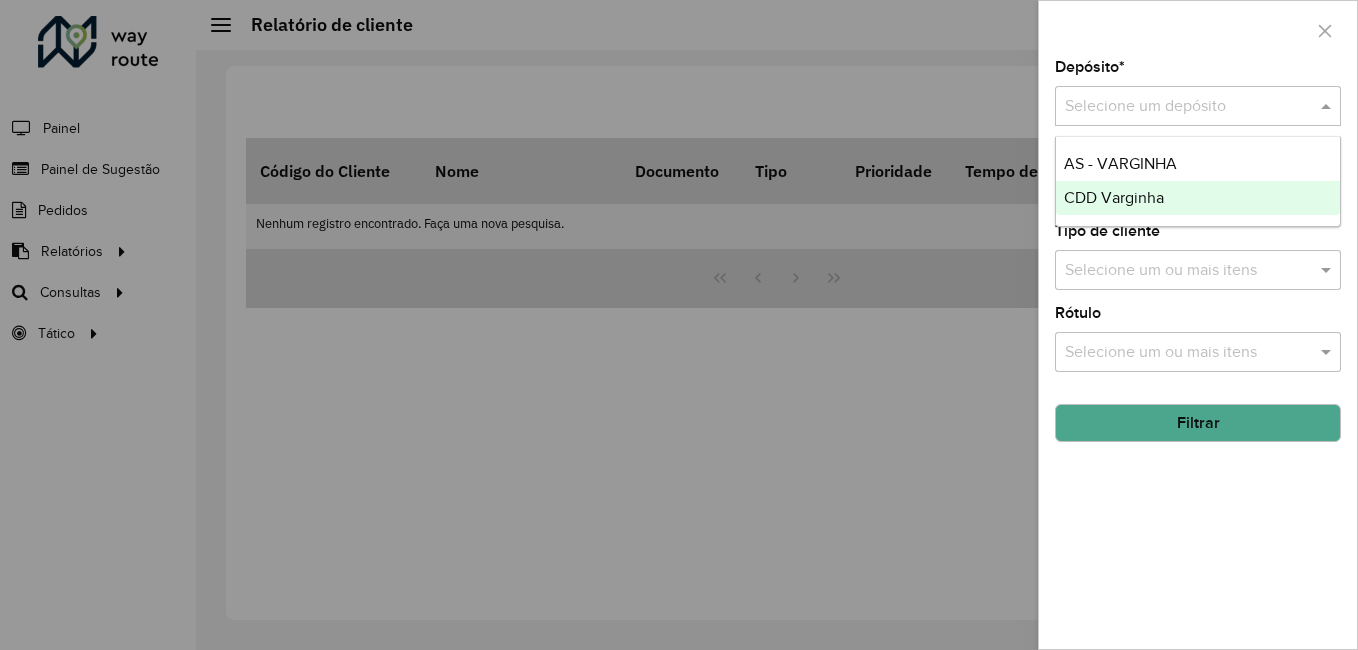 click on "CDD Varginha" at bounding box center (1114, 197) 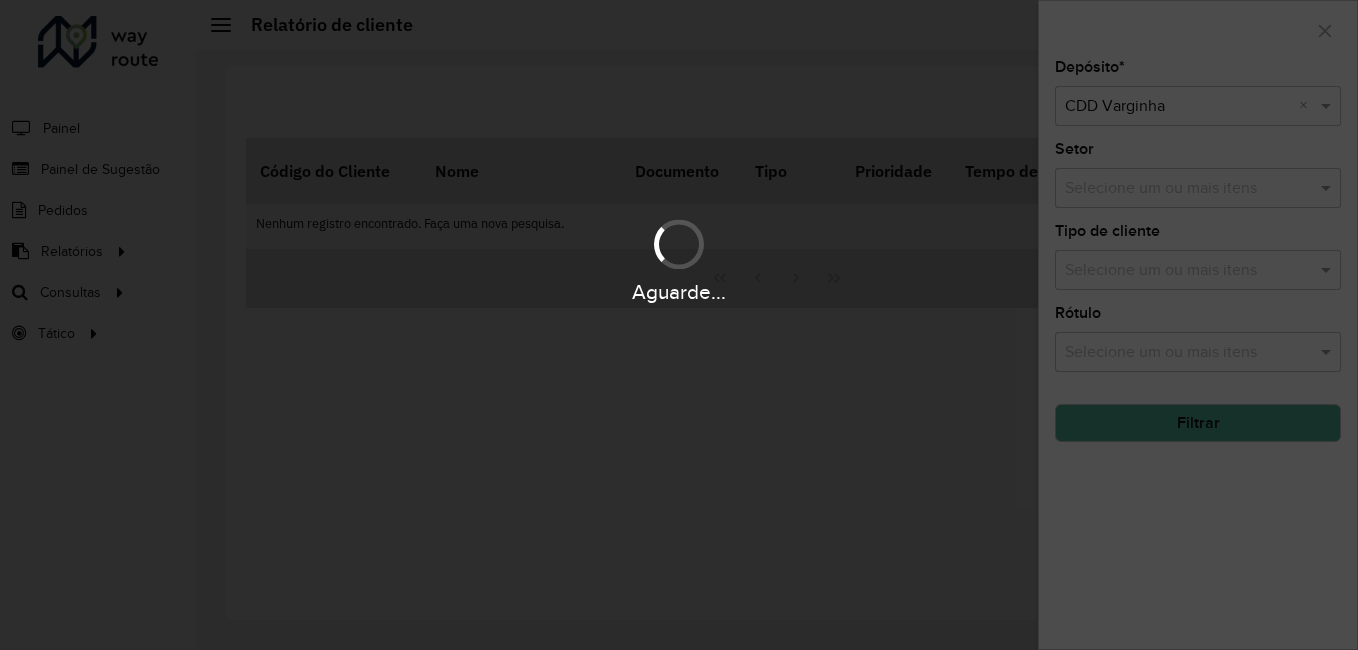 click on "Aguarde..." at bounding box center [679, 325] 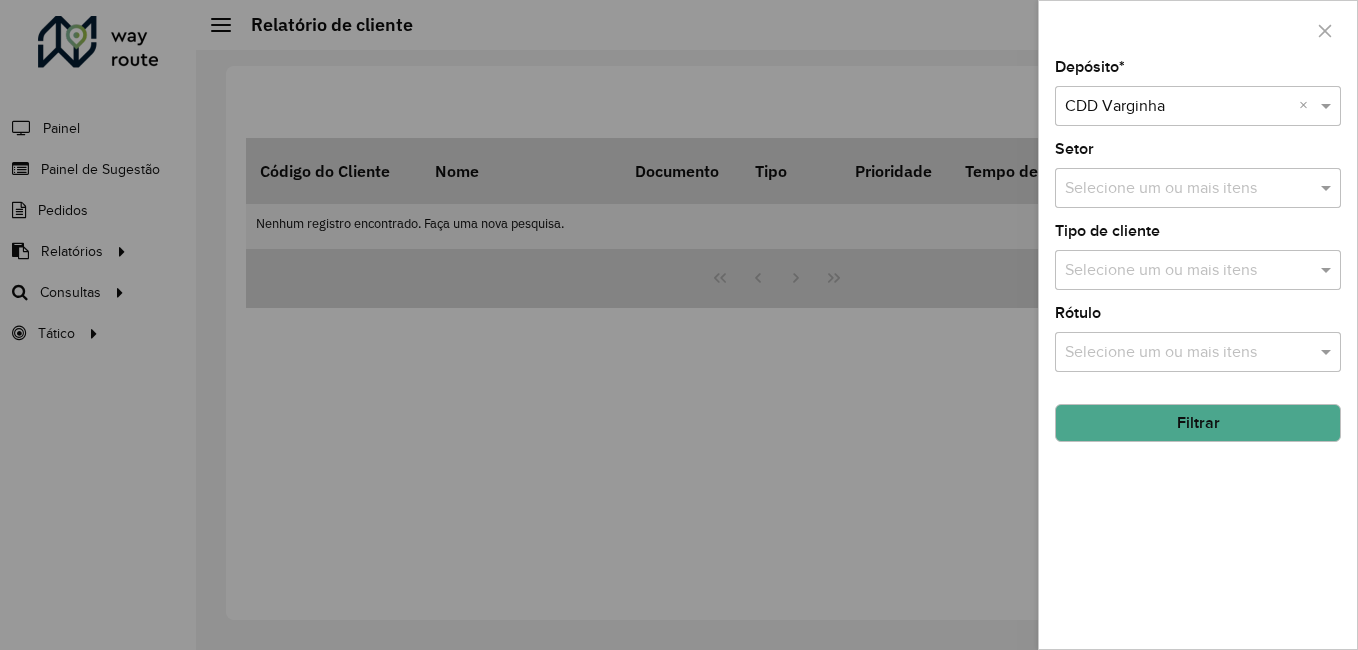 click on "Filtrar" 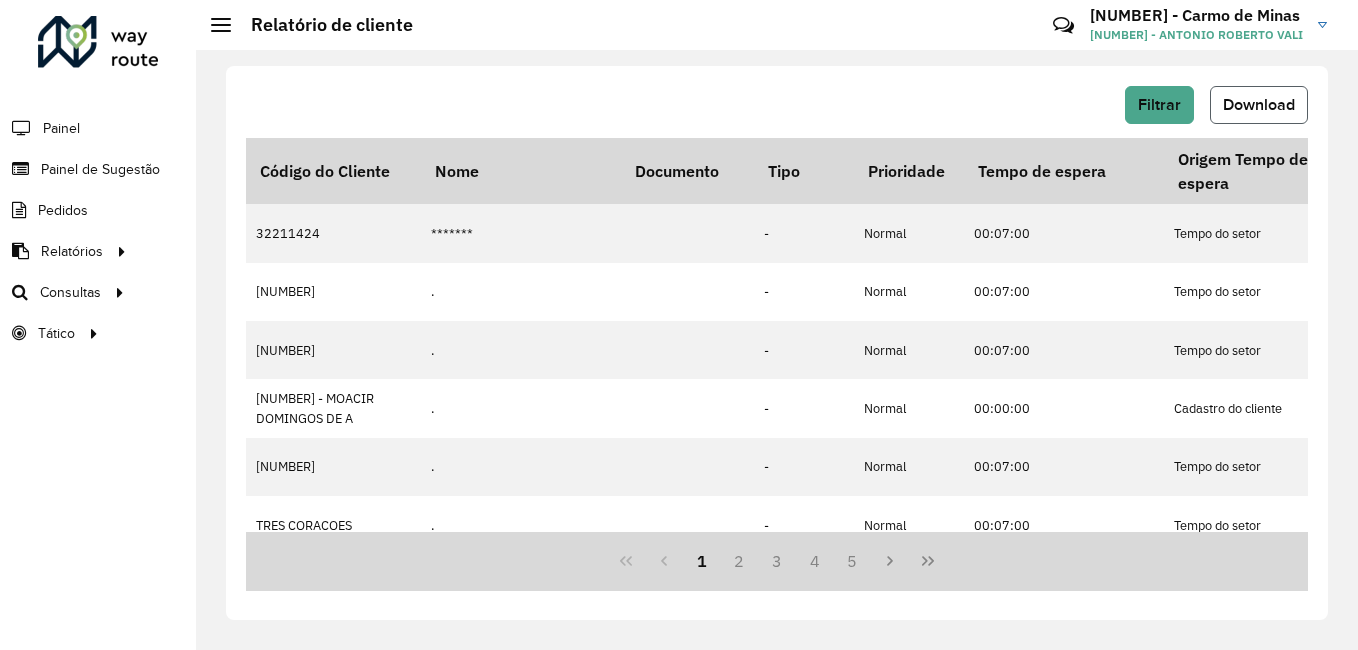 click on "Download" 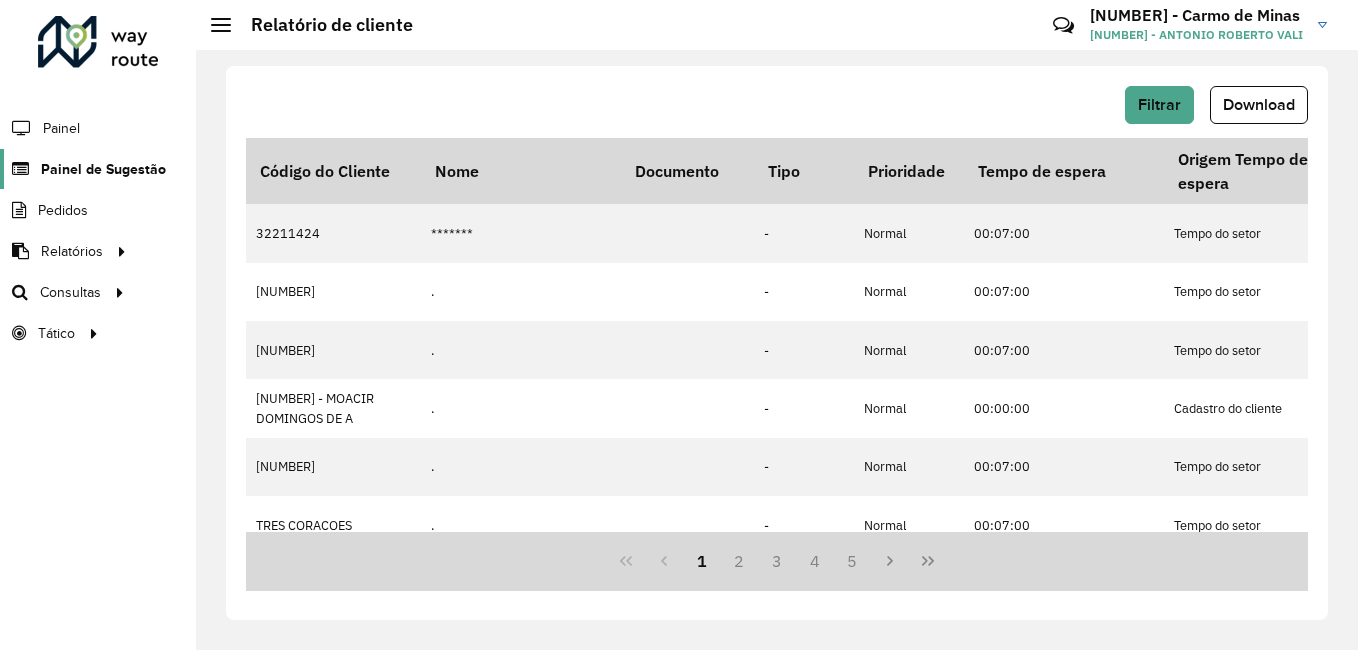 click on "Painel de Sugestão" 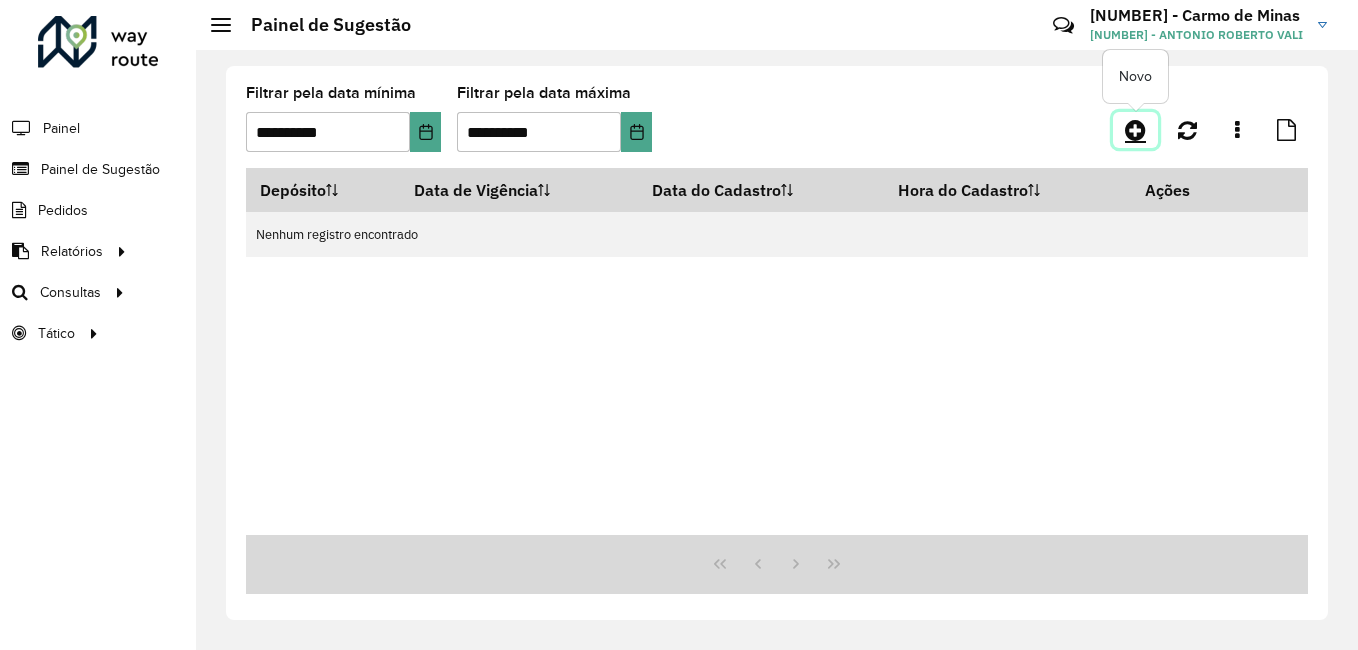 click 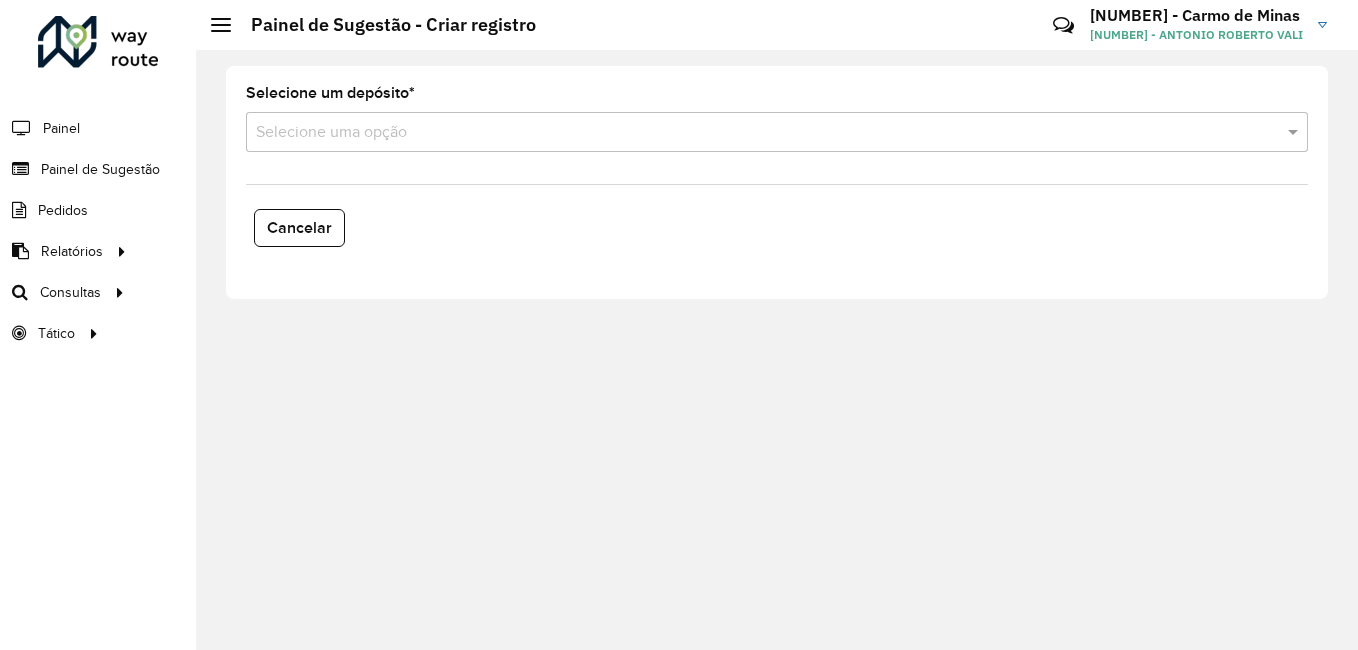 click at bounding box center [757, 133] 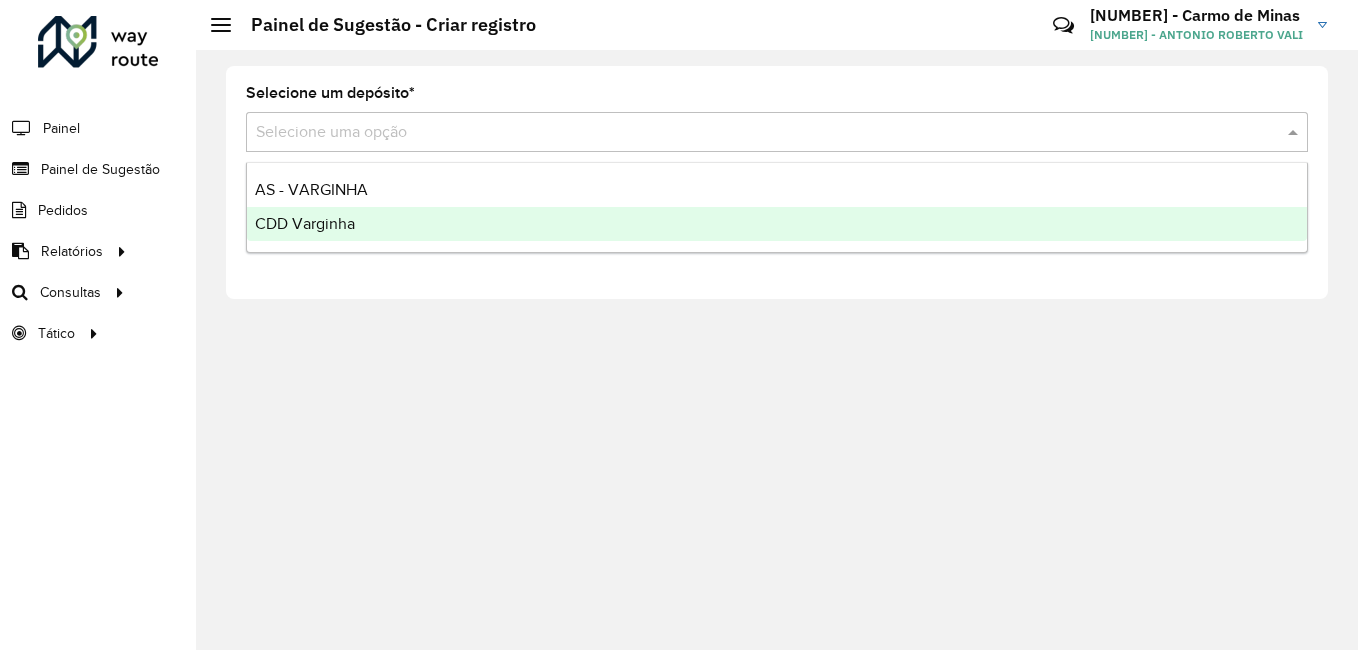 click on "CDD Varginha" at bounding box center (777, 224) 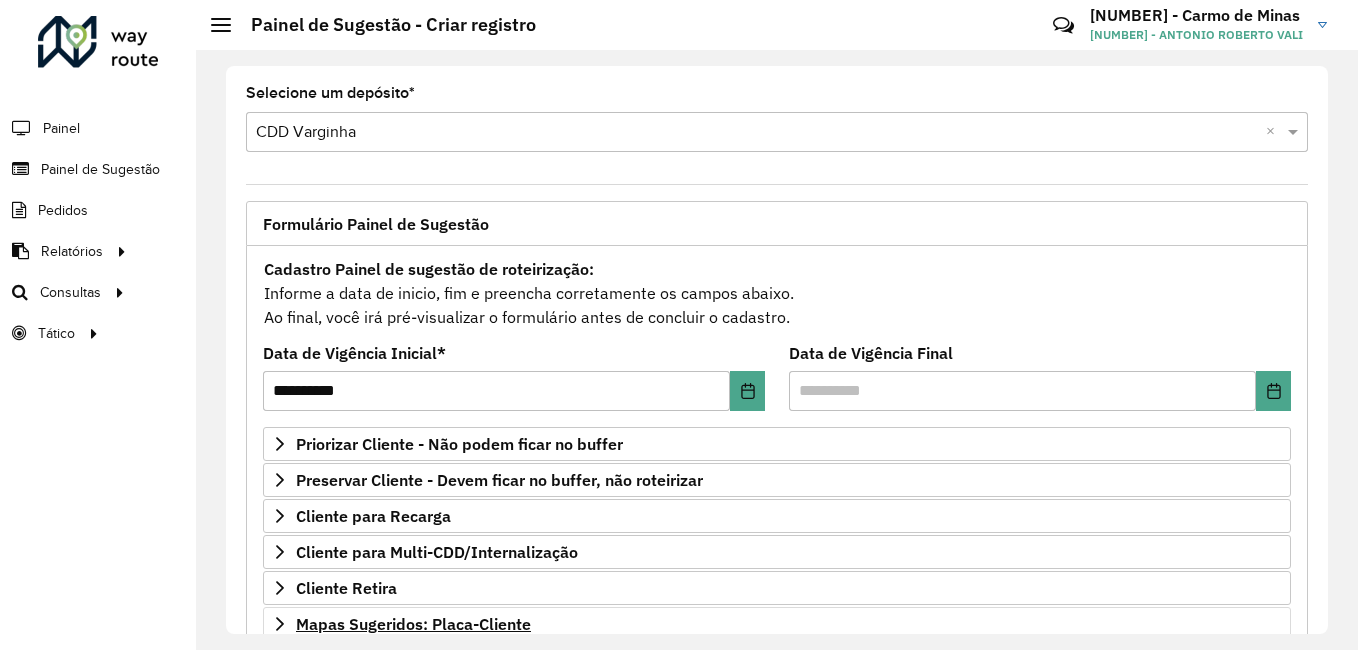 scroll, scrollTop: 347, scrollLeft: 0, axis: vertical 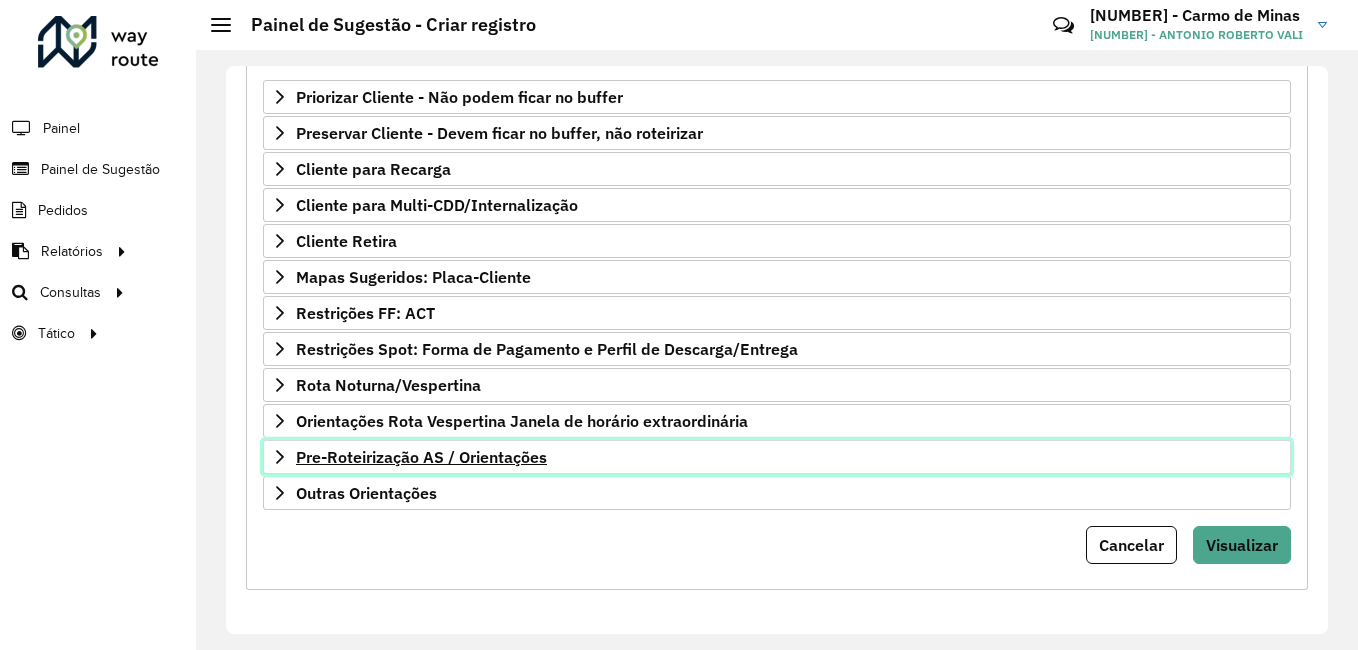 click 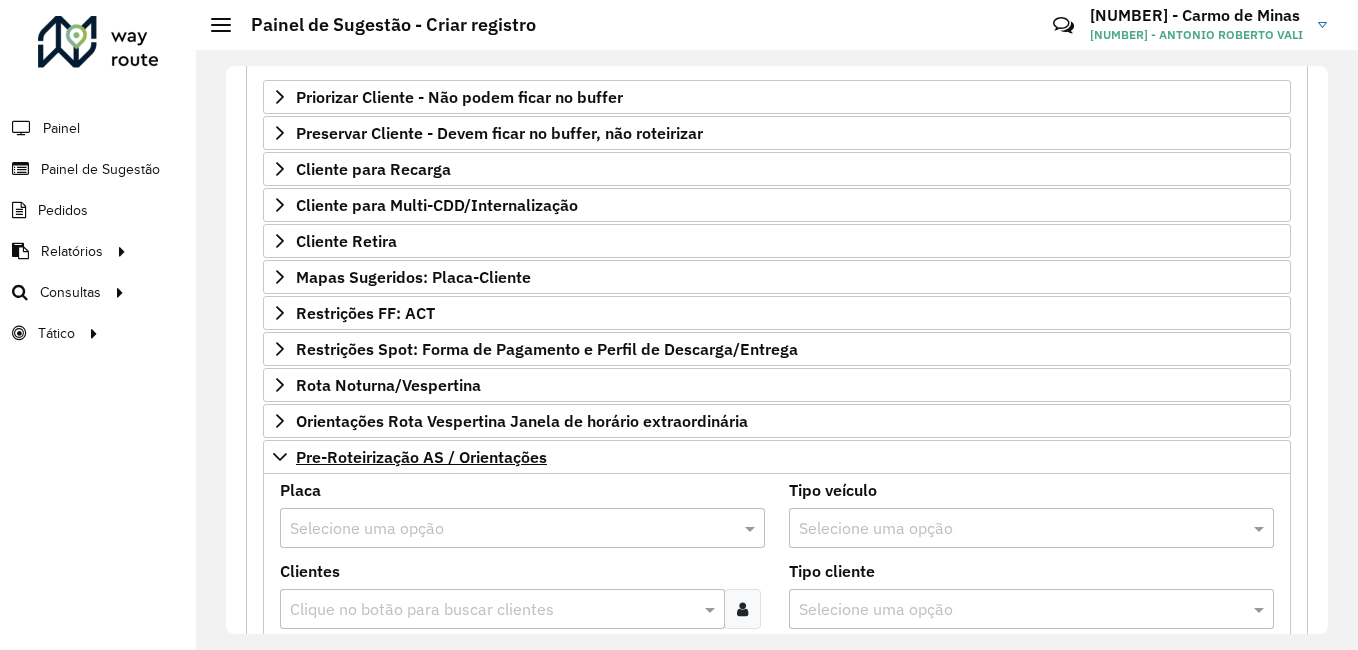 click at bounding box center [502, 529] 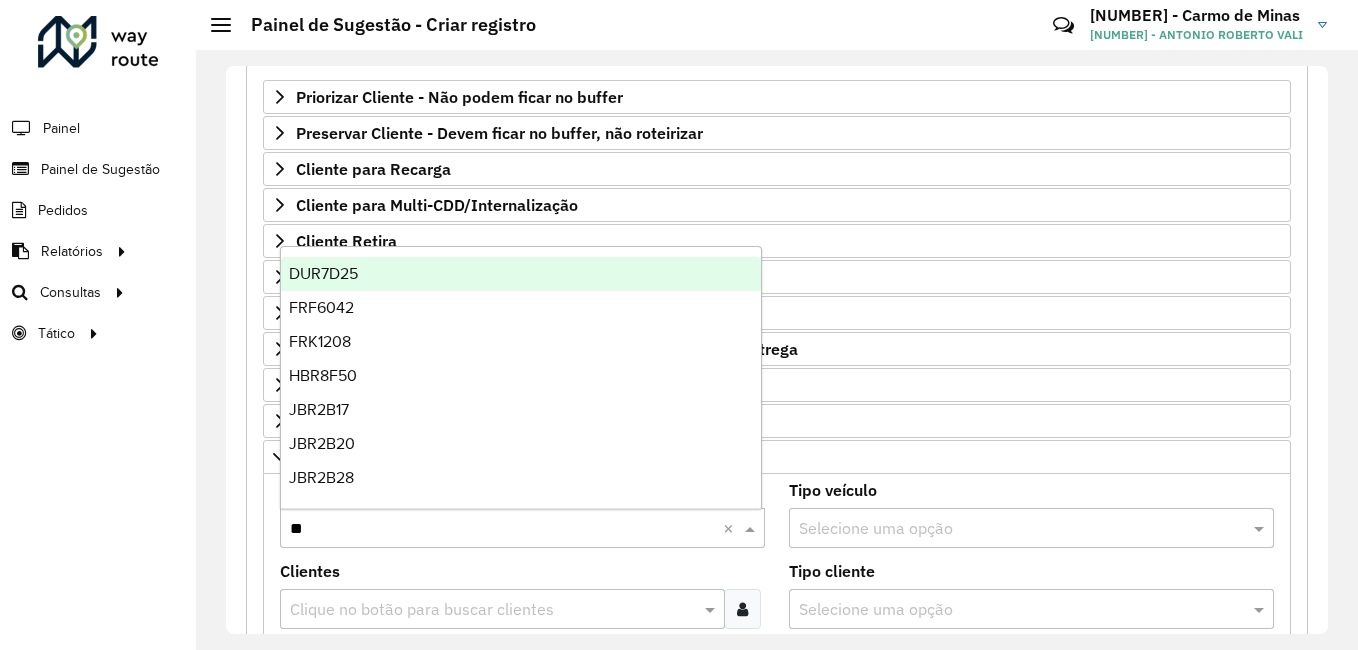 type on "***" 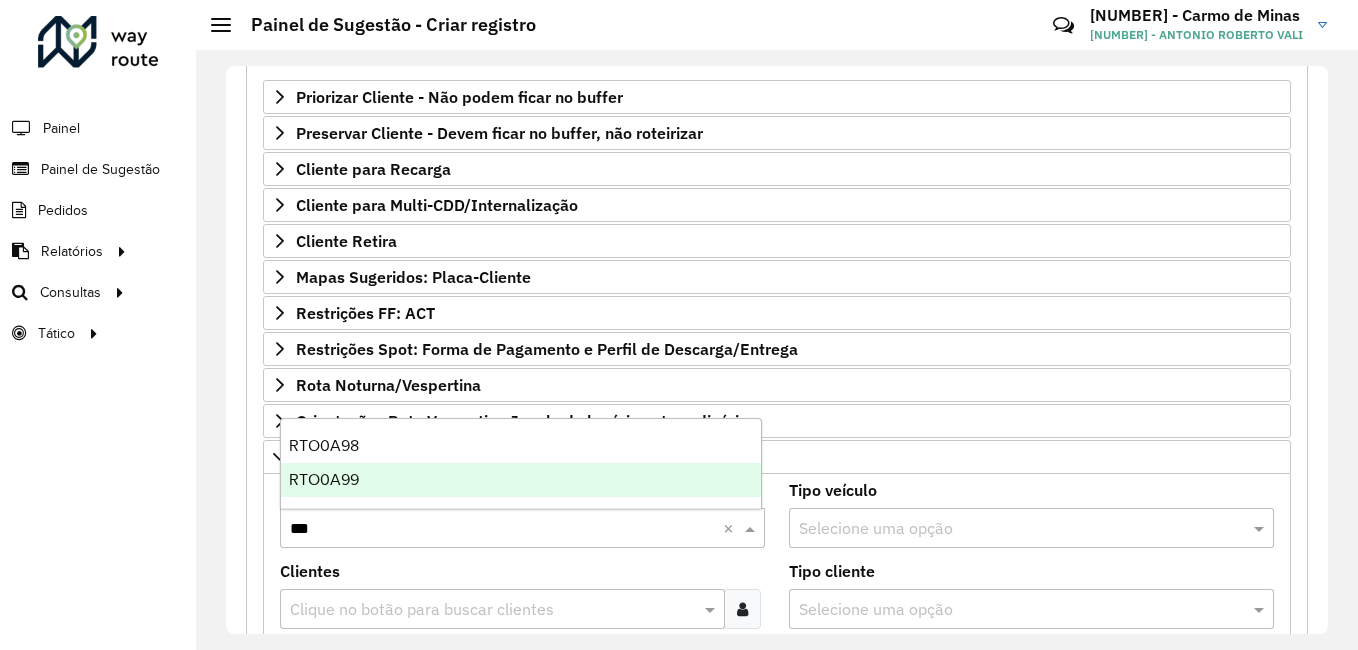 click on "RTO0A99" at bounding box center (521, 480) 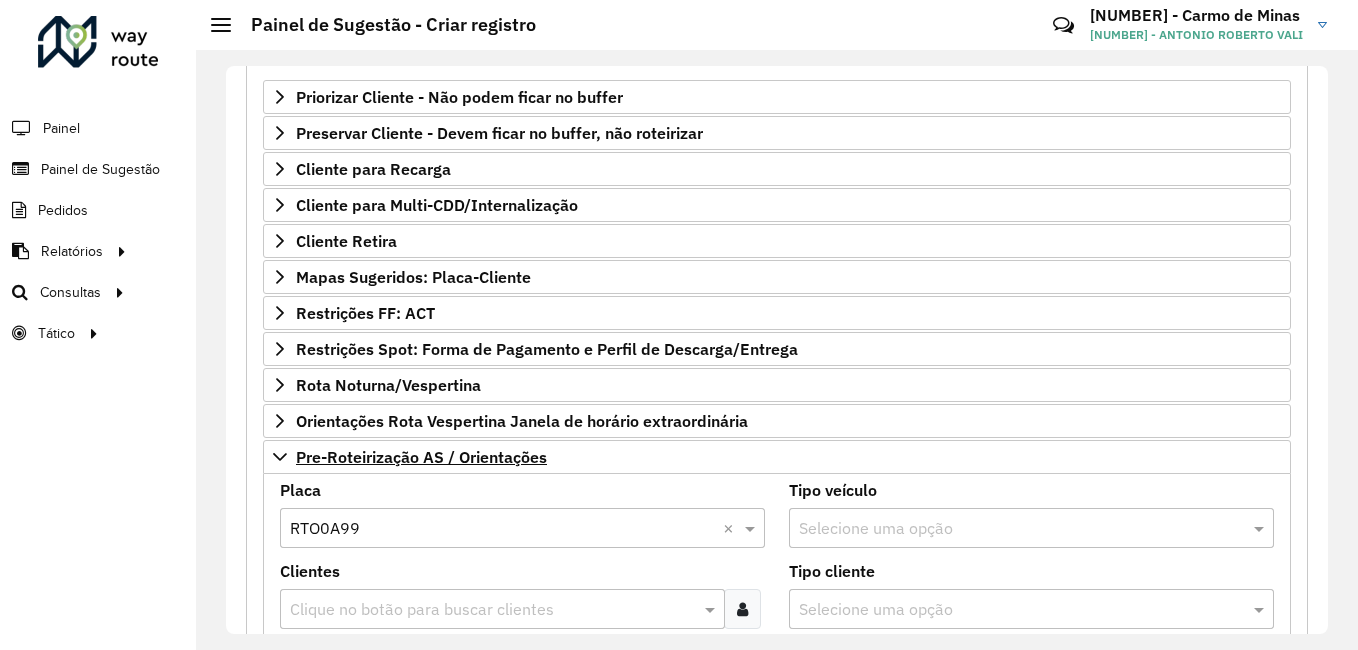 click at bounding box center (742, 609) 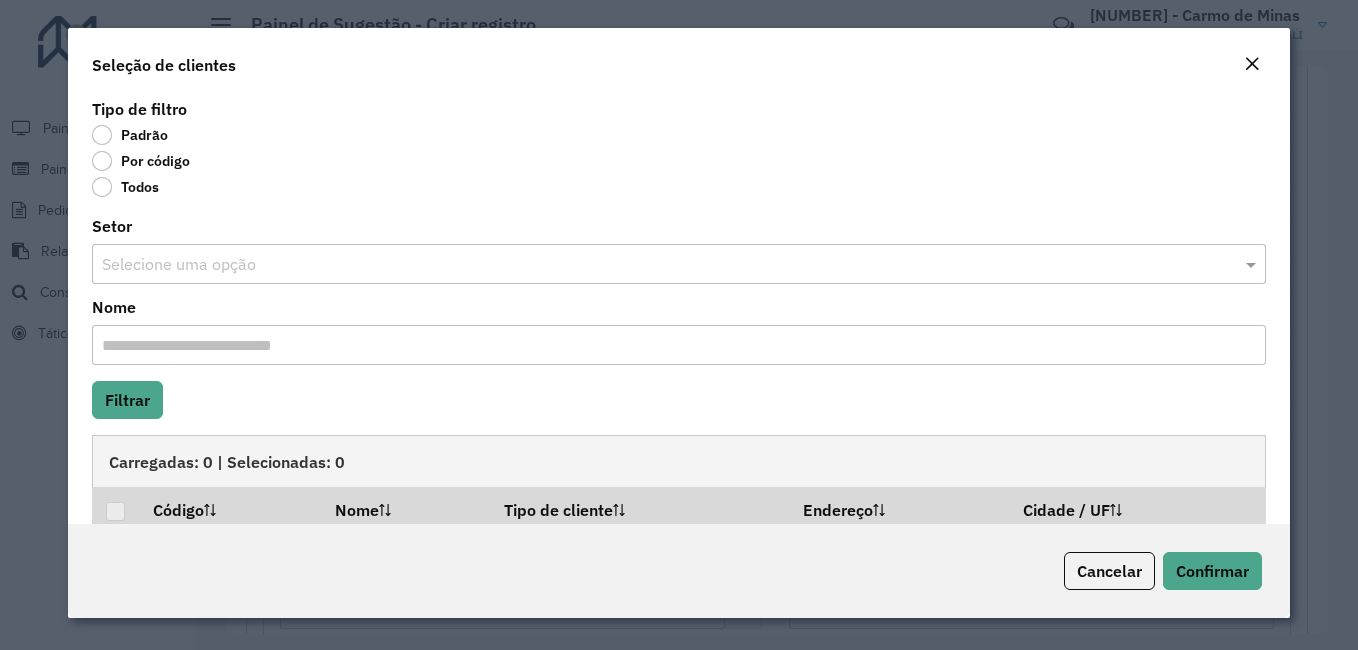 click on "Por código" 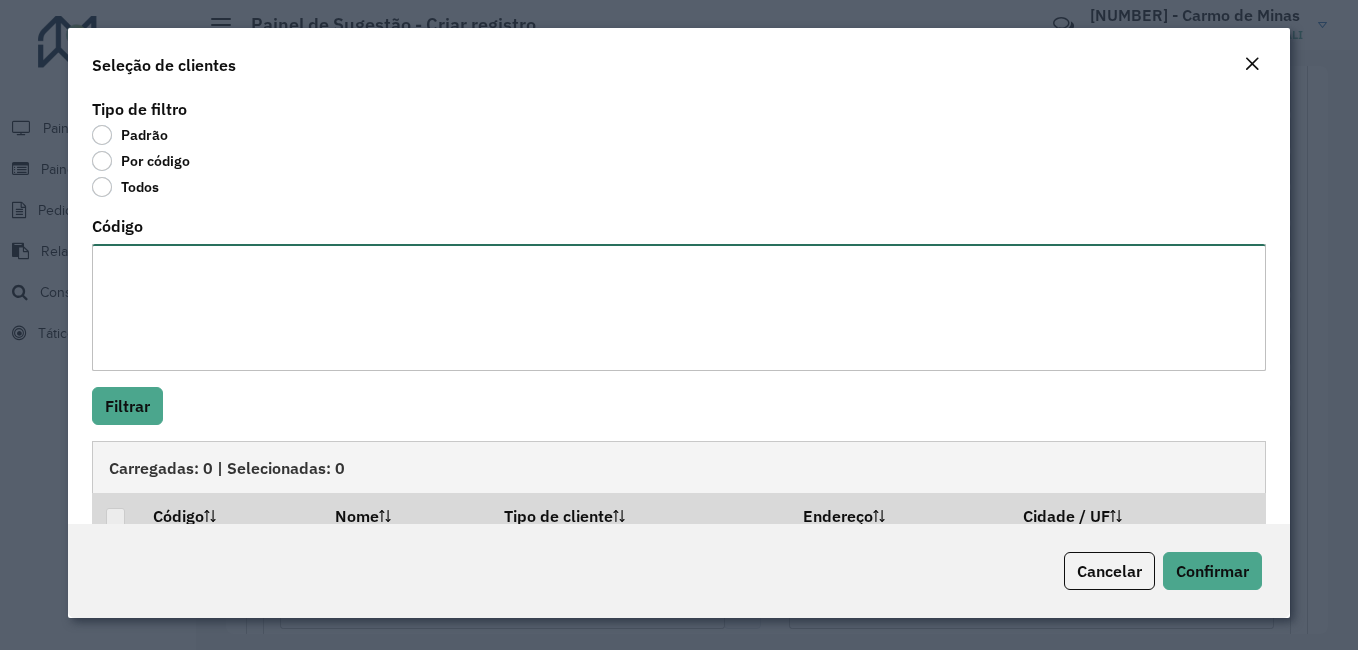 click on "Código" at bounding box center [679, 307] 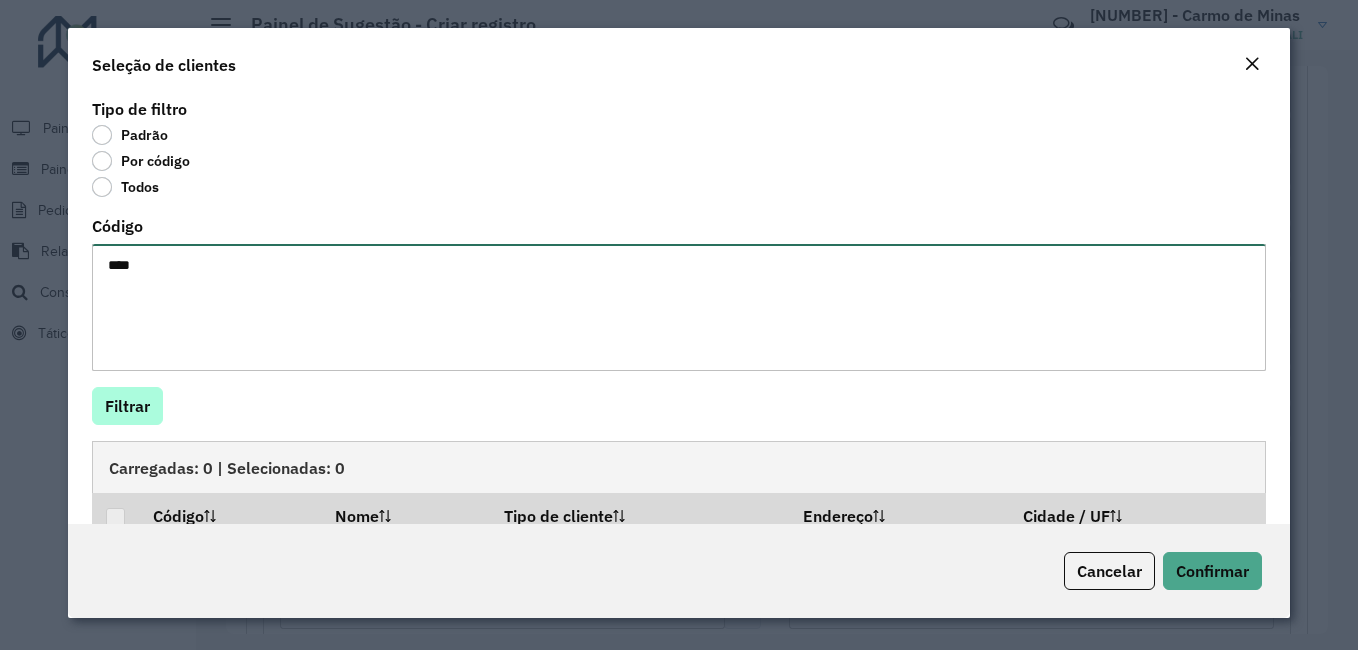 type on "****" 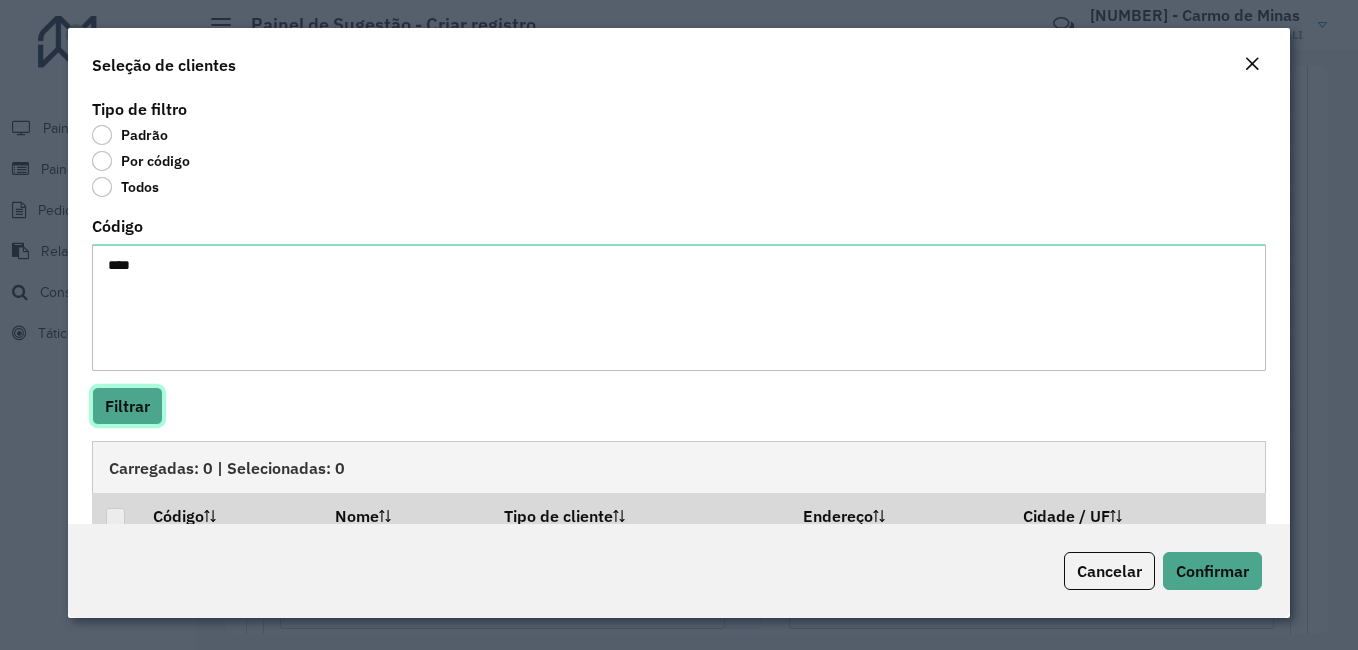 click on "Filtrar" 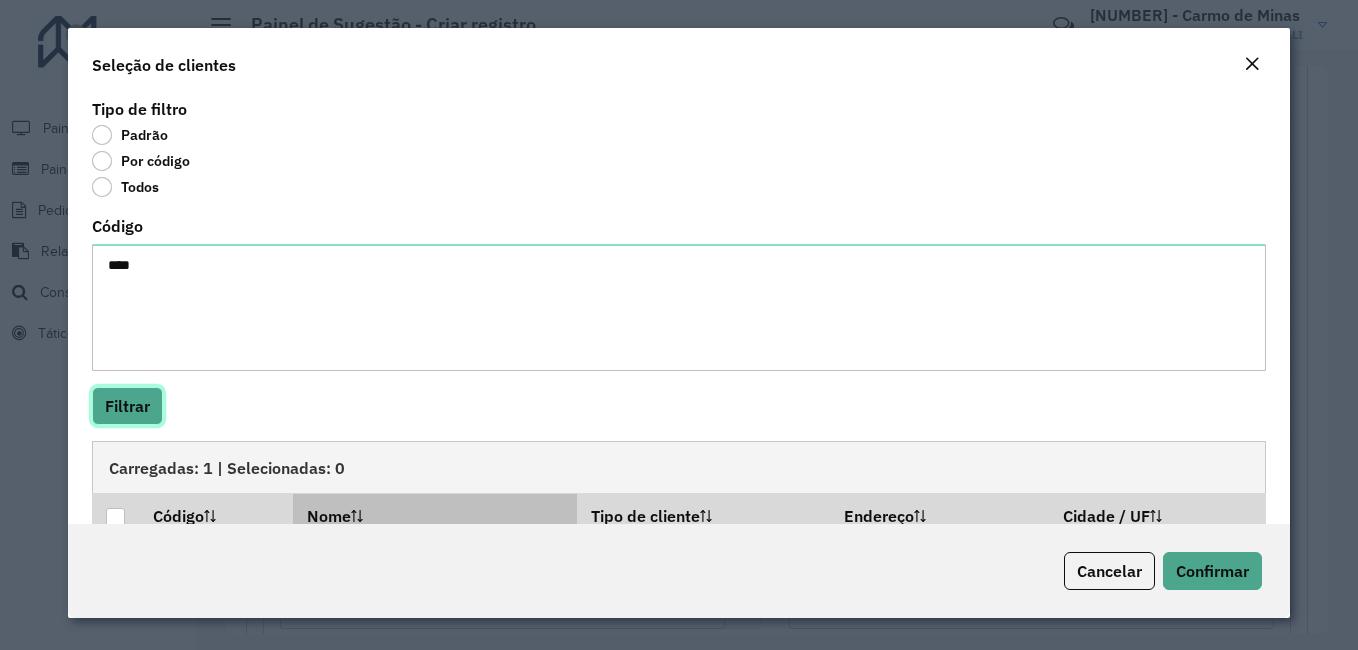 scroll, scrollTop: 79, scrollLeft: 0, axis: vertical 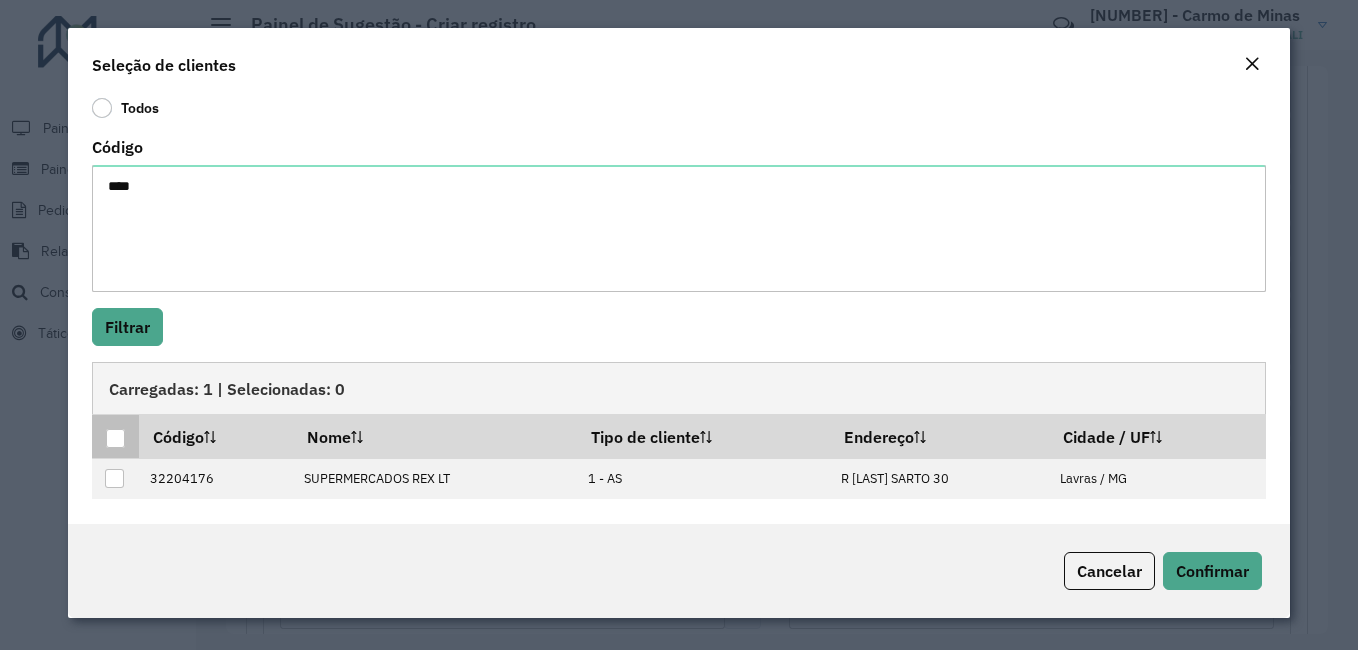 click at bounding box center [115, 438] 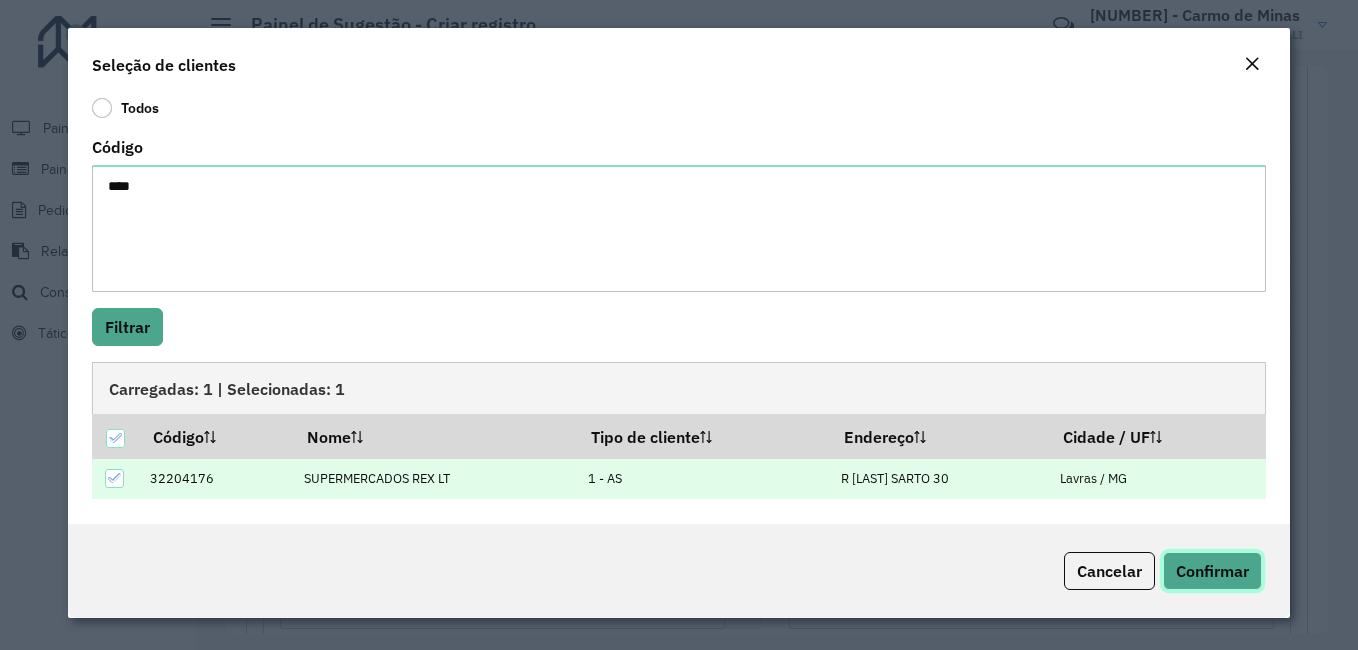 click on "Confirmar" 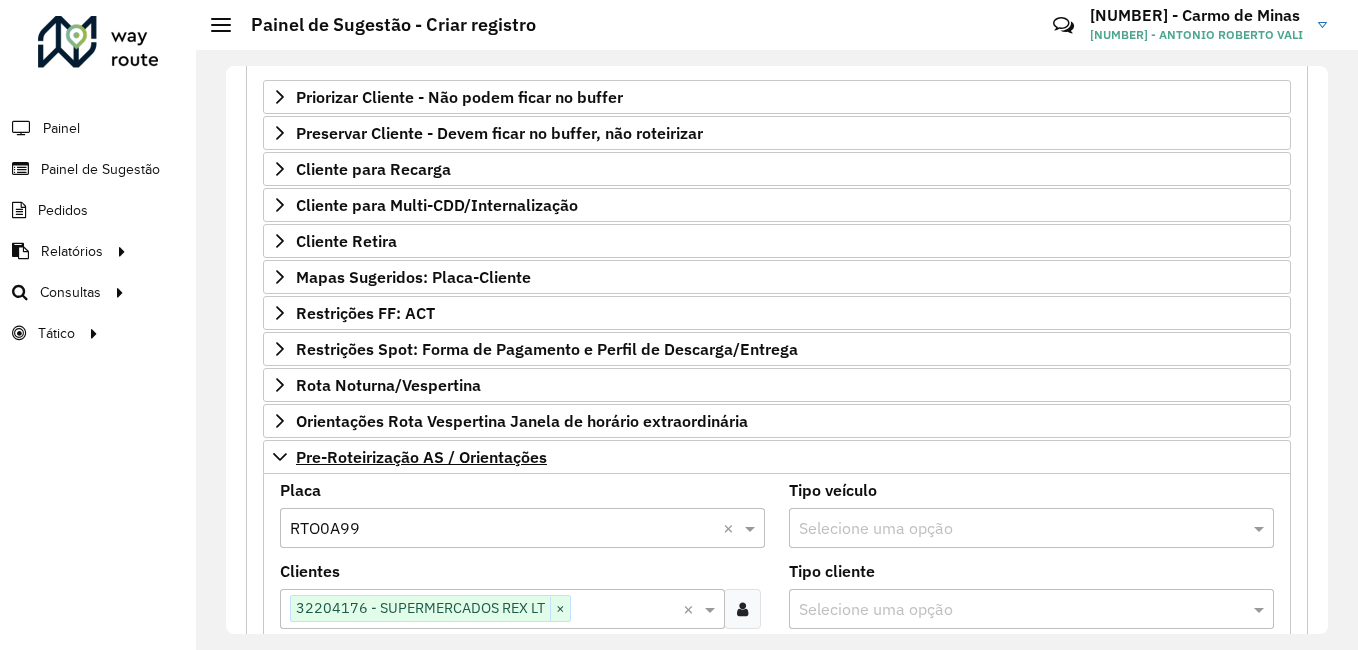 scroll, scrollTop: 547, scrollLeft: 0, axis: vertical 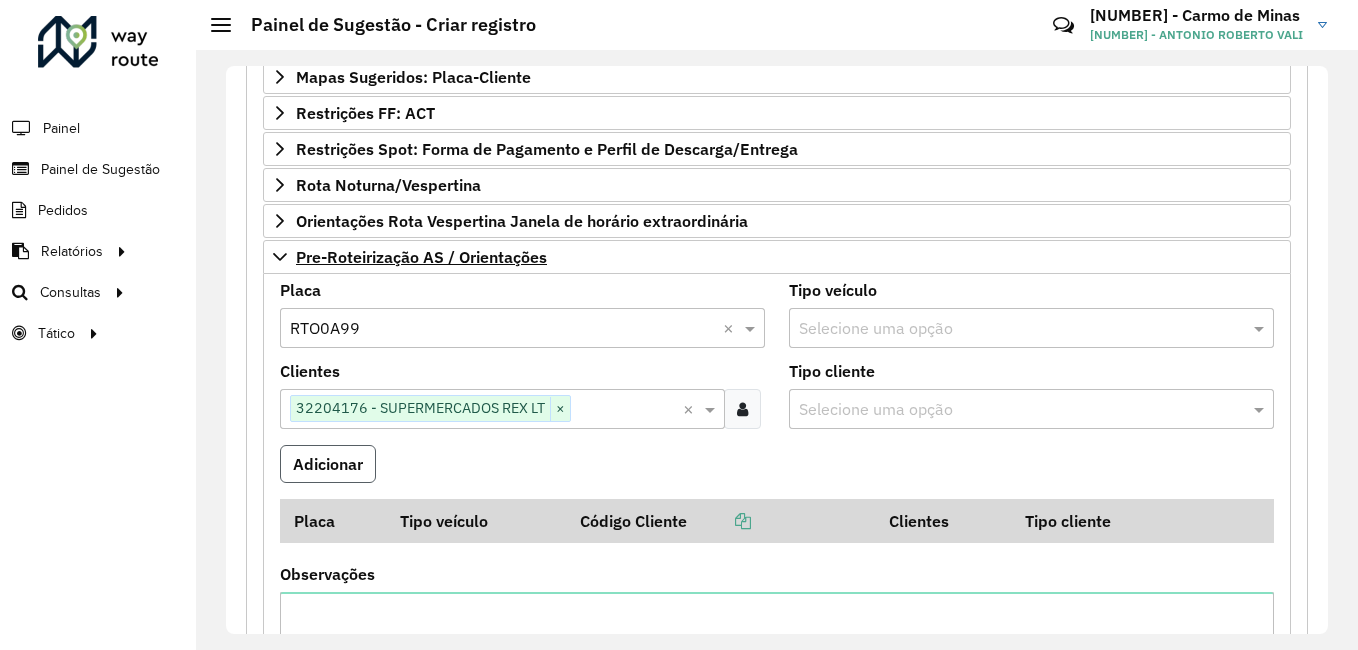 click on "Adicionar" at bounding box center [328, 464] 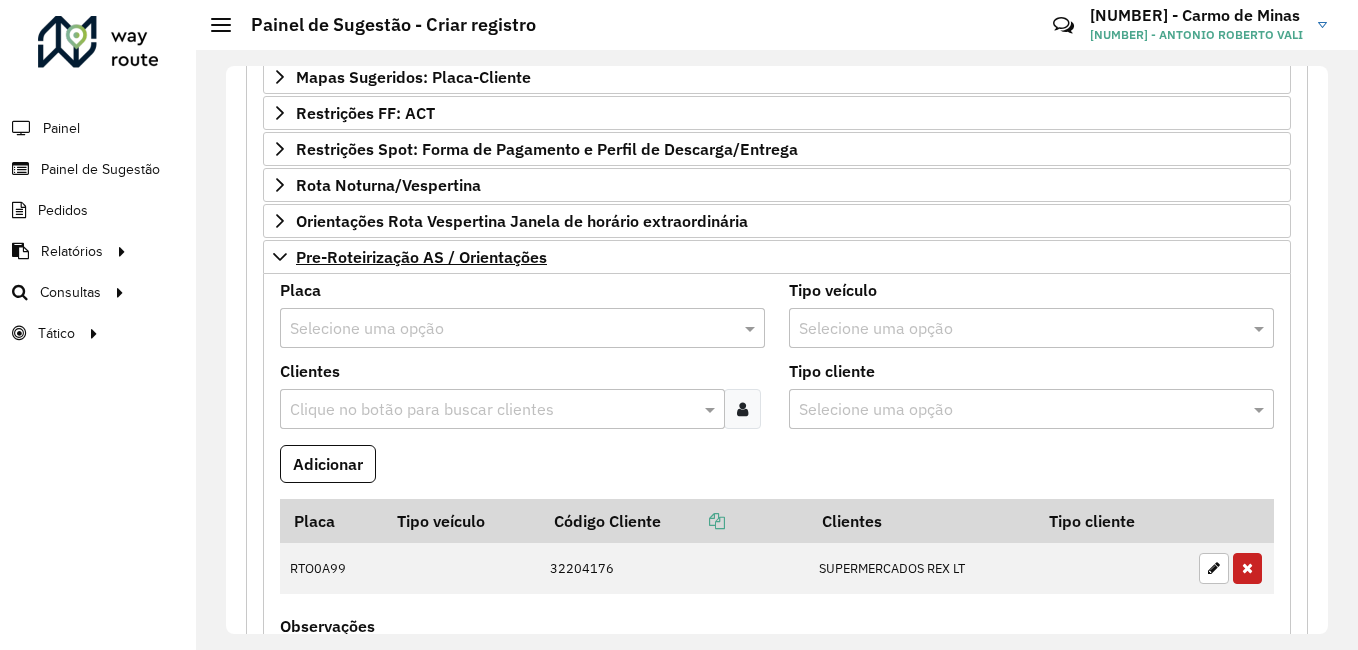 scroll, scrollTop: 447, scrollLeft: 0, axis: vertical 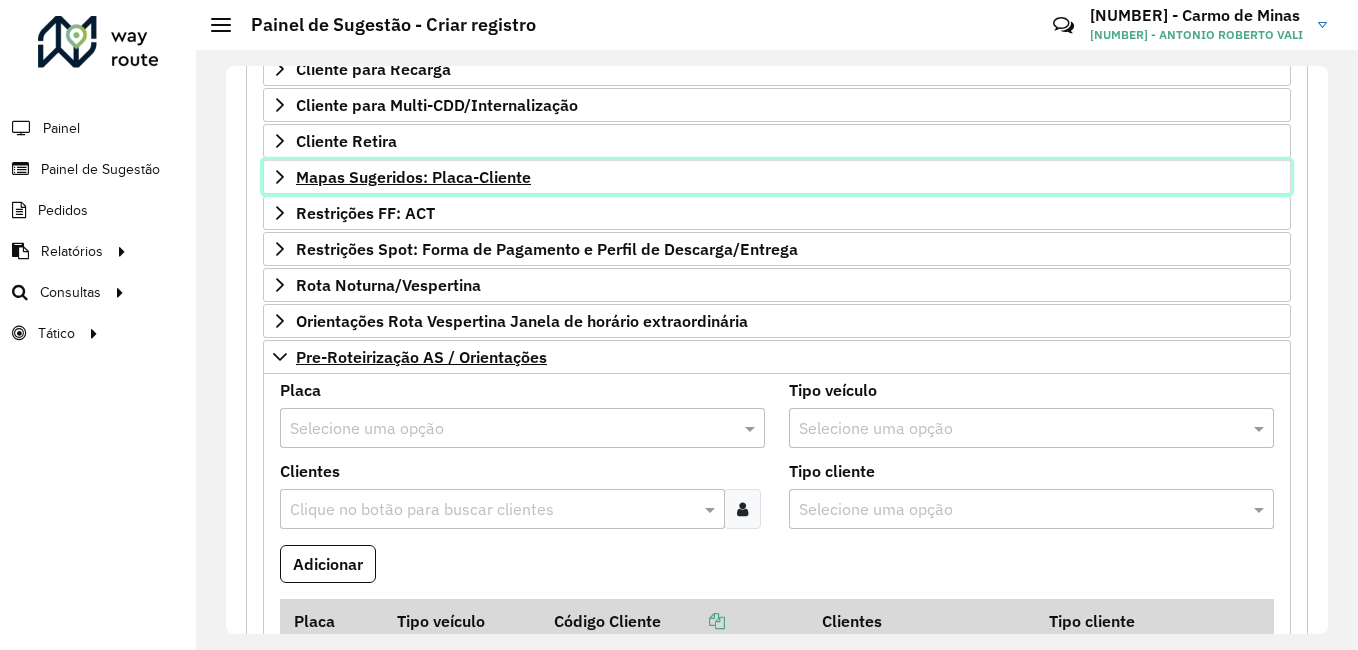 click on "Mapas Sugeridos: Placa-Cliente" at bounding box center (777, 177) 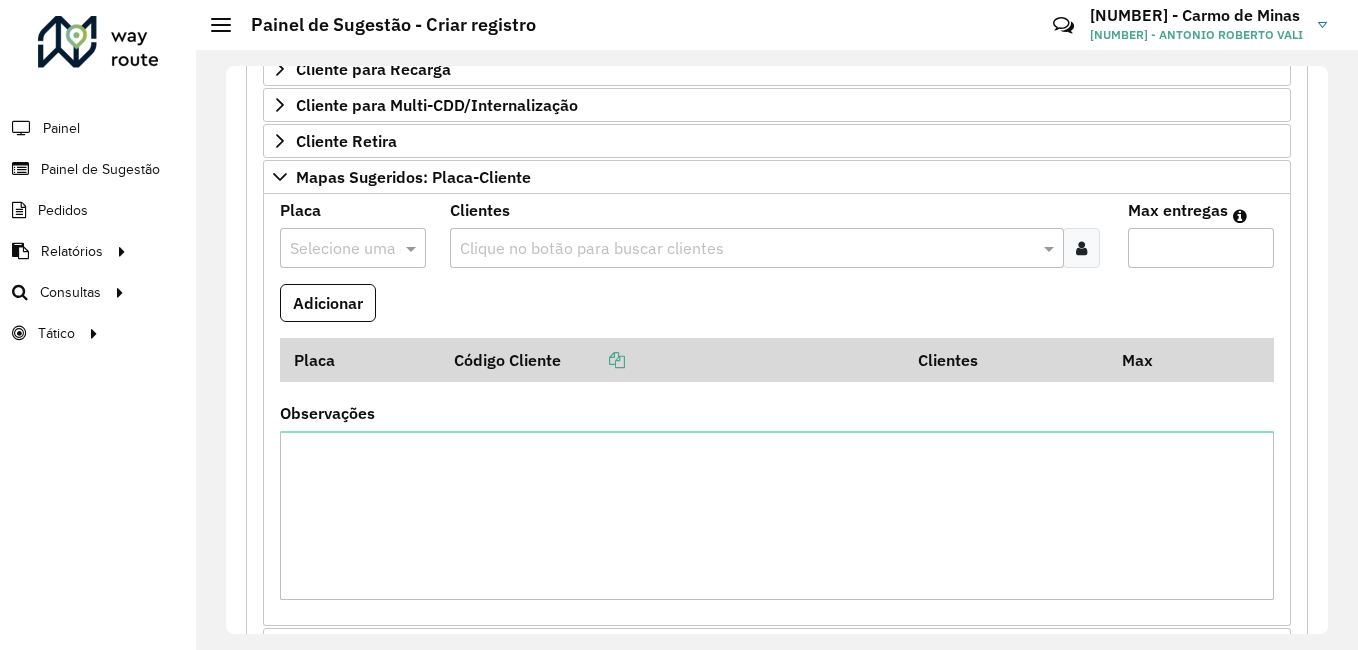 click at bounding box center (353, 248) 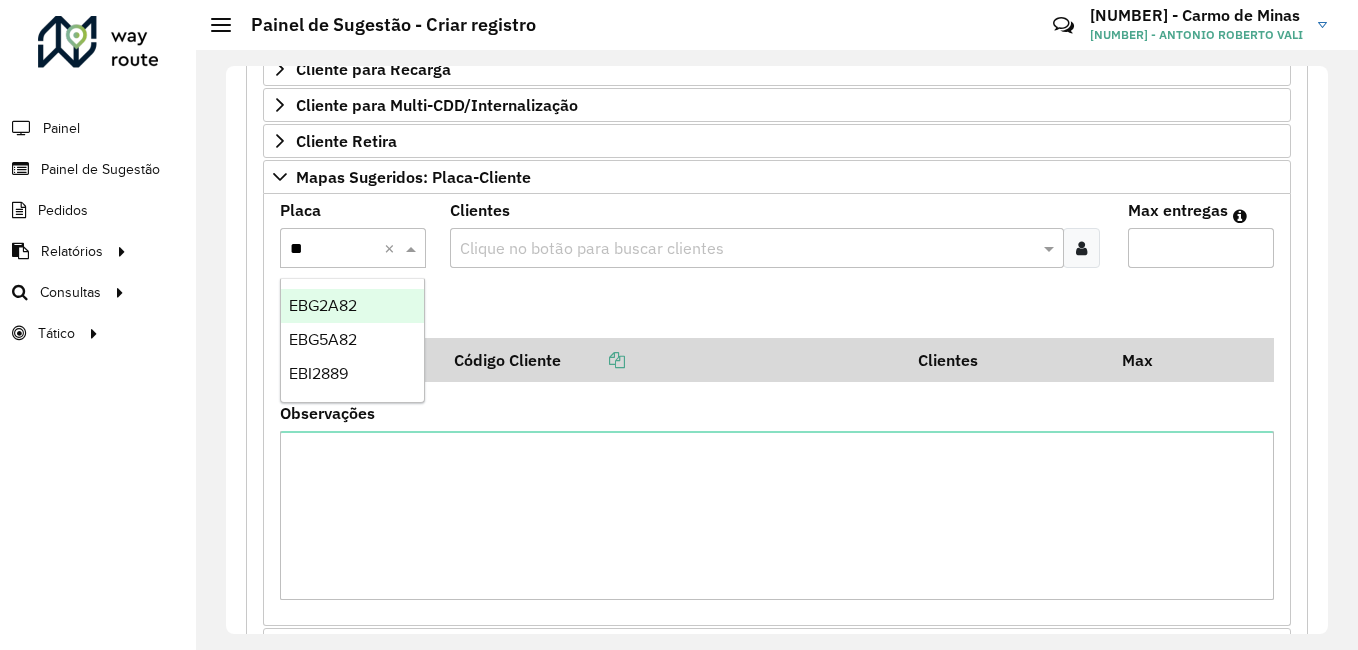 type on "***" 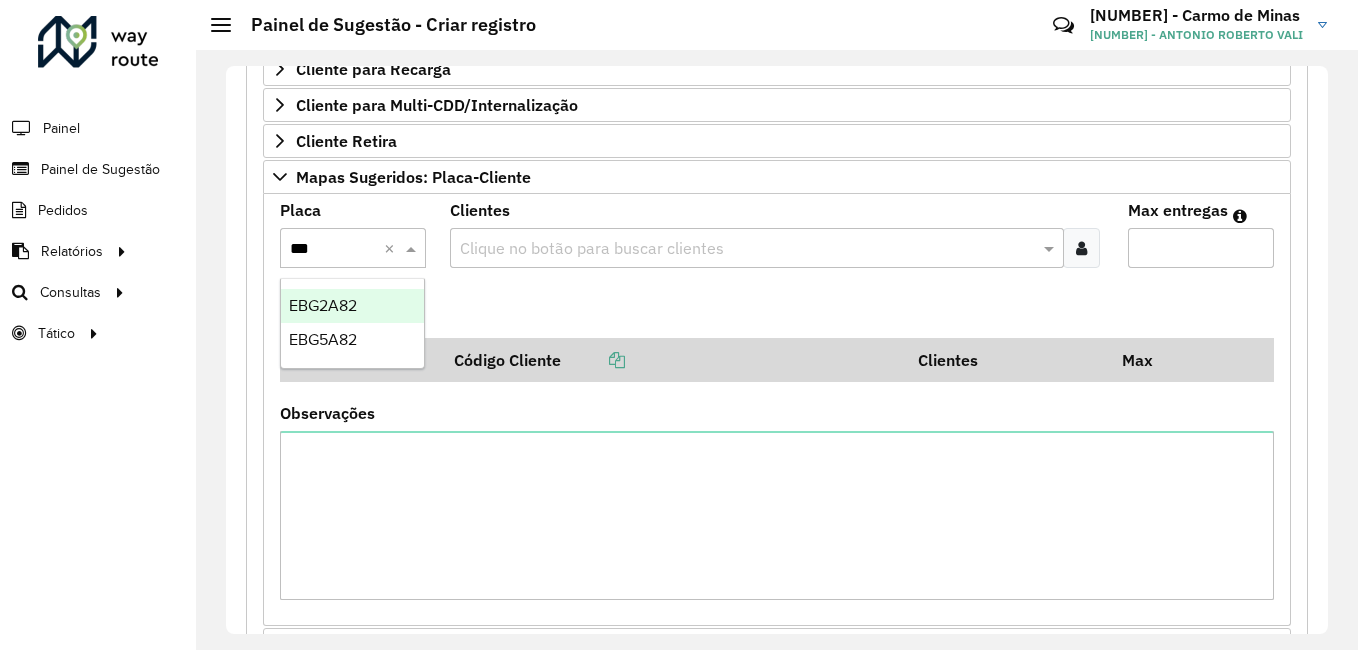 click on "EBG2A82" at bounding box center (352, 306) 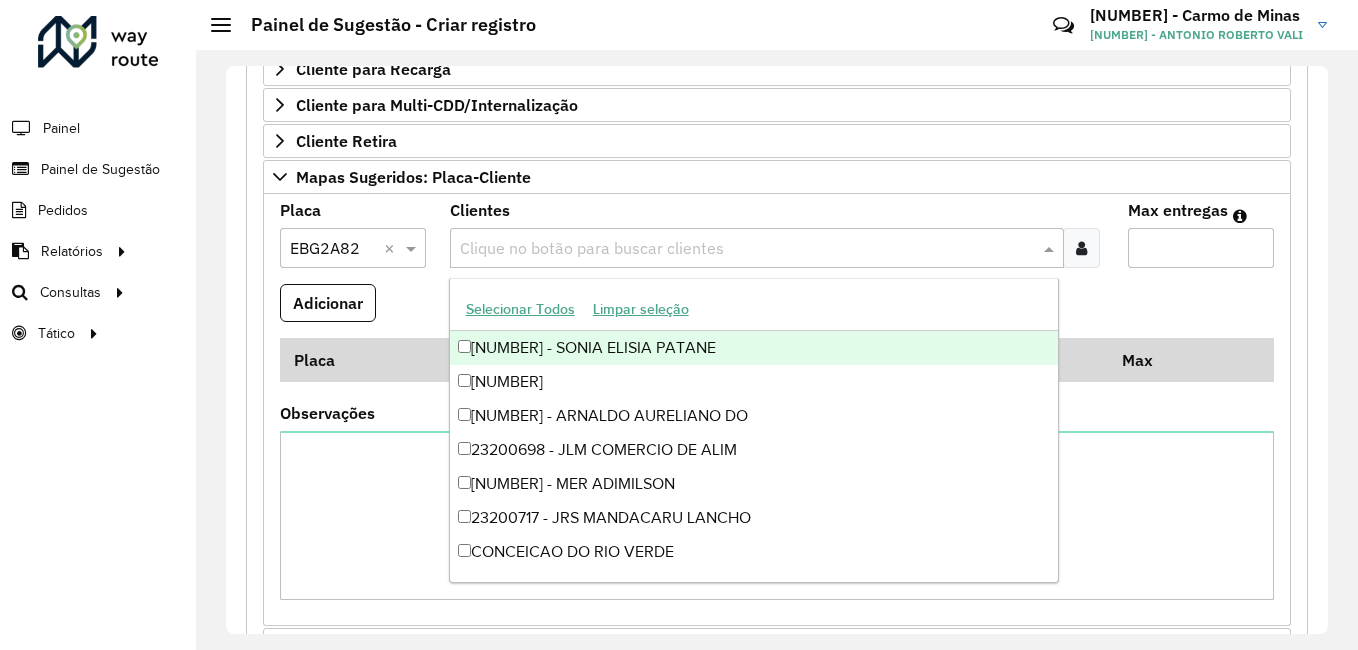 click at bounding box center [747, 249] 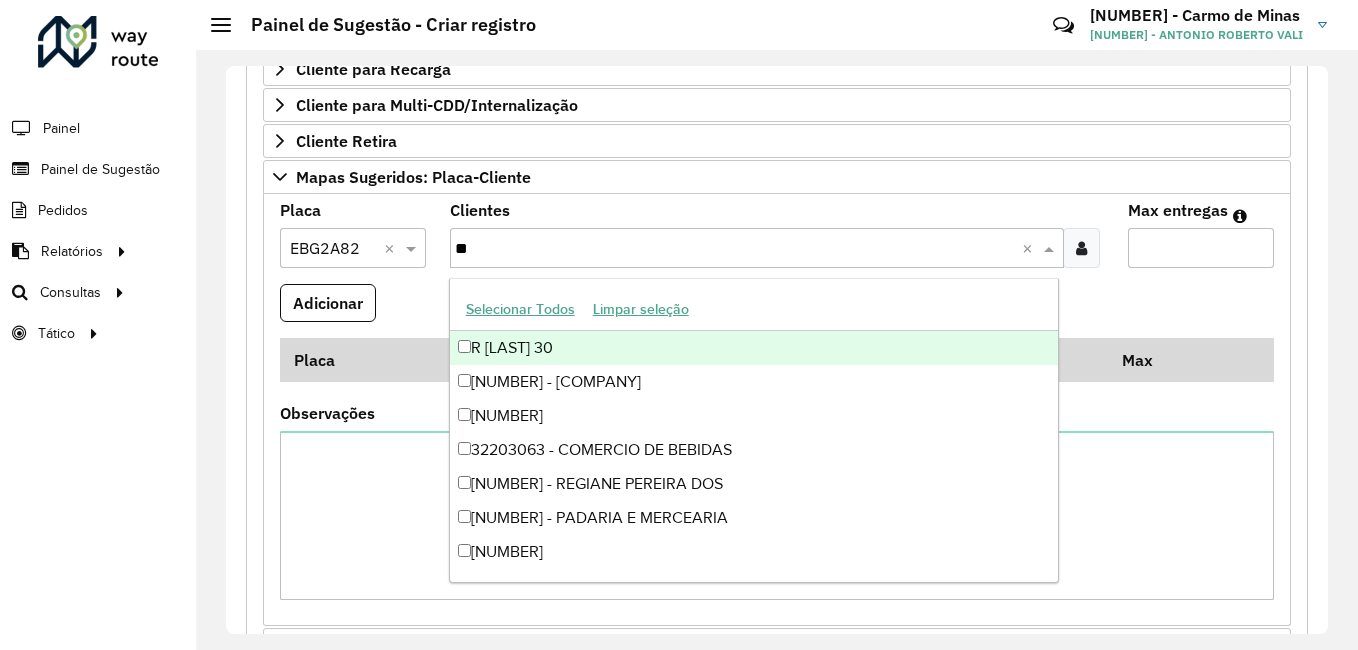 type on "*" 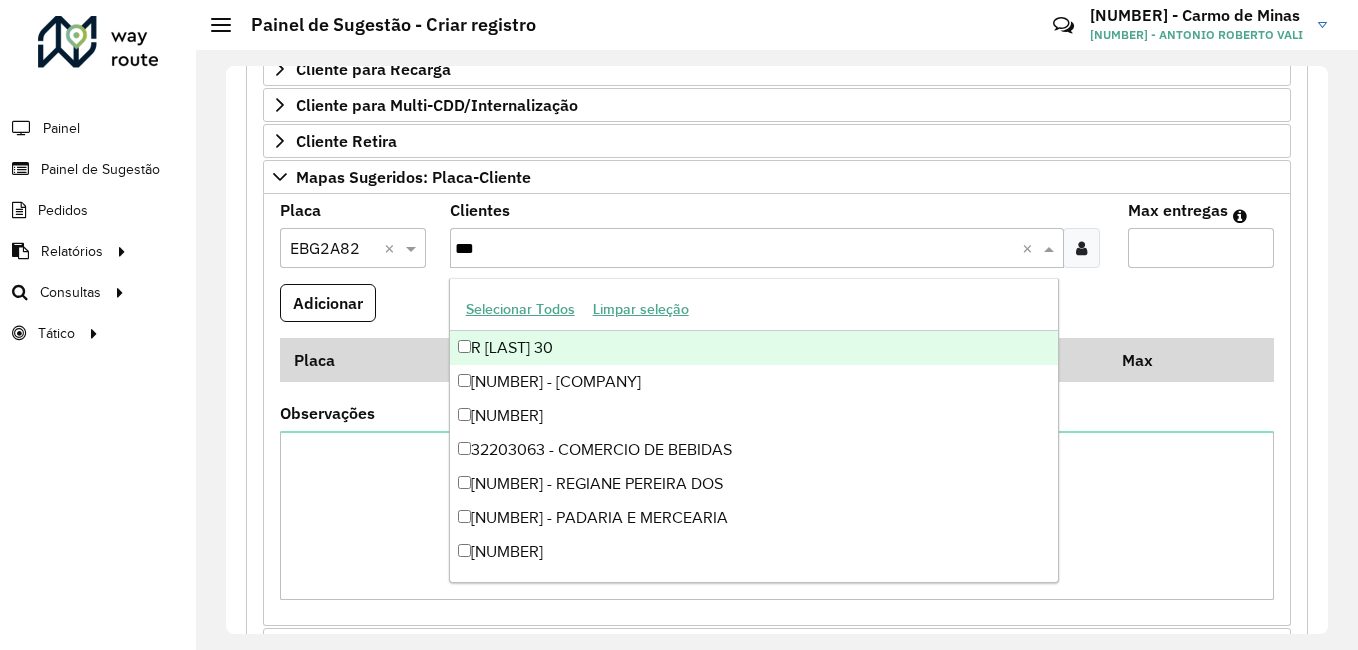 type on "****" 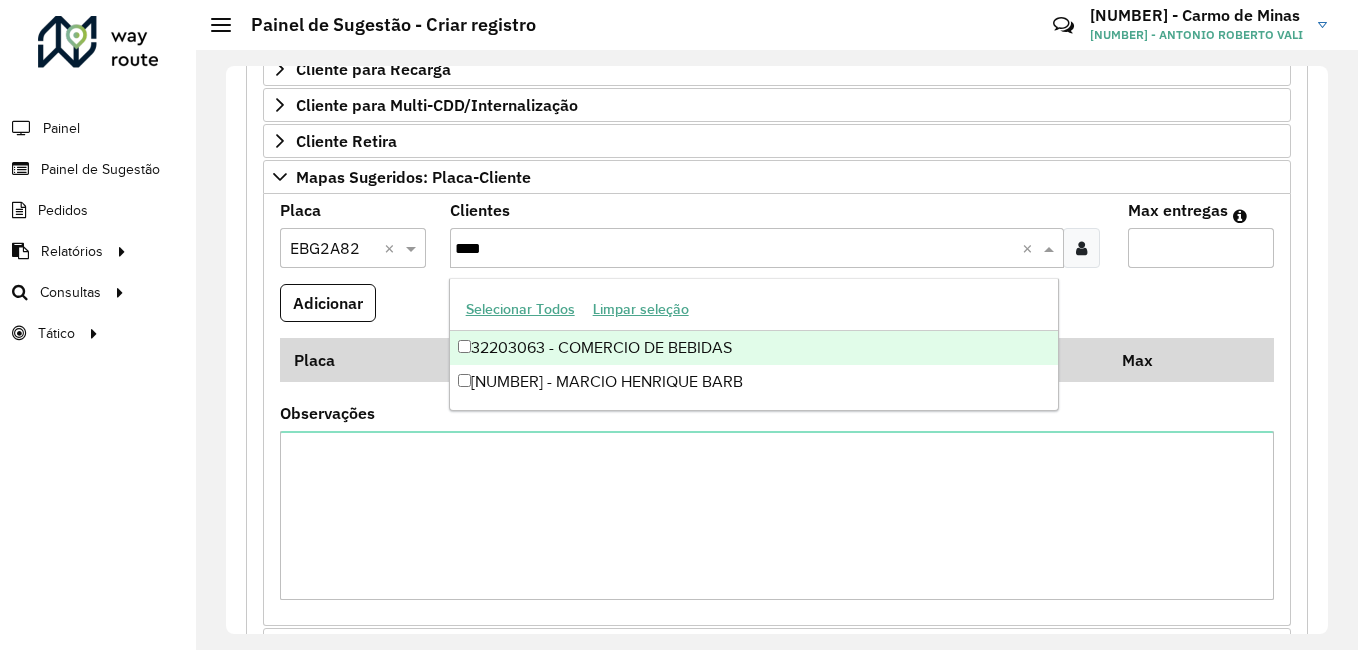 click on "32203063 - COMERCIO DE BEBIDAS" at bounding box center [754, 348] 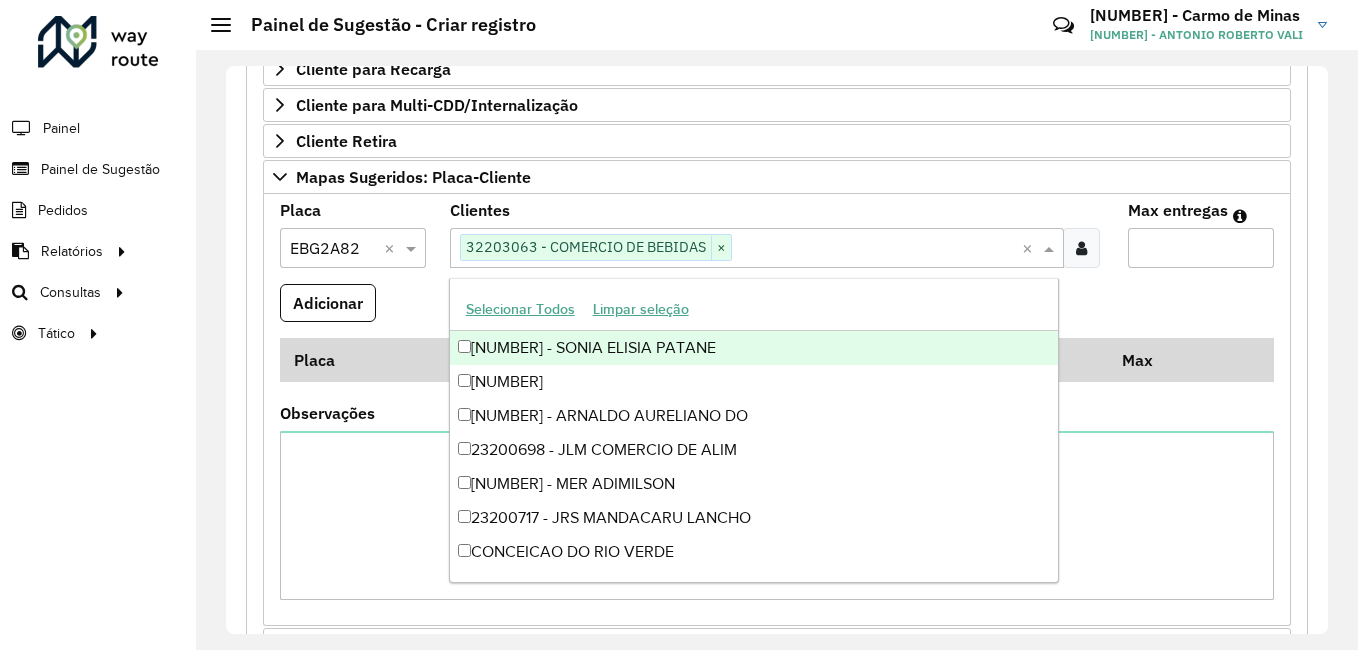 click on "Max entregas" at bounding box center (1201, 248) 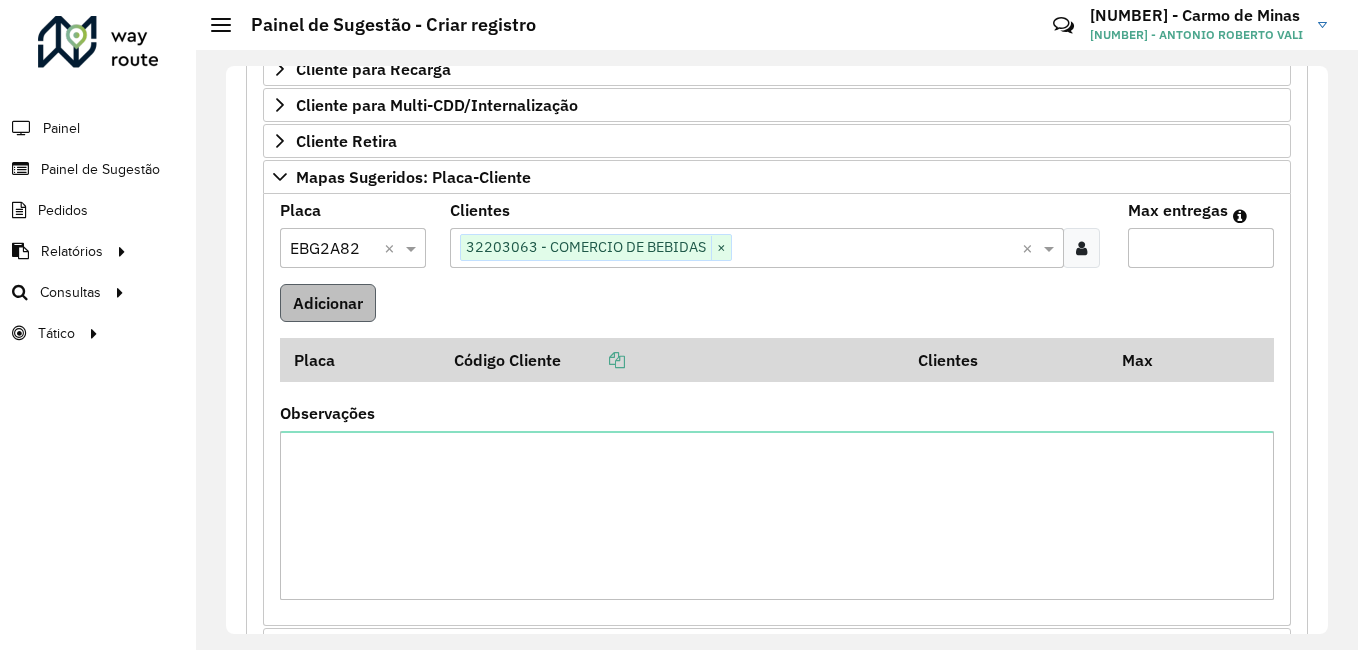type on "*" 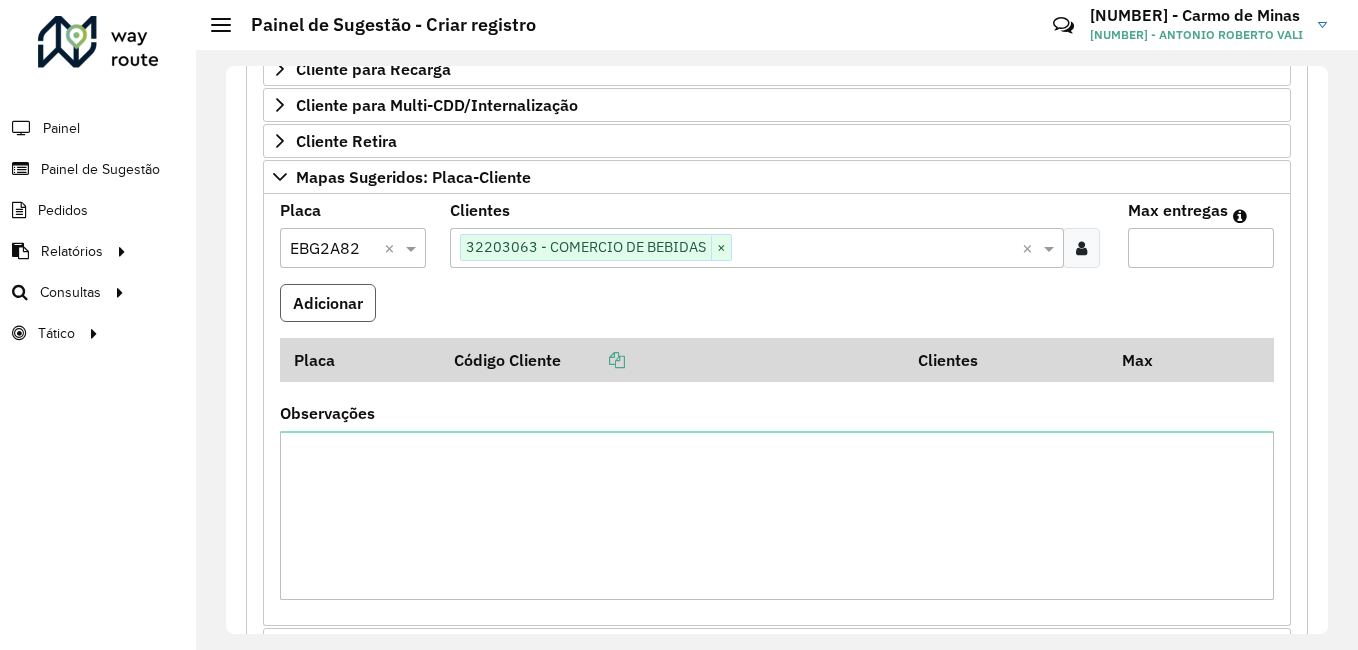 click on "Adicionar" at bounding box center [328, 303] 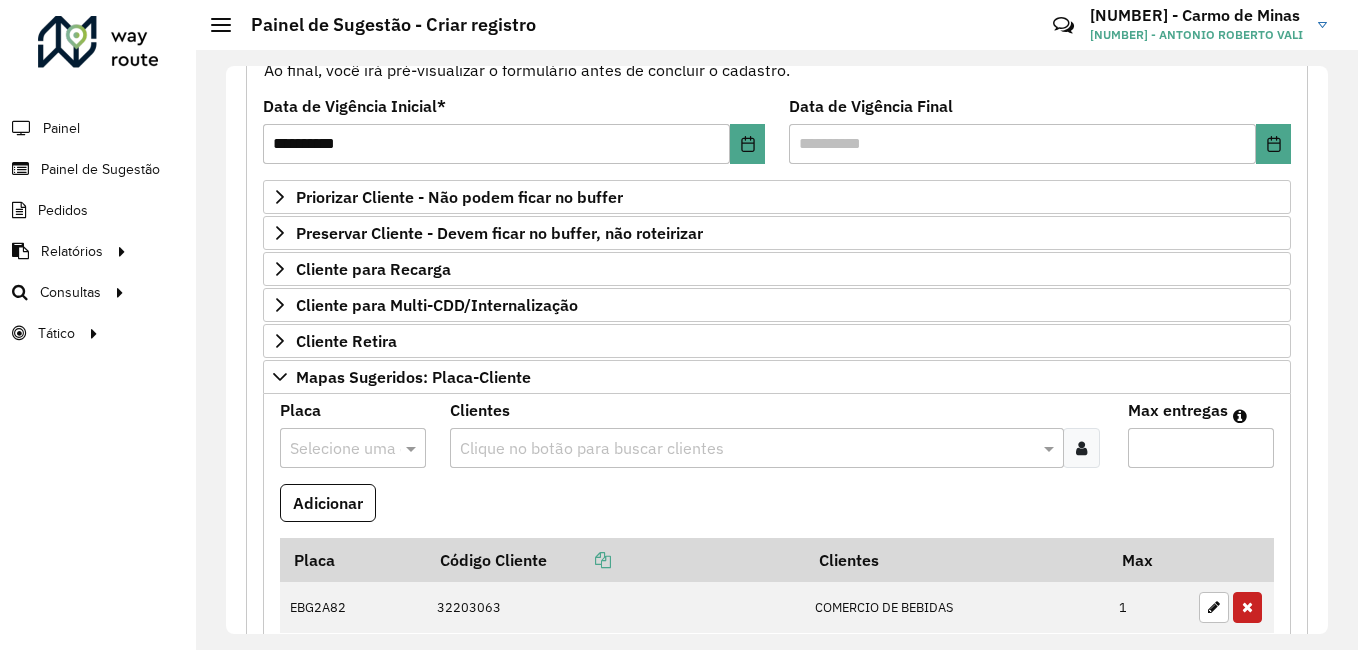 scroll, scrollTop: 347, scrollLeft: 0, axis: vertical 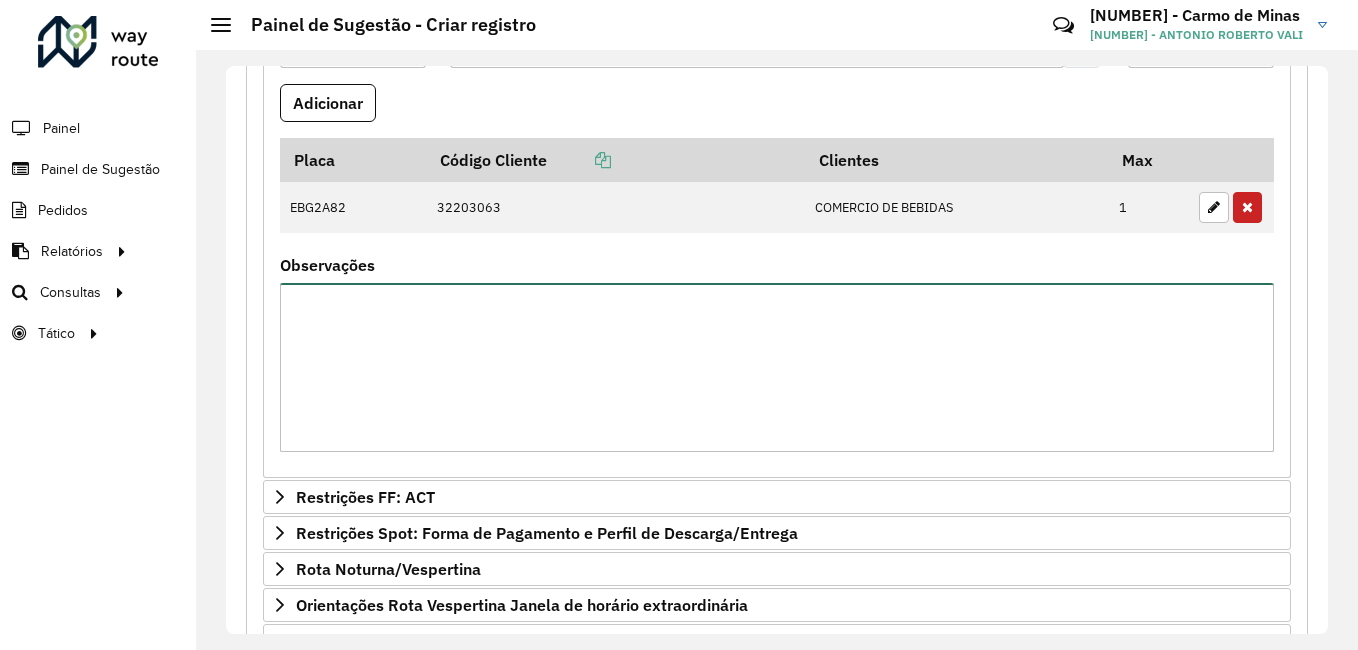 click on "Observações" at bounding box center (777, 367) 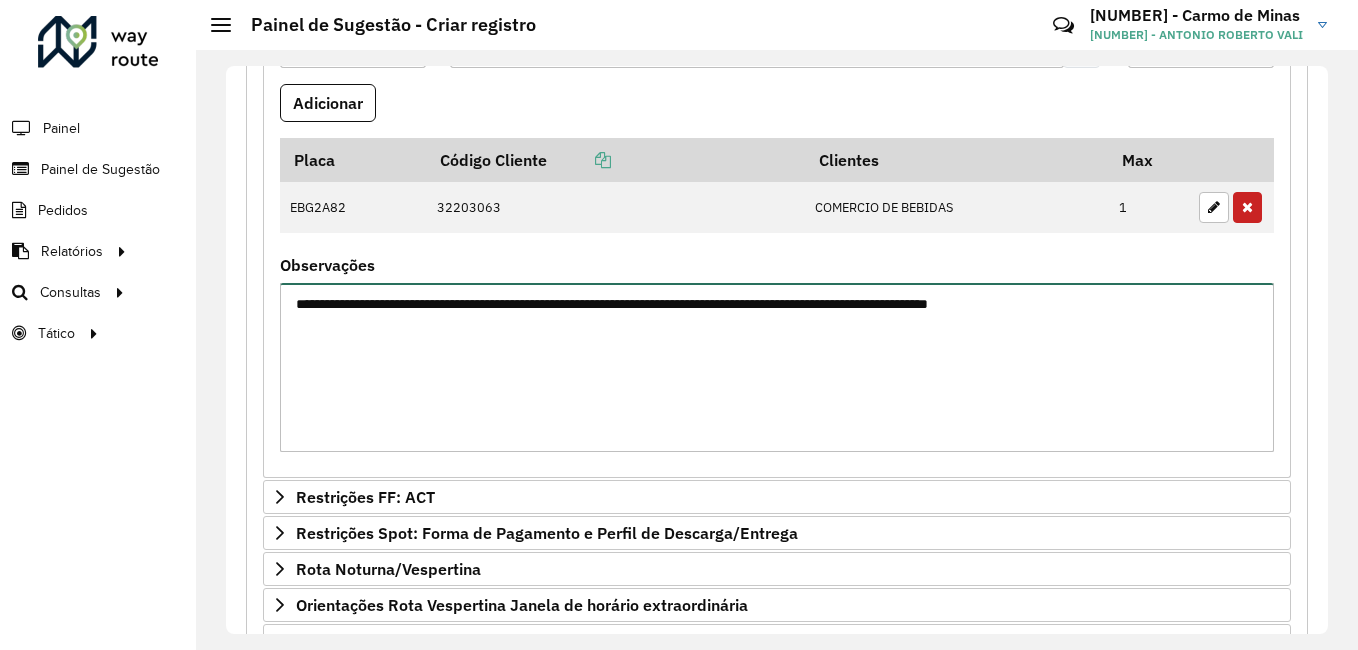 paste on "**********" 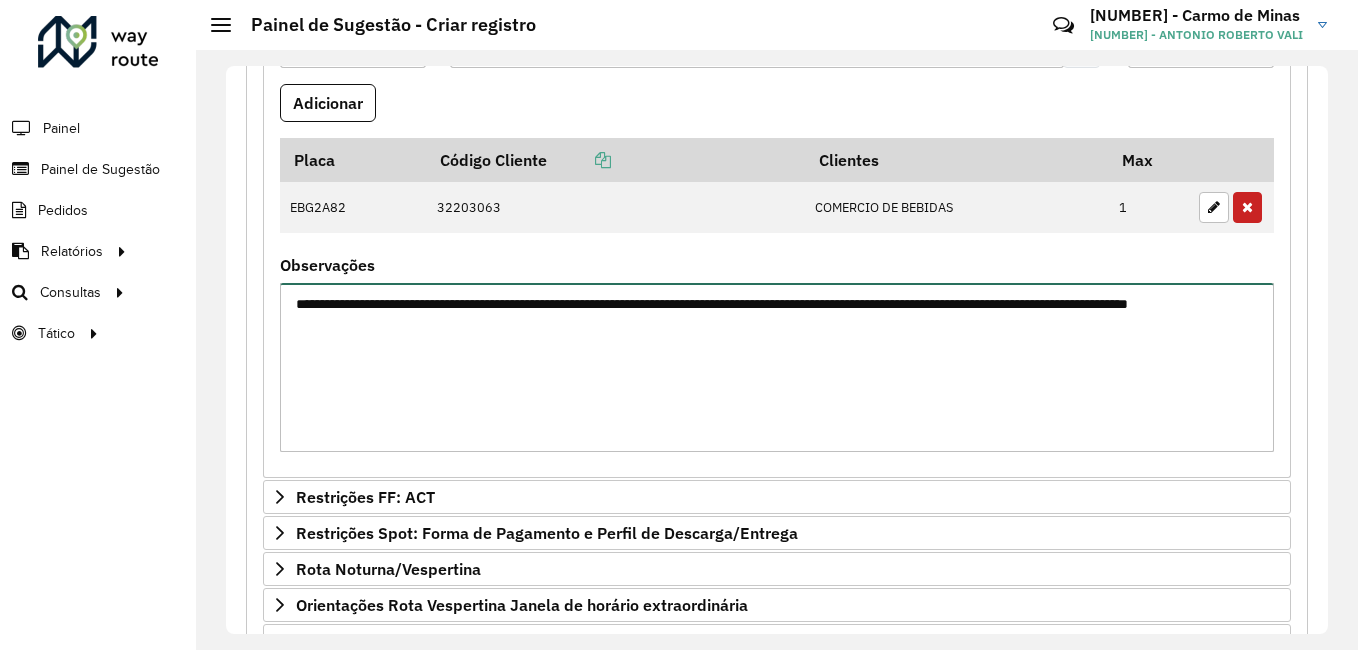 click on "**********" at bounding box center [777, 367] 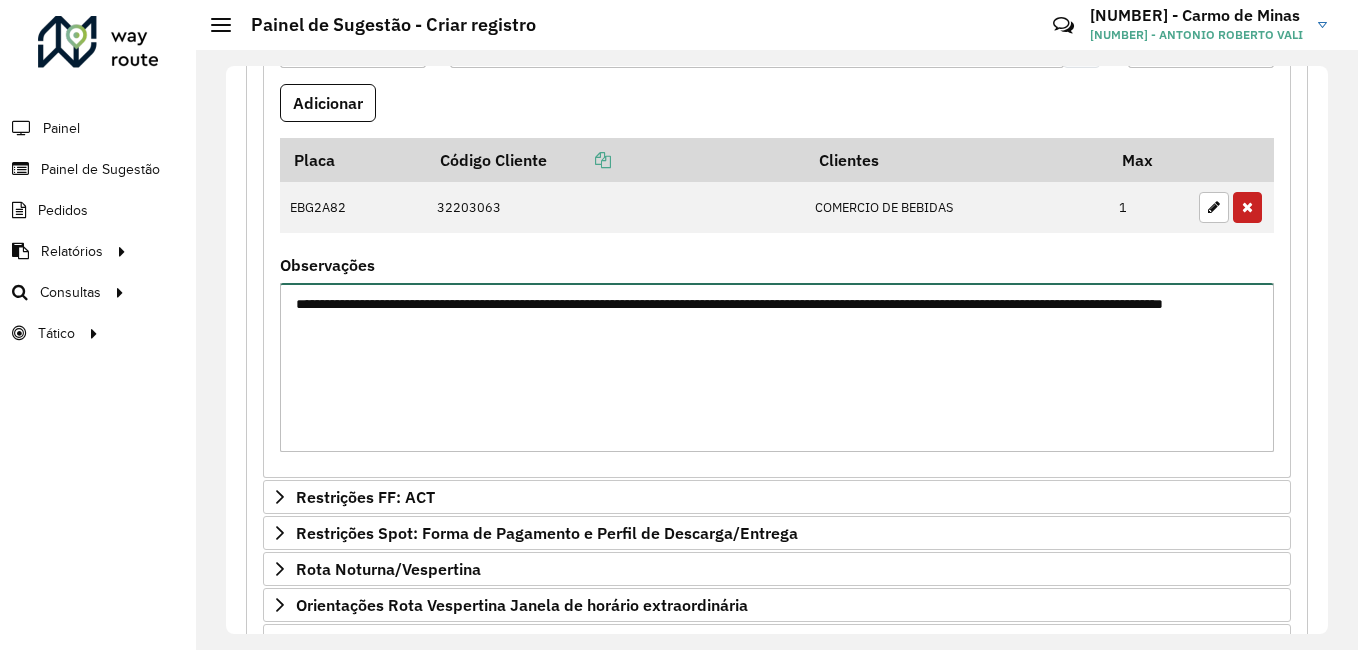 click on "**********" at bounding box center (777, 367) 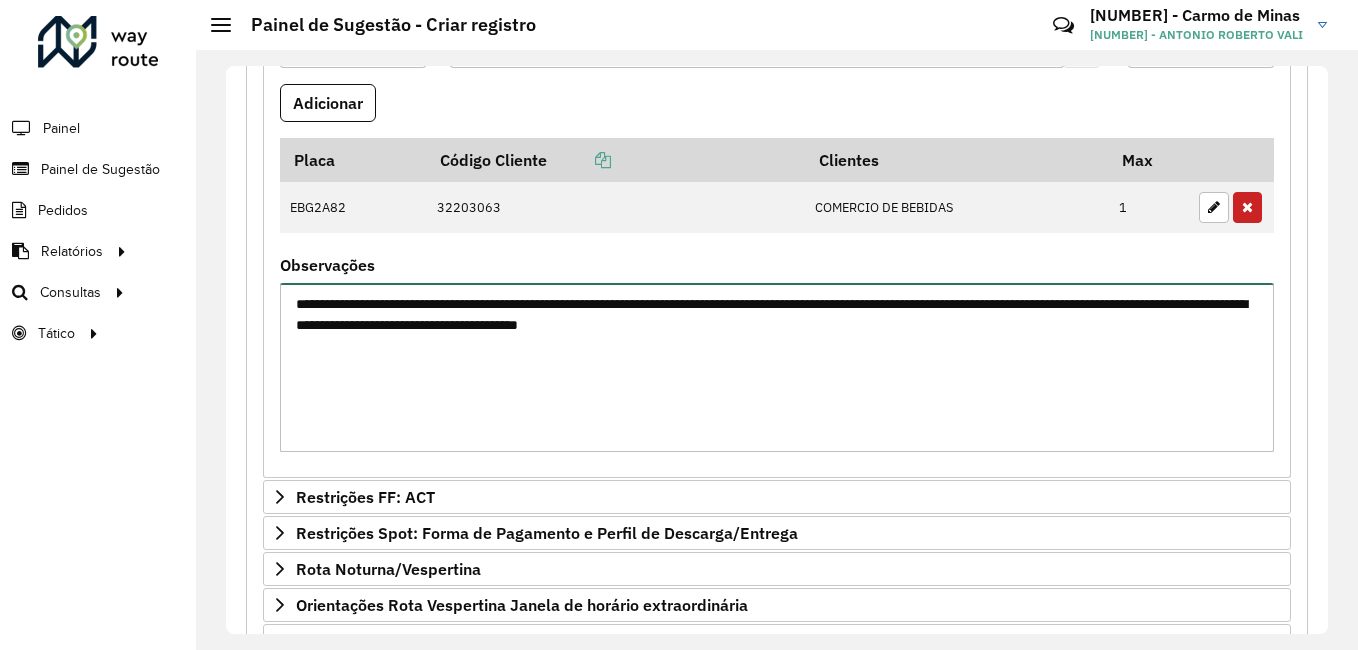 drag, startPoint x: 754, startPoint y: 323, endPoint x: 758, endPoint y: 333, distance: 10.770329 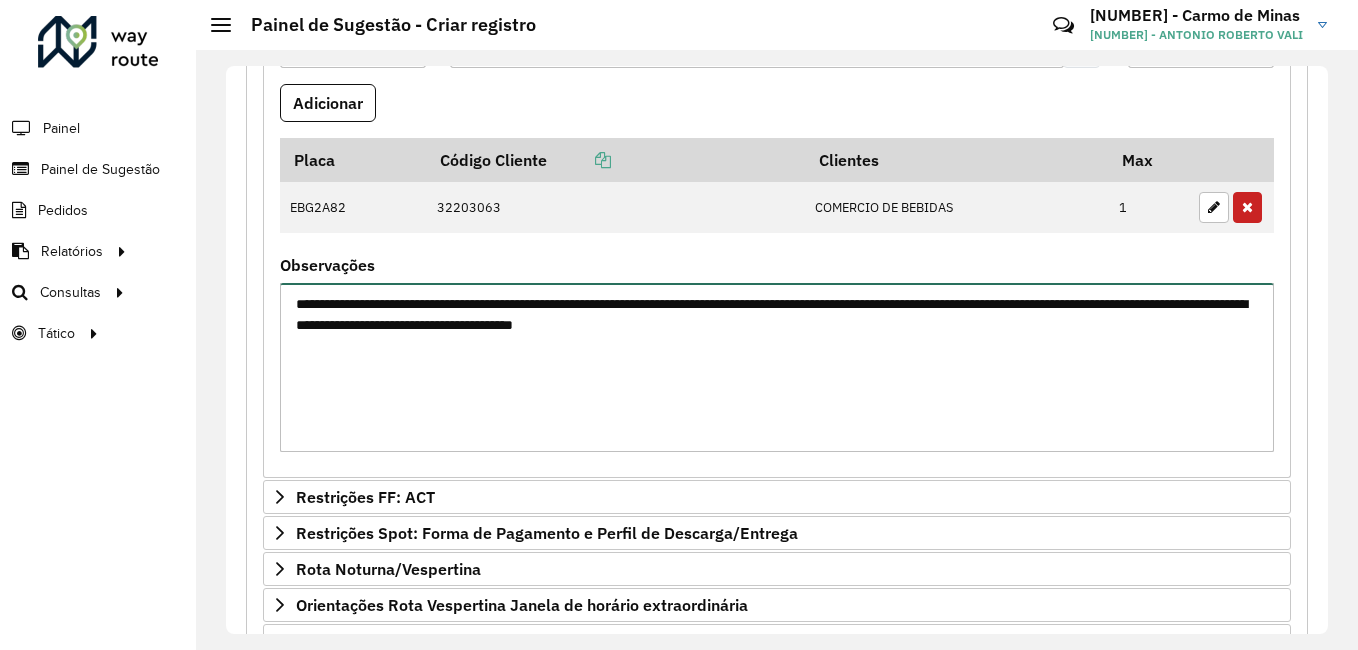 click on "**********" at bounding box center [777, 367] 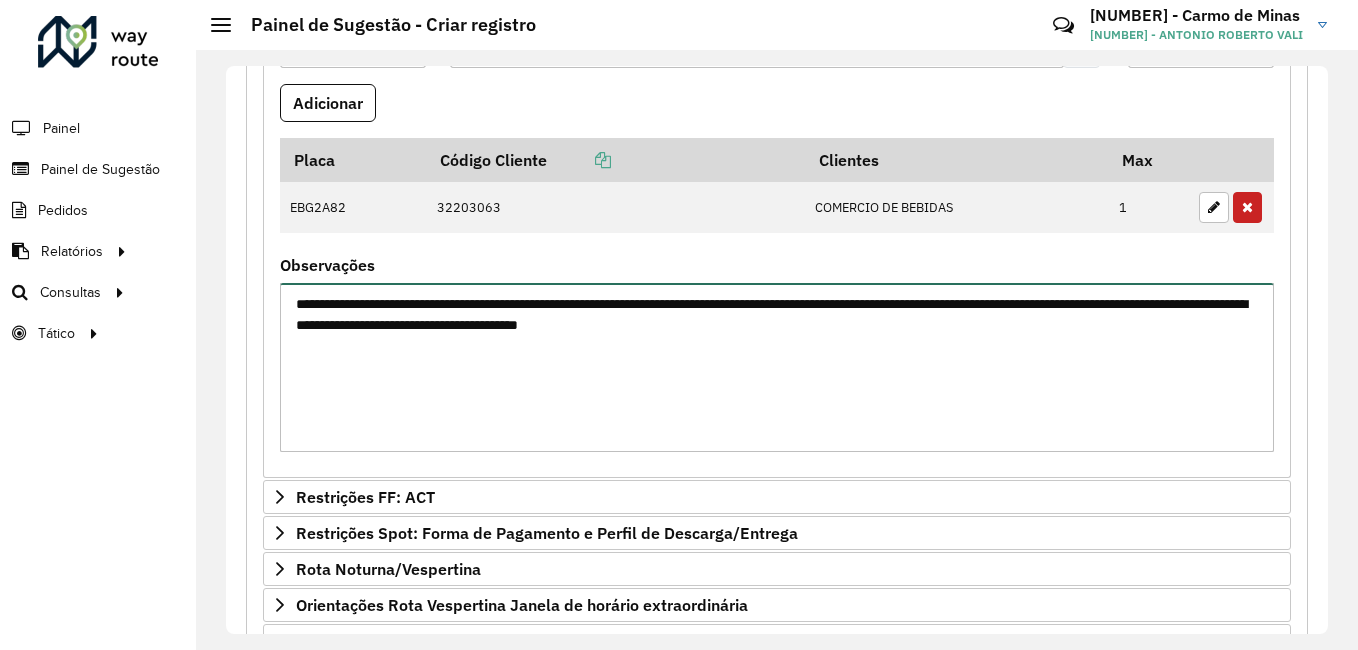 paste on "**********" 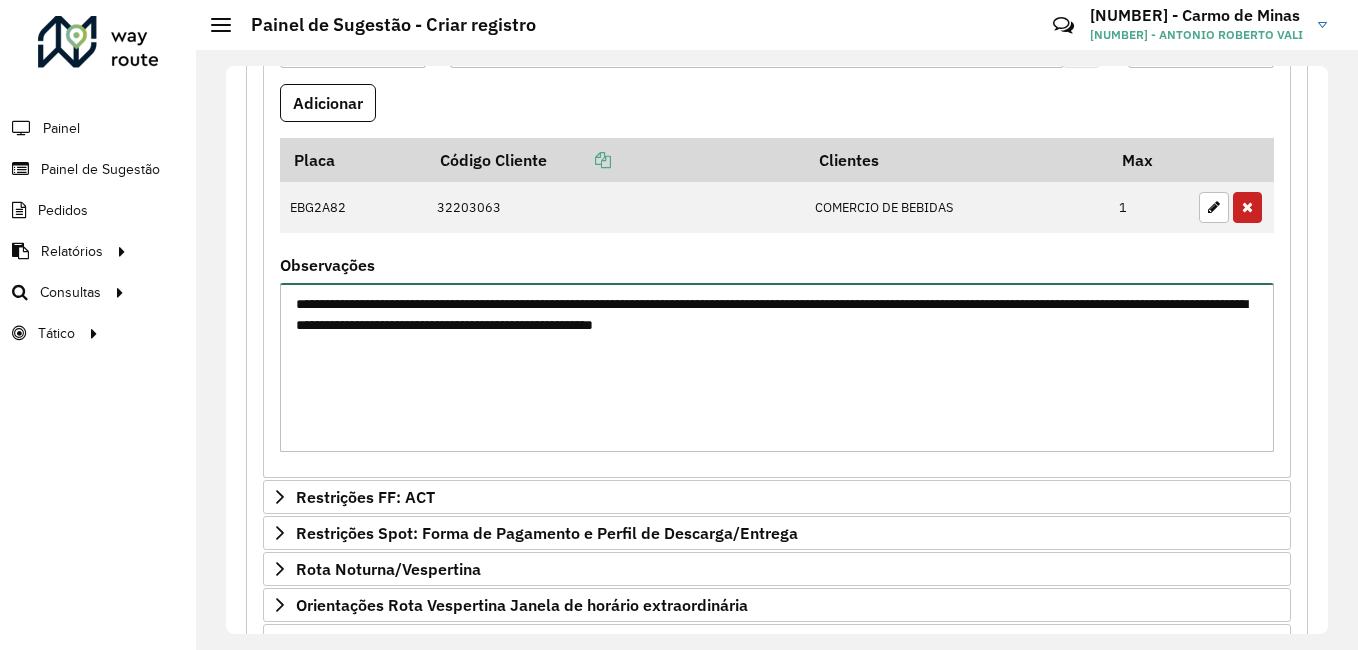 type on "**********" 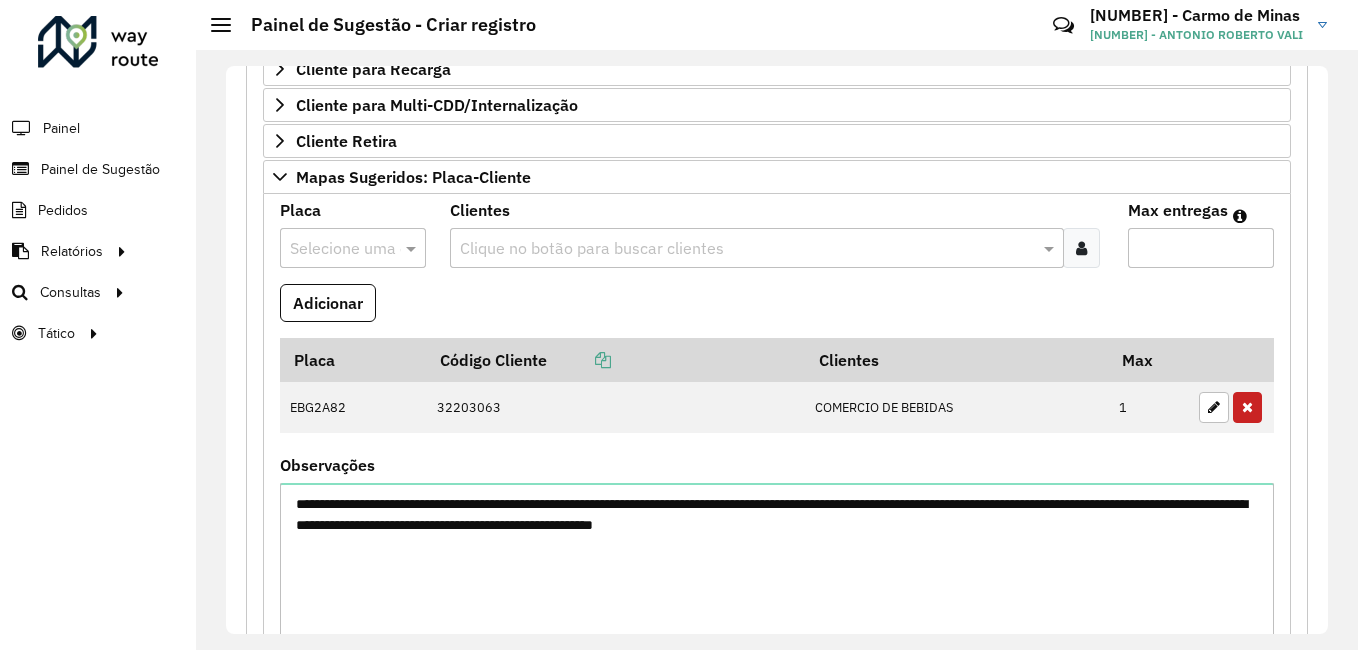 click at bounding box center (353, 248) 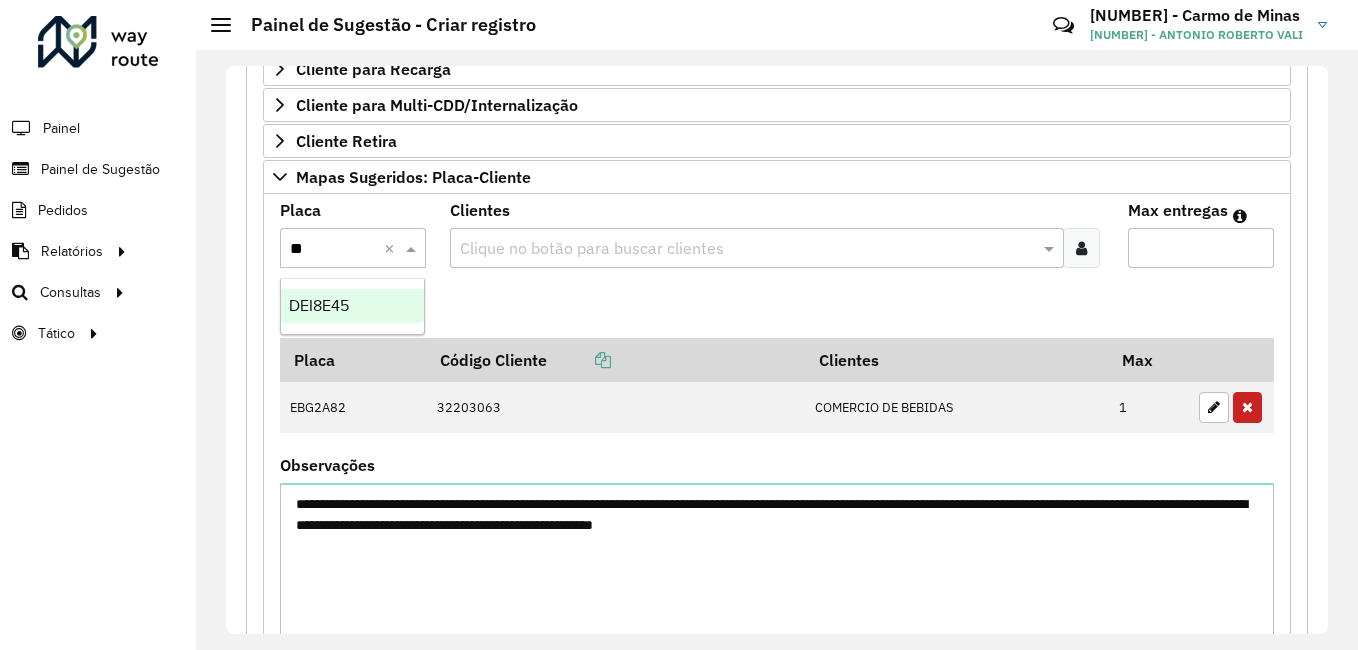 type on "***" 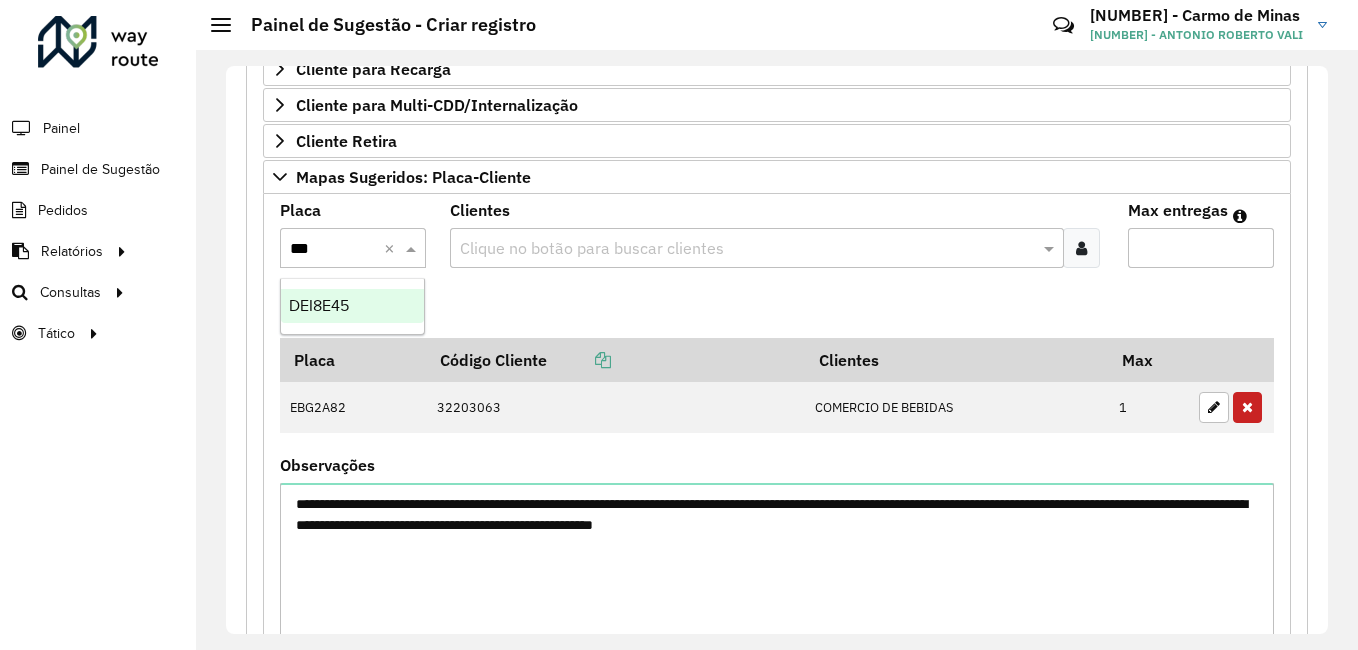 click on "DEI8E45" at bounding box center (352, 306) 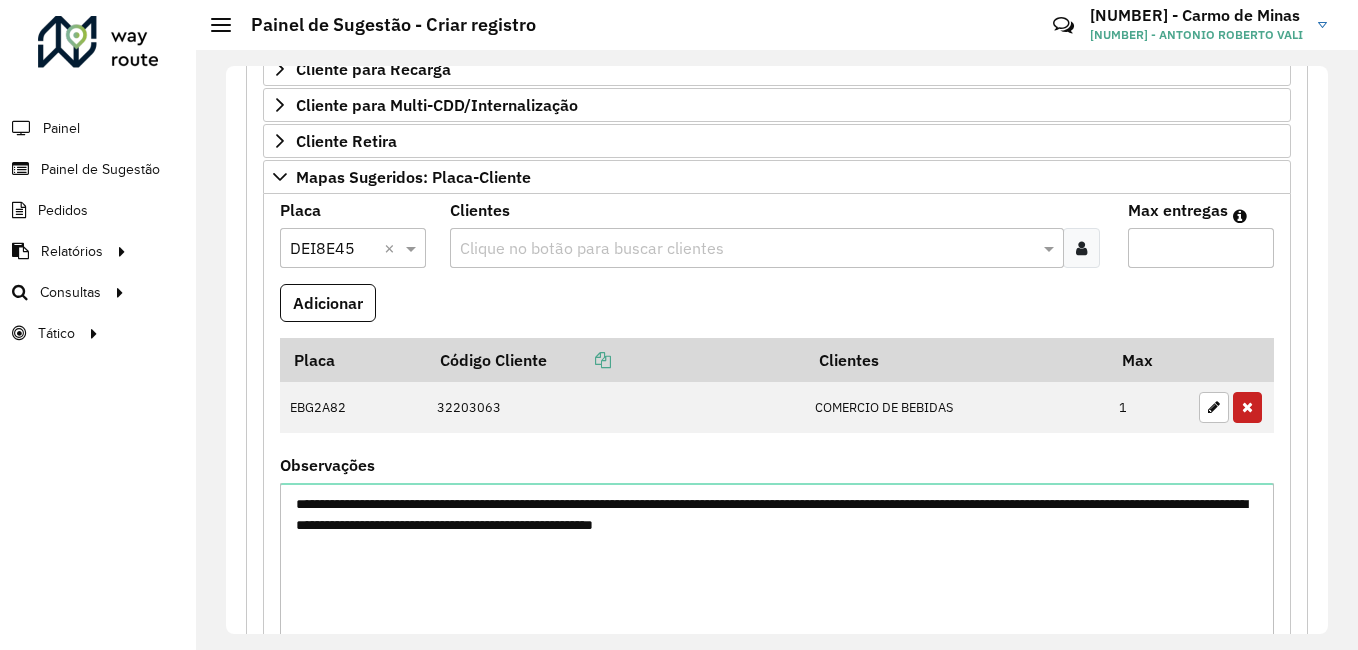 click at bounding box center (1081, 248) 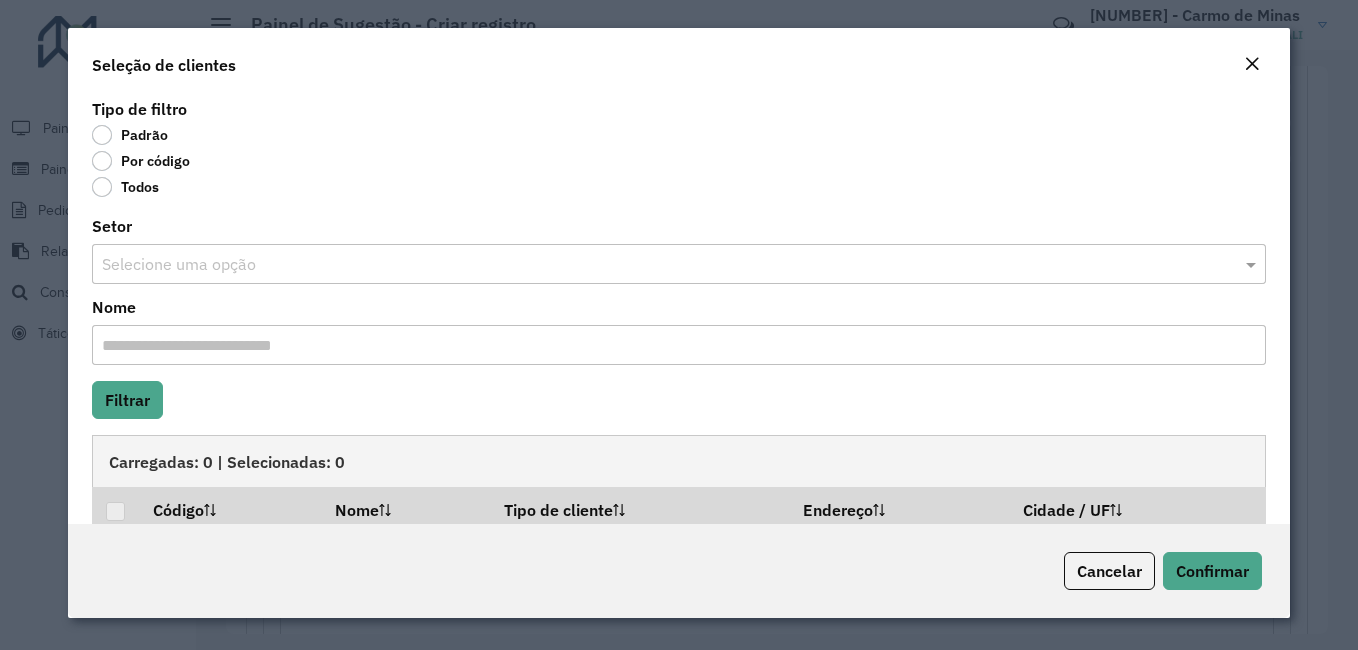 click on "Por código" 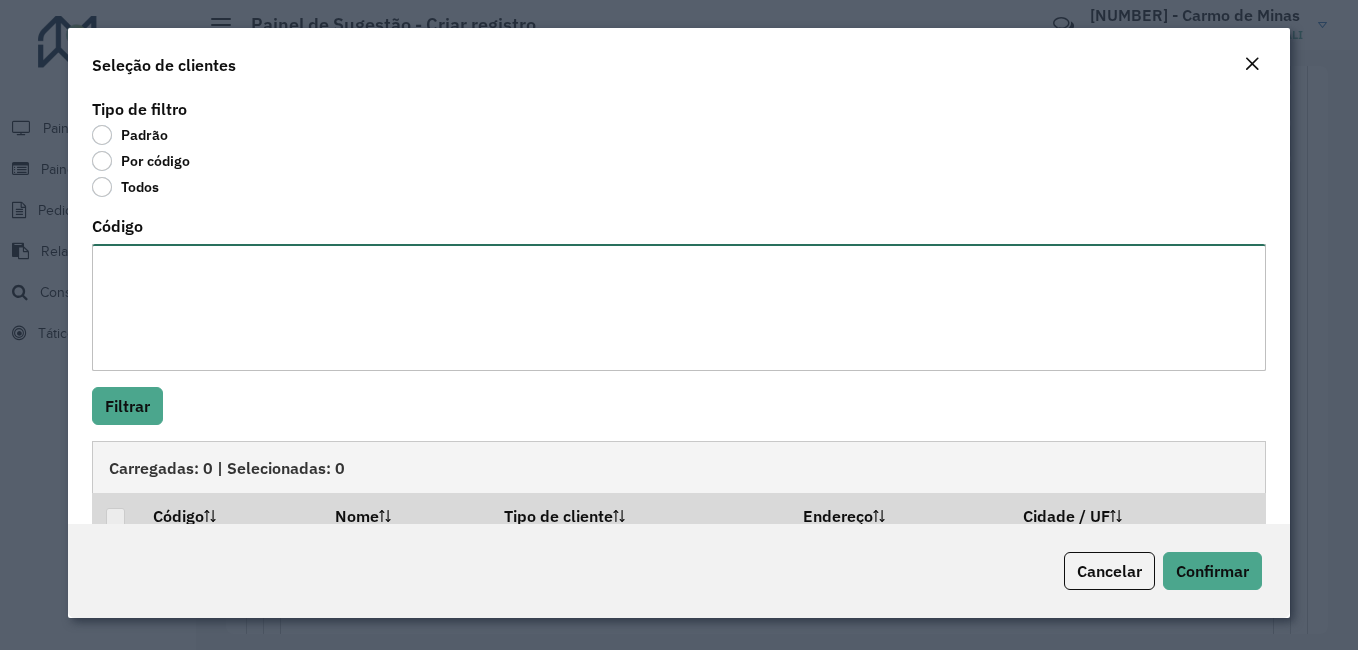 click on "Código" at bounding box center (679, 307) 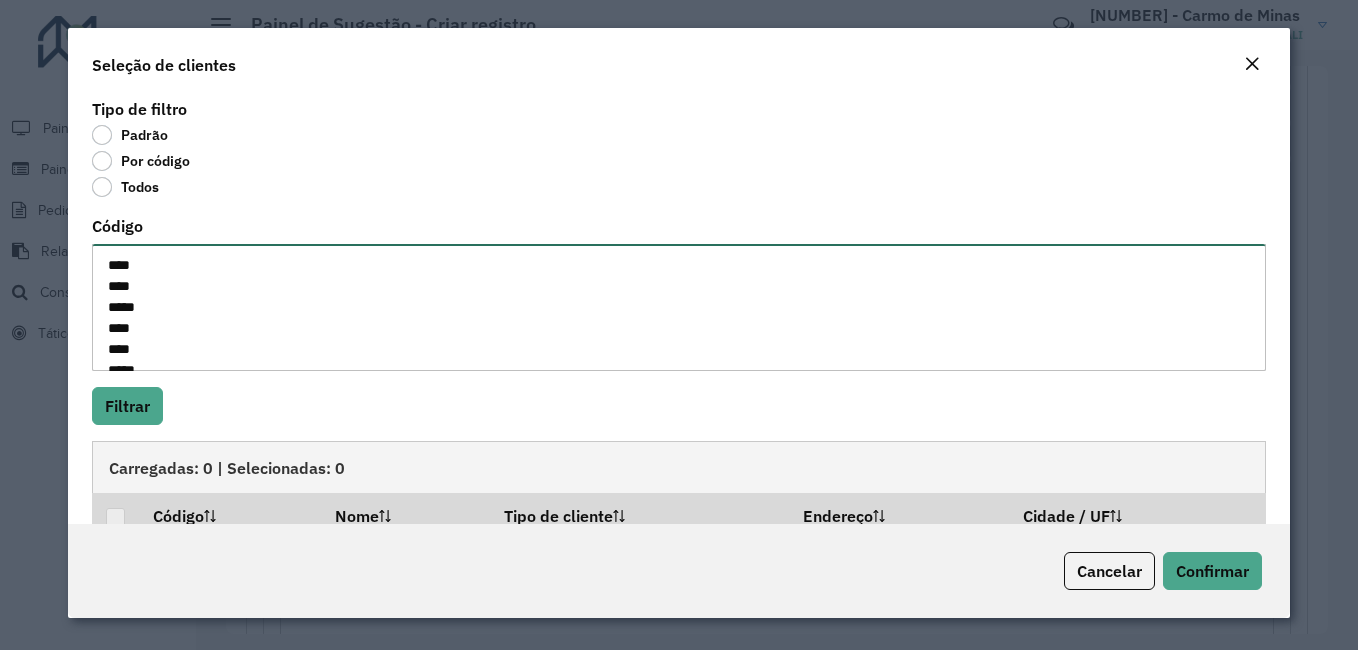 scroll, scrollTop: 155, scrollLeft: 0, axis: vertical 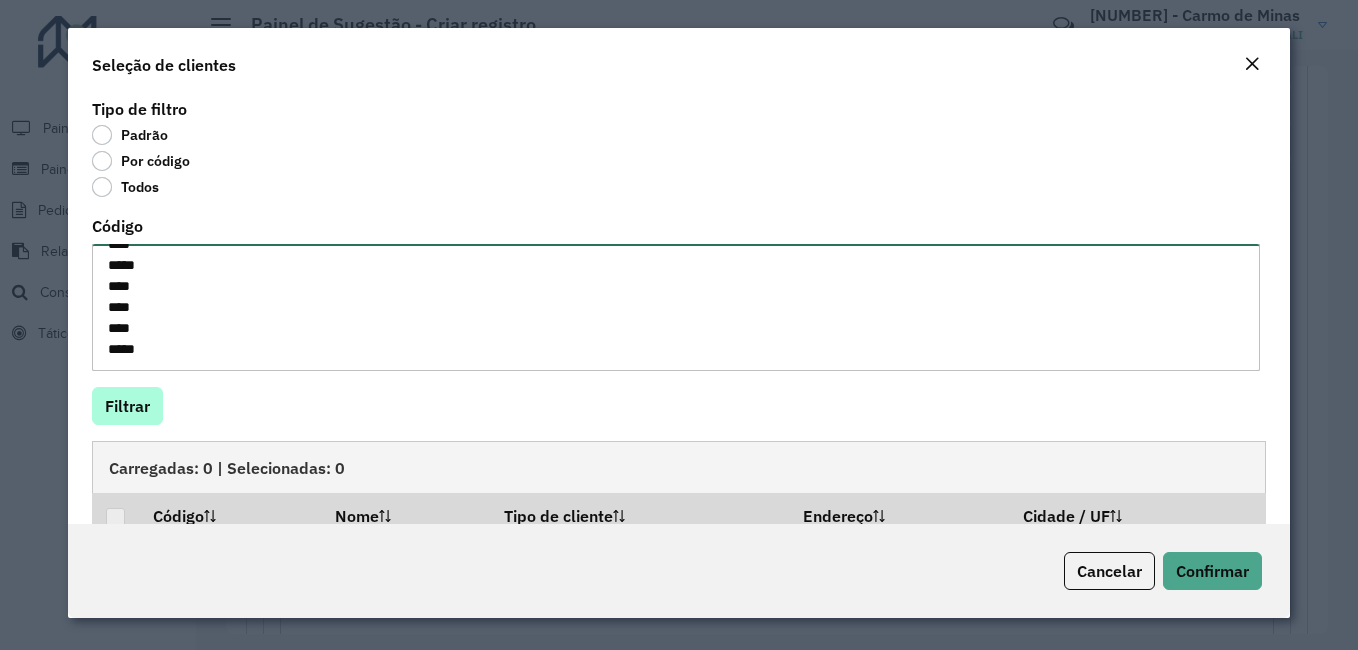 type on "****
****
*****
****
****
*****
****
*****
****
****
****
****" 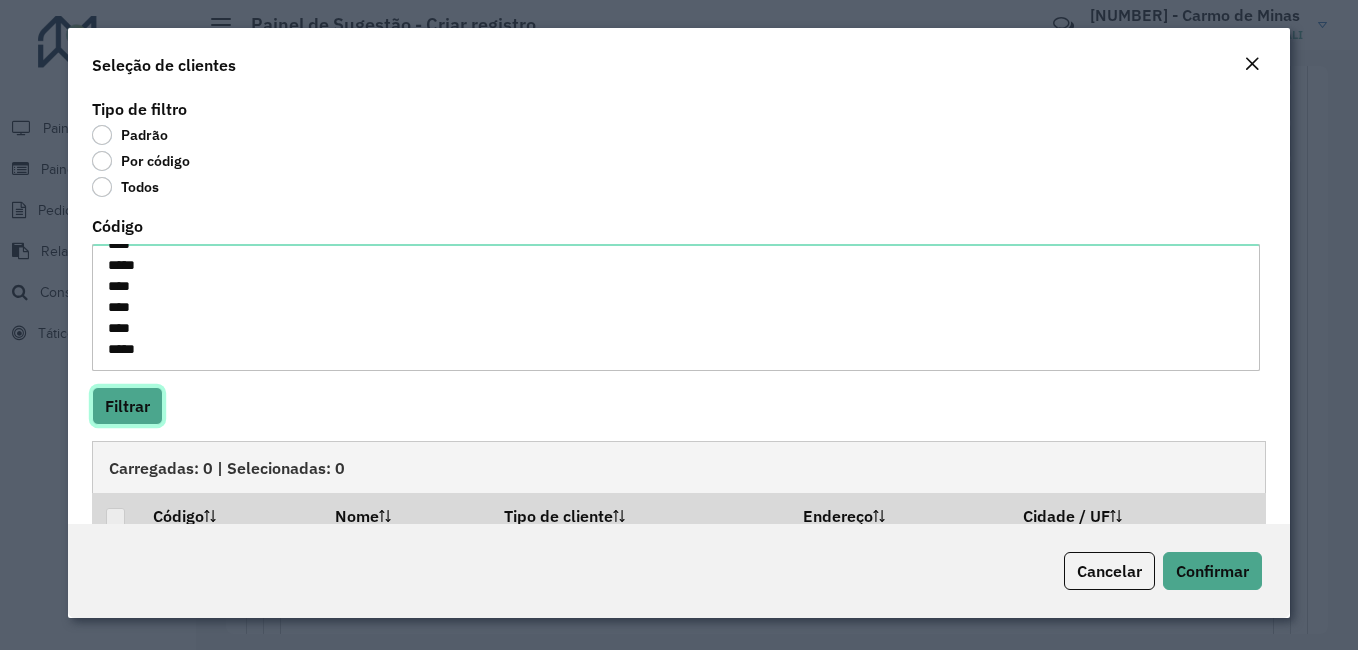 click on "Filtrar" 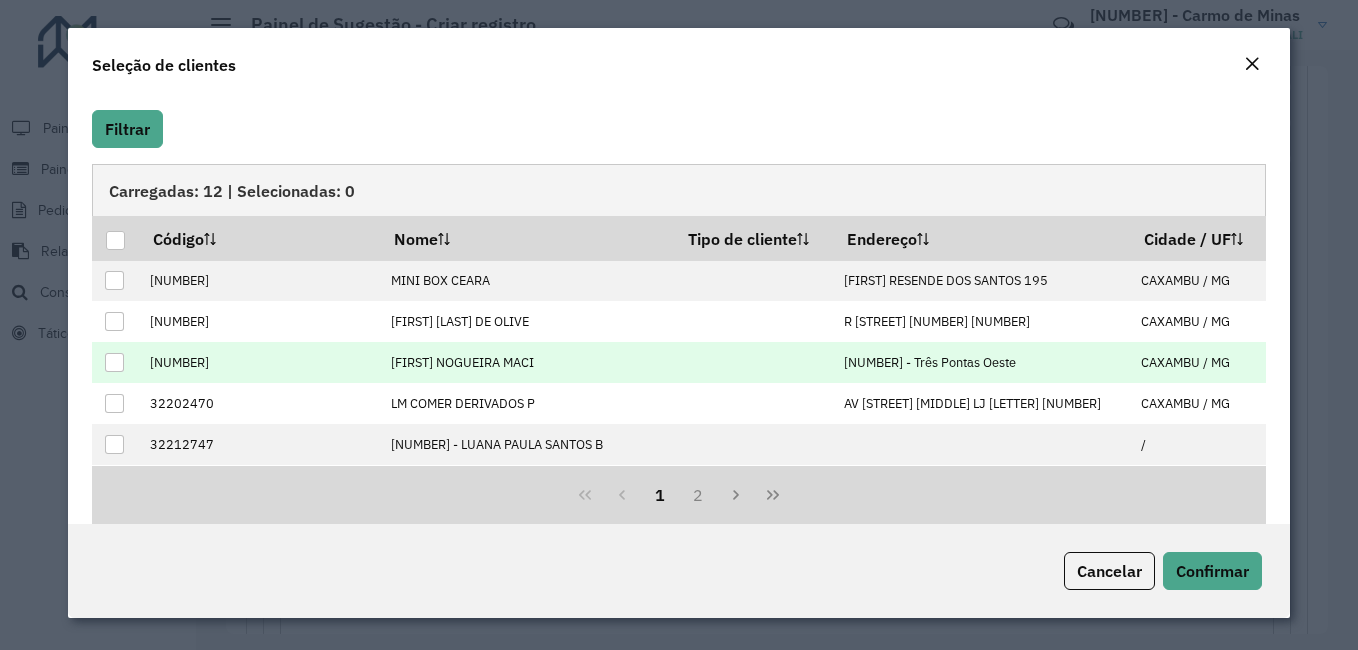 scroll, scrollTop: 177, scrollLeft: 0, axis: vertical 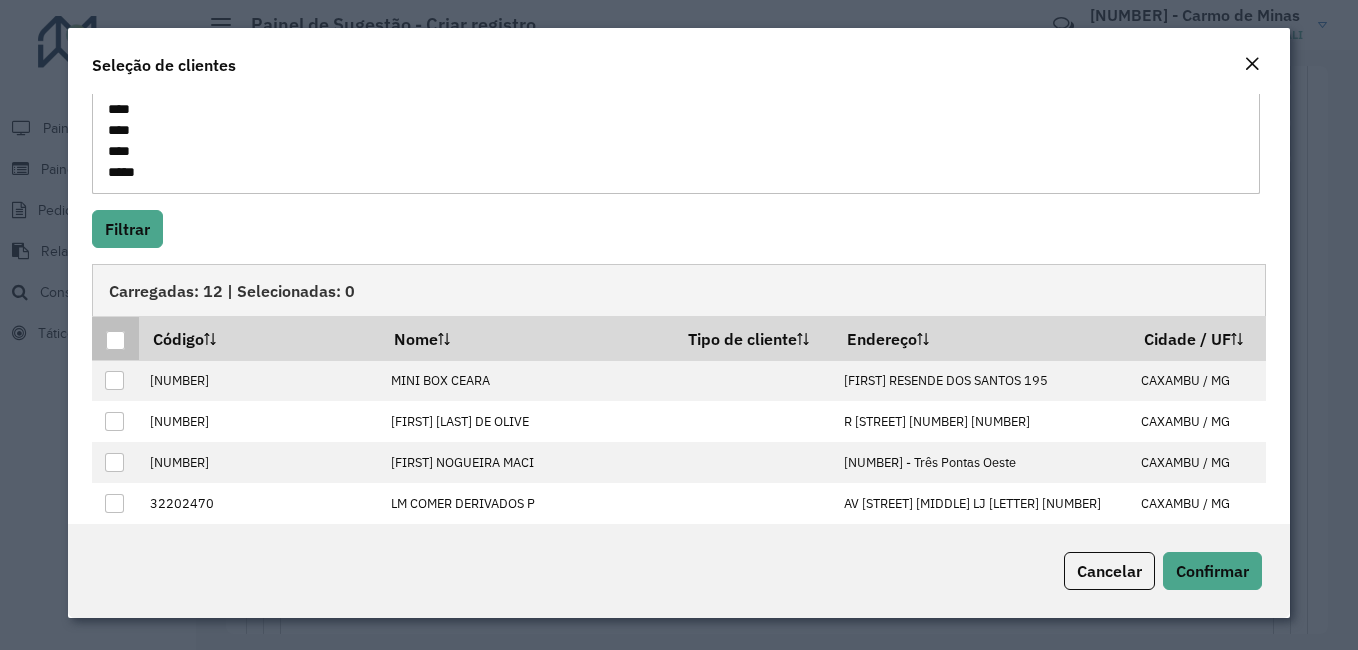 click at bounding box center [115, 340] 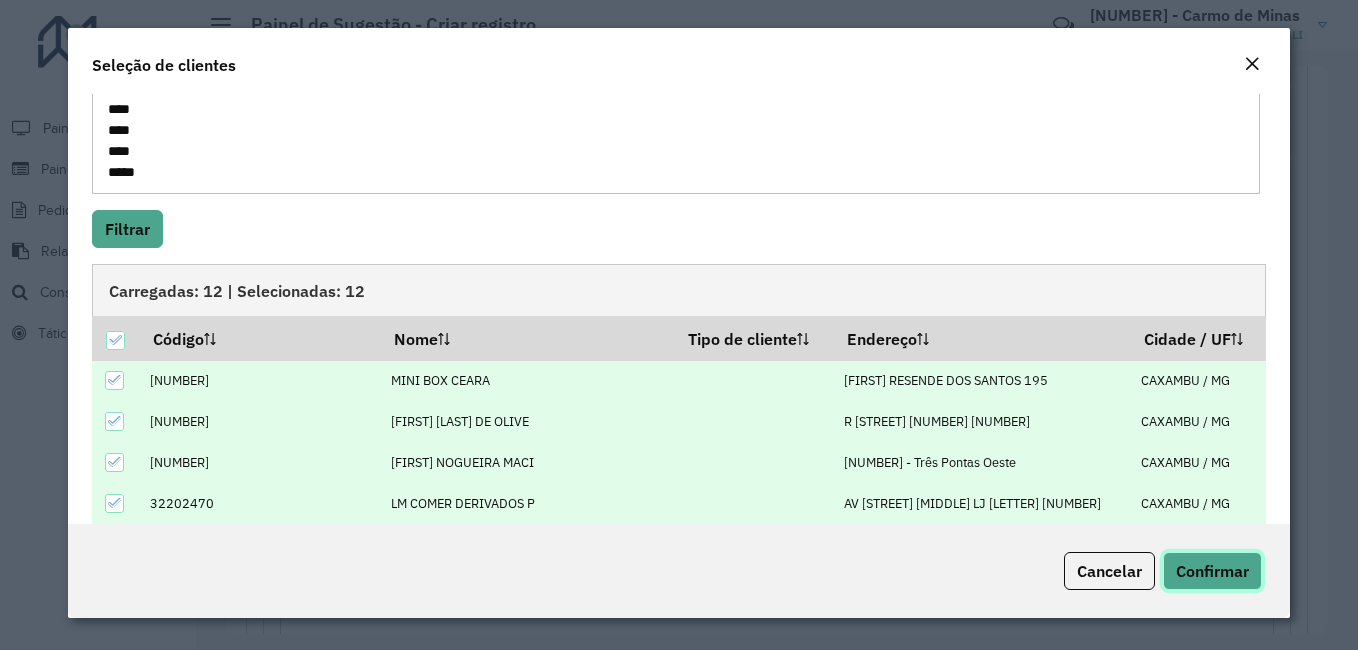 click on "Confirmar" 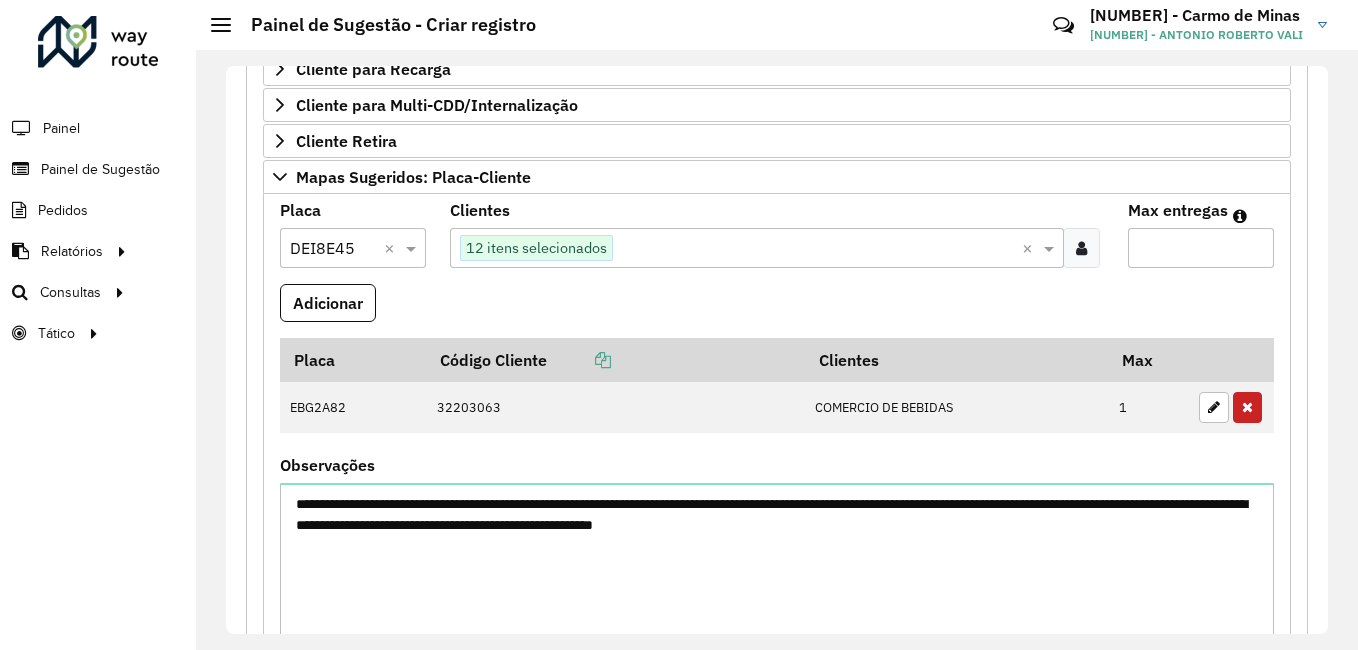 click on "Max entregas" at bounding box center [1201, 248] 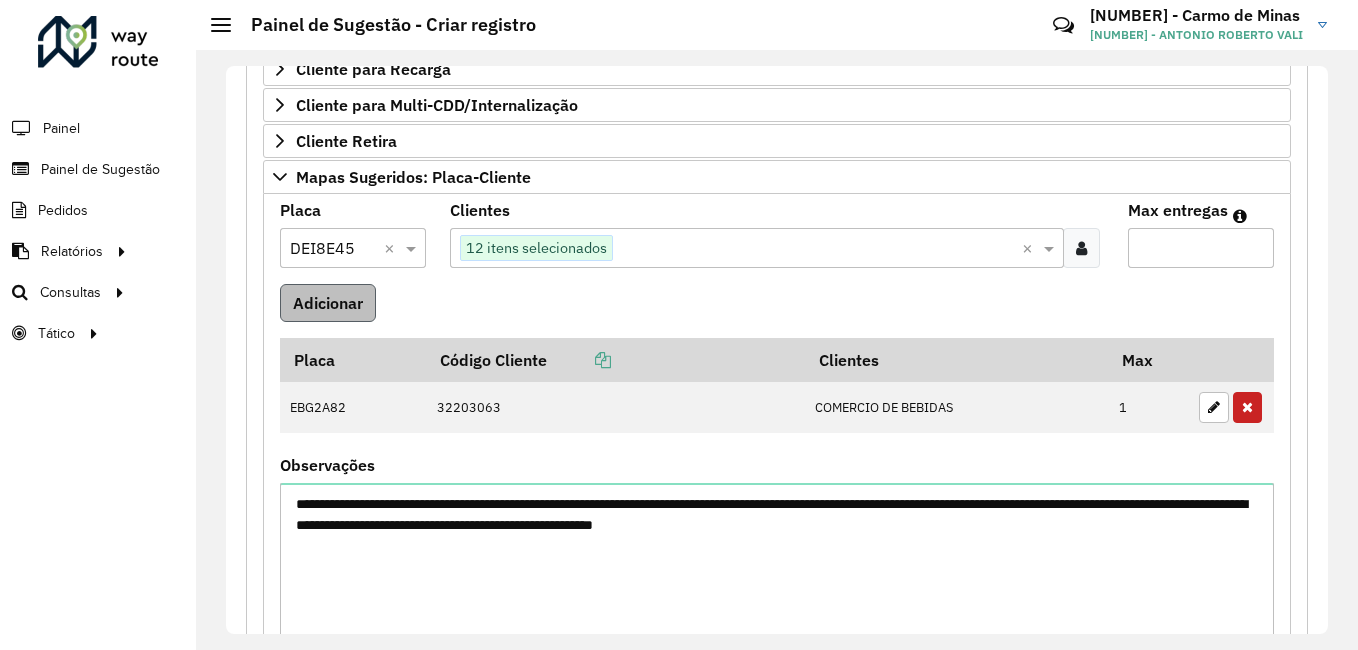 type on "**" 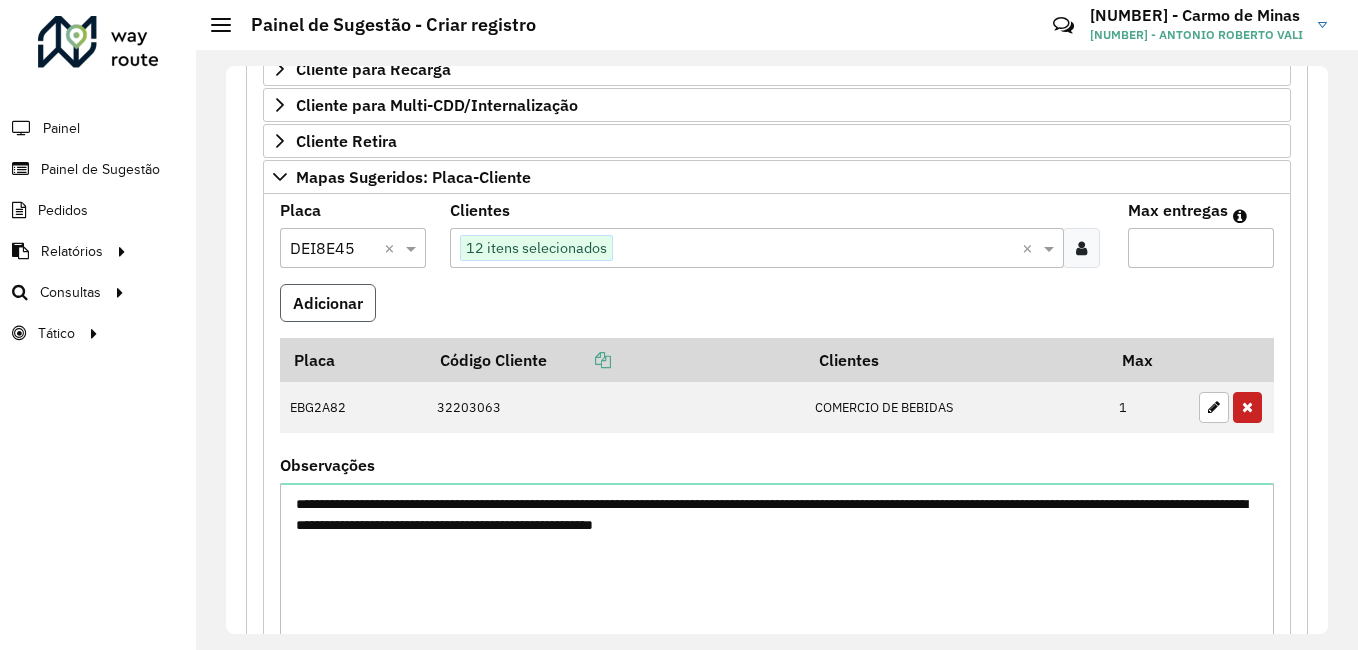 click on "Adicionar" at bounding box center (328, 303) 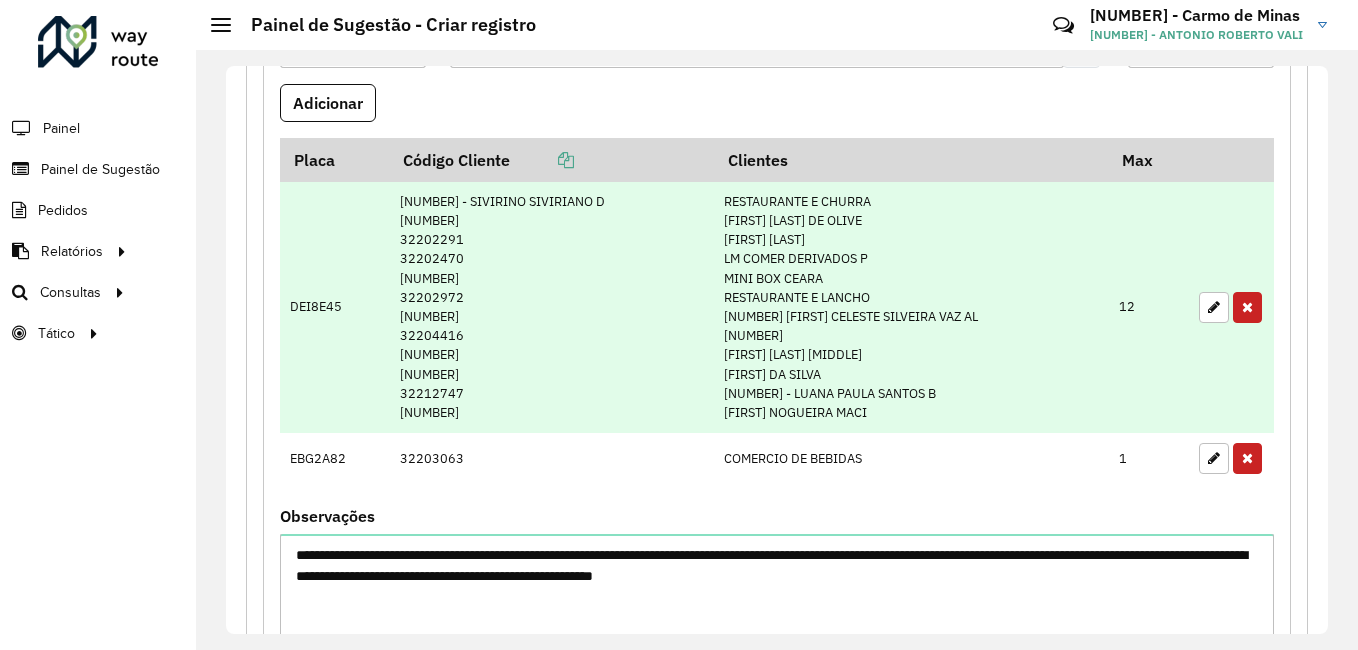 scroll, scrollTop: 747, scrollLeft: 0, axis: vertical 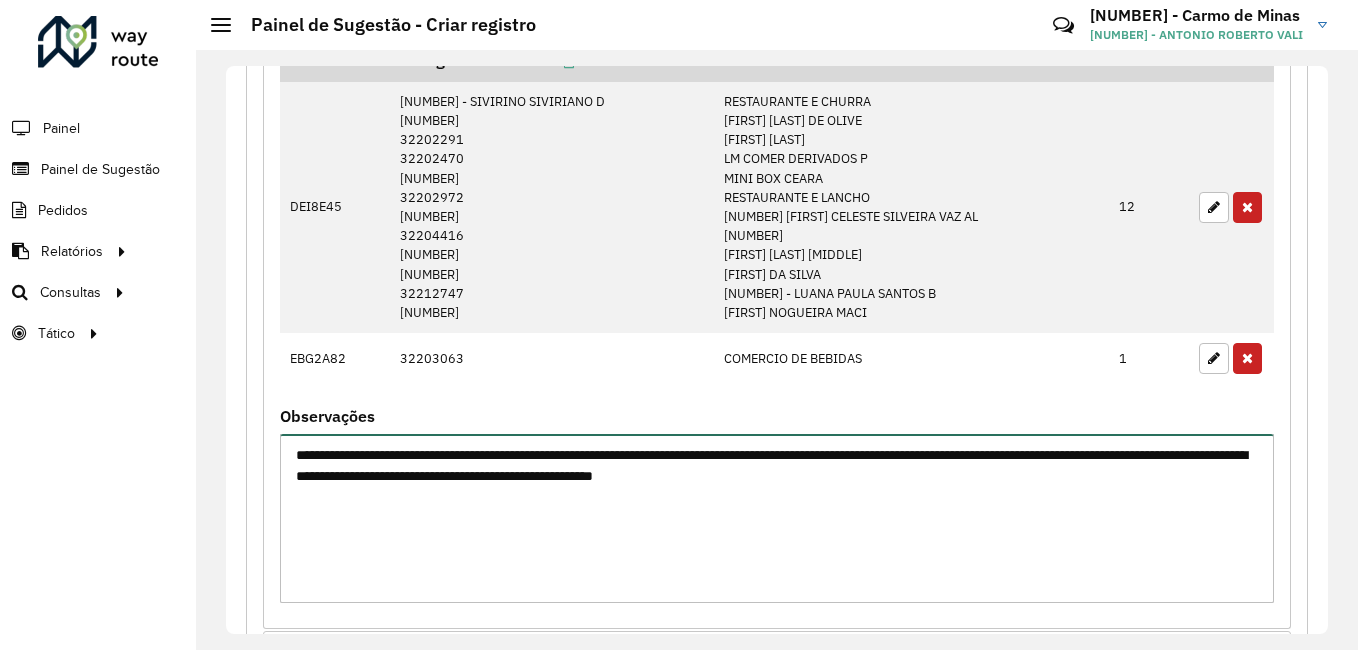 click on "**********" at bounding box center [777, 518] 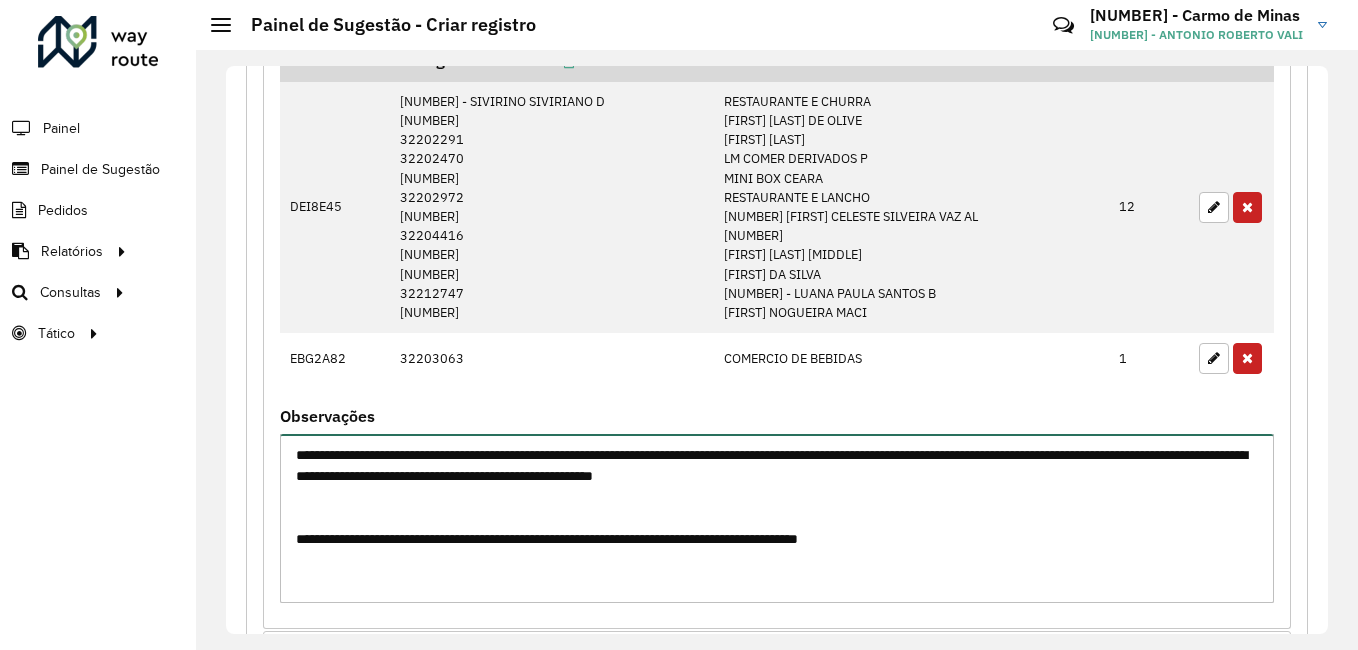 type on "**********" 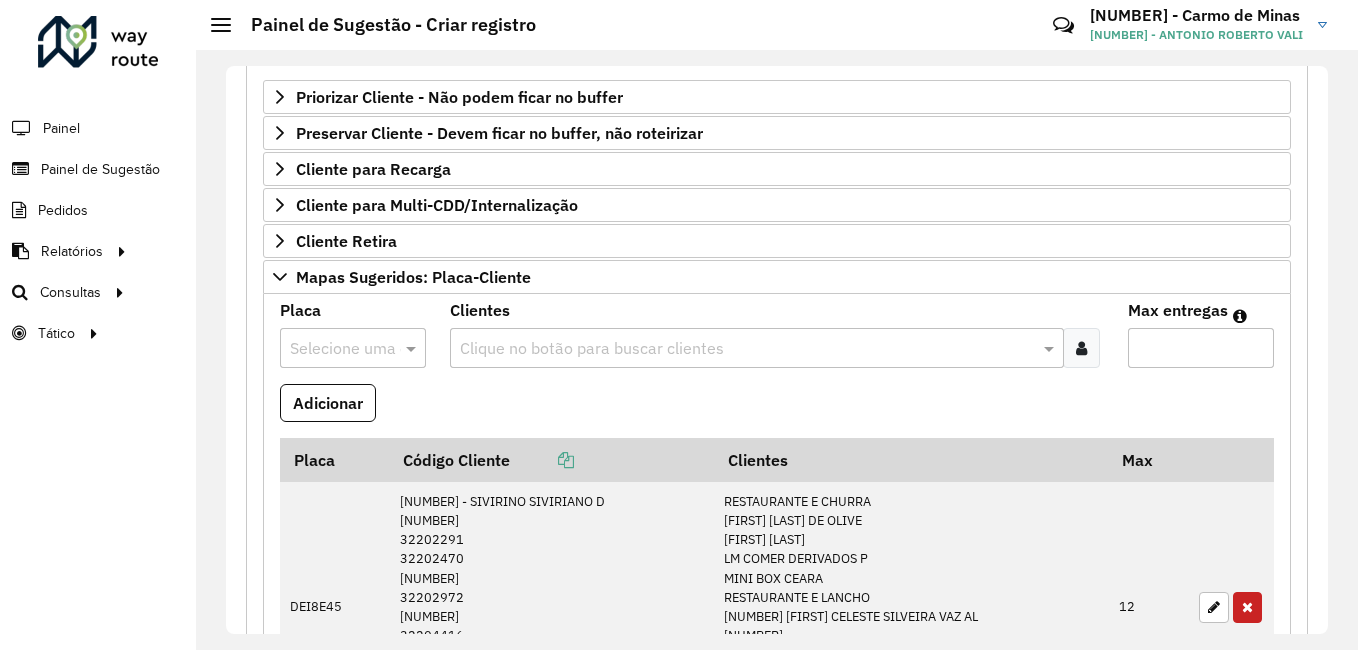 scroll, scrollTop: 147, scrollLeft: 0, axis: vertical 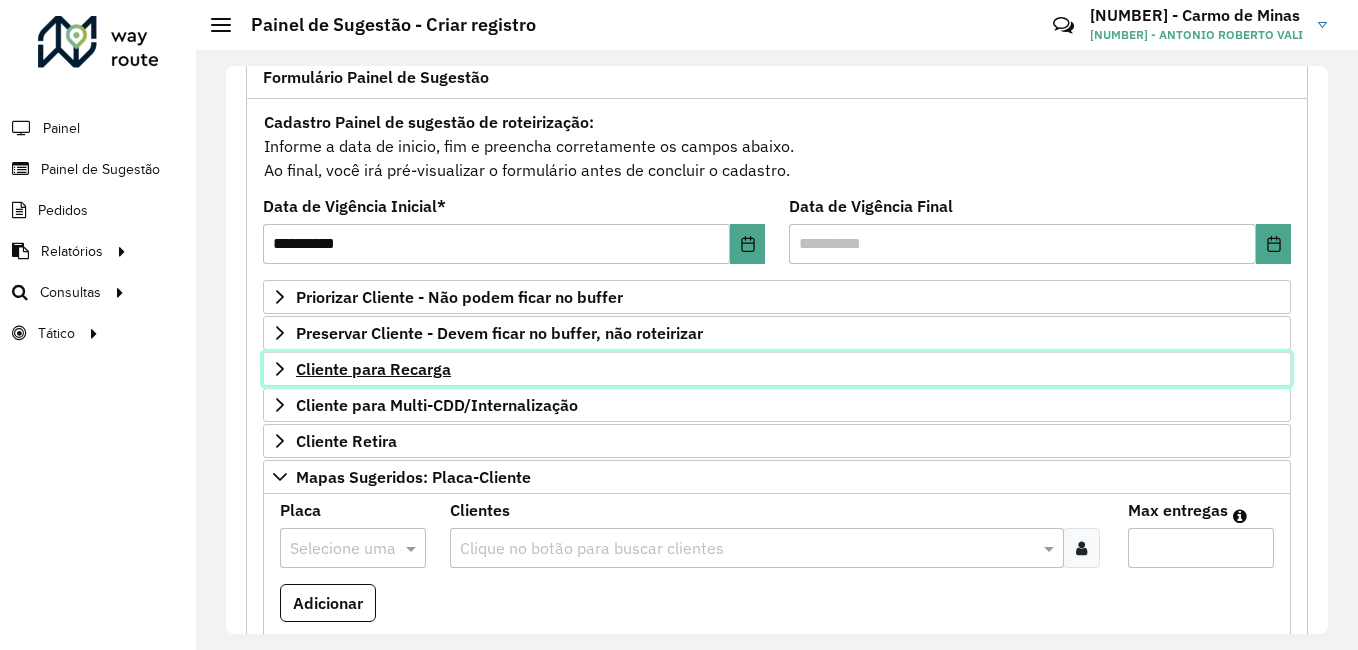 click 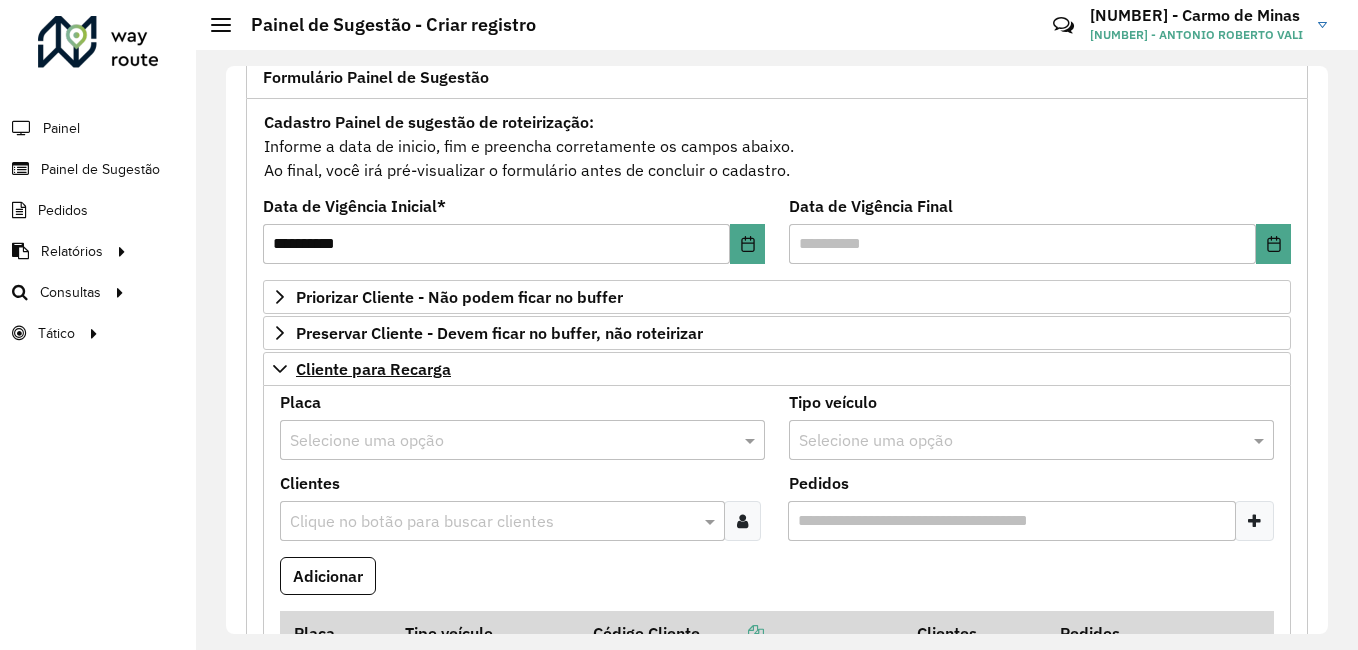 click at bounding box center (502, 441) 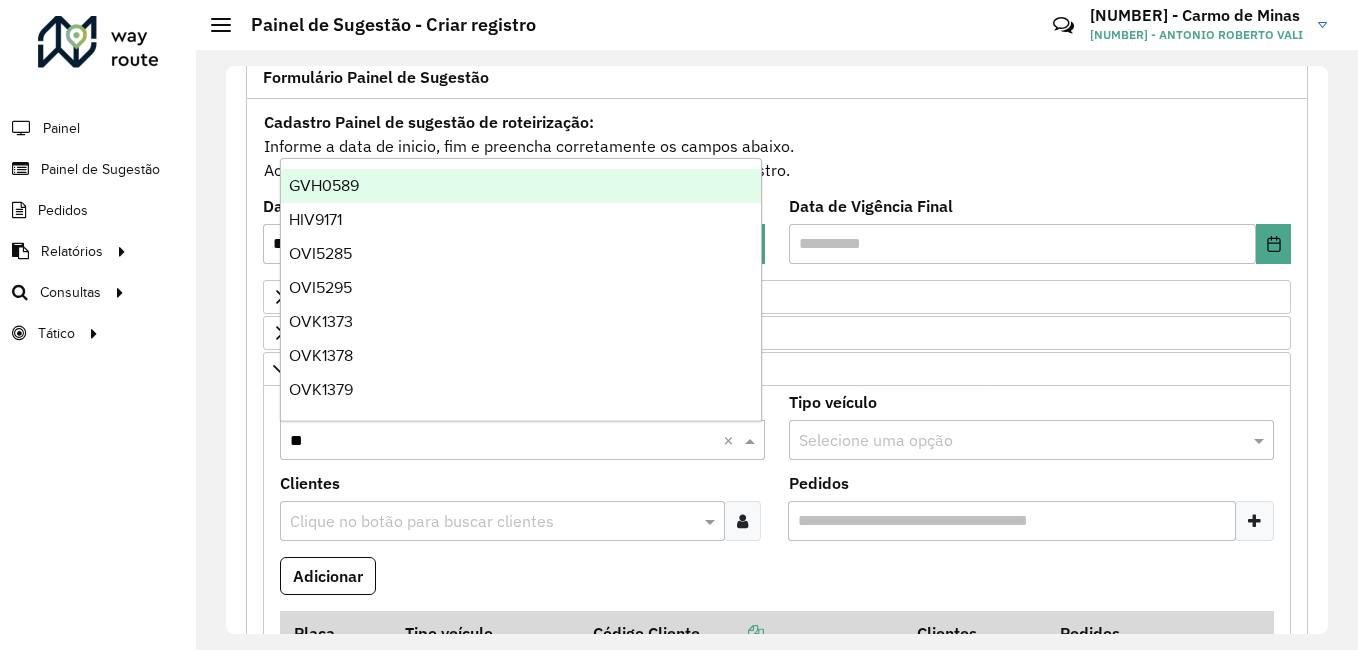 type on "***" 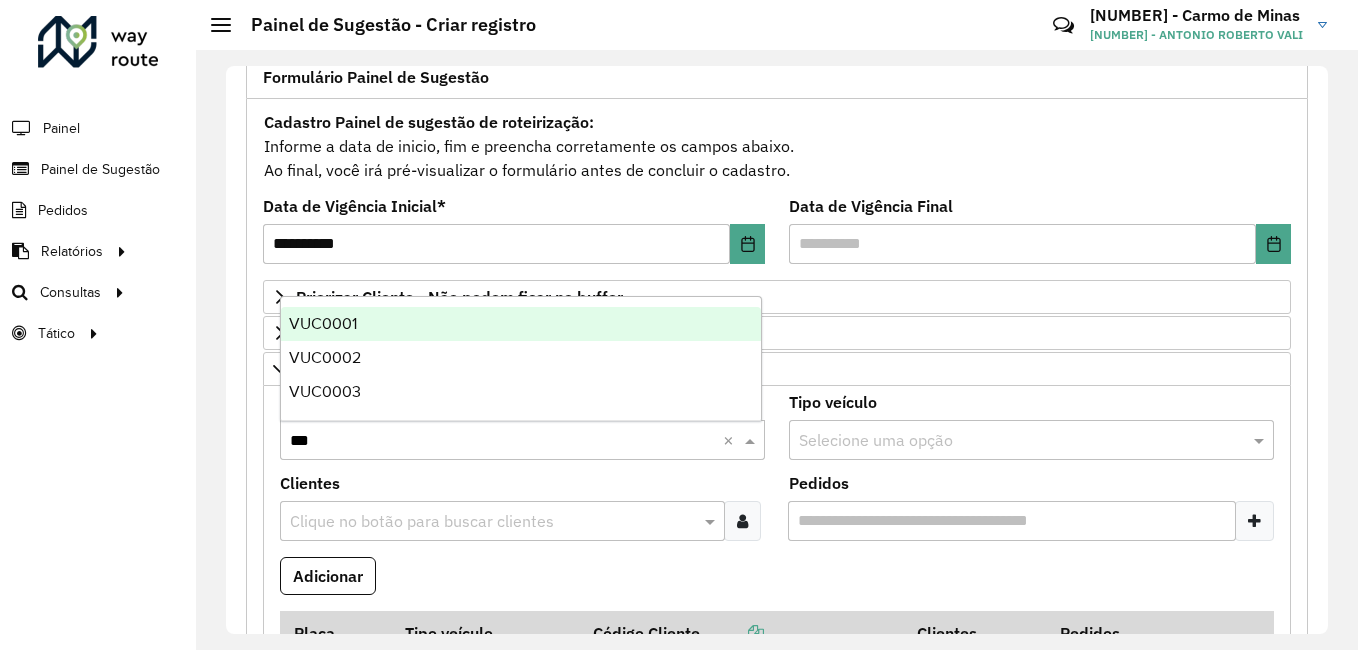 click on "VUC0001" at bounding box center [521, 324] 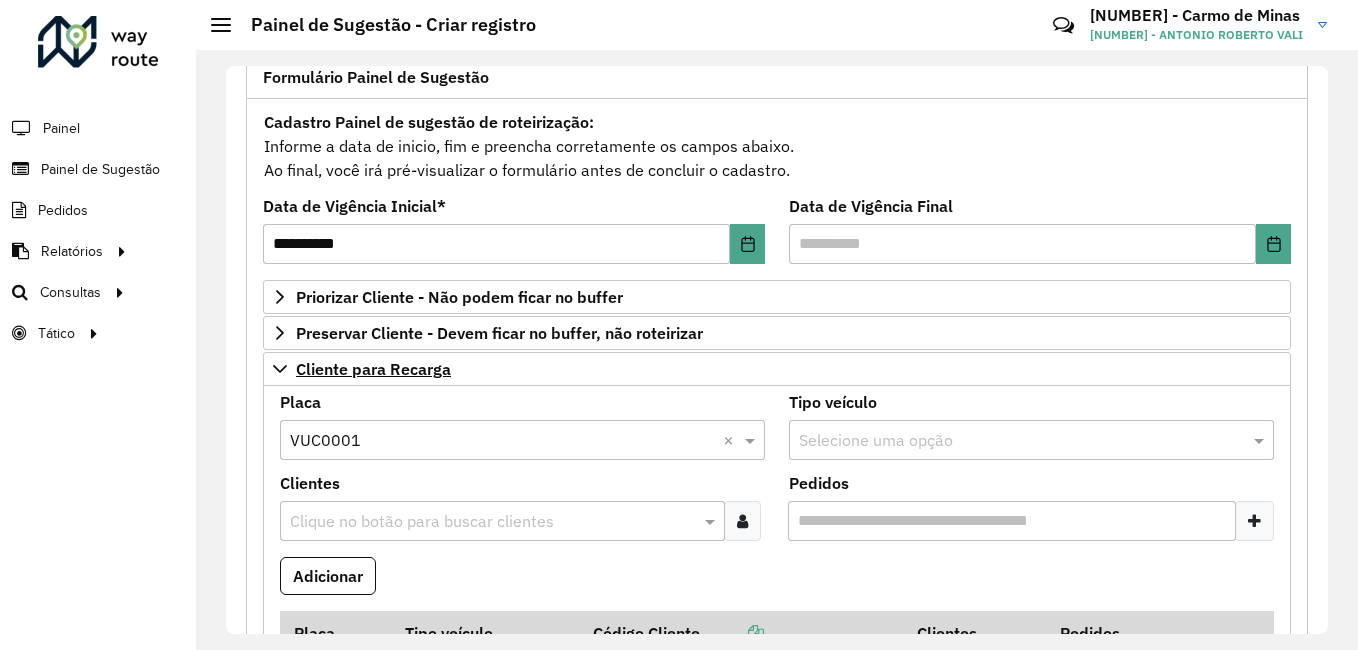 click at bounding box center (492, 522) 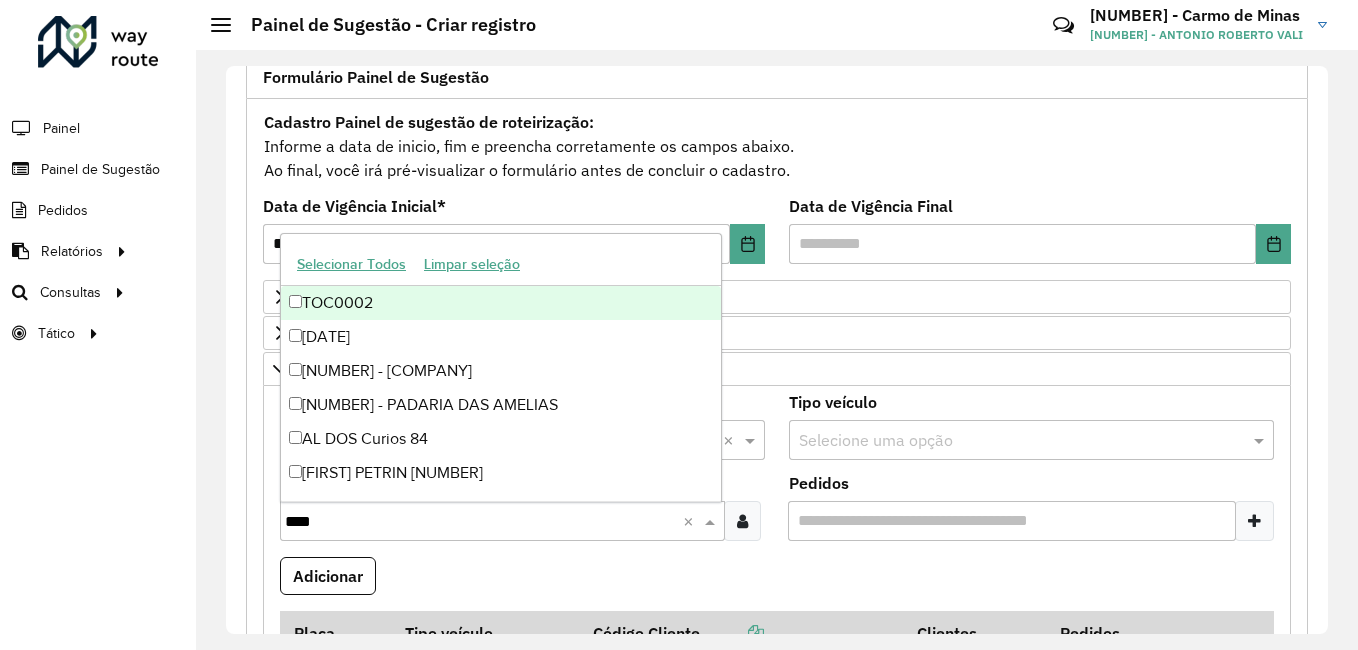 type on "*****" 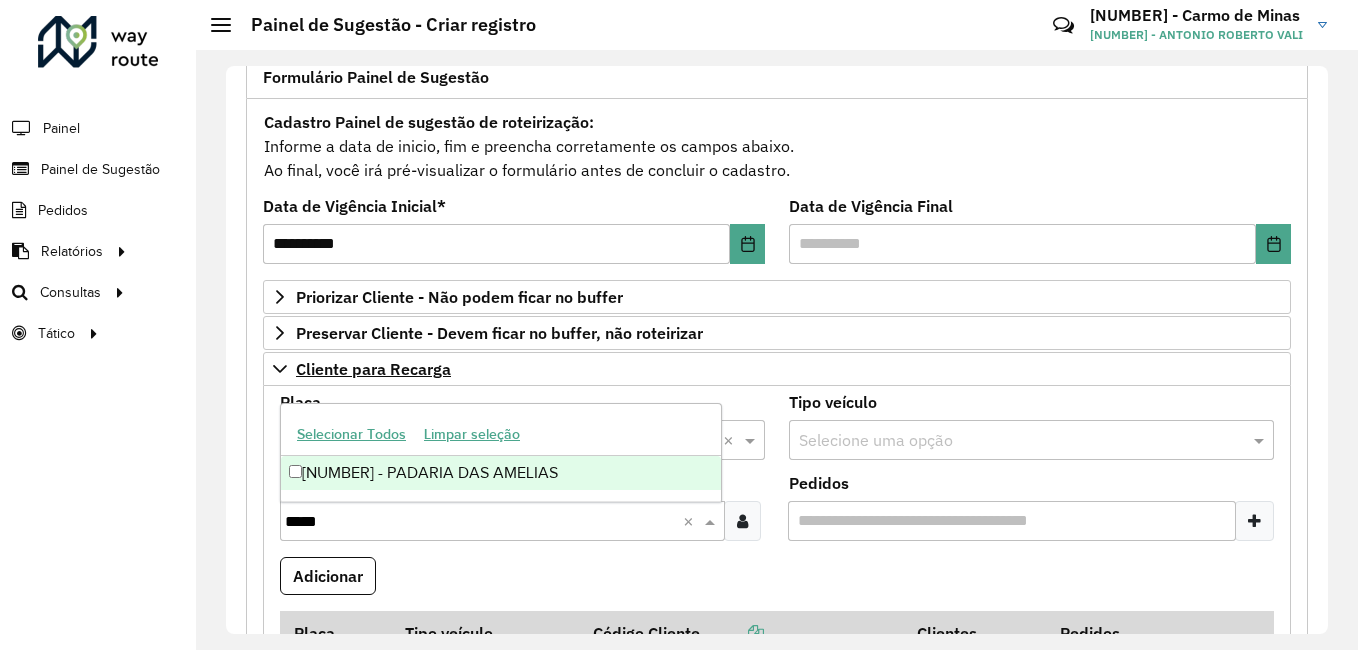 click on "[NUMBER] - [FIRST] [LAST] XI" at bounding box center [501, 473] 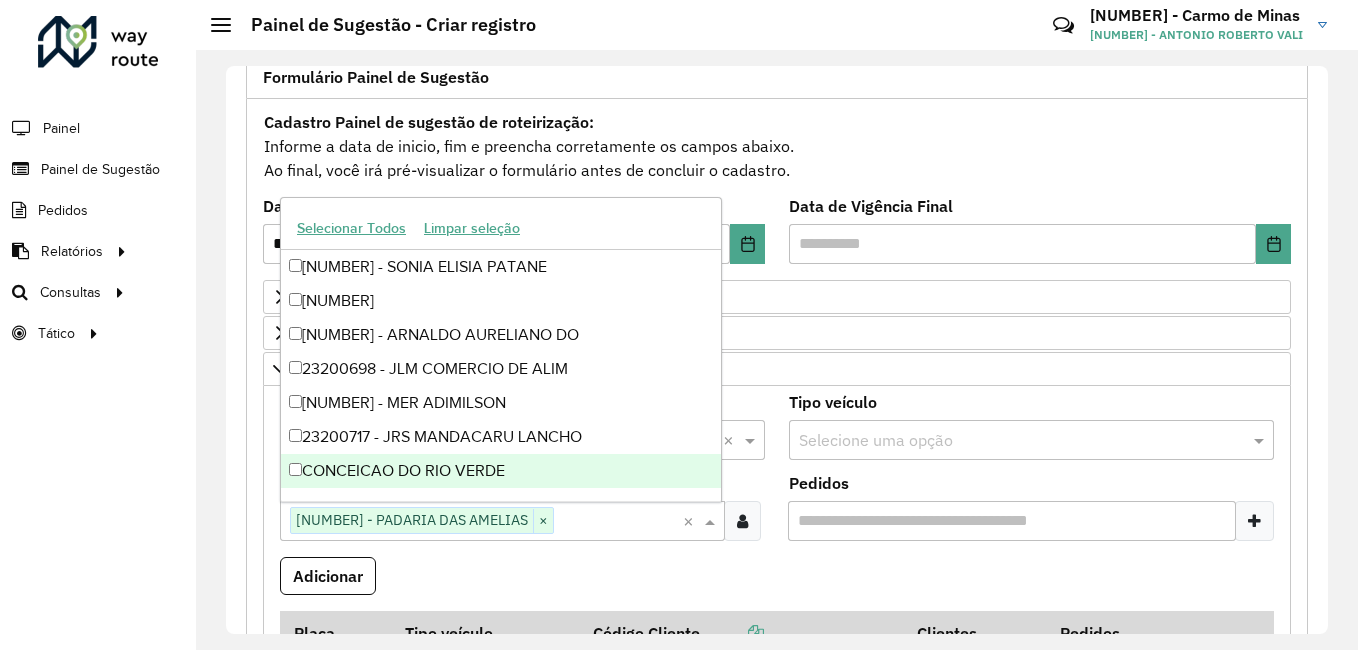 click on "Adicionar" at bounding box center (777, 584) 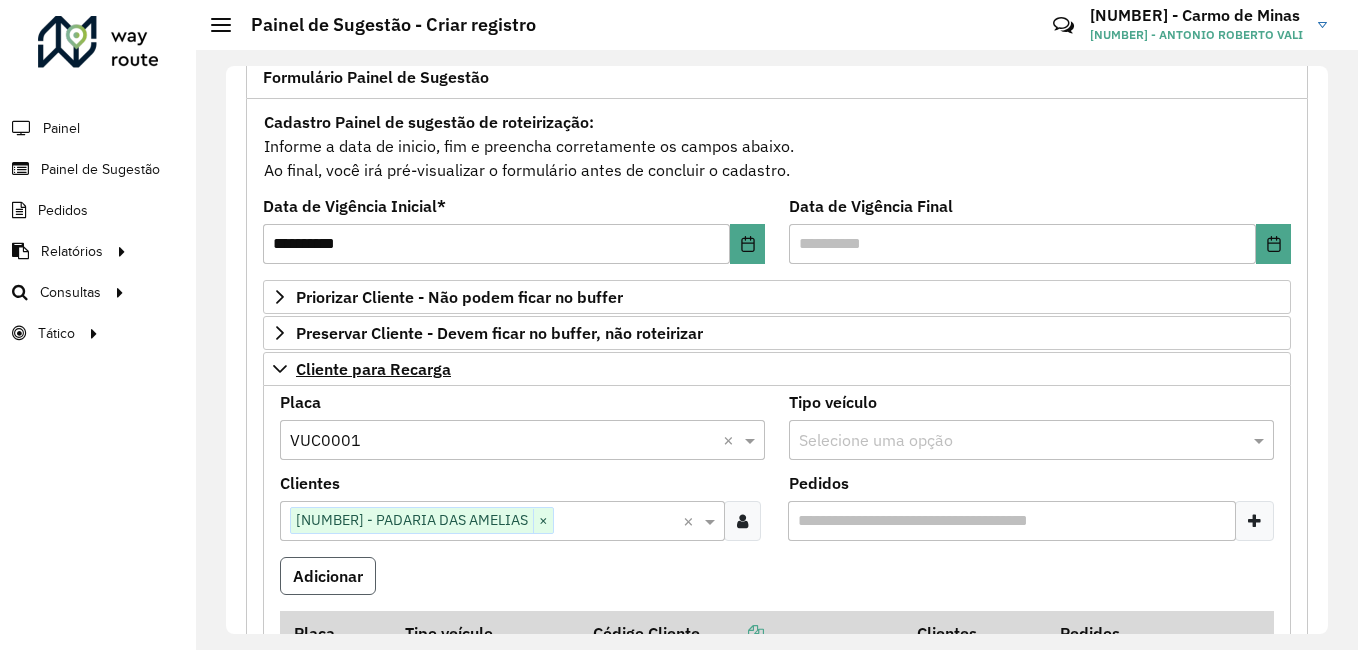 click on "Adicionar" at bounding box center (328, 576) 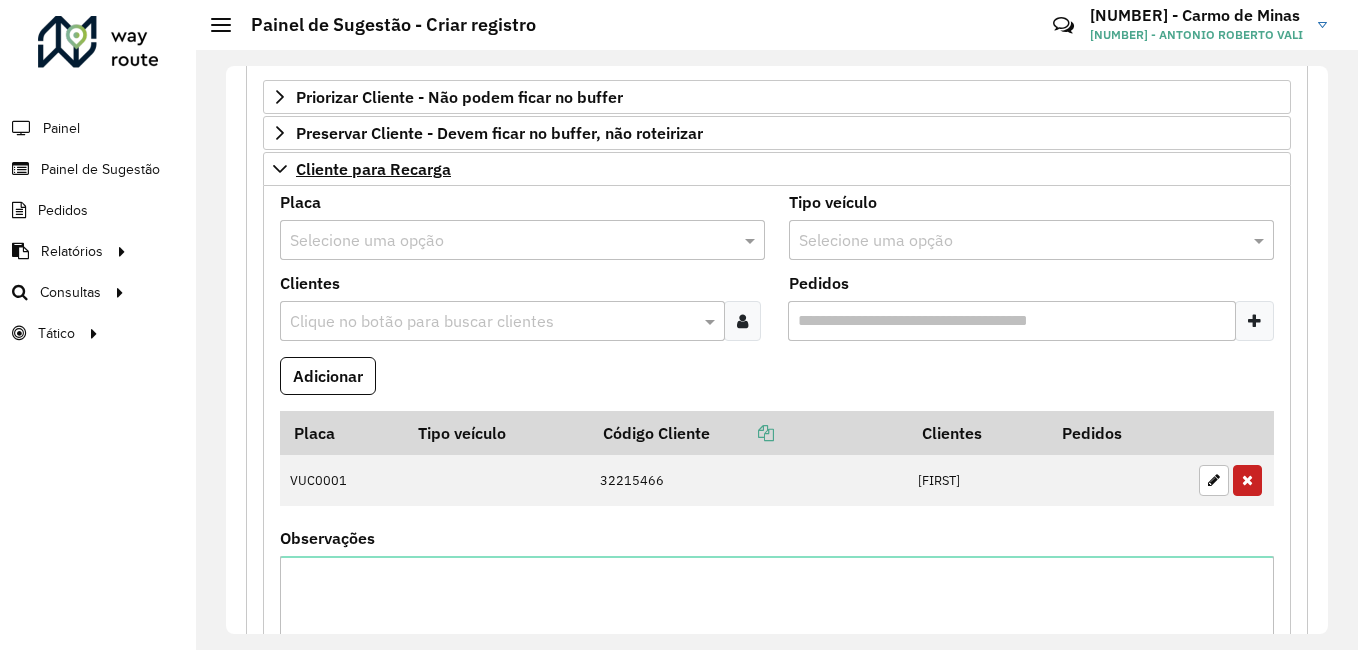 scroll, scrollTop: 547, scrollLeft: 0, axis: vertical 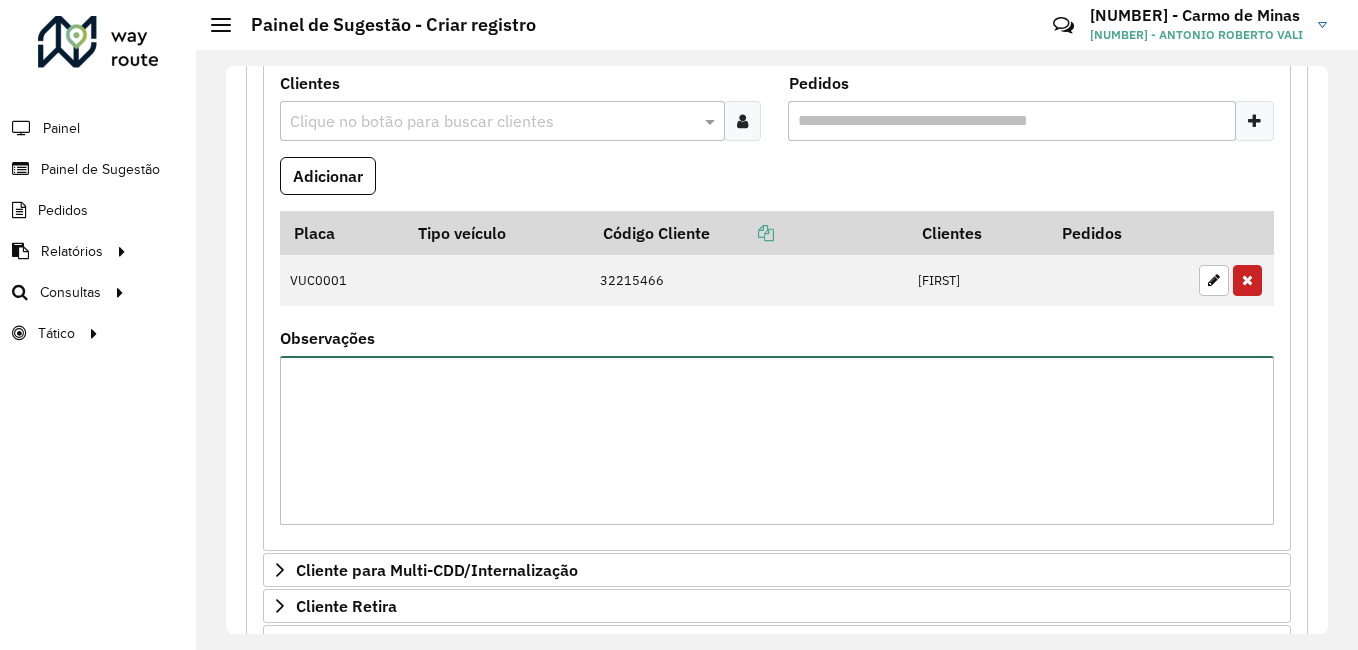 click on "Observações" at bounding box center (777, 440) 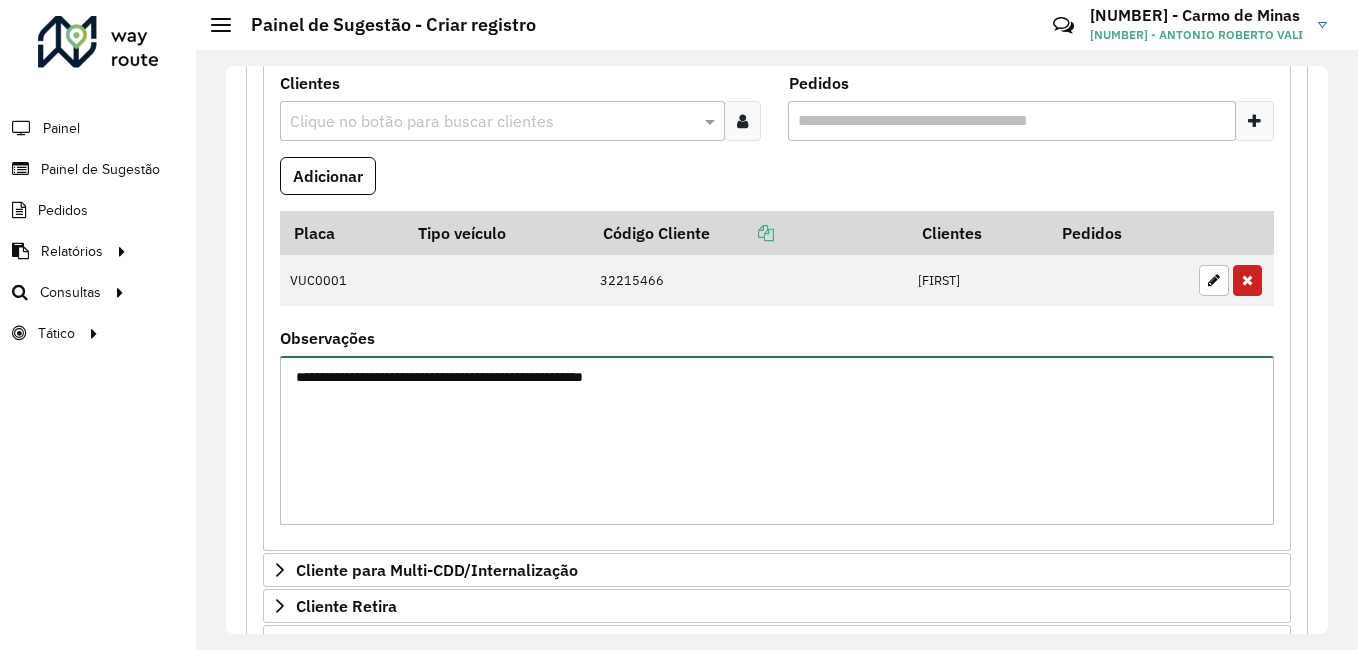 scroll, scrollTop: 47, scrollLeft: 0, axis: vertical 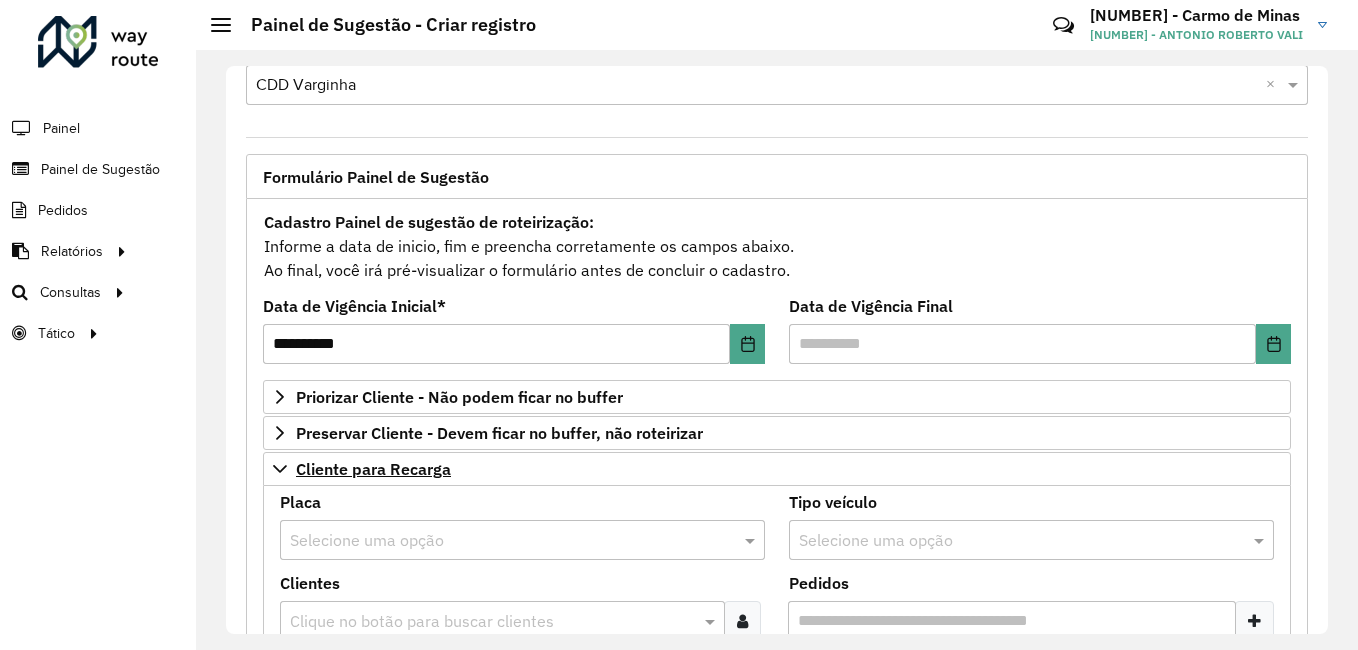 type on "**********" 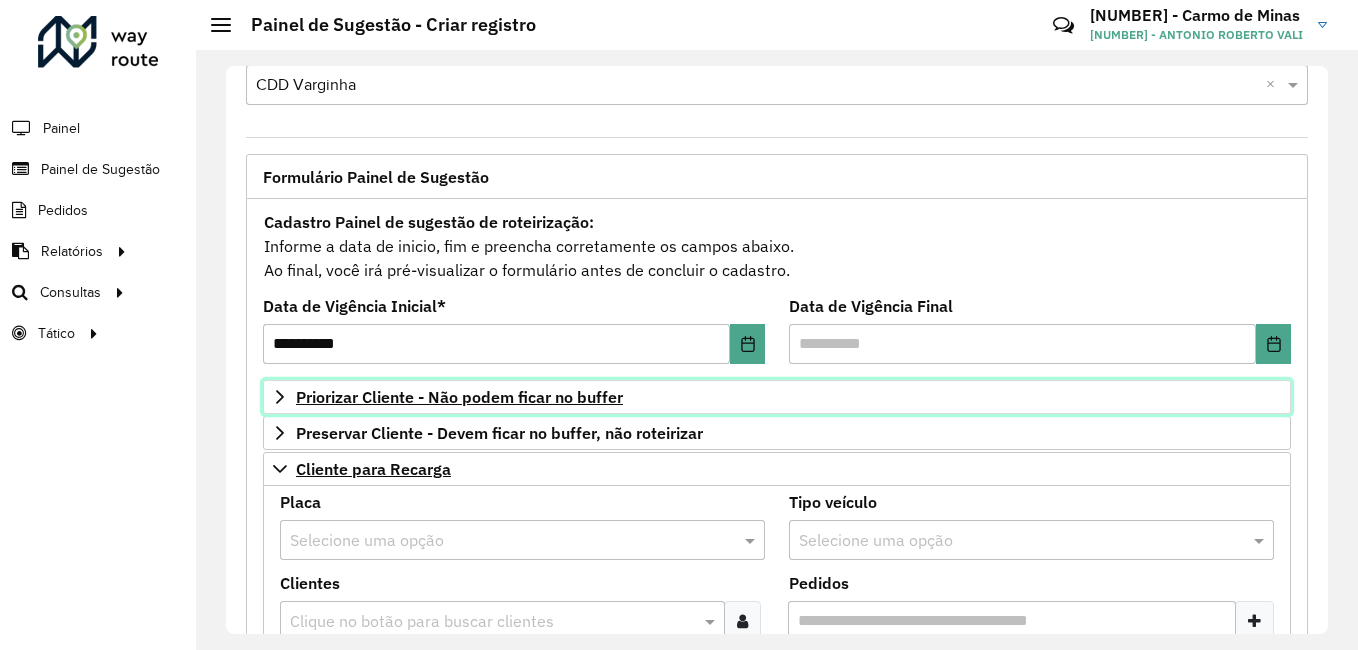 click on "Priorizar Cliente - Não podem ficar no buffer" at bounding box center (459, 397) 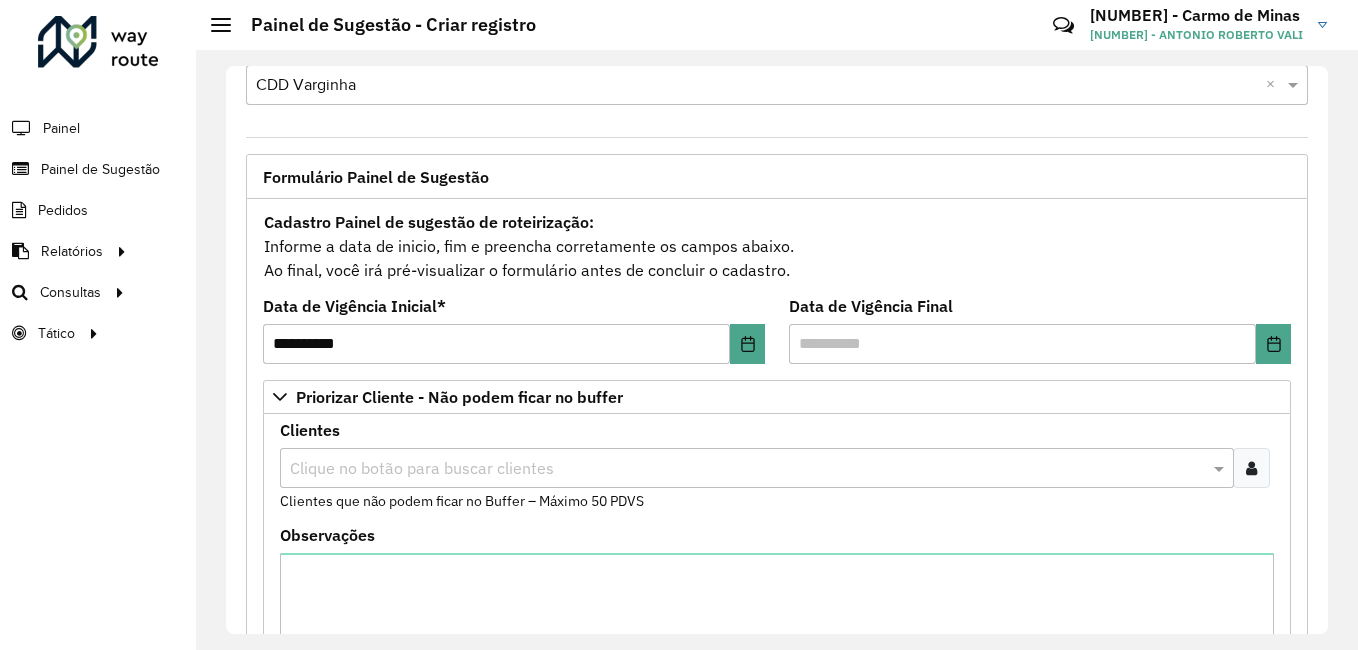 click at bounding box center (1251, 468) 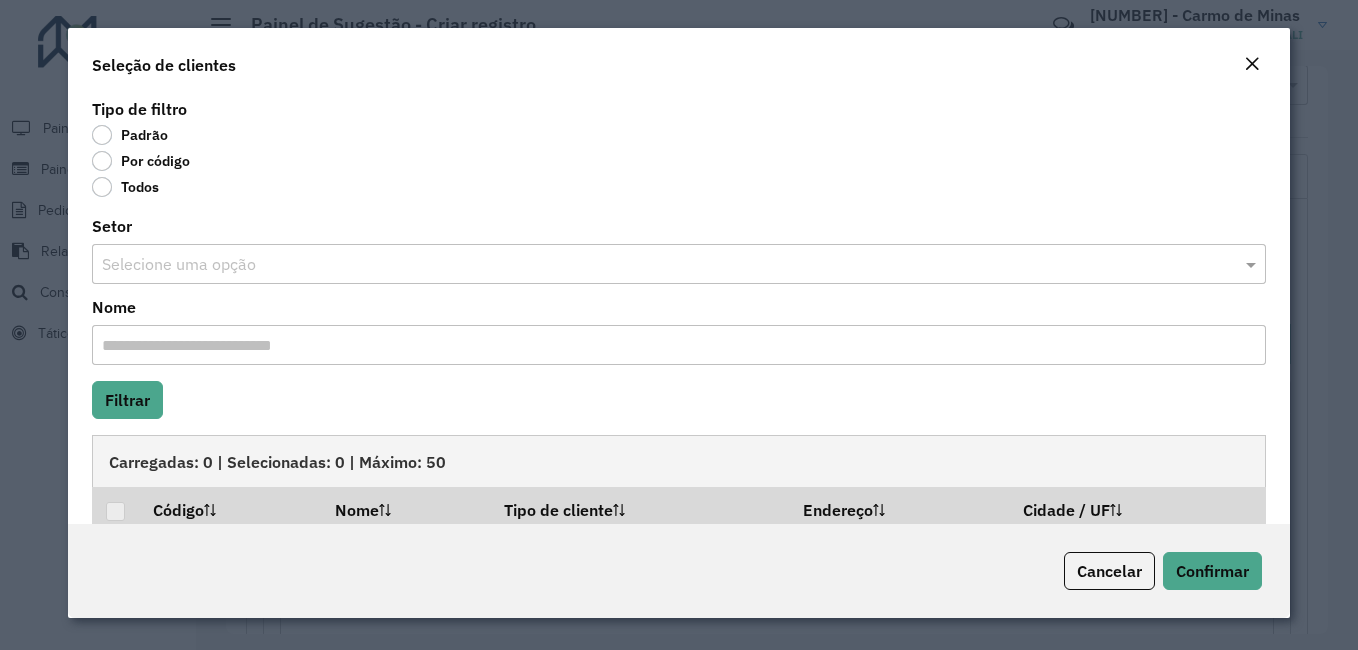 click on "Por código" 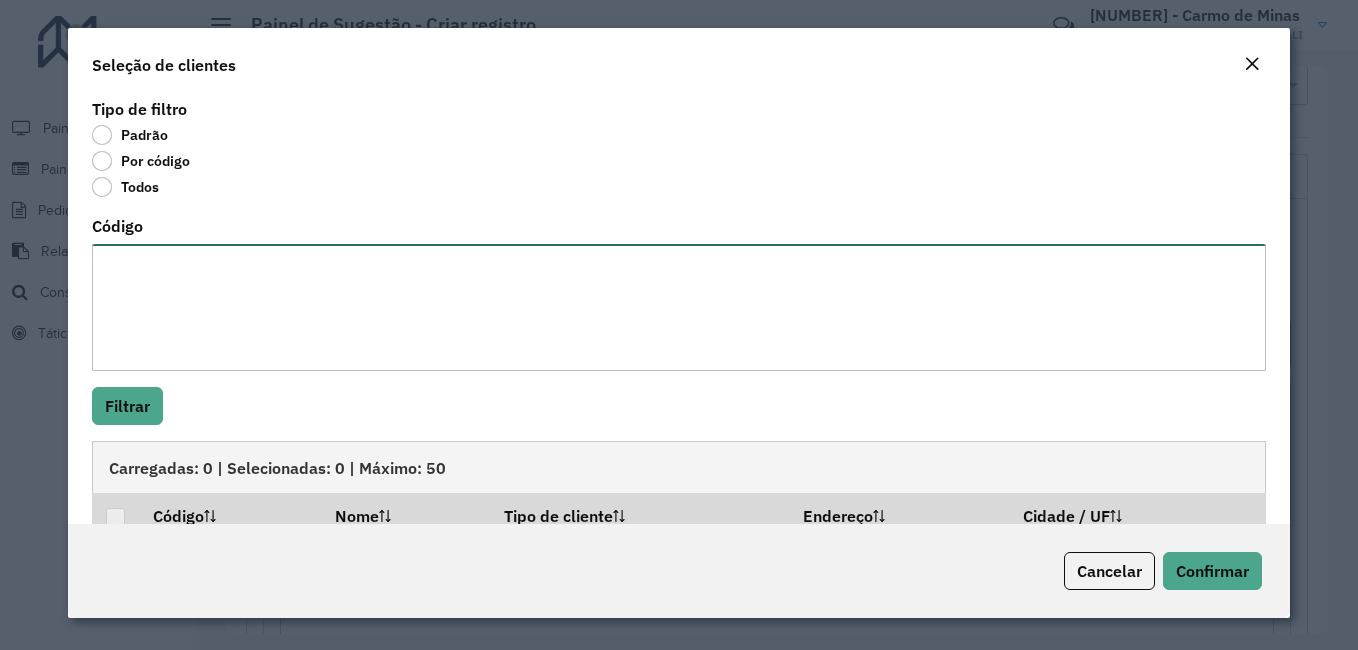 click on "Código" at bounding box center [679, 307] 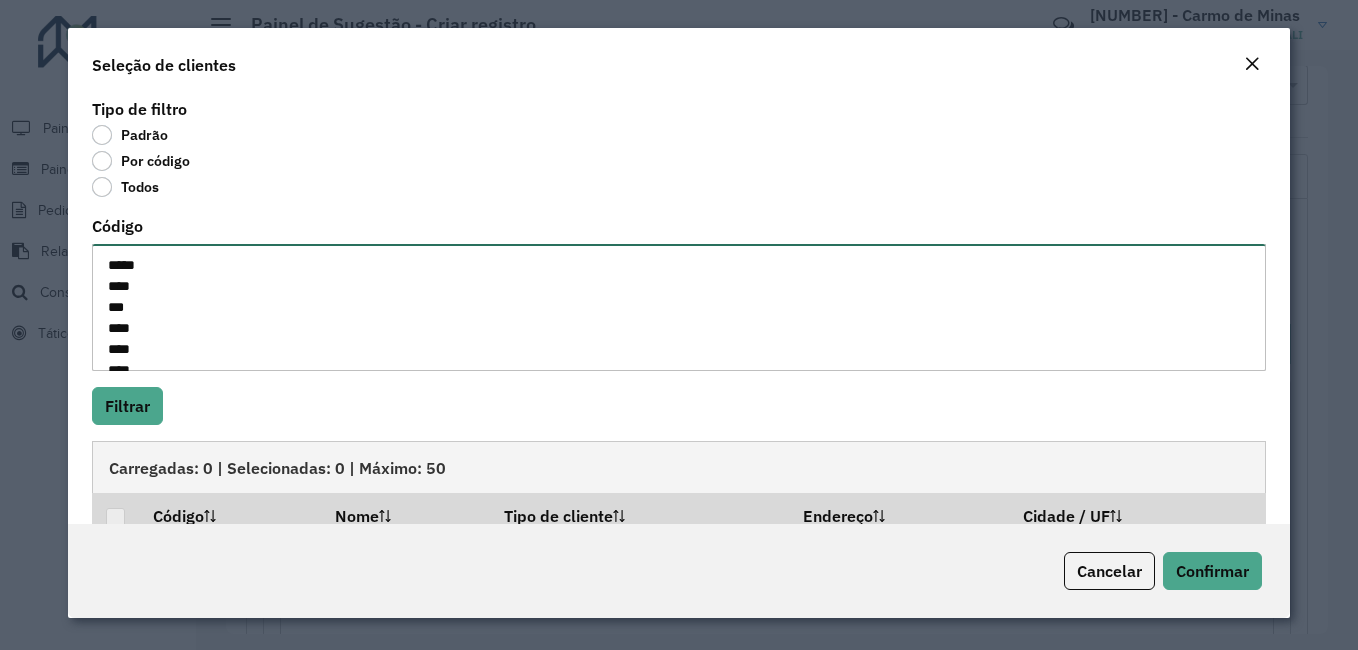 scroll, scrollTop: 50, scrollLeft: 0, axis: vertical 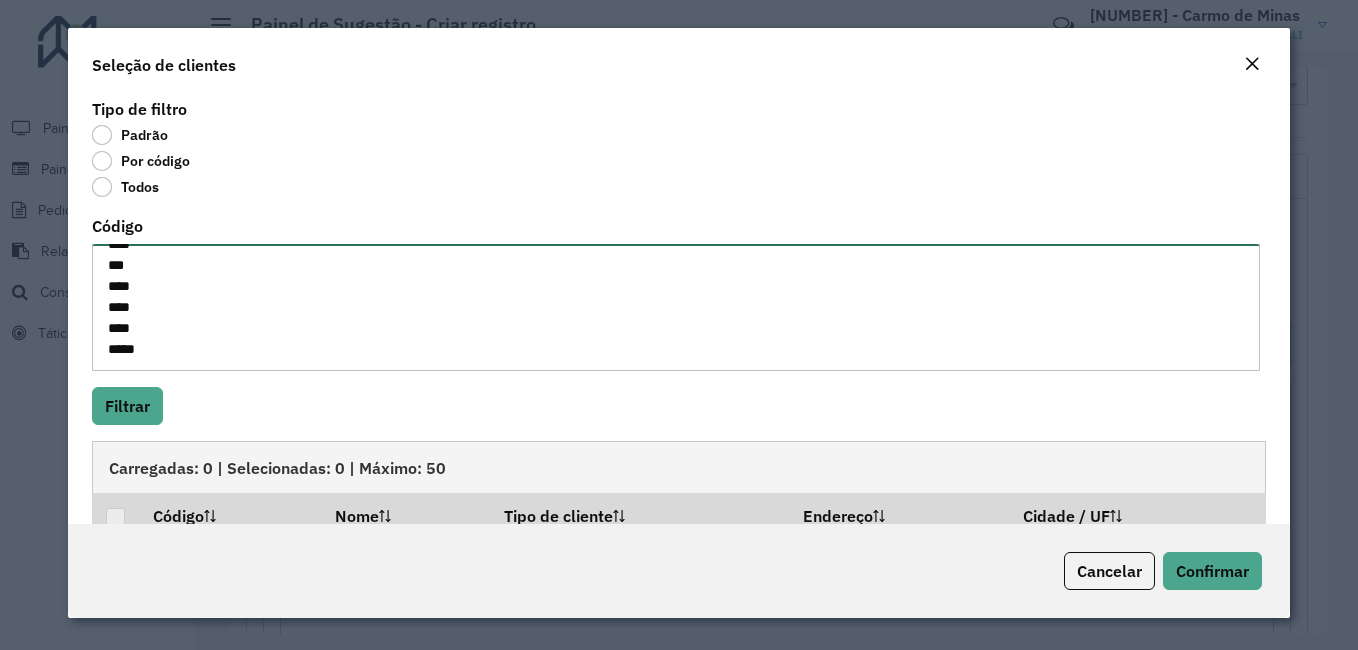 paste on "****
****" 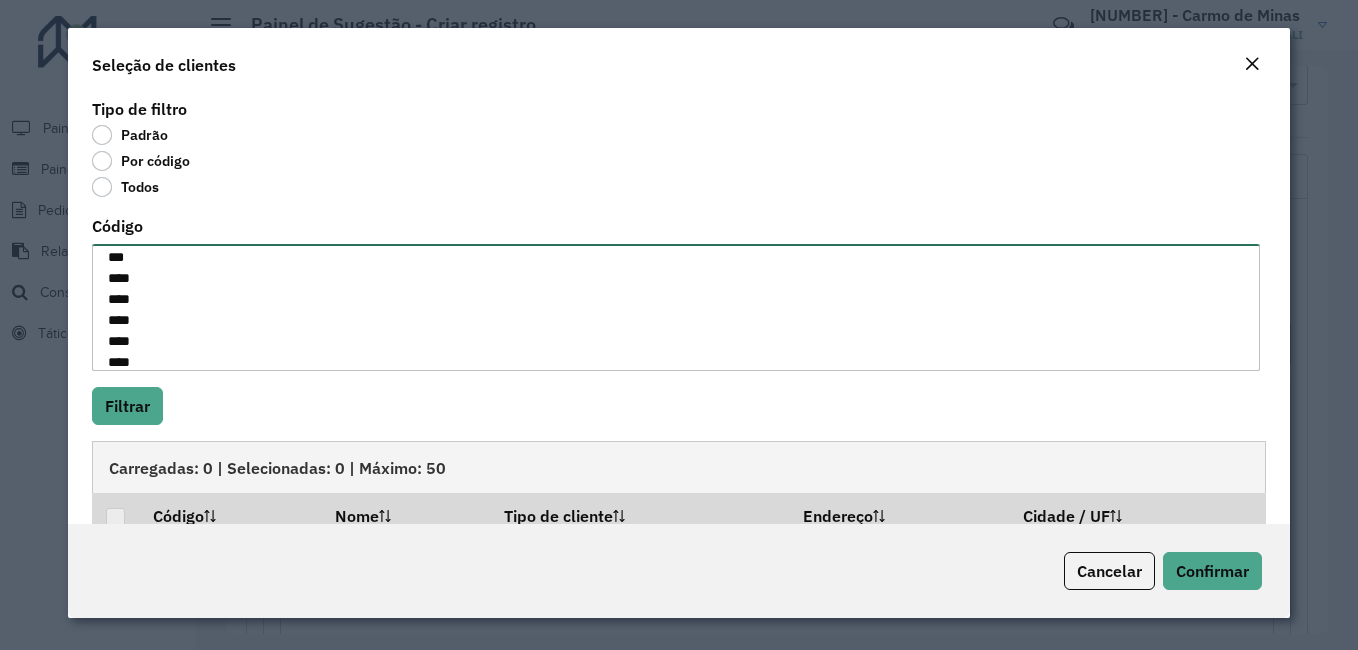 scroll, scrollTop: 92, scrollLeft: 0, axis: vertical 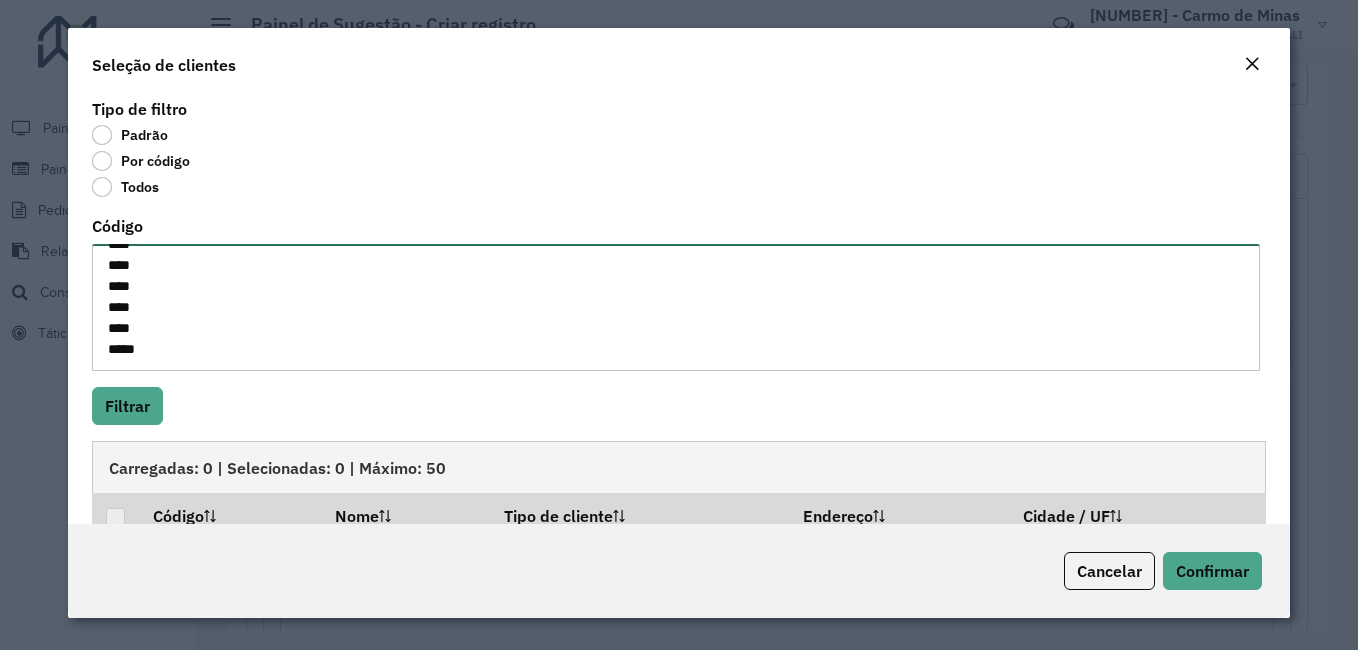 paste on "*****
****
*****
*****
***
****
****
****" 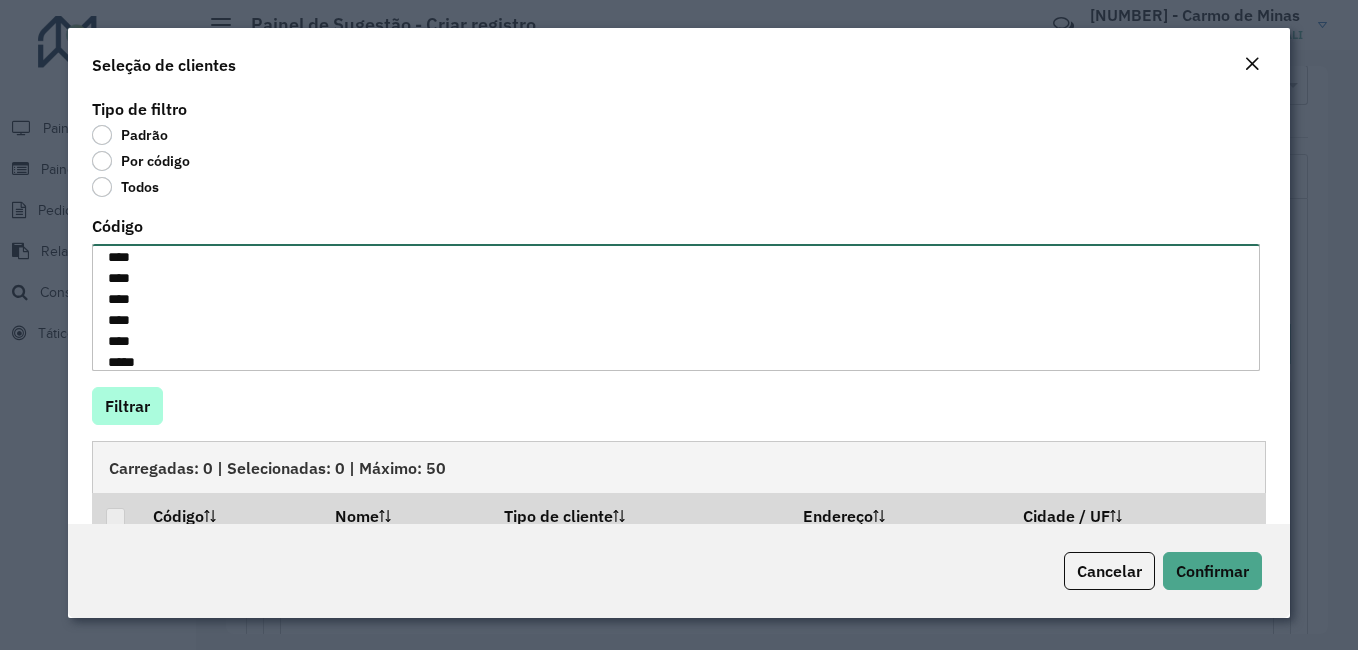 type on "*****
****
***
****
****
****
****
****
****
*****
****
*****
*****
***
****
****
****" 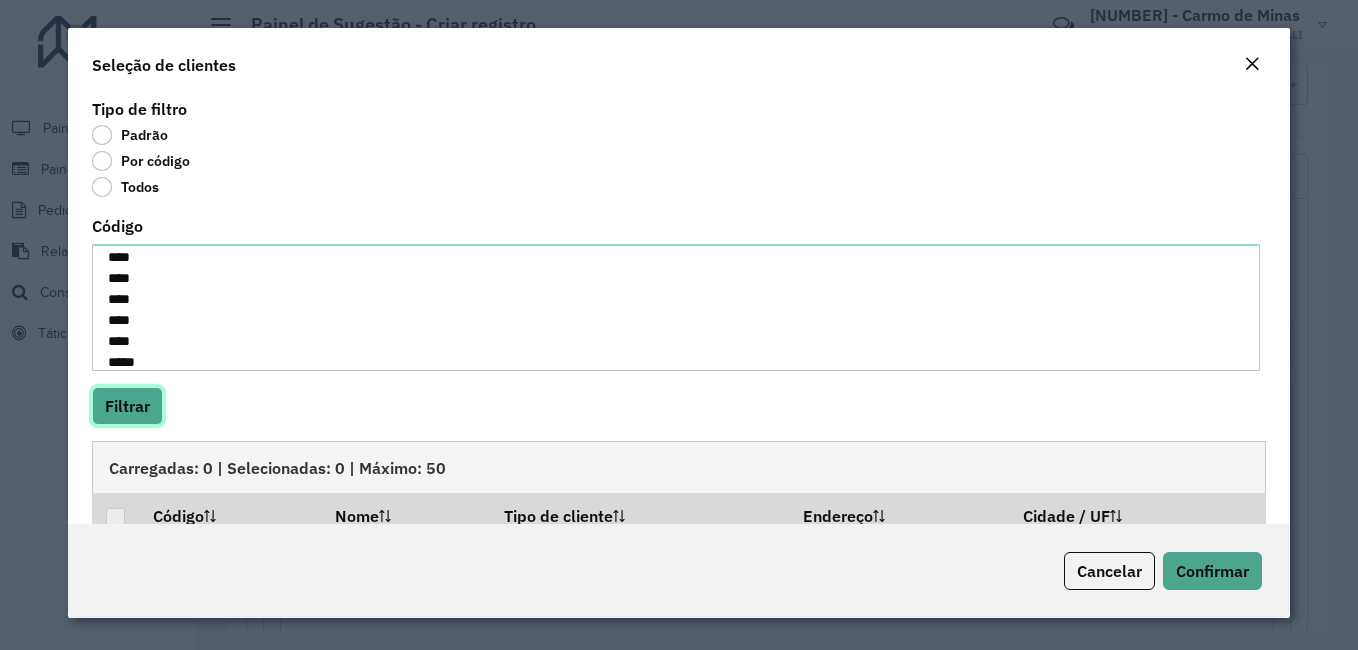 click on "Filtrar" 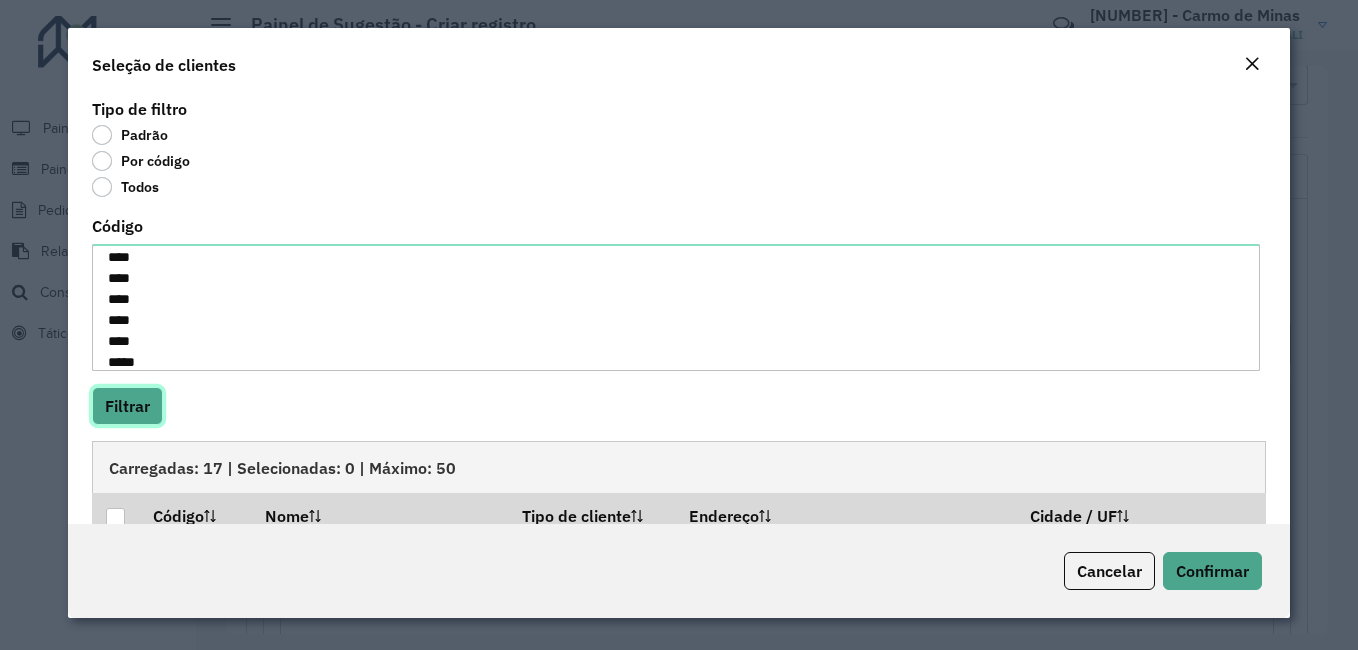scroll, scrollTop: 100, scrollLeft: 0, axis: vertical 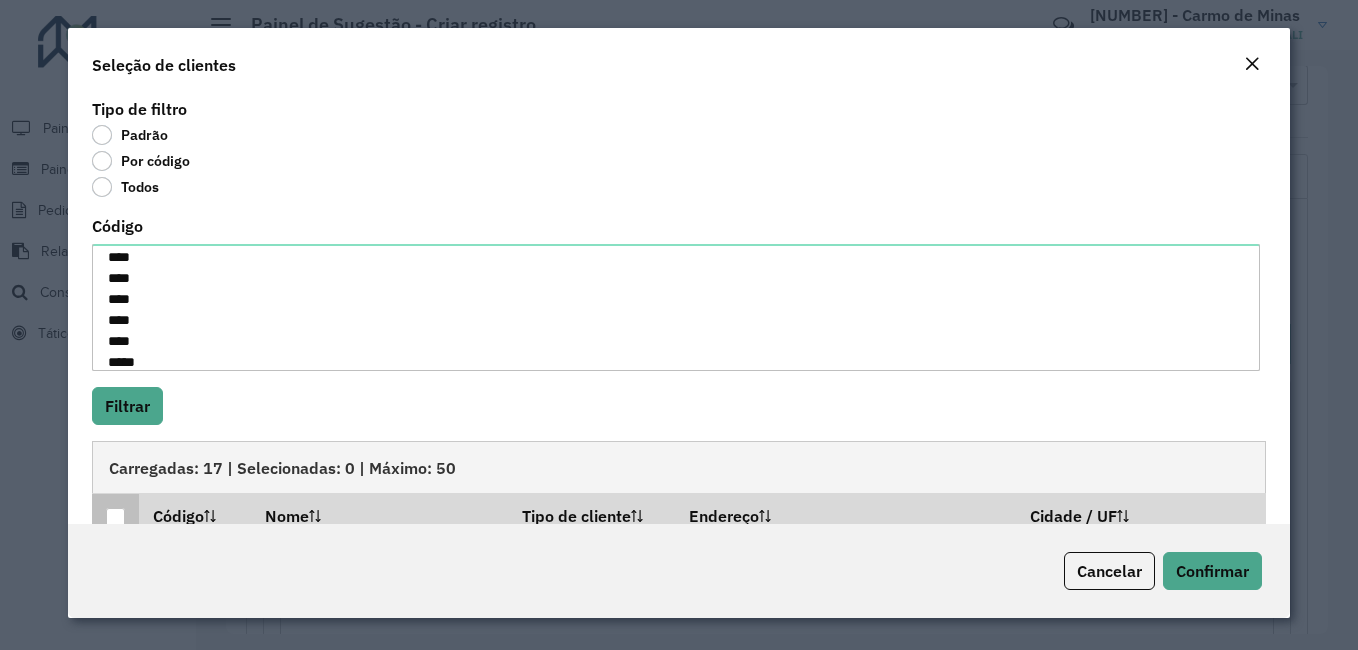 click at bounding box center [115, 517] 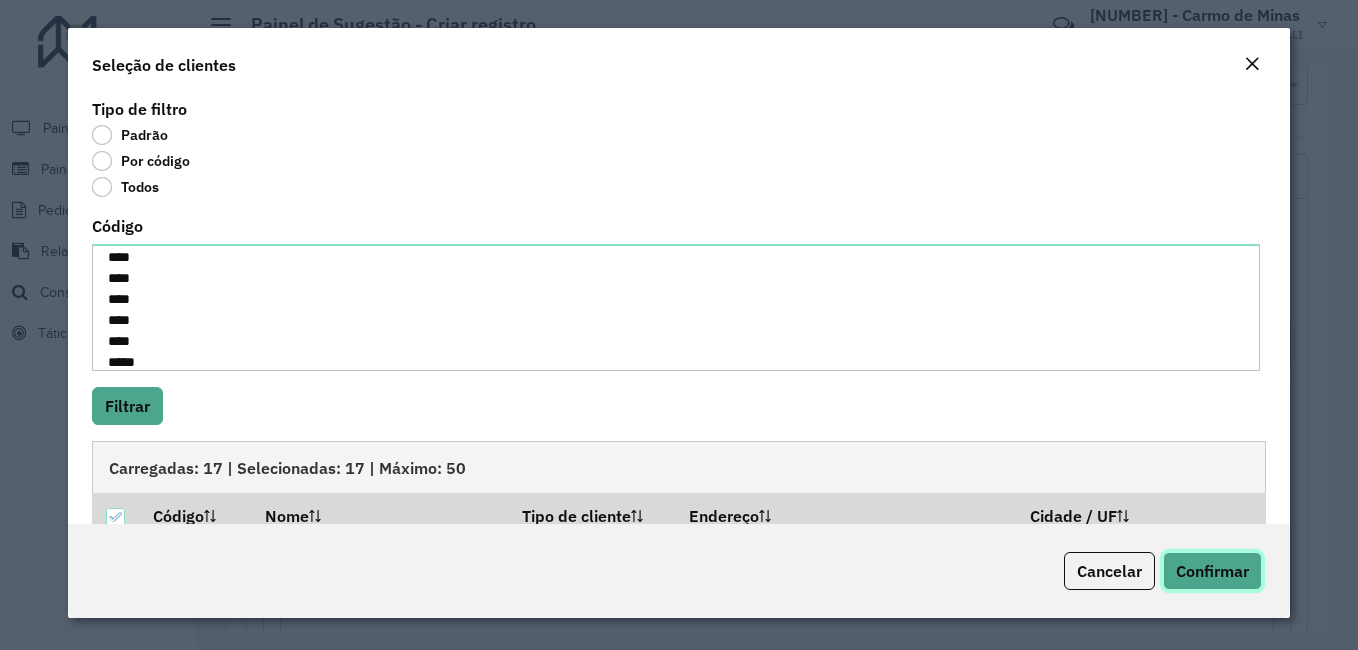 click on "Confirmar" 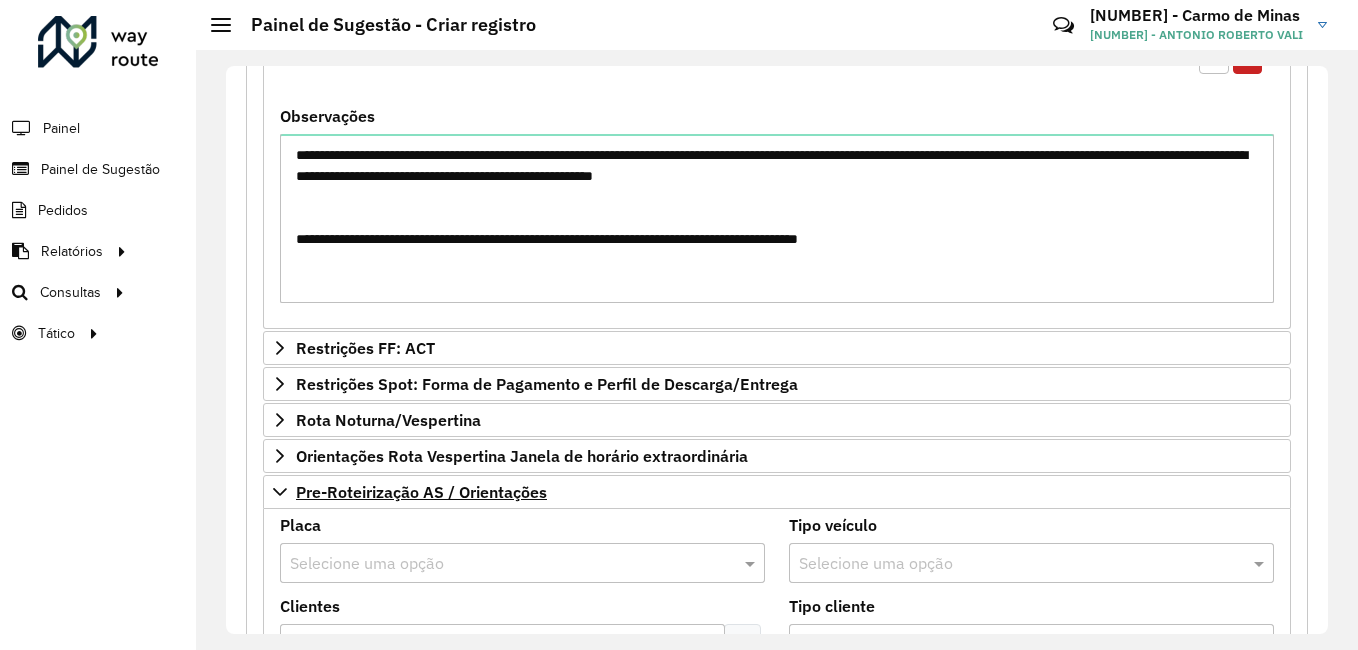 scroll, scrollTop: 2047, scrollLeft: 0, axis: vertical 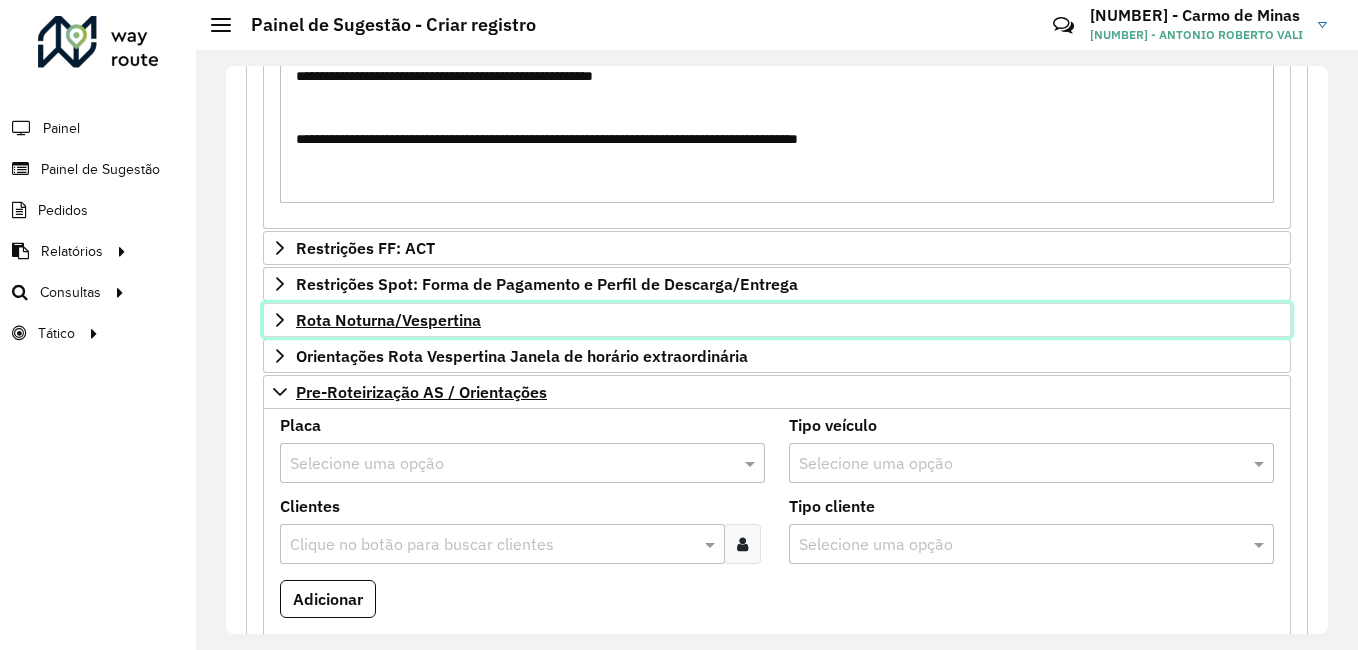 click 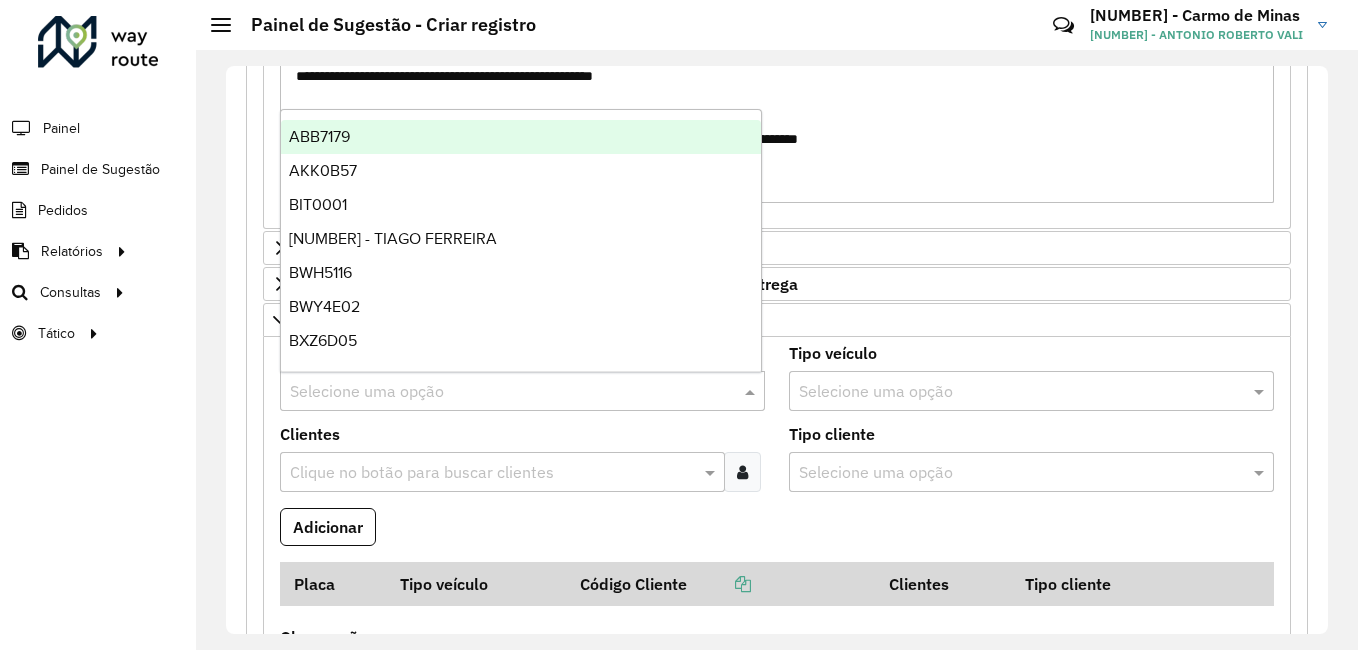 drag, startPoint x: 439, startPoint y: 385, endPoint x: 438, endPoint y: 370, distance: 15.033297 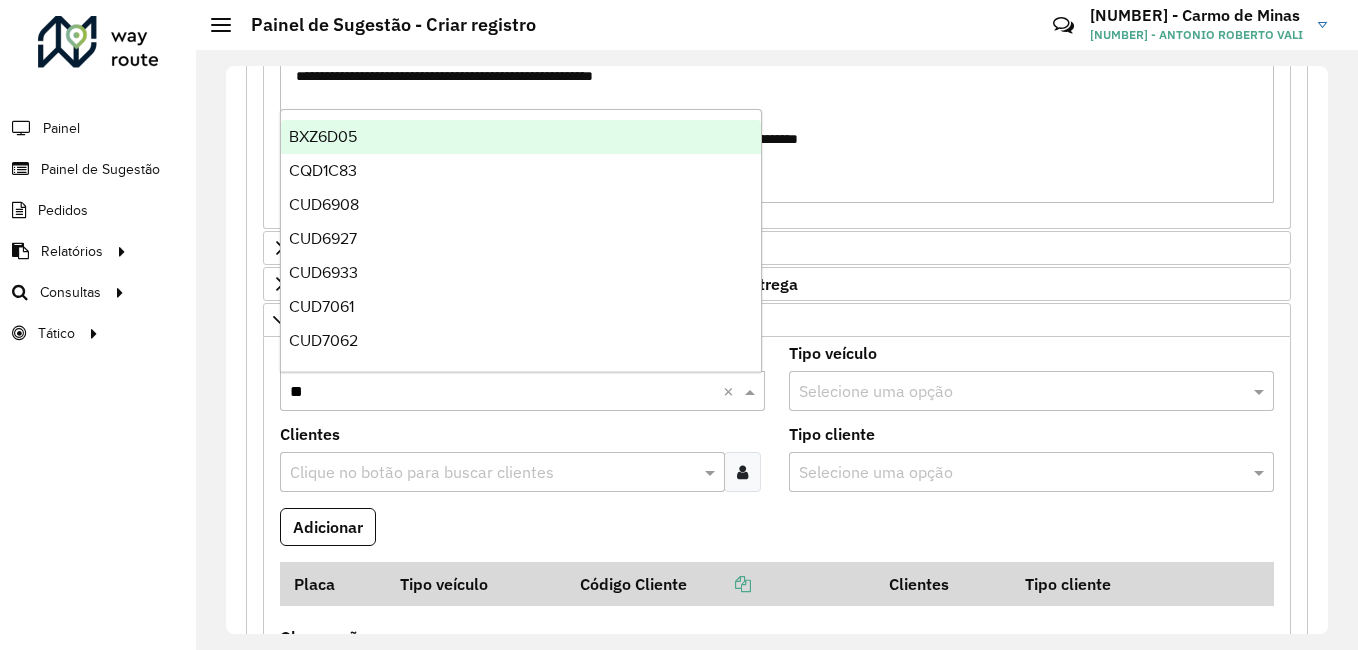 type on "***" 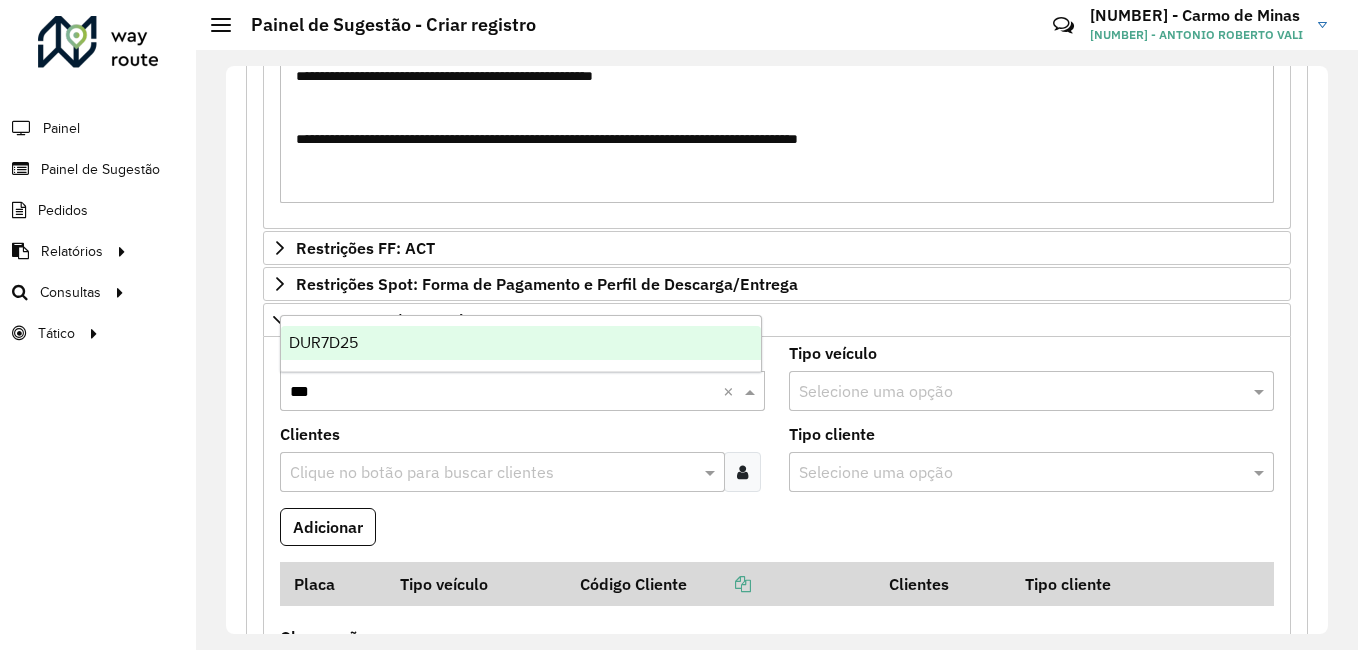 click on "DUR7D25" at bounding box center [521, 343] 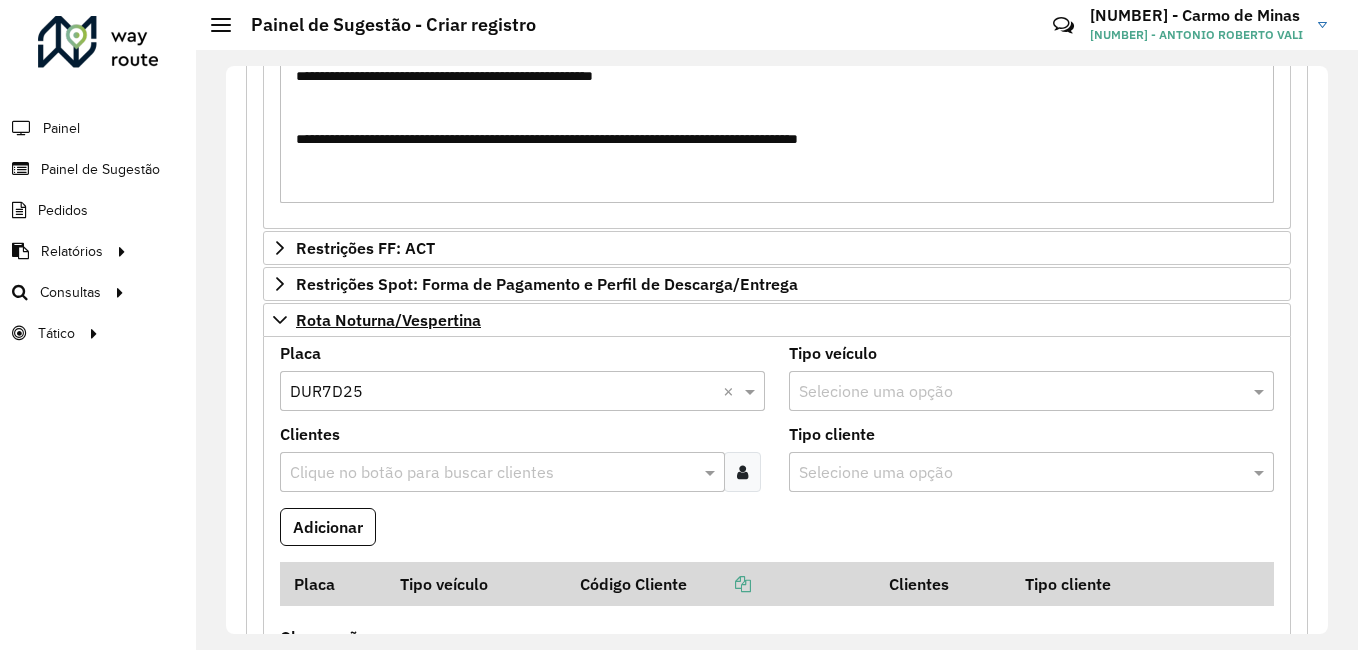 click at bounding box center (742, 472) 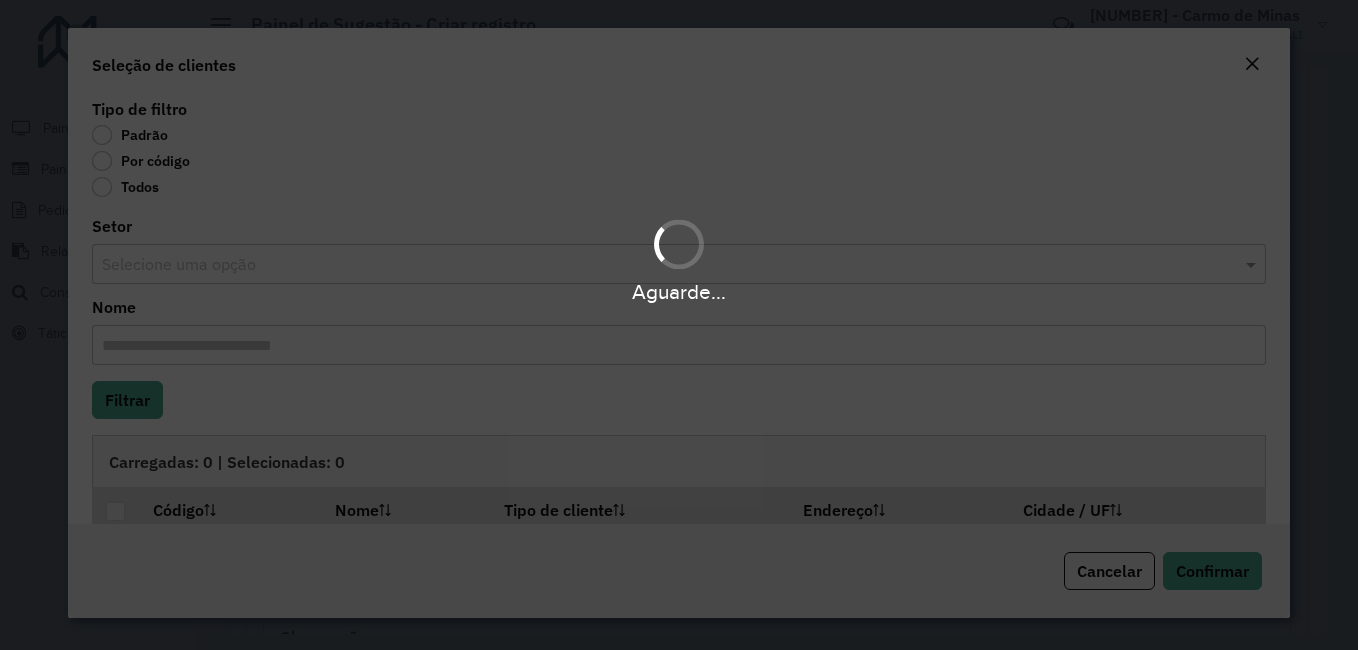 click on "Aguarde..." at bounding box center [679, 325] 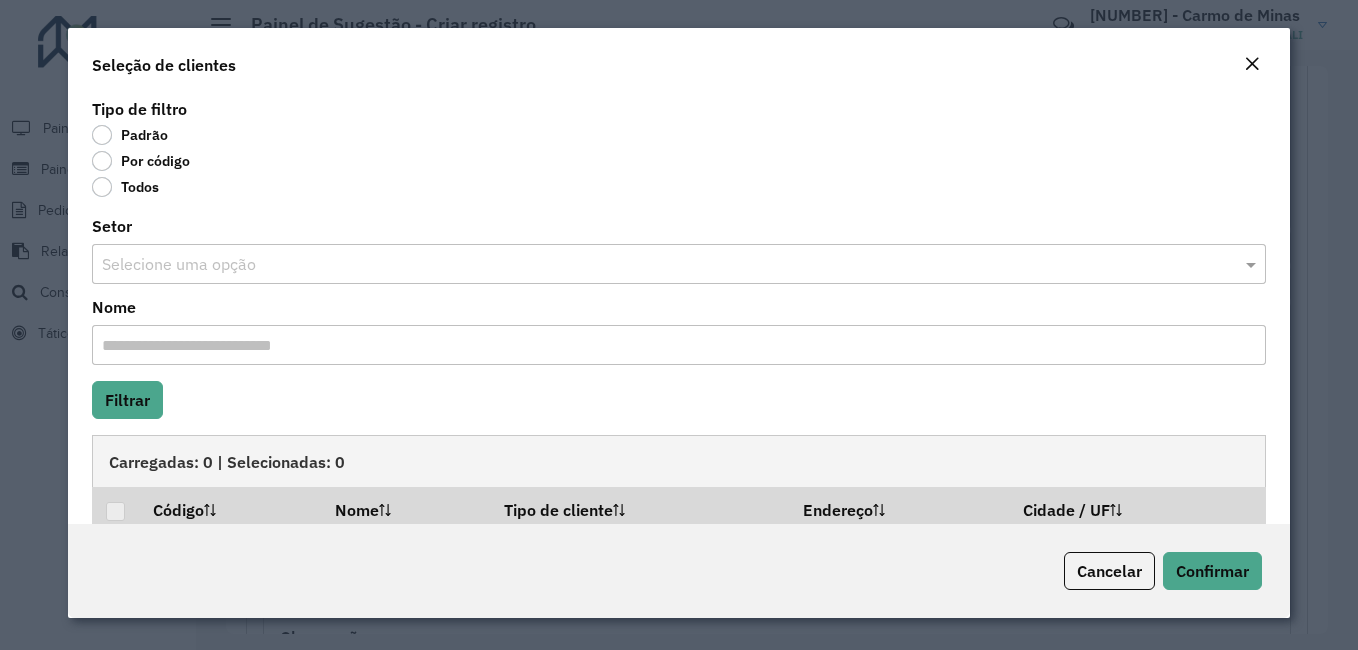 click on "Por código" 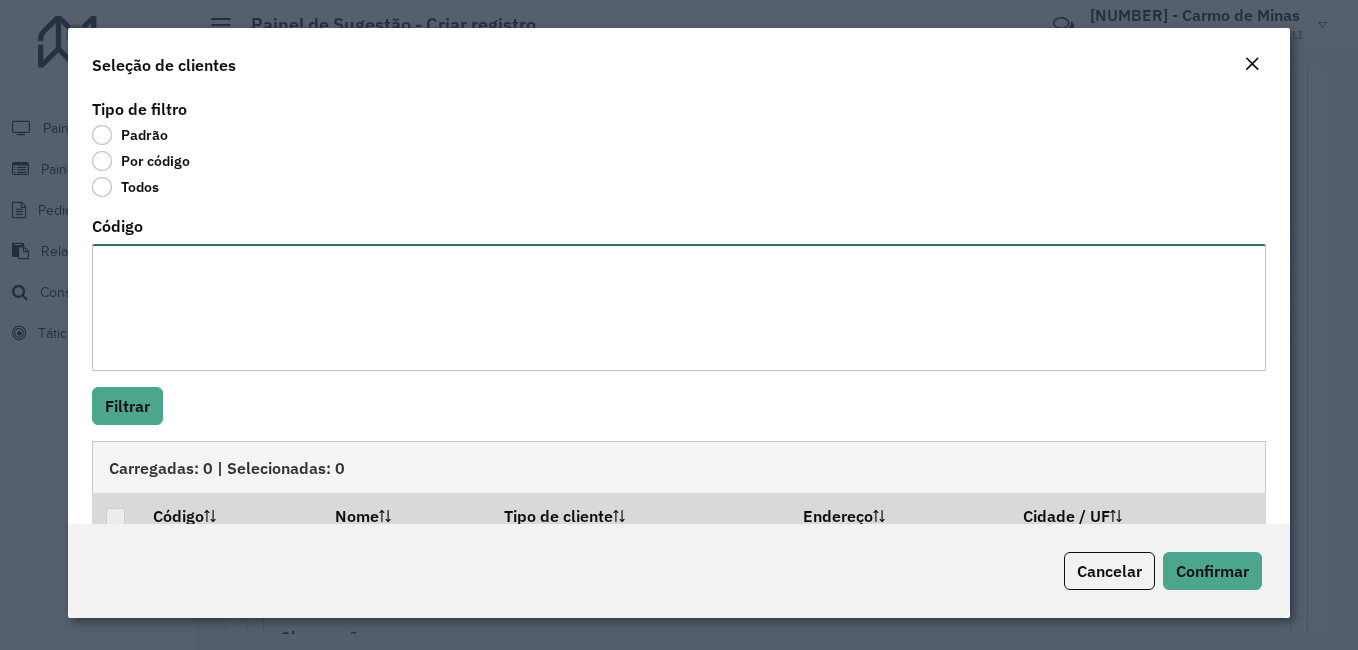 drag, startPoint x: 174, startPoint y: 165, endPoint x: 191, endPoint y: 288, distance: 124.16924 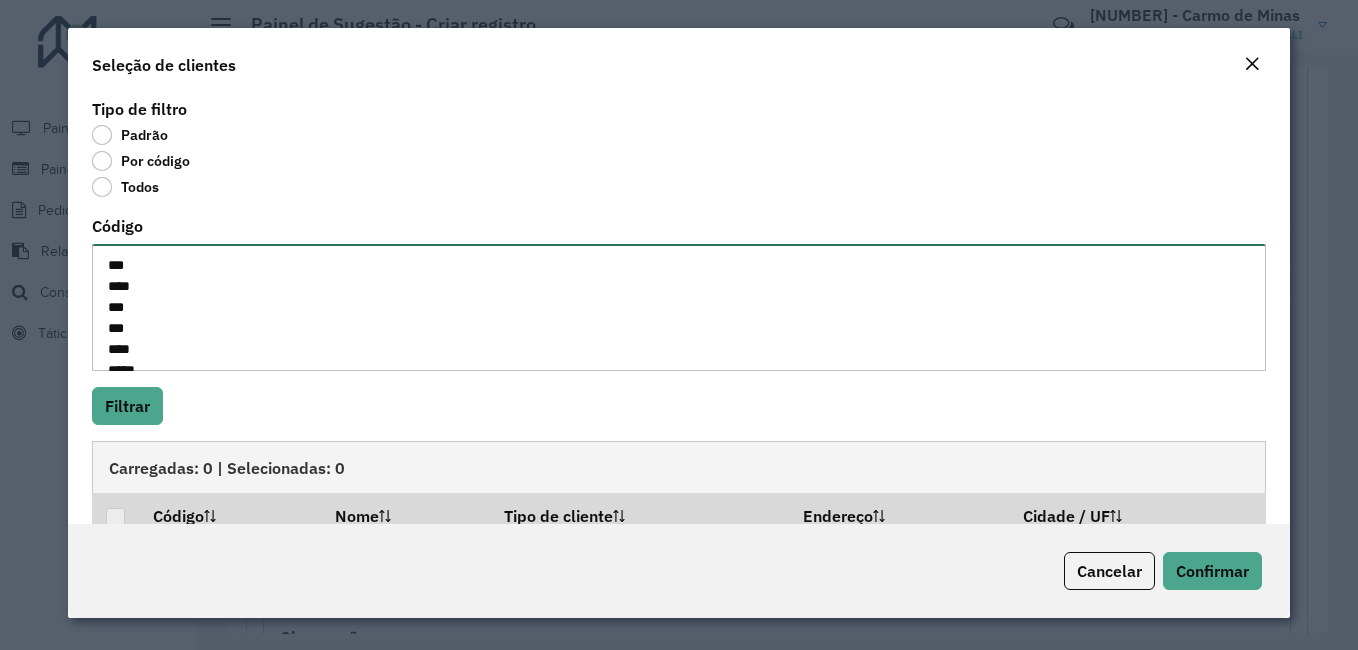 scroll, scrollTop: 239, scrollLeft: 0, axis: vertical 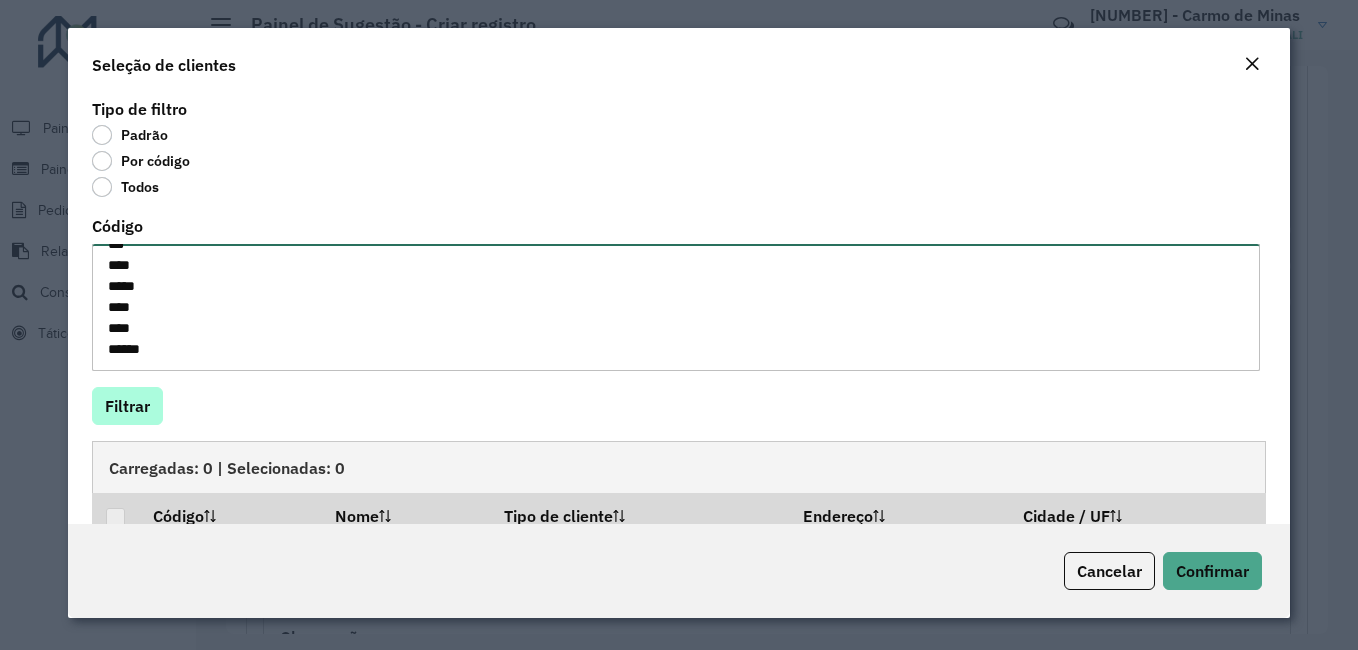 type on "***
****
***
***
****
*****
*****
*****
*****
****
***
****
*****
****
****
*****" 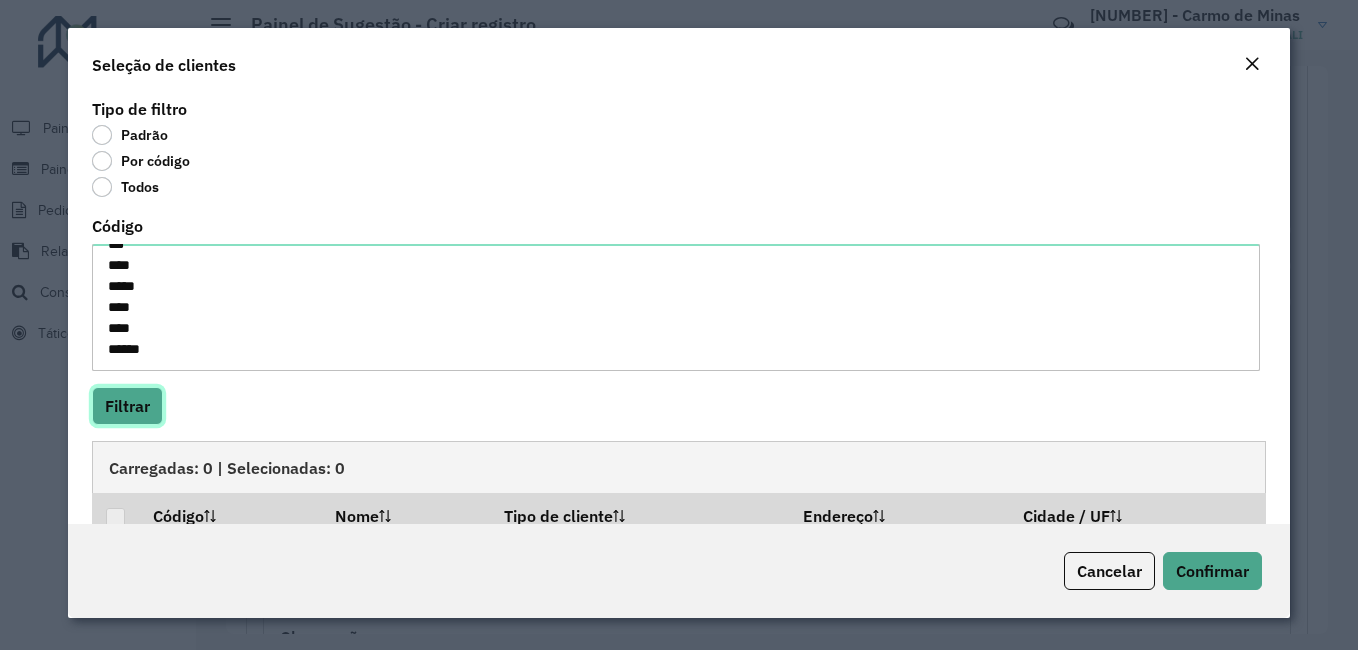 click on "Filtrar" 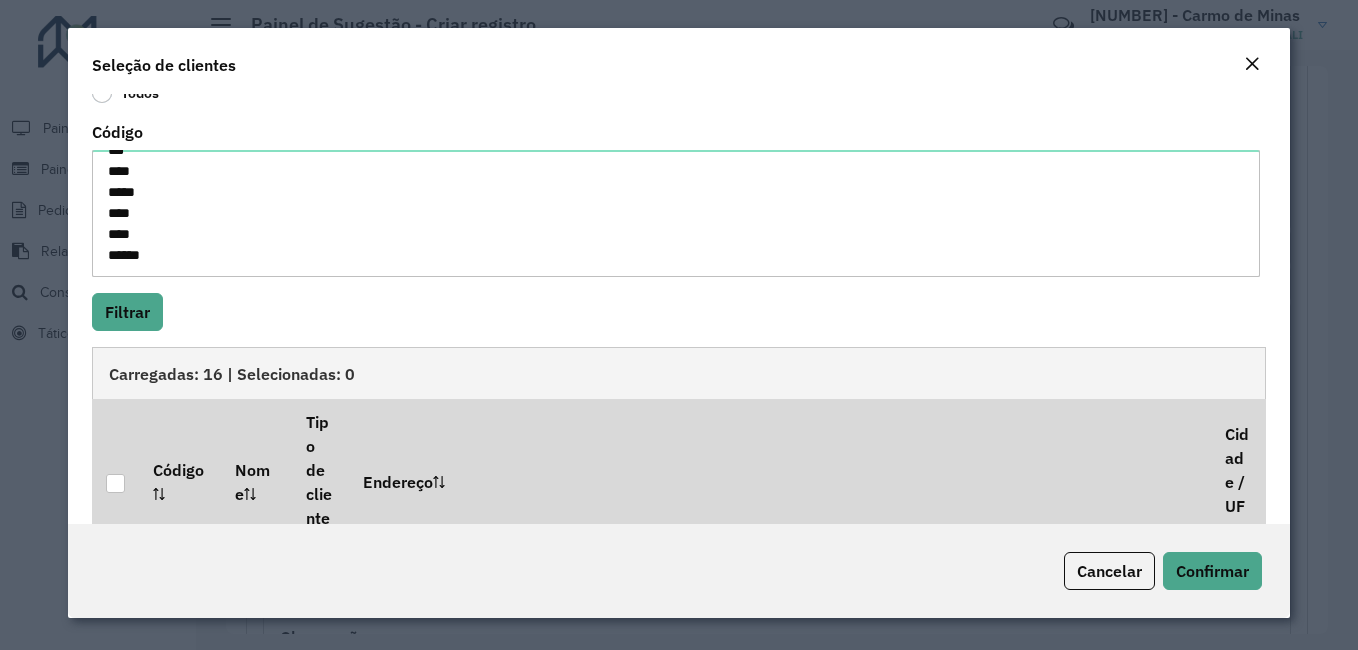 scroll, scrollTop: 178, scrollLeft: 0, axis: vertical 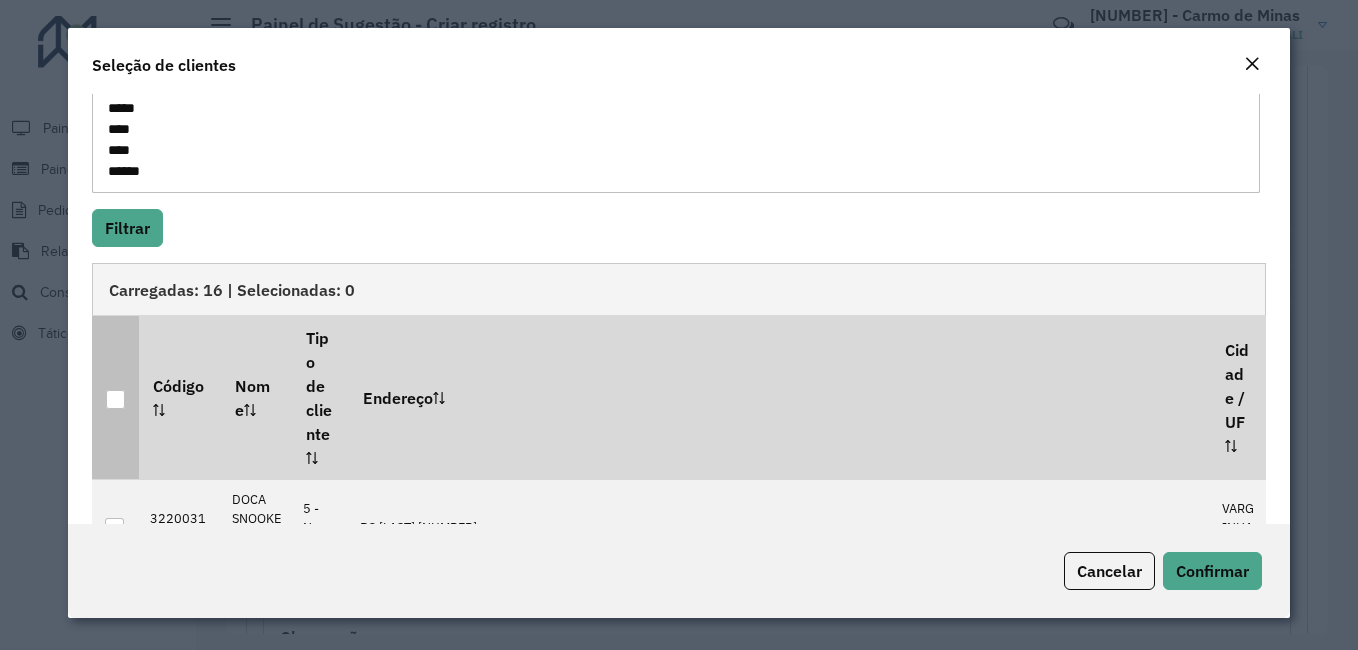 click at bounding box center (115, 399) 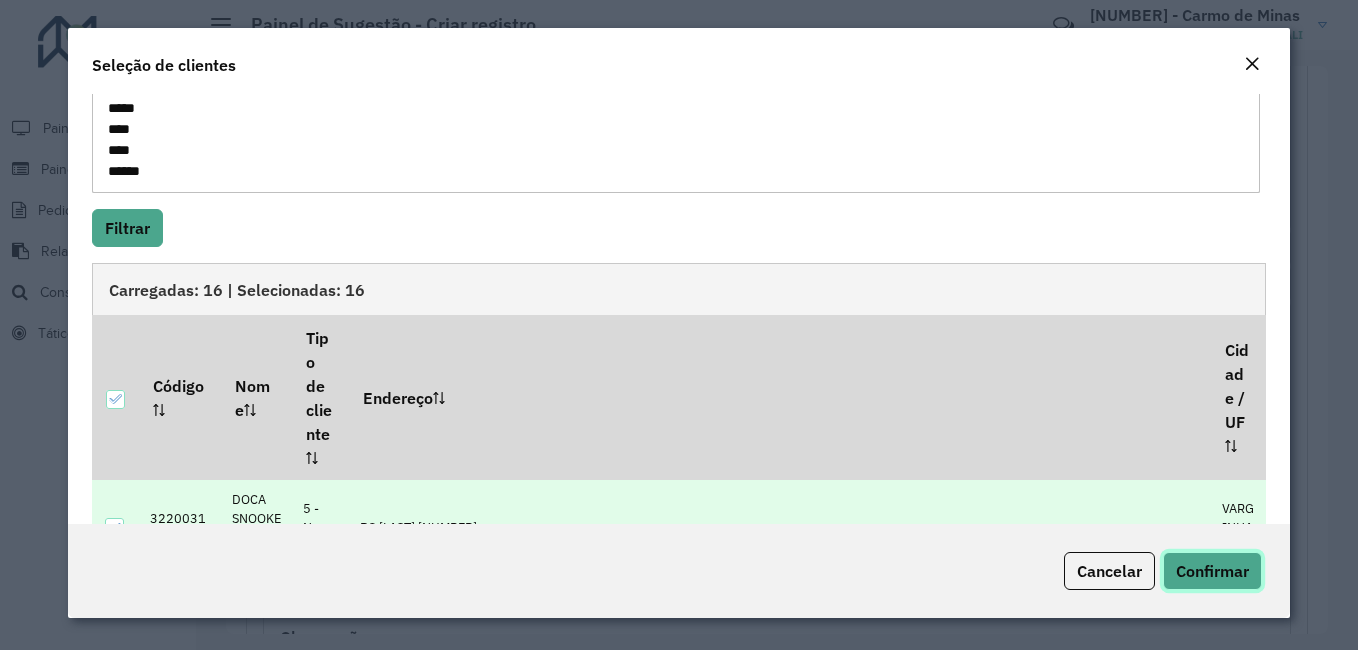 click on "Confirmar" 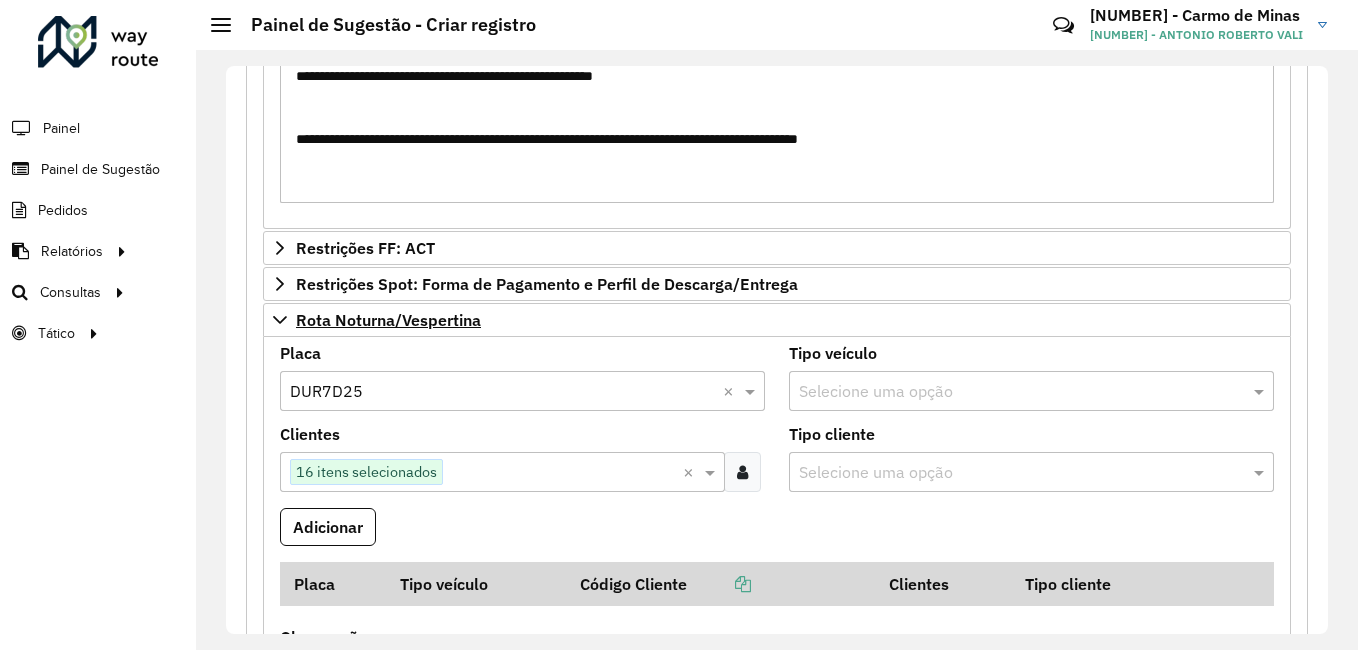 scroll, scrollTop: 2147, scrollLeft: 0, axis: vertical 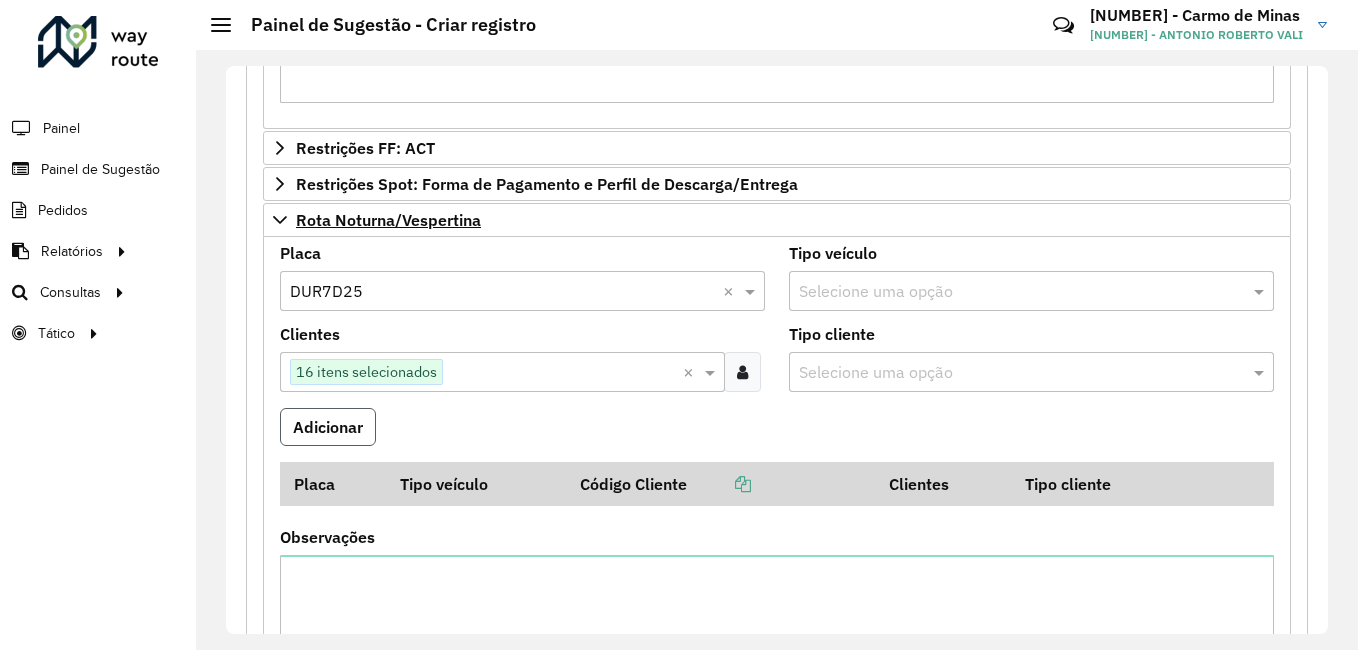 click on "Adicionar" at bounding box center (328, 427) 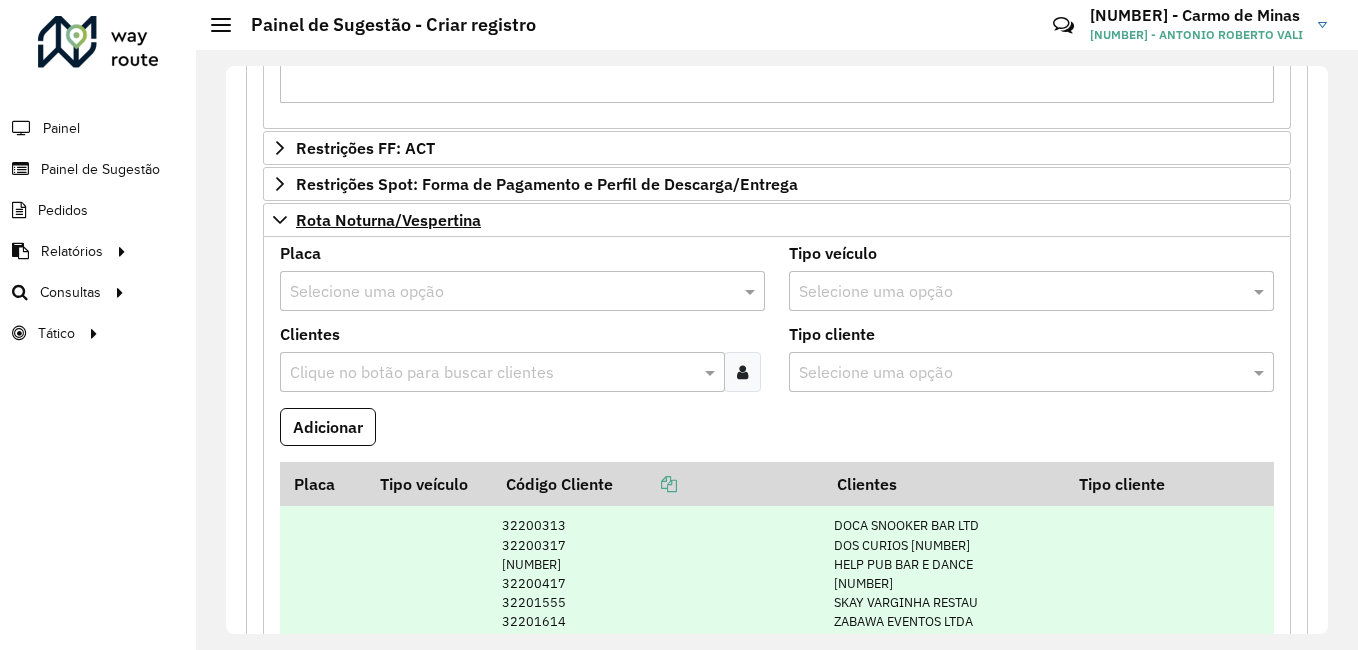 scroll, scrollTop: 2447, scrollLeft: 0, axis: vertical 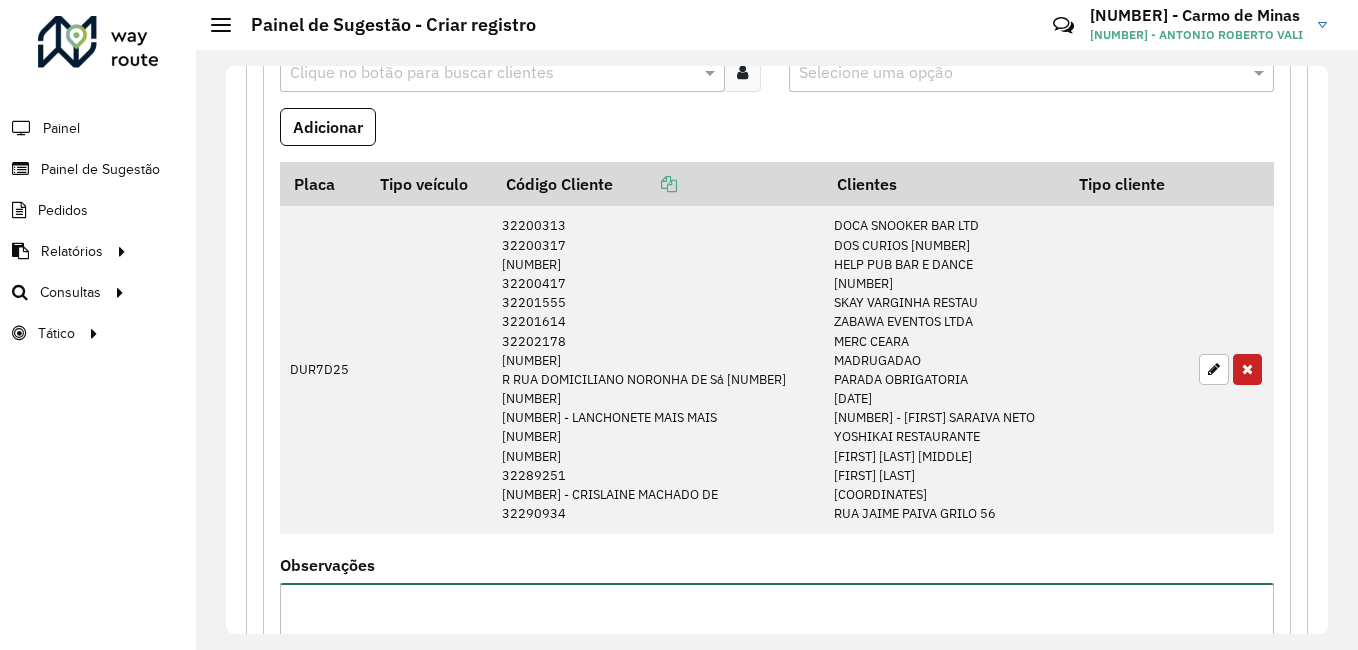 click on "Observações" at bounding box center [777, 667] 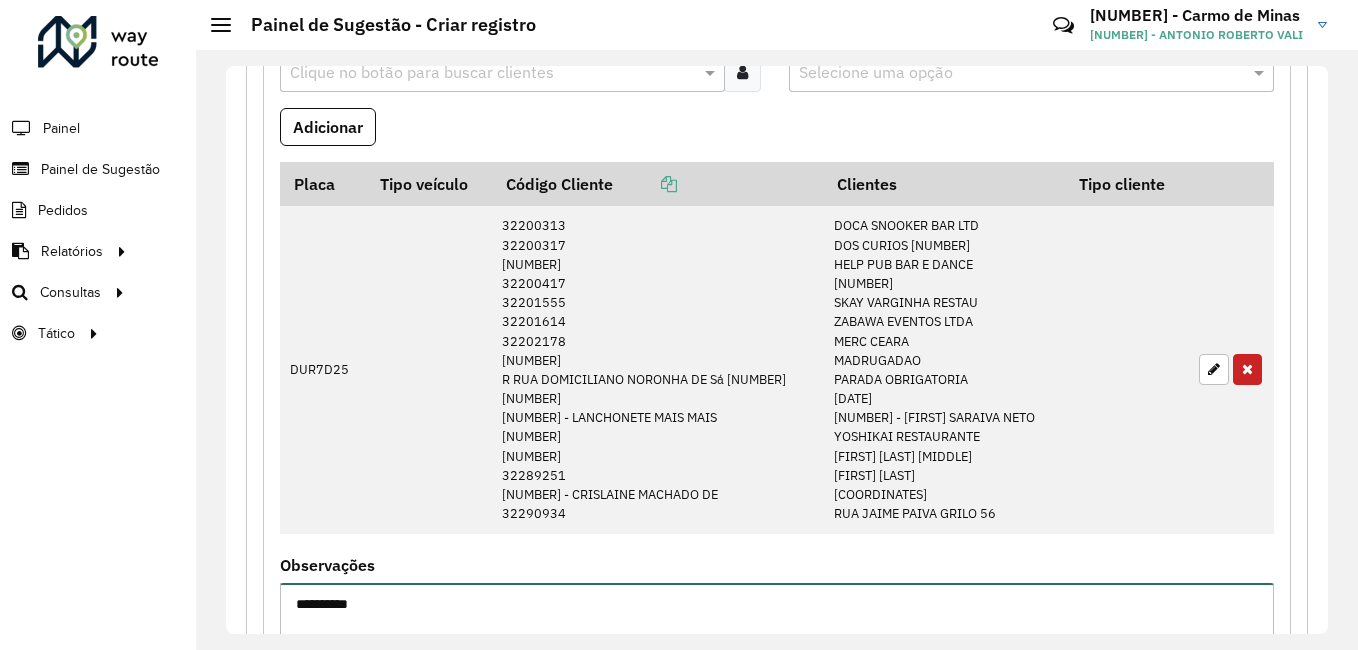 paste on "****
****" 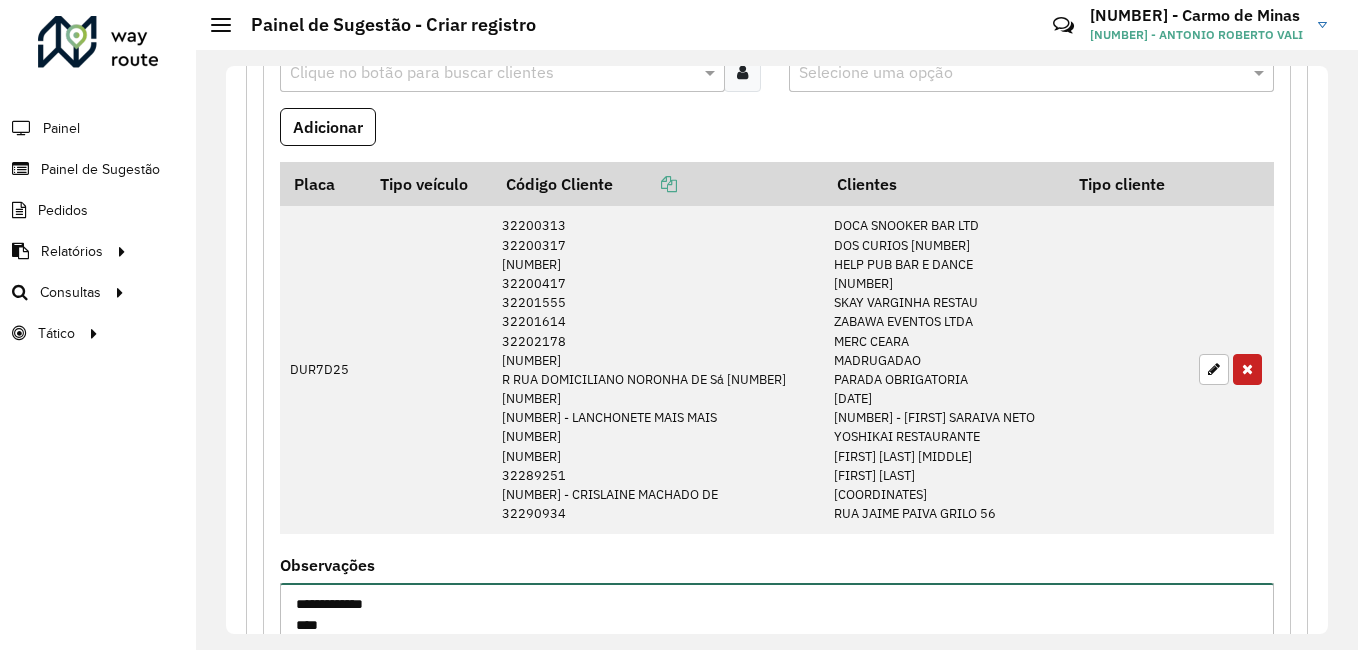 scroll, scrollTop: 2448, scrollLeft: 0, axis: vertical 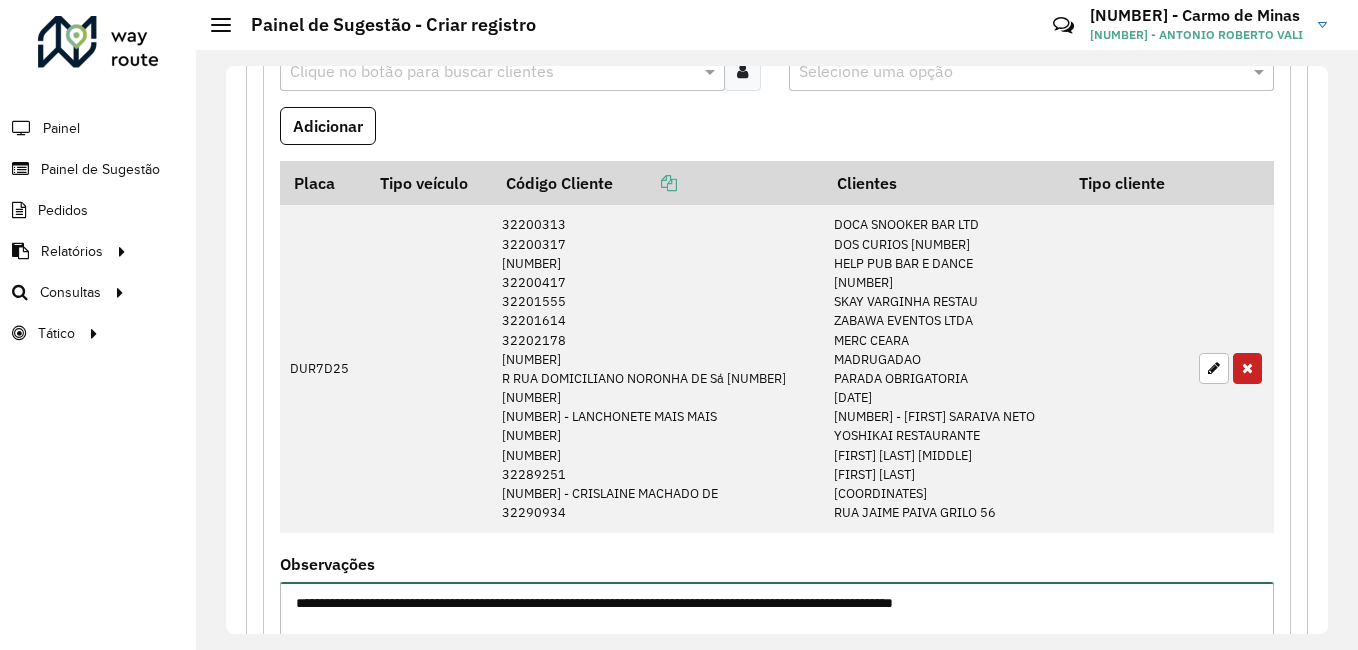 type on "**********" 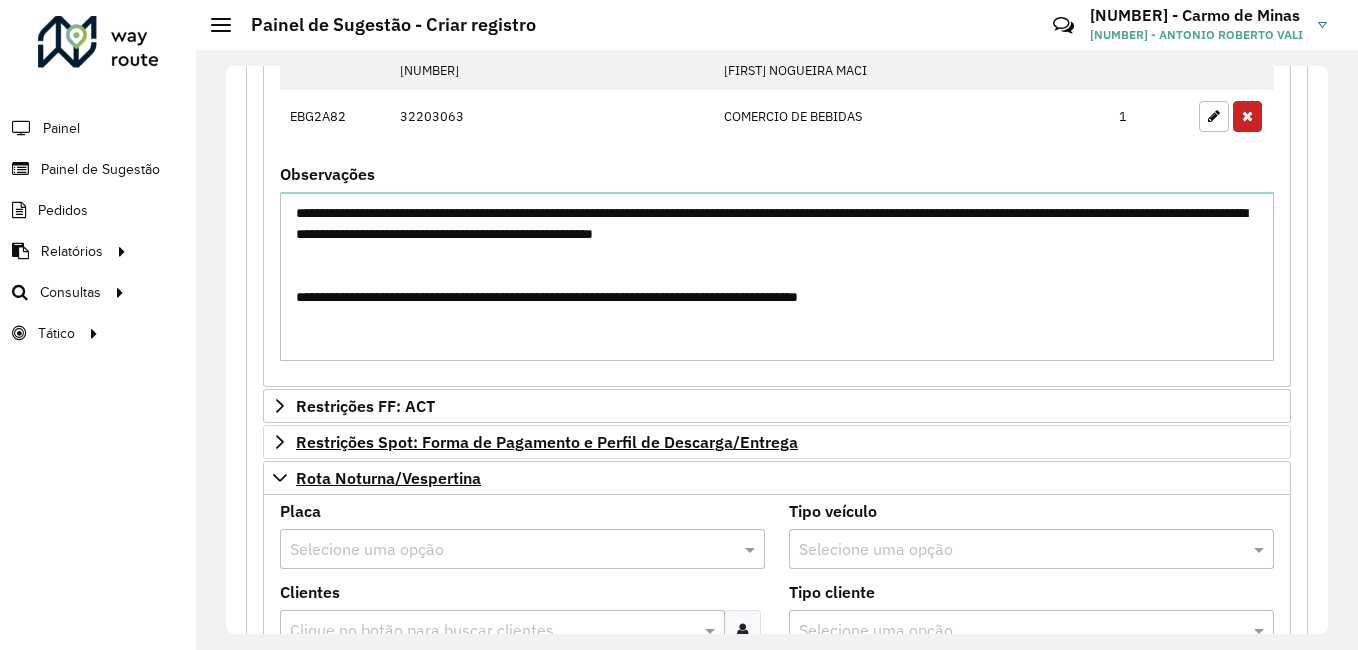 scroll, scrollTop: 2489, scrollLeft: 0, axis: vertical 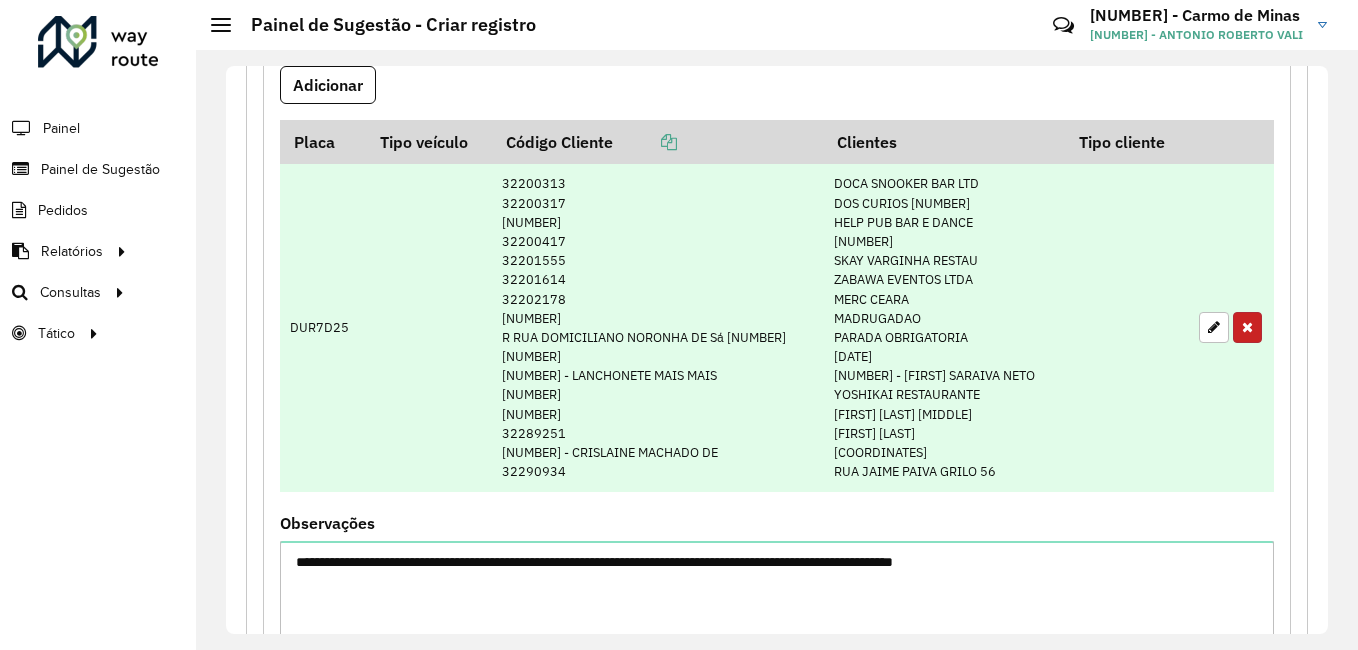 click at bounding box center (1247, 327) 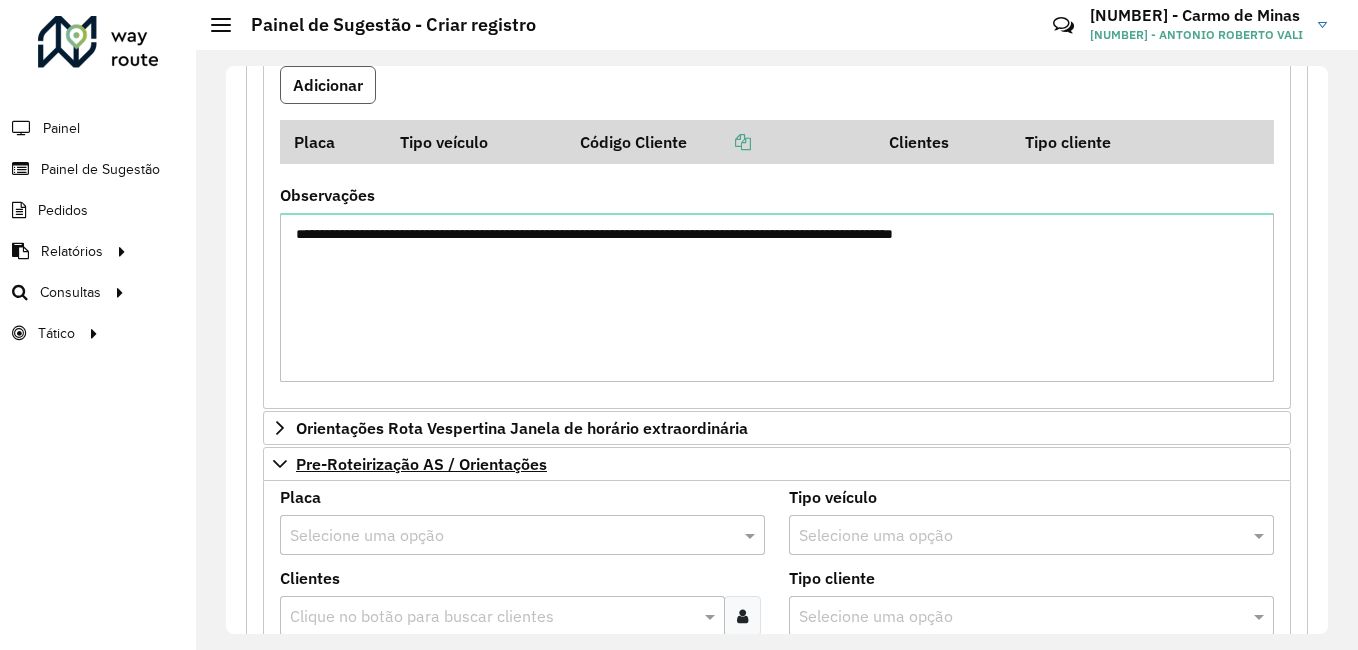 click on "Adicionar" at bounding box center [328, 85] 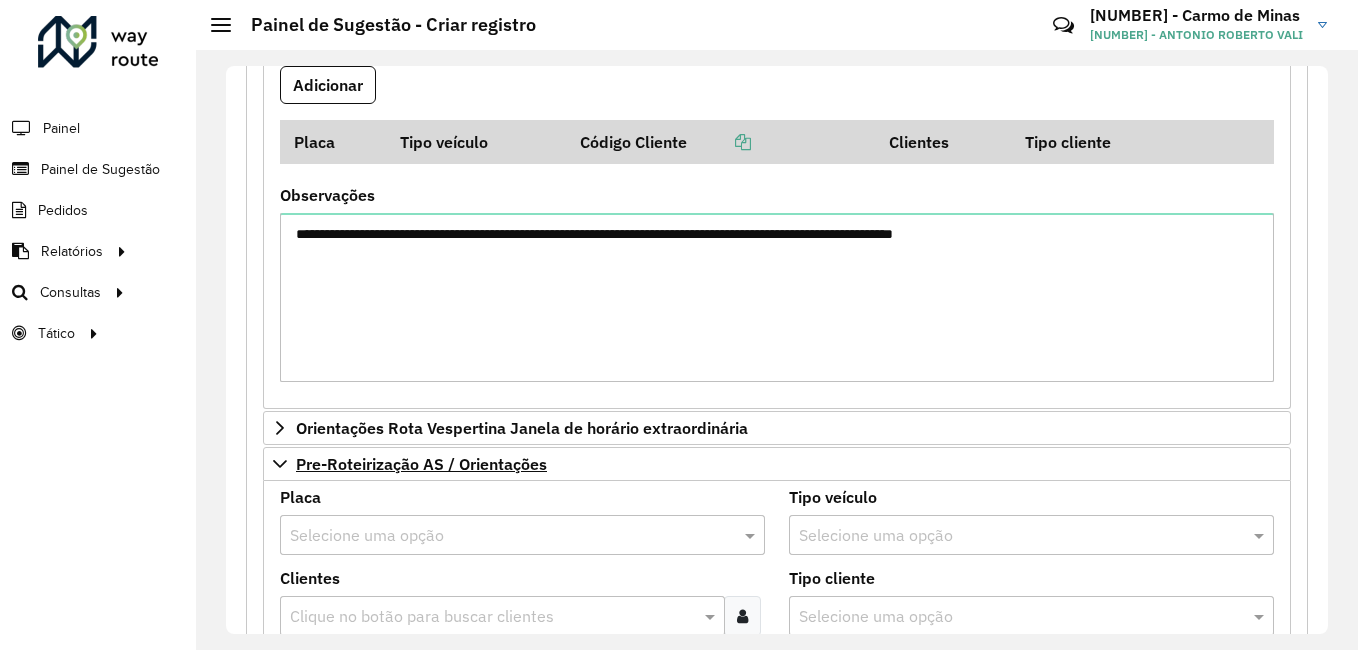 scroll, scrollTop: 2189, scrollLeft: 0, axis: vertical 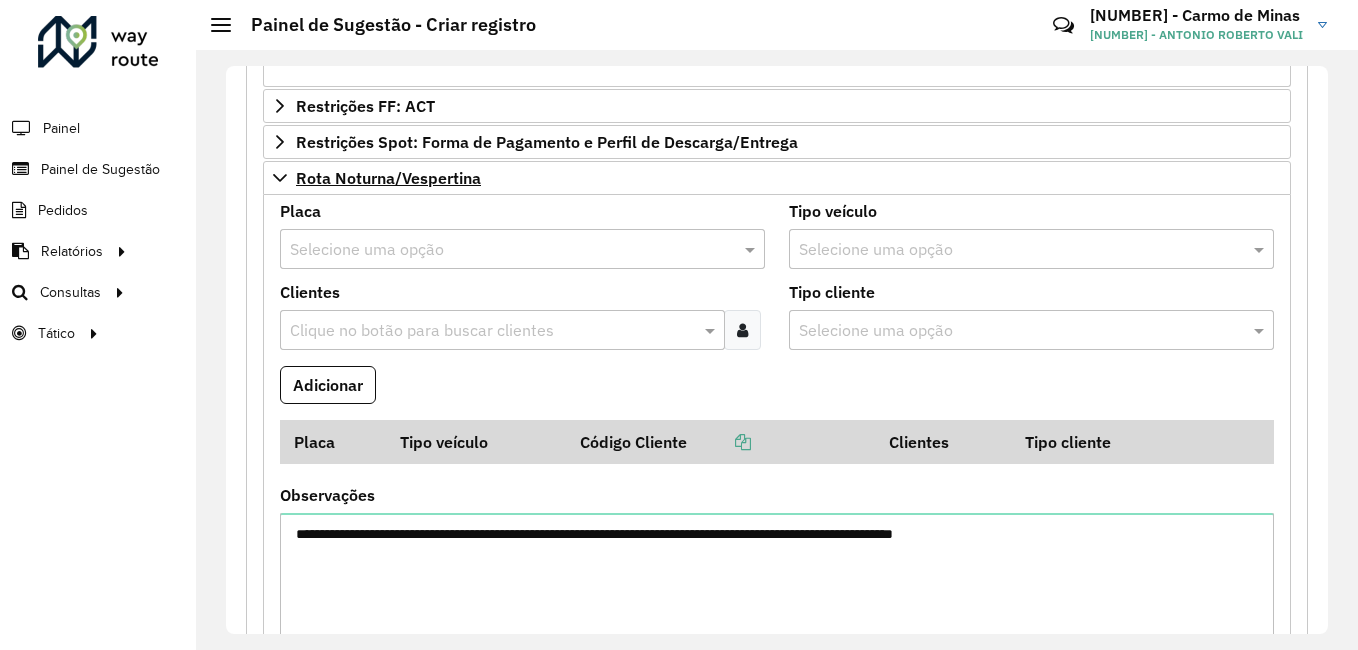click at bounding box center [502, 250] 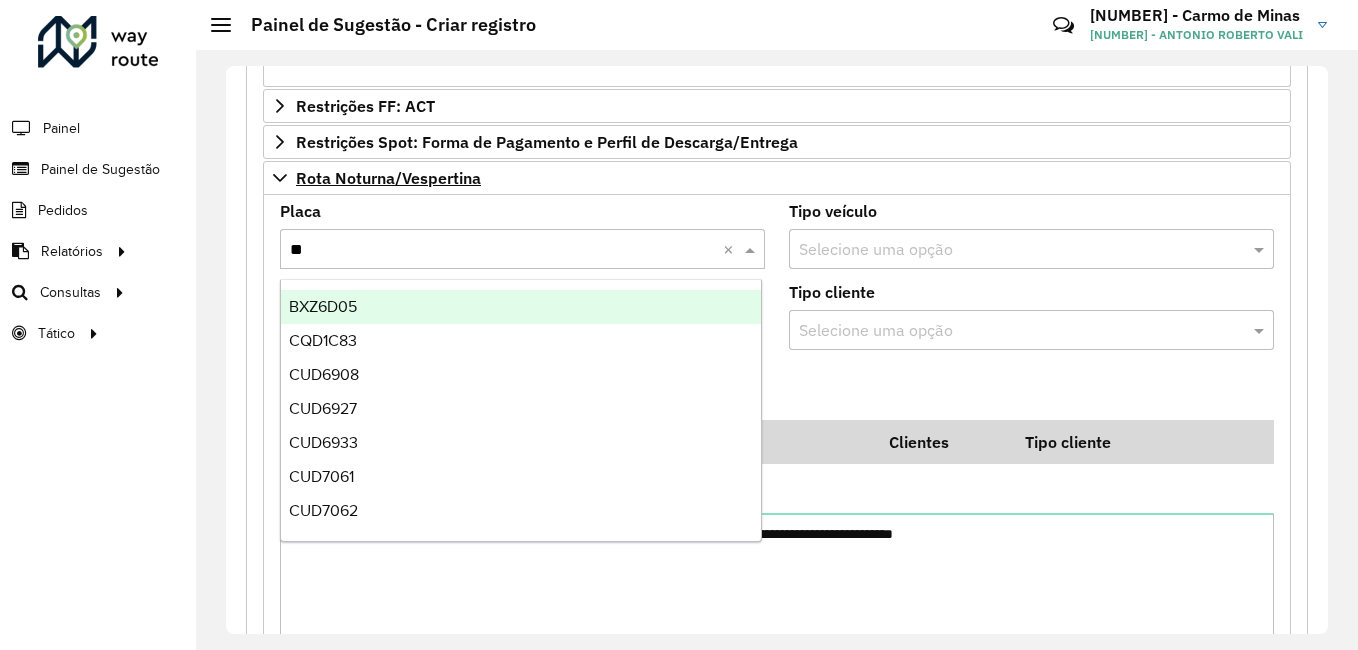 type on "***" 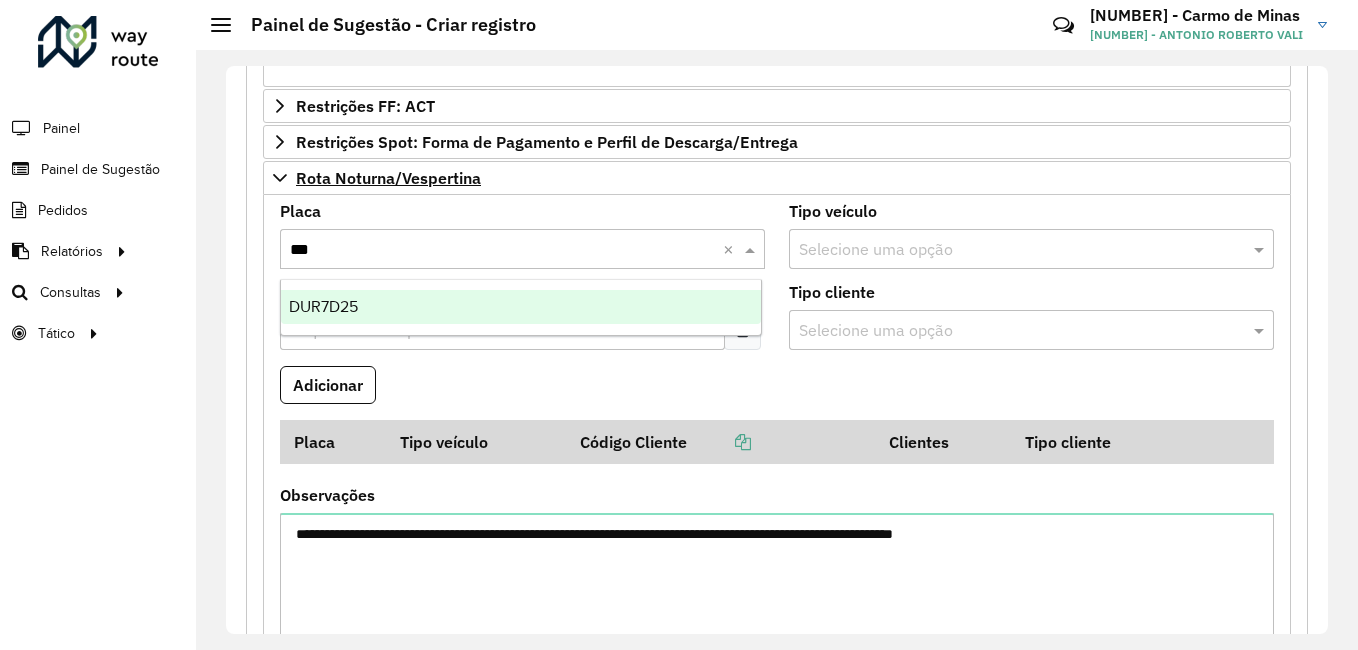 click on "DUR7D25" at bounding box center (521, 307) 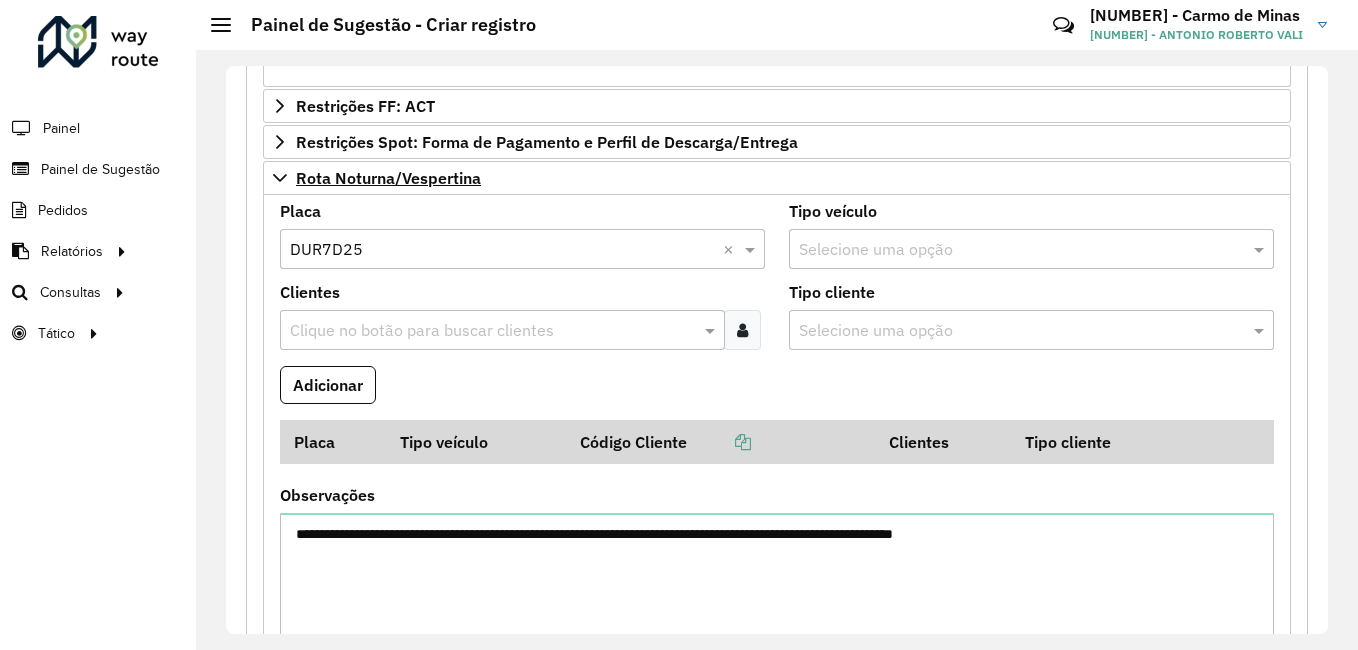 click at bounding box center [742, 330] 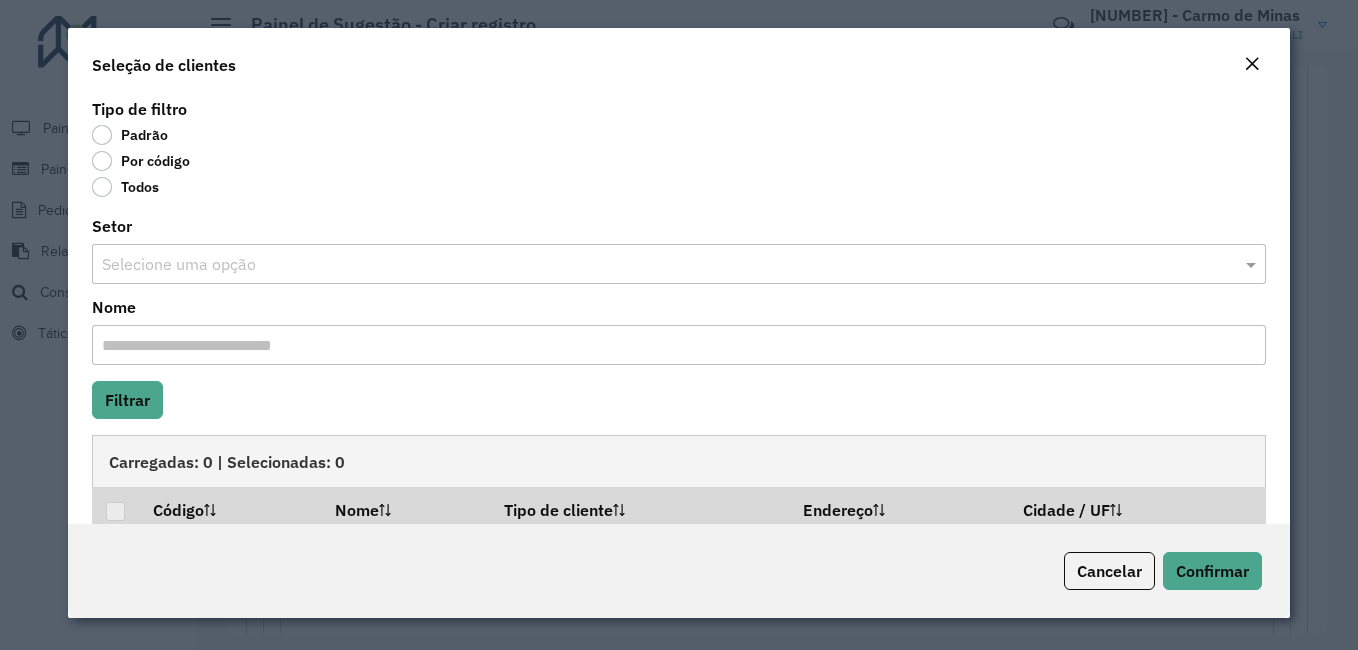 click on "Por código" 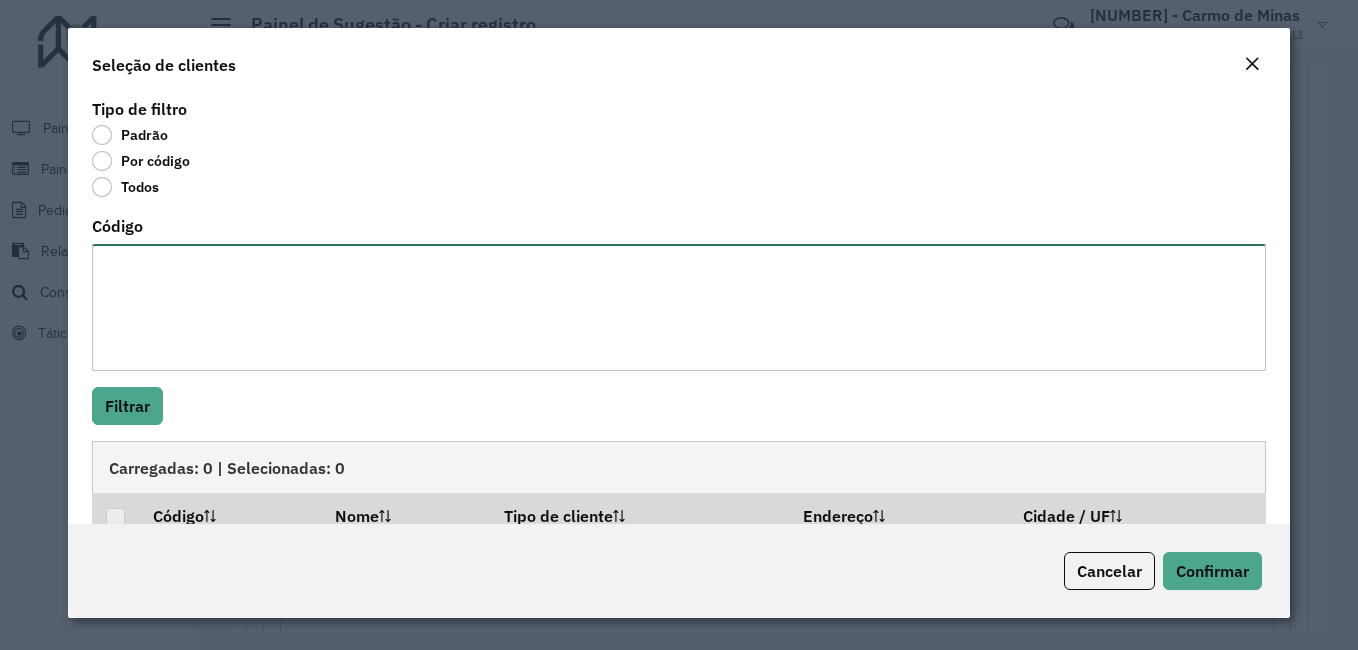 click on "Código" at bounding box center [679, 307] 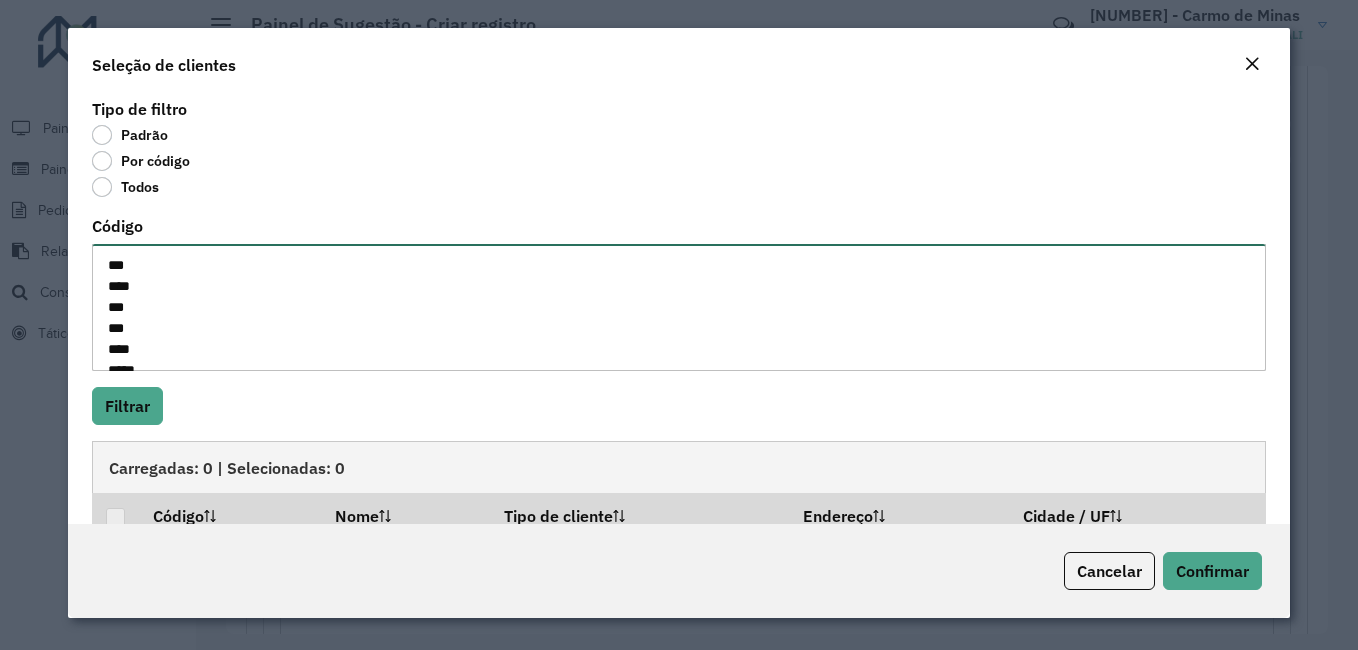 scroll, scrollTop: 218, scrollLeft: 0, axis: vertical 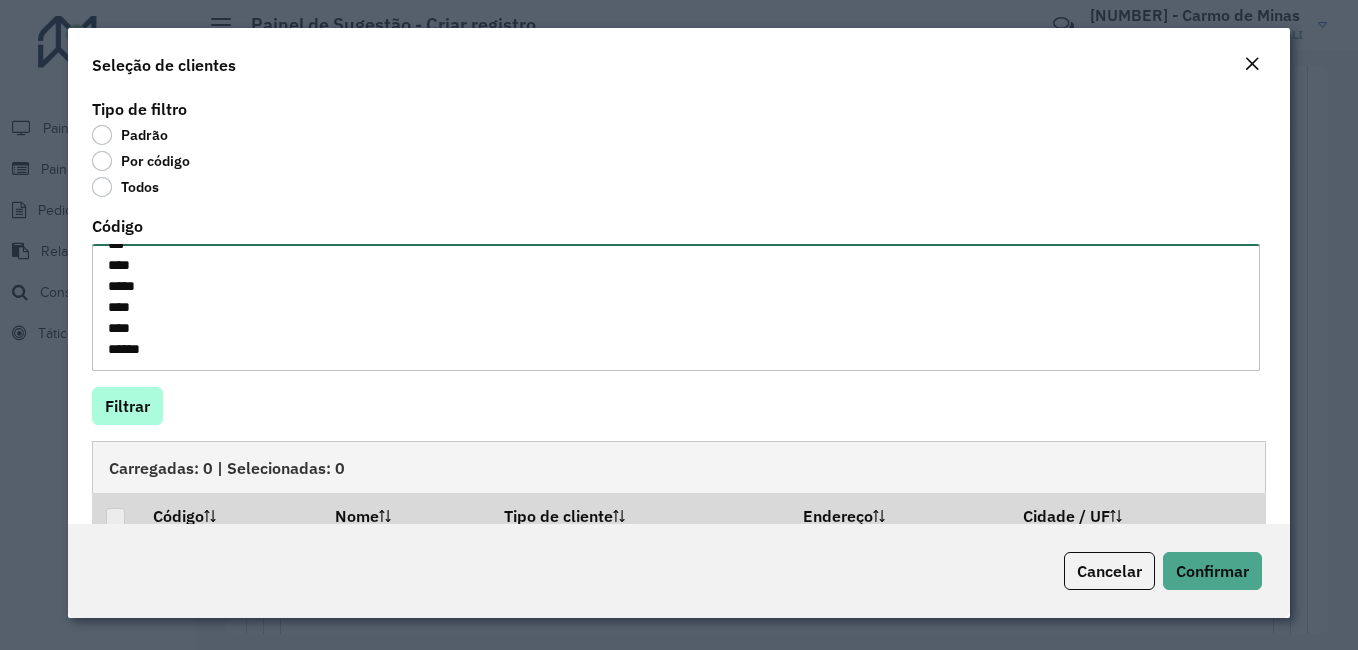 type on "***
****
***
***
****
*****
*****
*****
****
***
****
*****
****
****
*****" 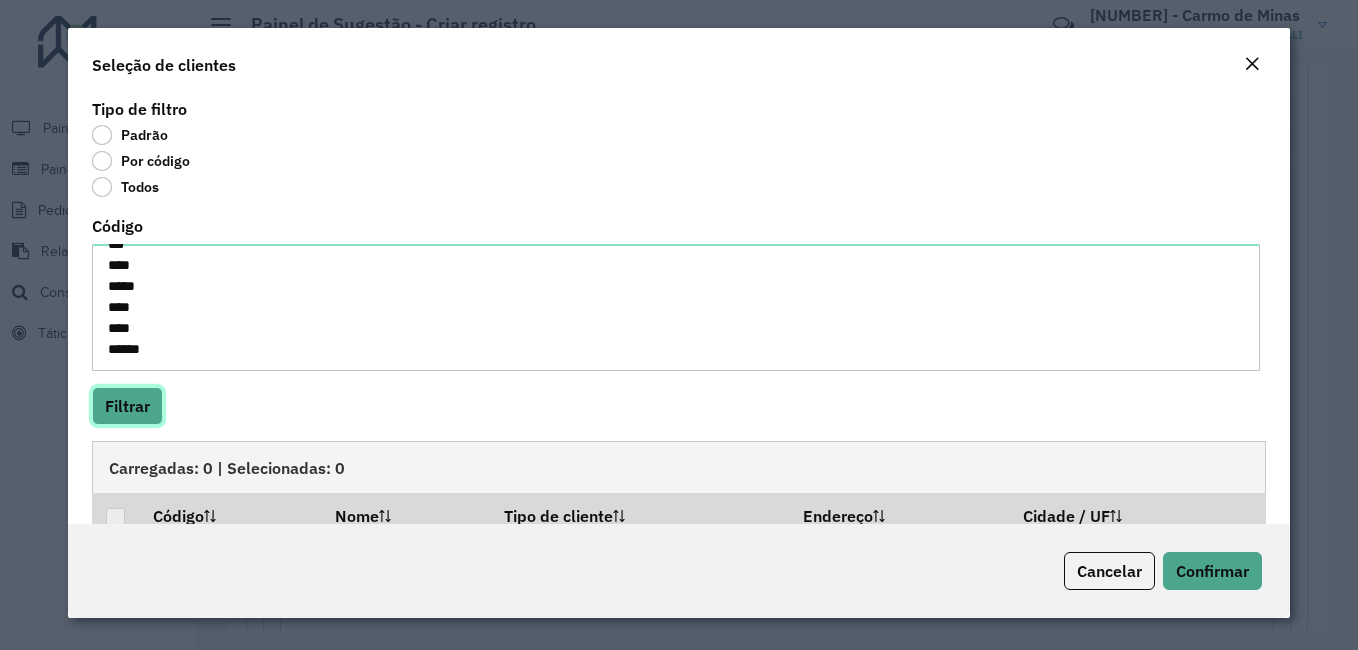 click on "Filtrar" 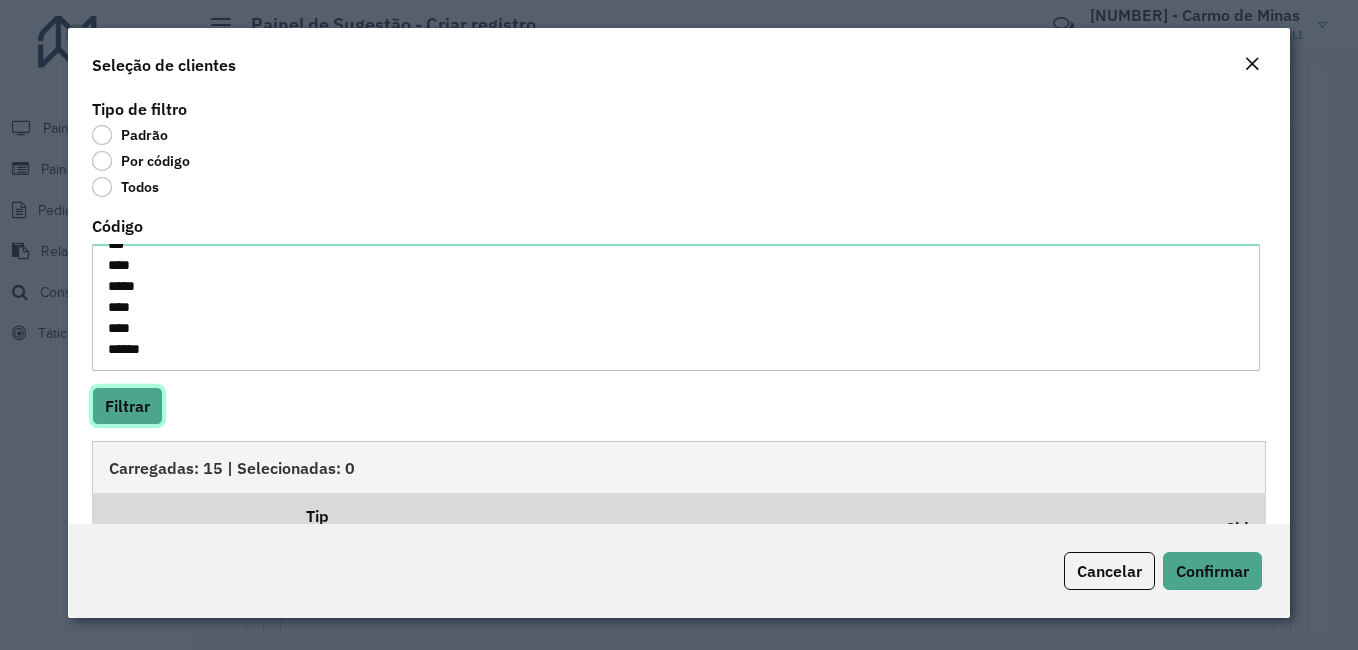 scroll, scrollTop: 302, scrollLeft: 0, axis: vertical 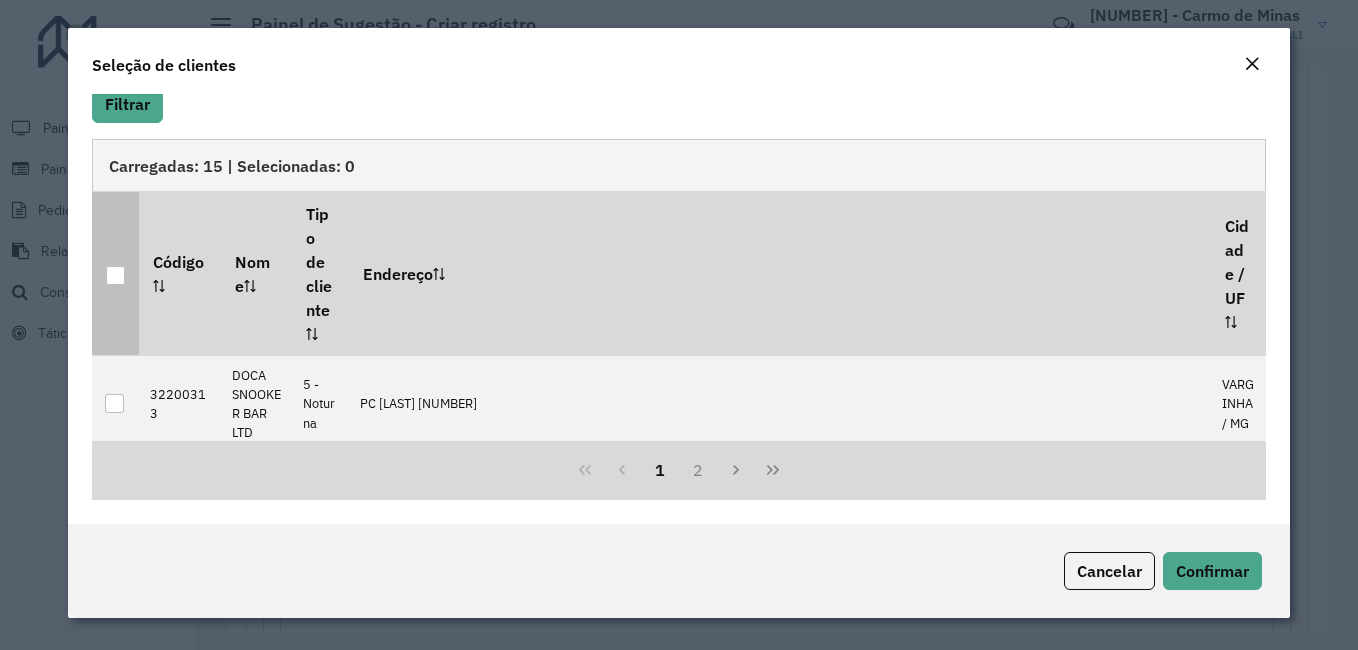 click at bounding box center (115, 275) 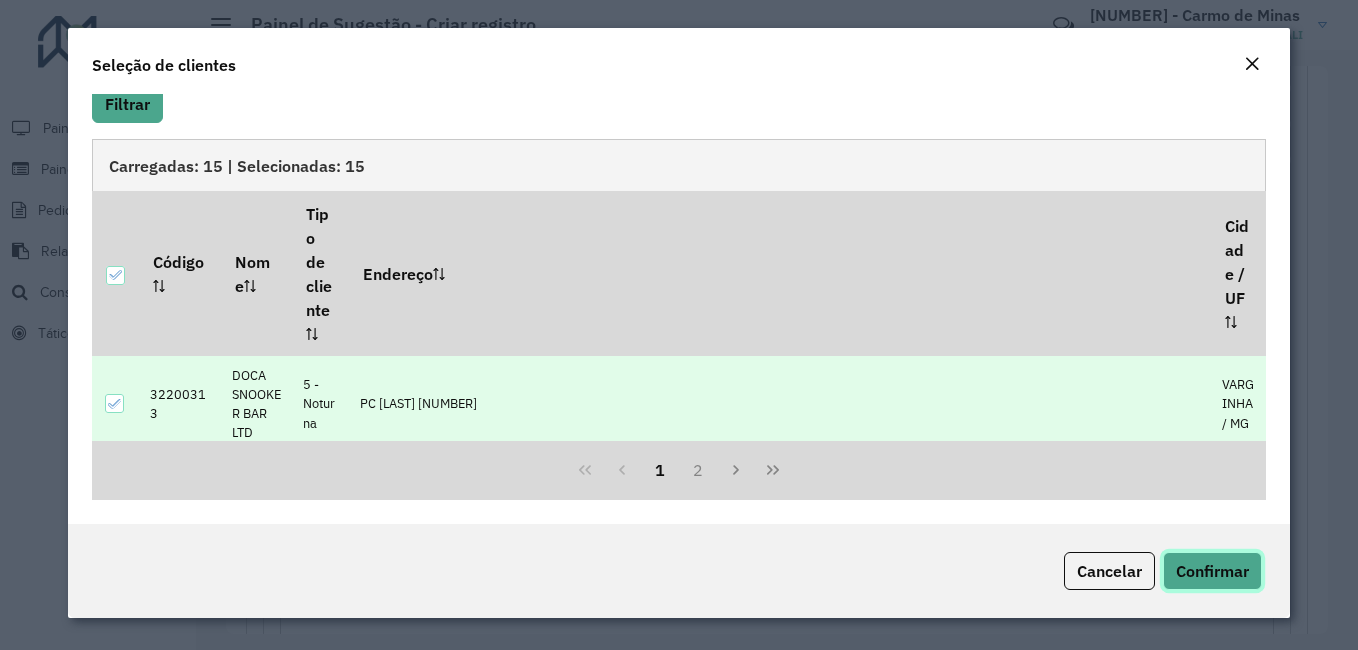 click on "Confirmar" 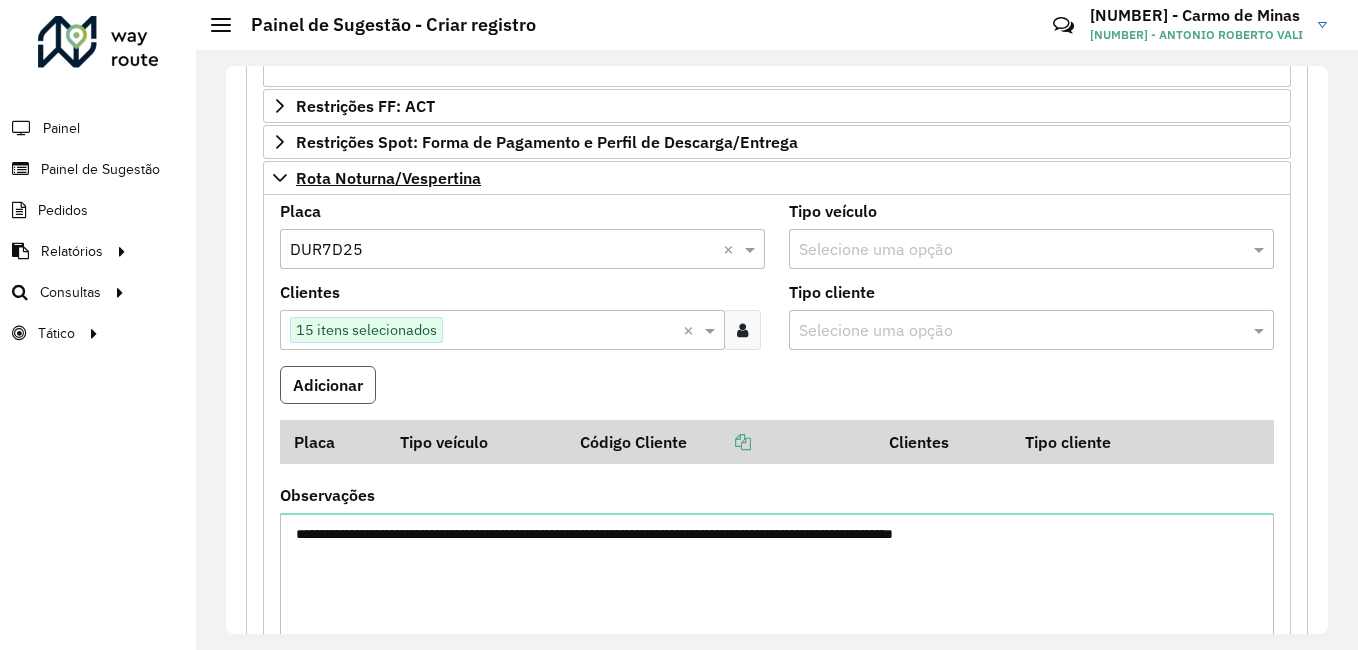 click on "Adicionar" at bounding box center (328, 385) 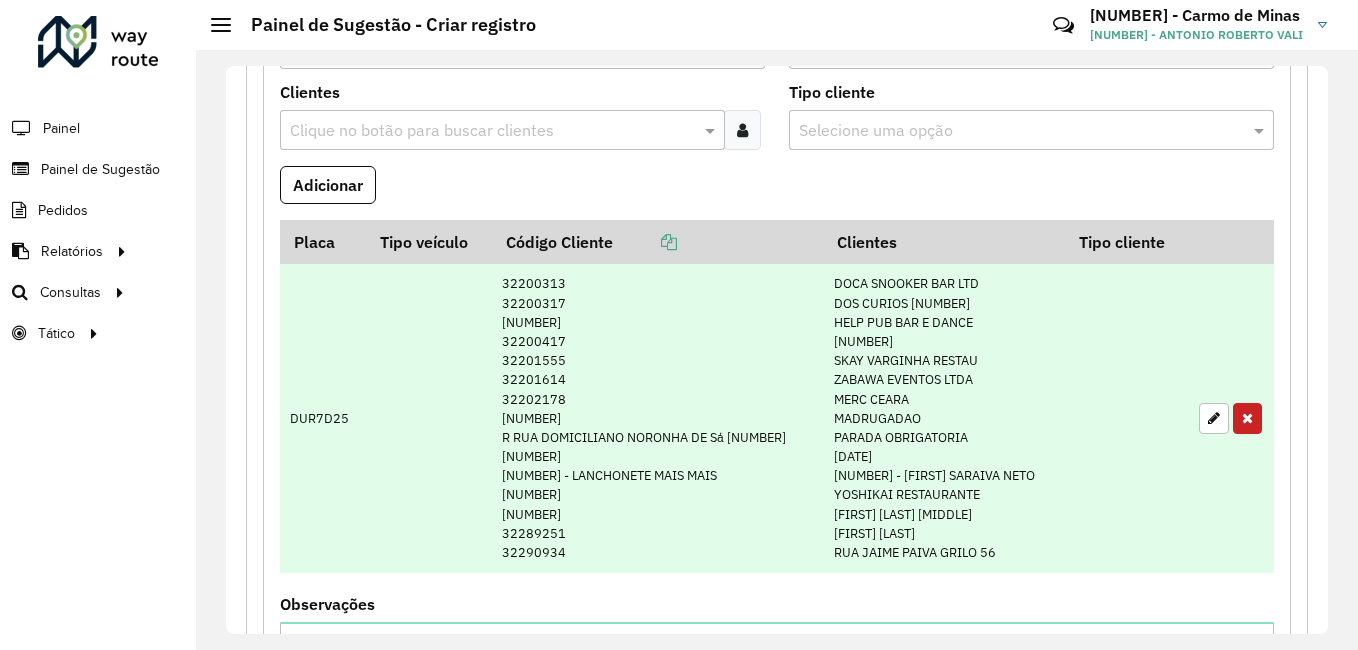 scroll, scrollTop: 2489, scrollLeft: 0, axis: vertical 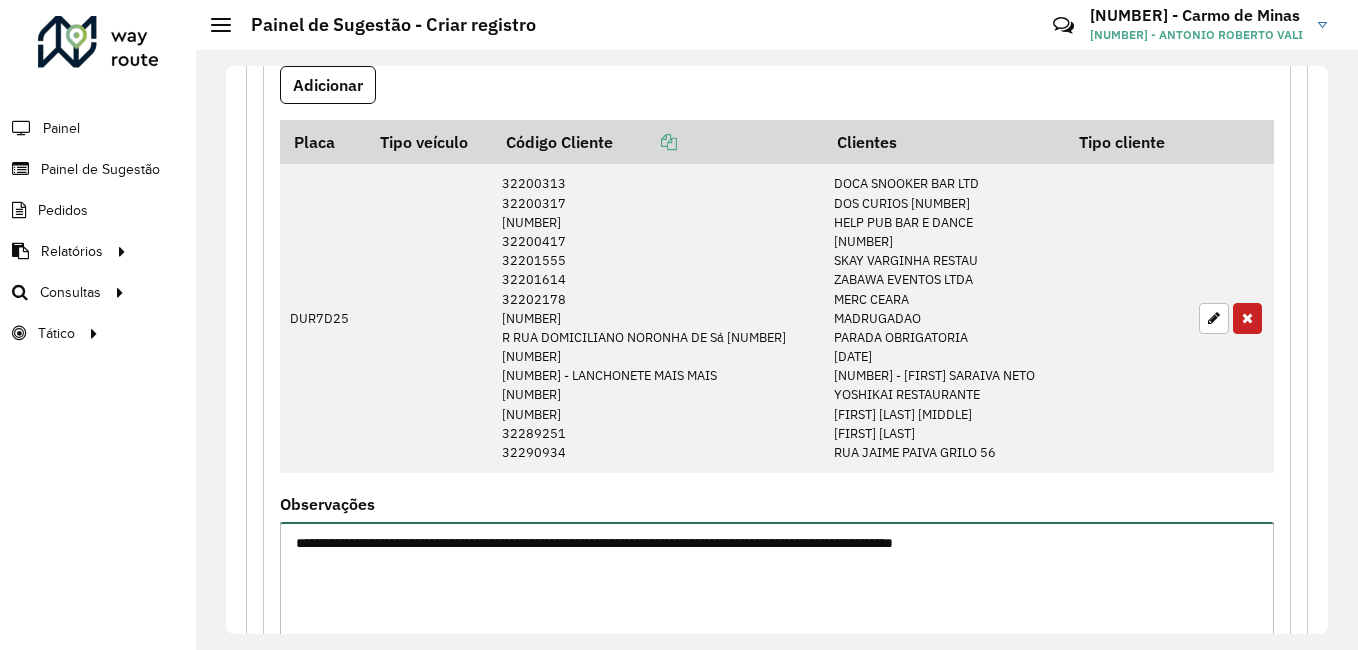 drag, startPoint x: 1128, startPoint y: 575, endPoint x: 1117, endPoint y: 556, distance: 21.954498 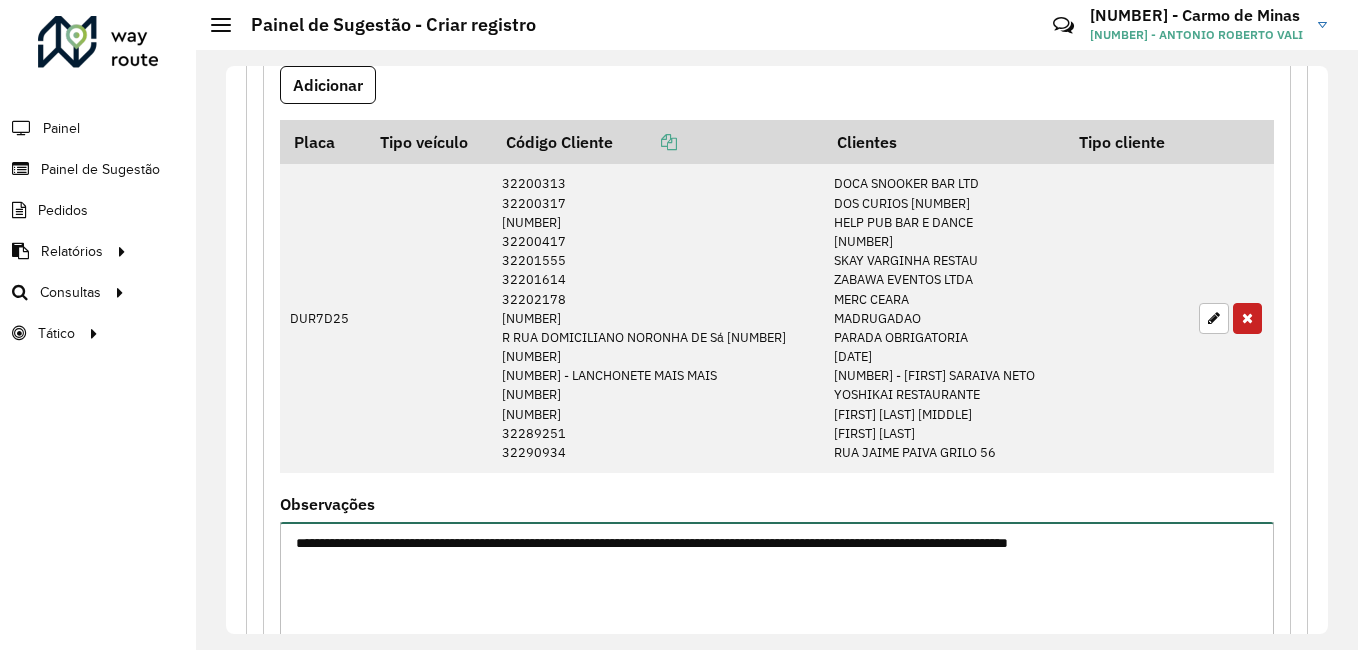 type on "**********" 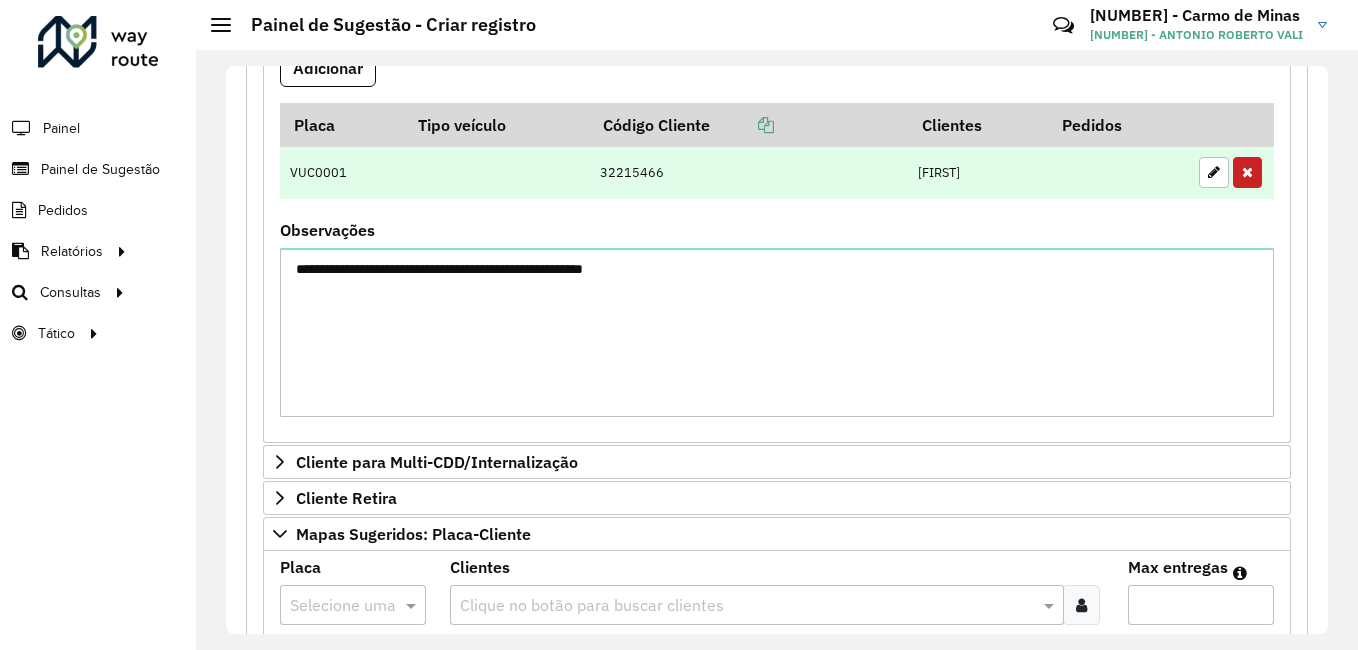 scroll, scrollTop: 689, scrollLeft: 0, axis: vertical 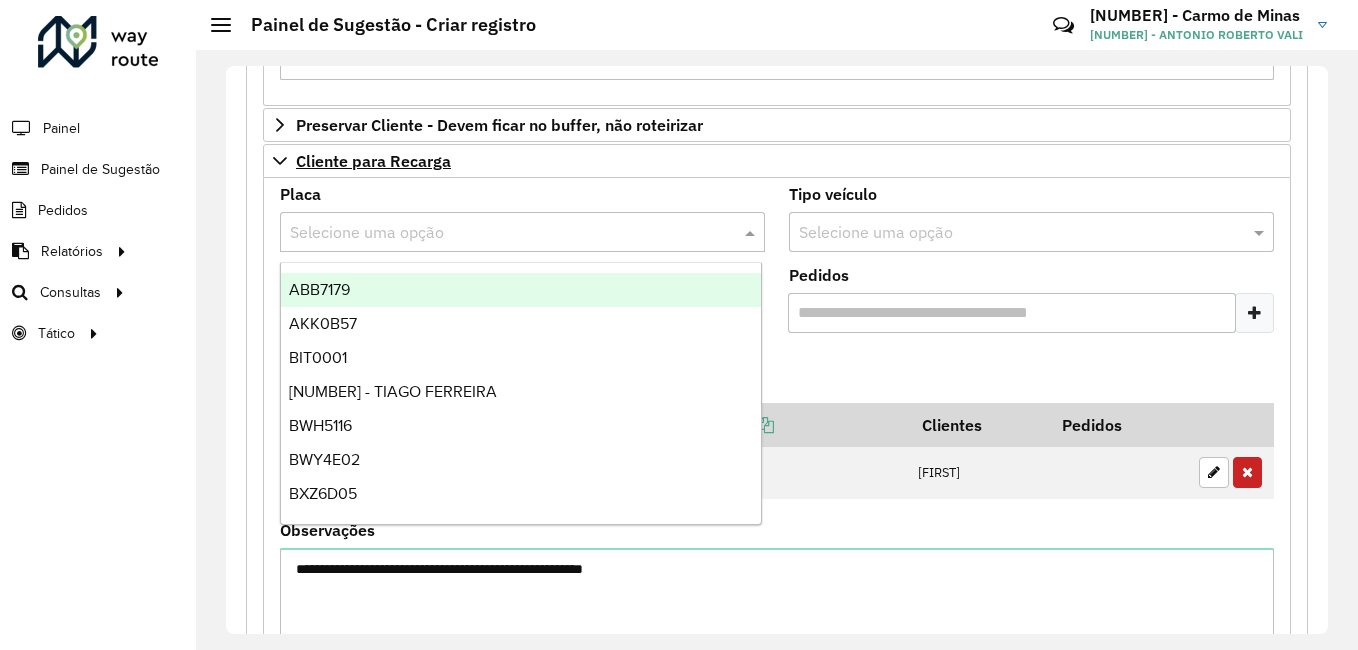 click at bounding box center (502, 233) 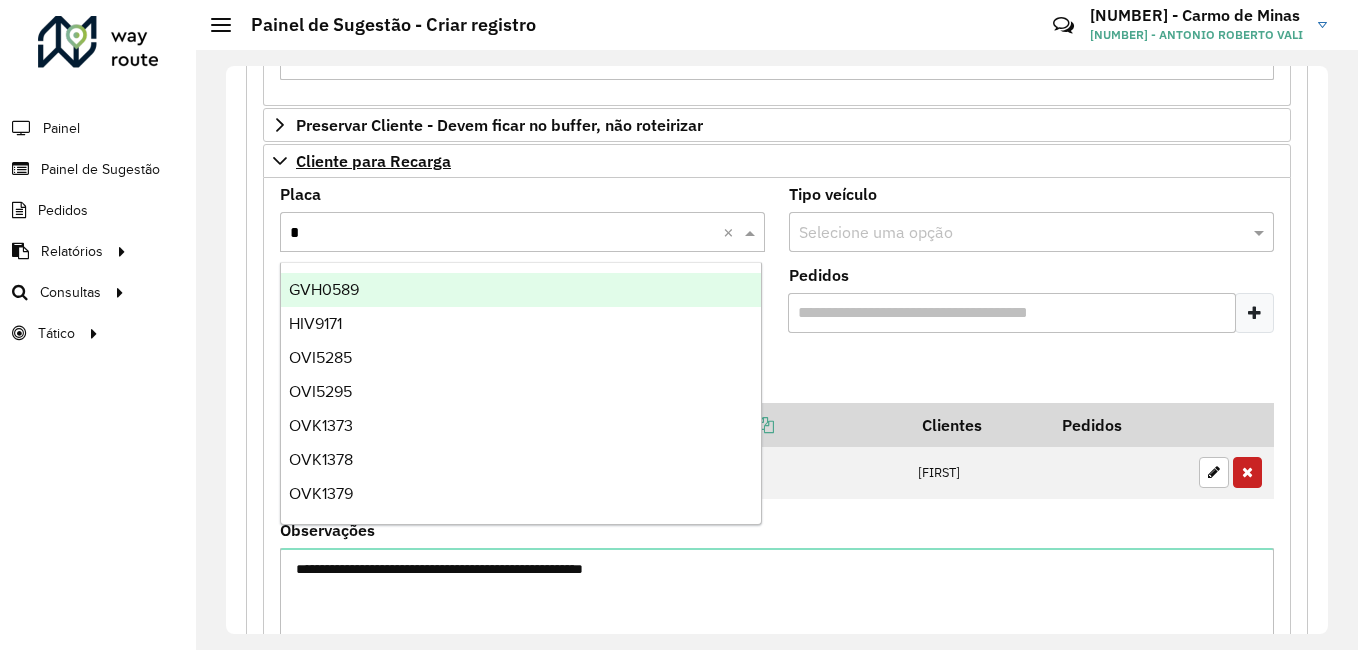 type on "**" 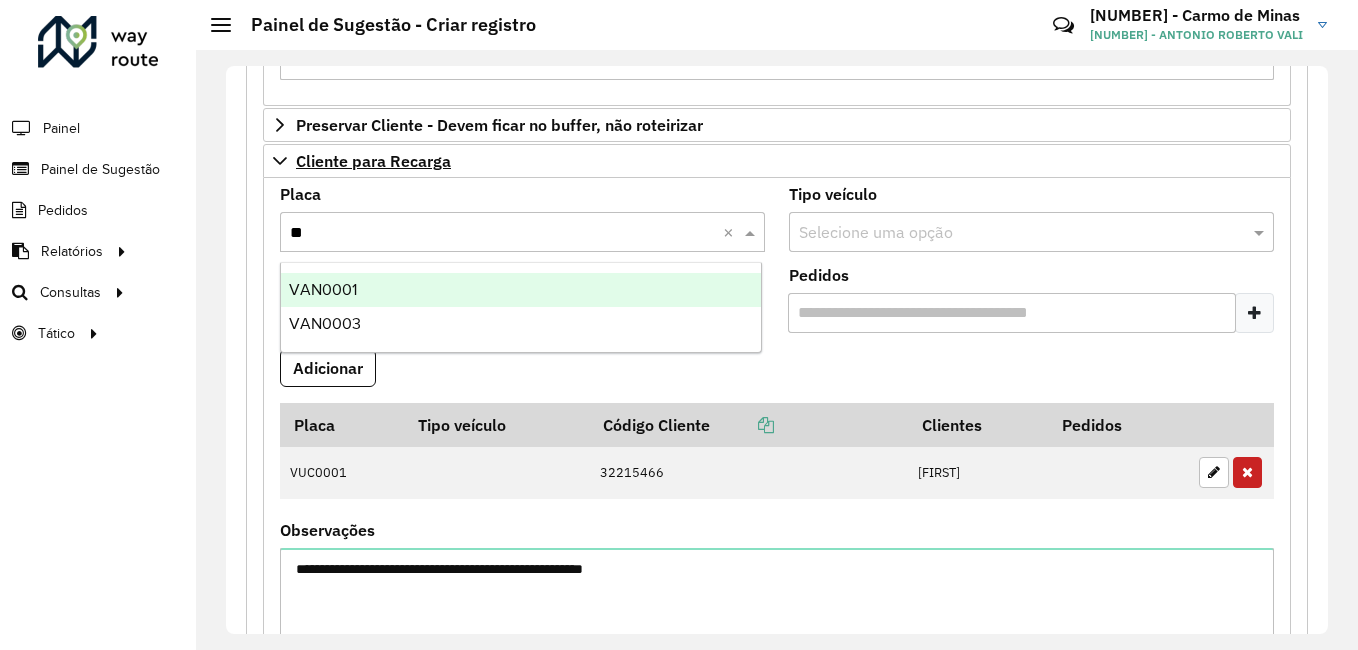 click on "VAN0001" at bounding box center (521, 290) 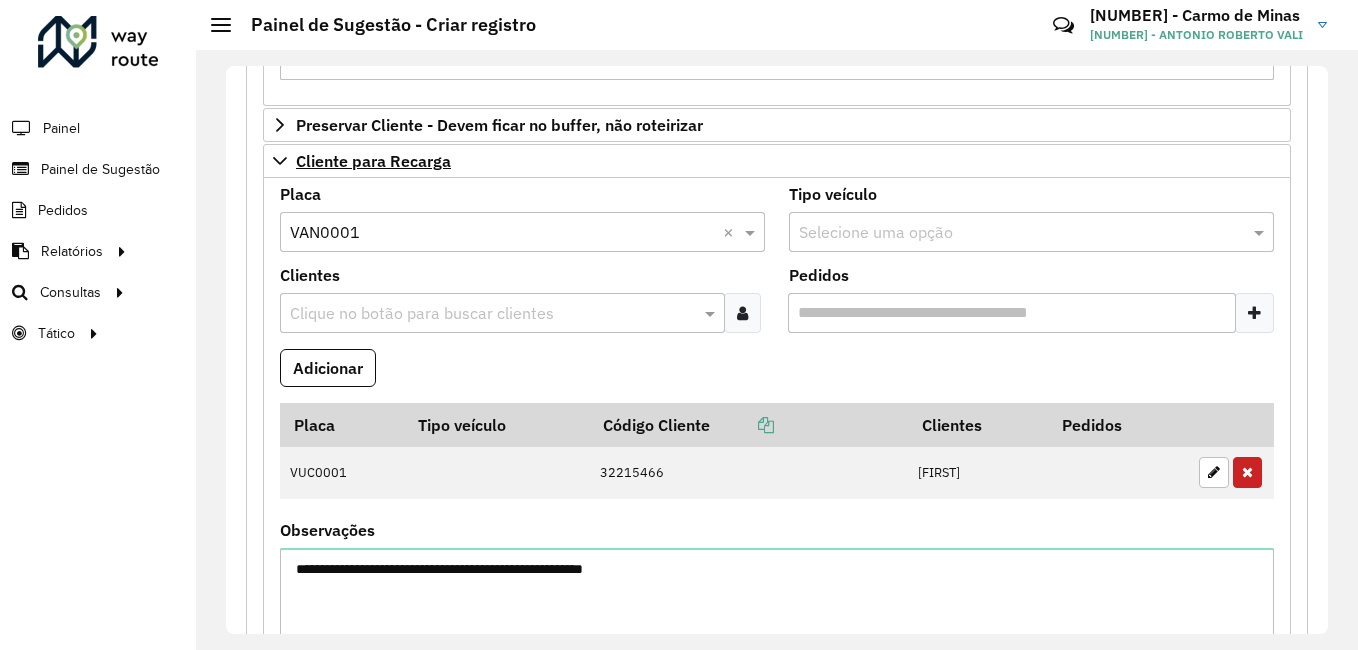 click at bounding box center [742, 313] 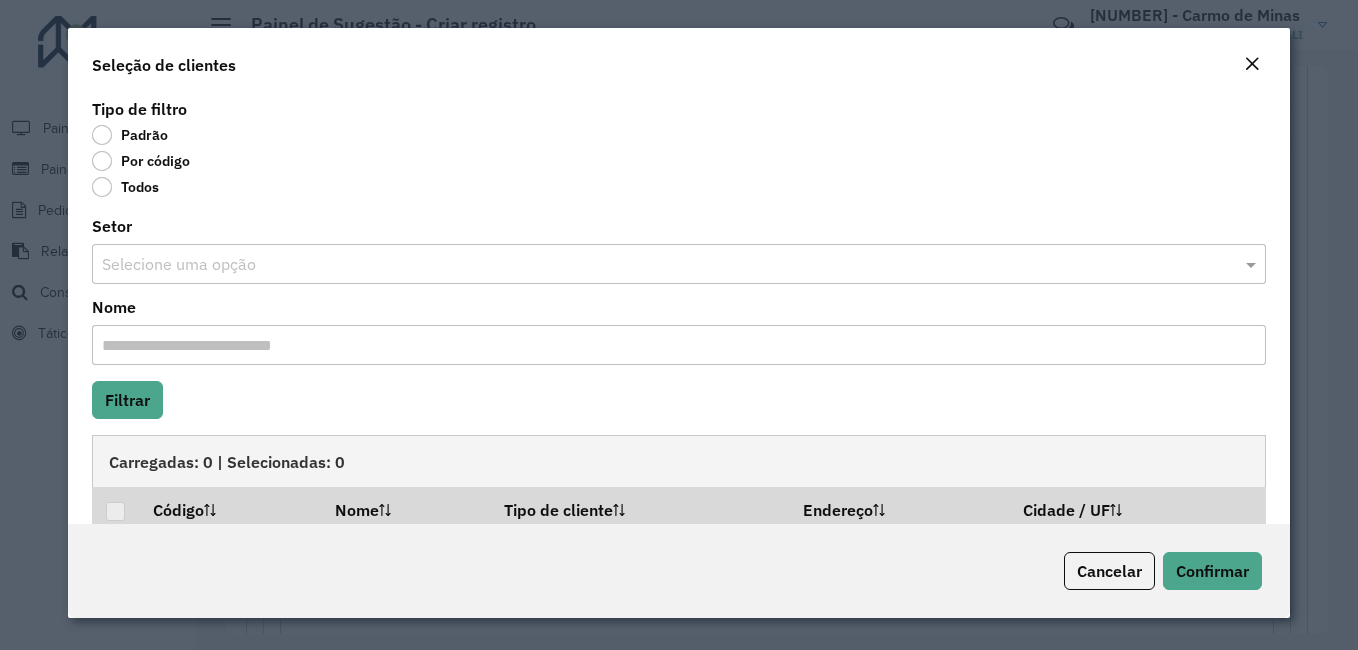 click on "Por código" 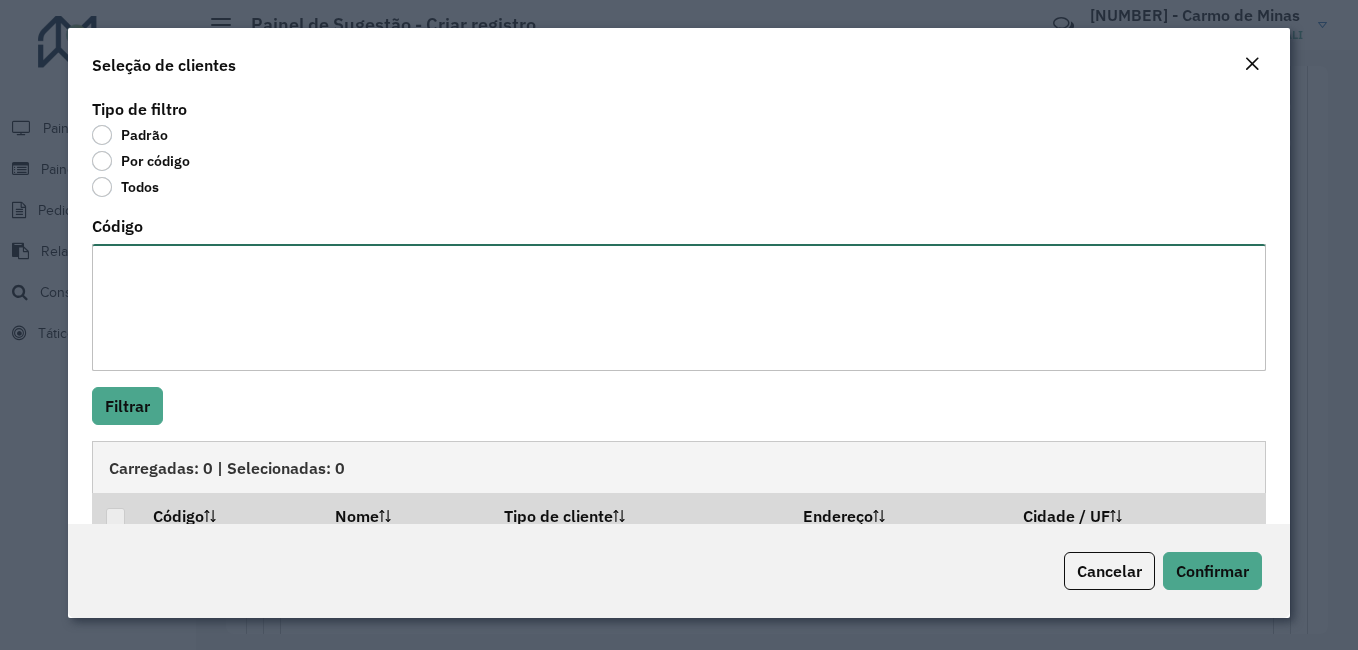 click on "Código" at bounding box center (679, 307) 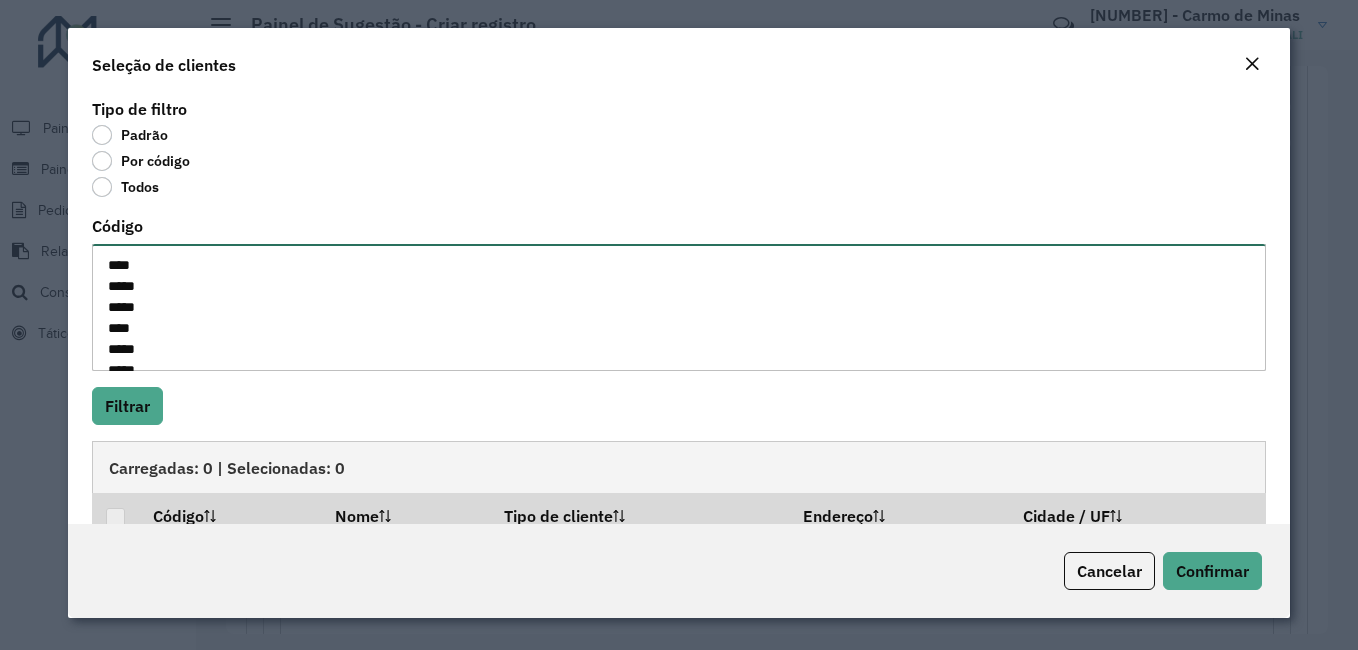 scroll, scrollTop: 302, scrollLeft: 0, axis: vertical 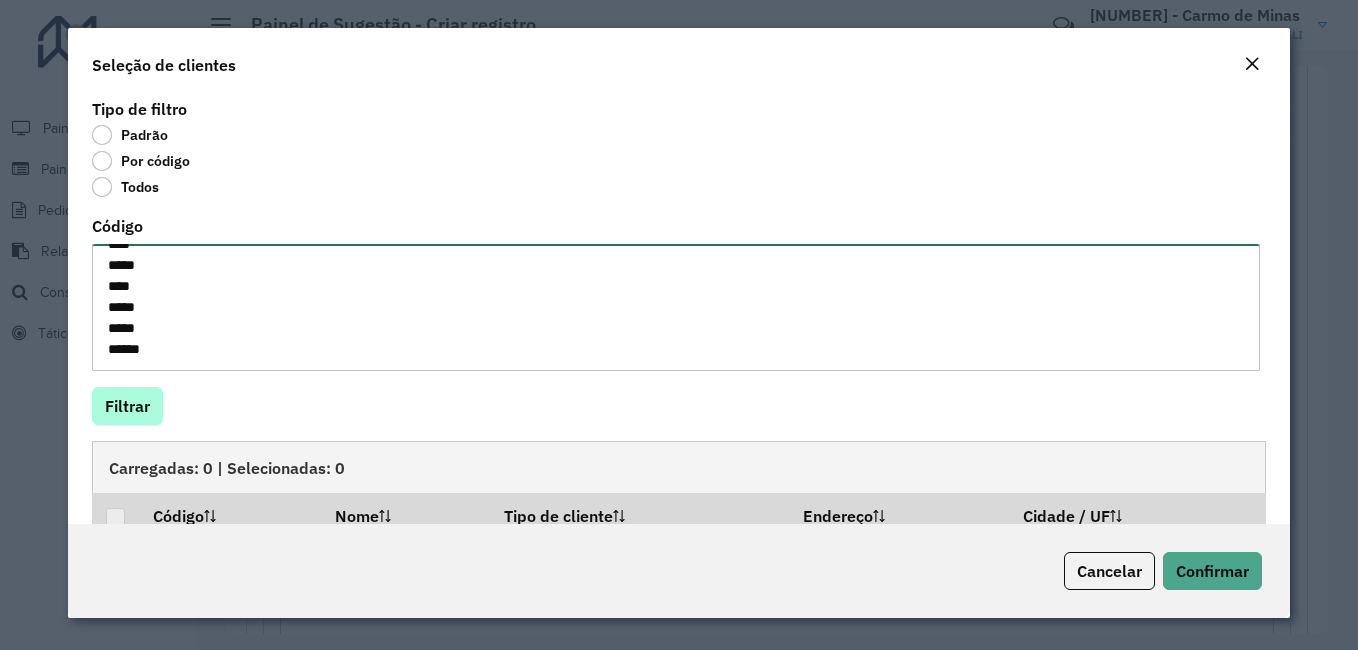 type on "****
*****
*****
****
*****
*****
****
*****
****
*****
*****
****
****
****
*****
****
*****
*****
*****" 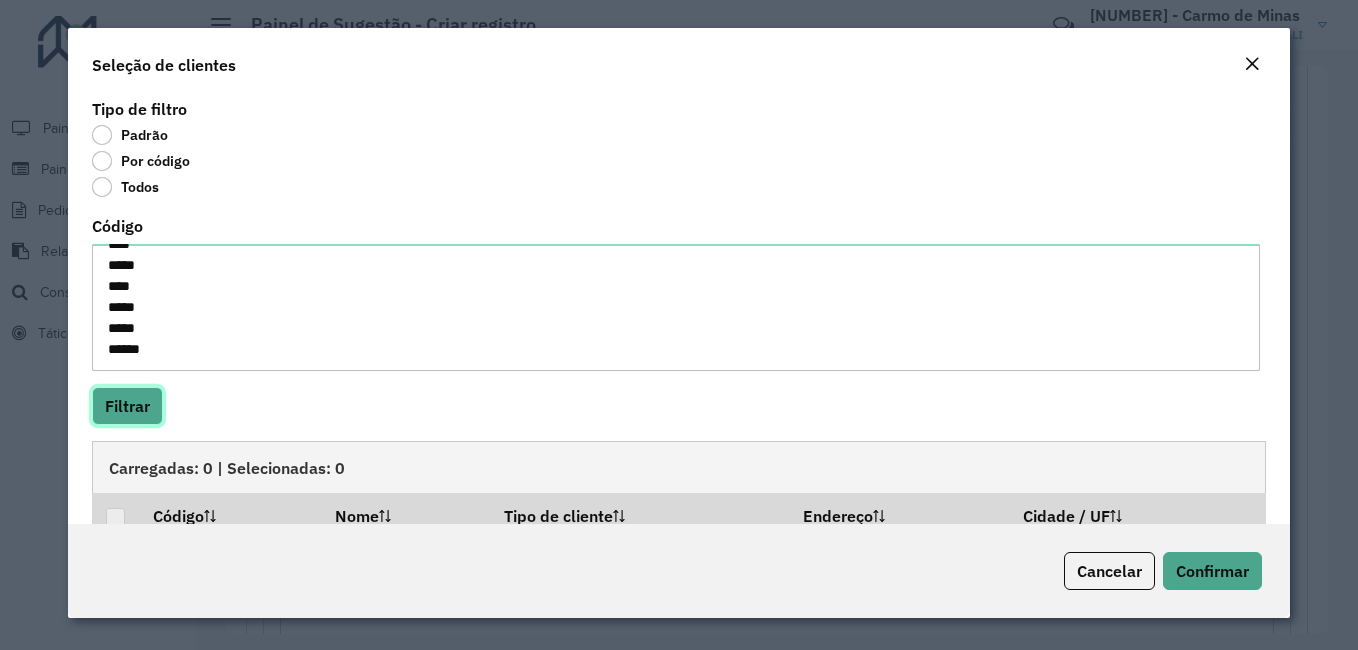 click on "Filtrar" 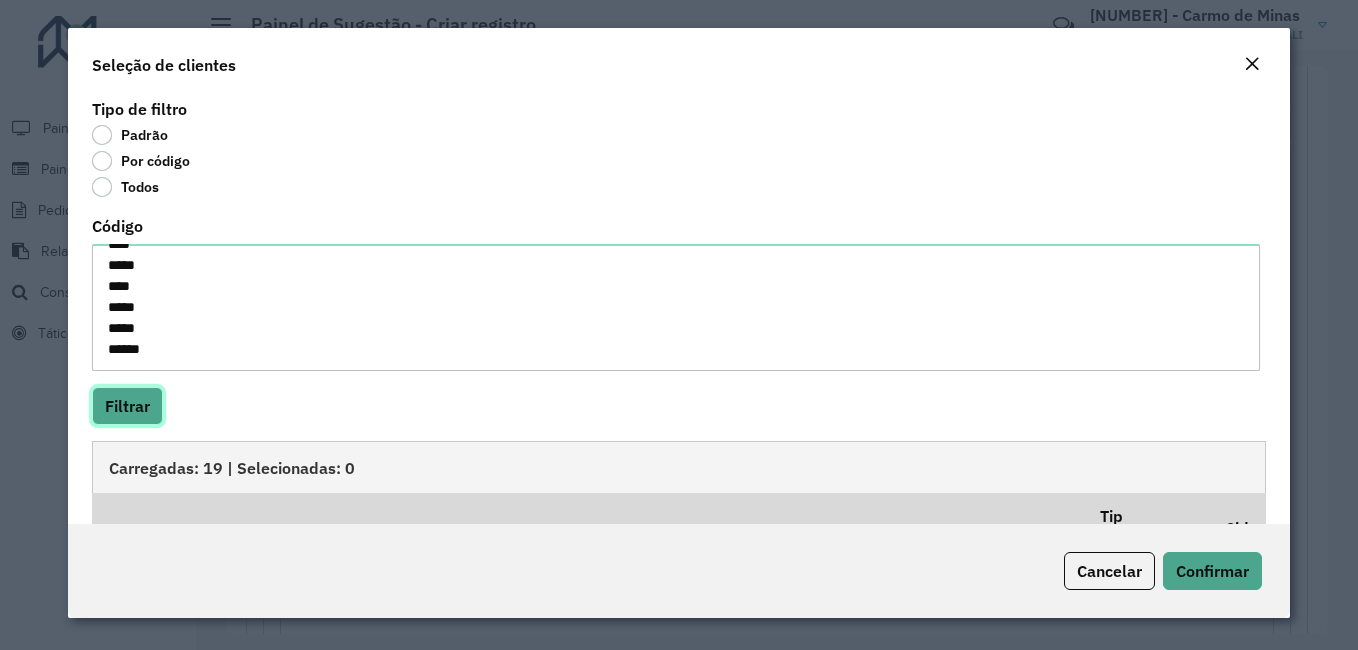 scroll, scrollTop: 100, scrollLeft: 0, axis: vertical 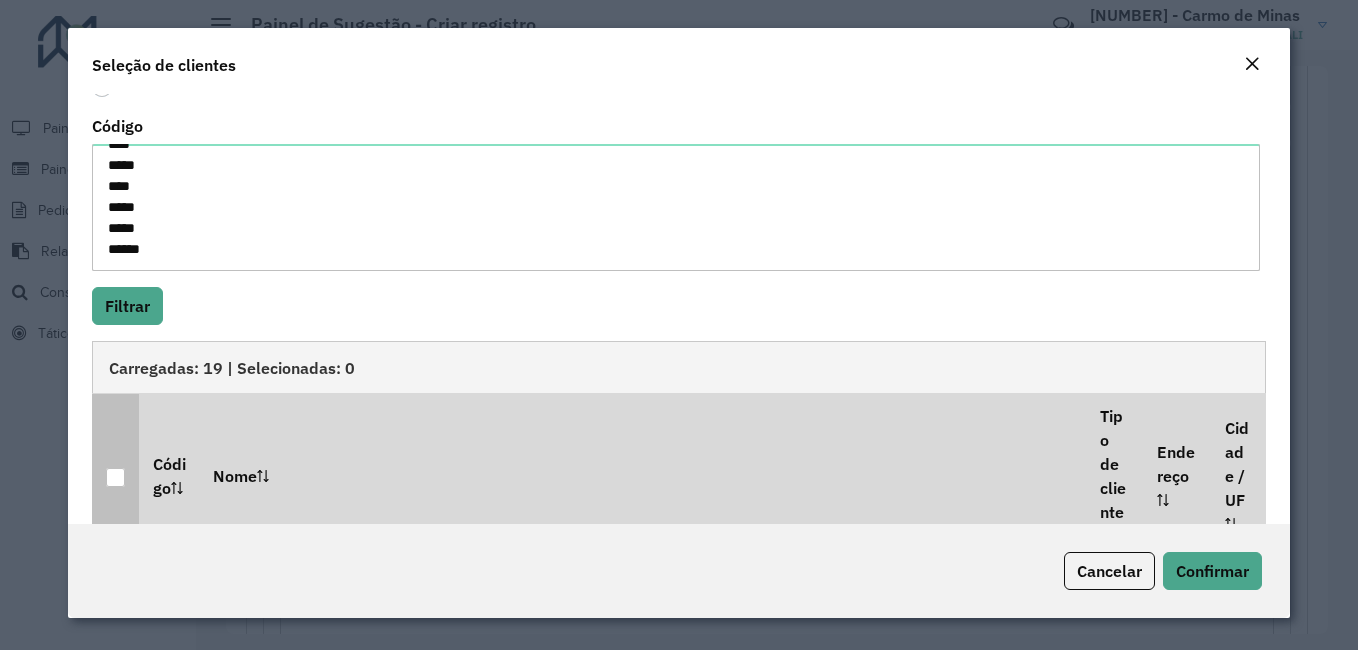click at bounding box center (115, 477) 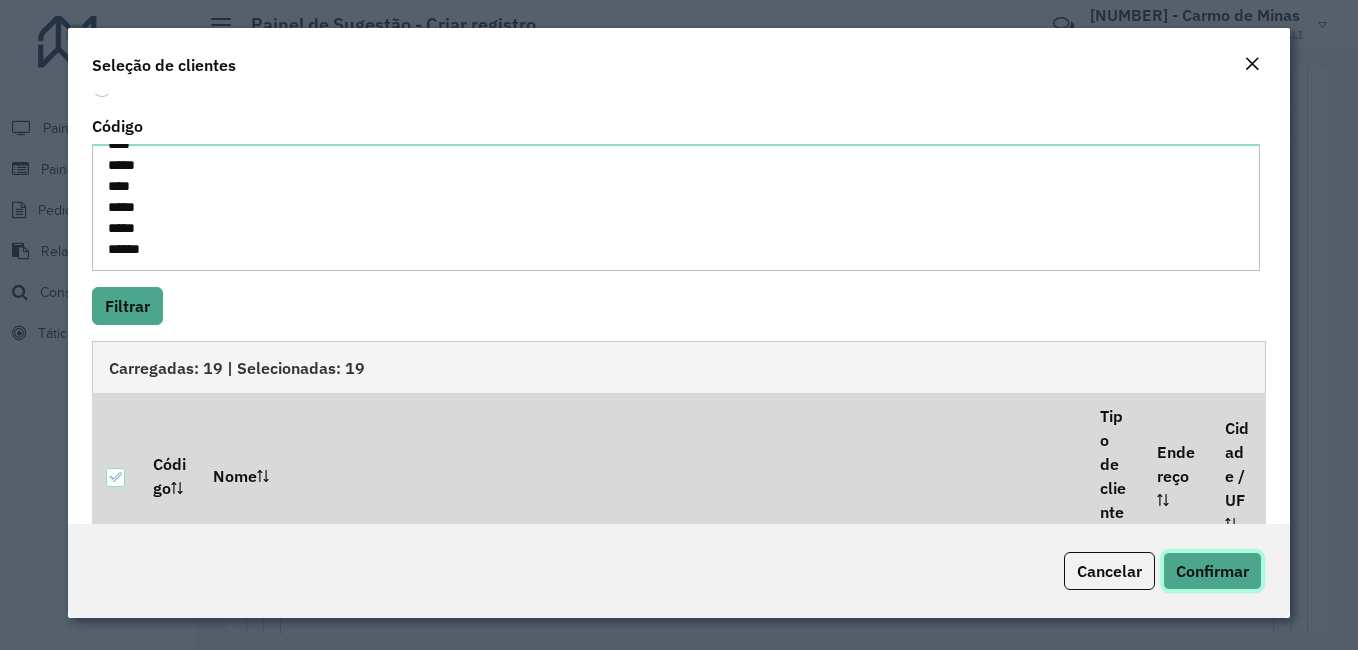click on "Confirmar" 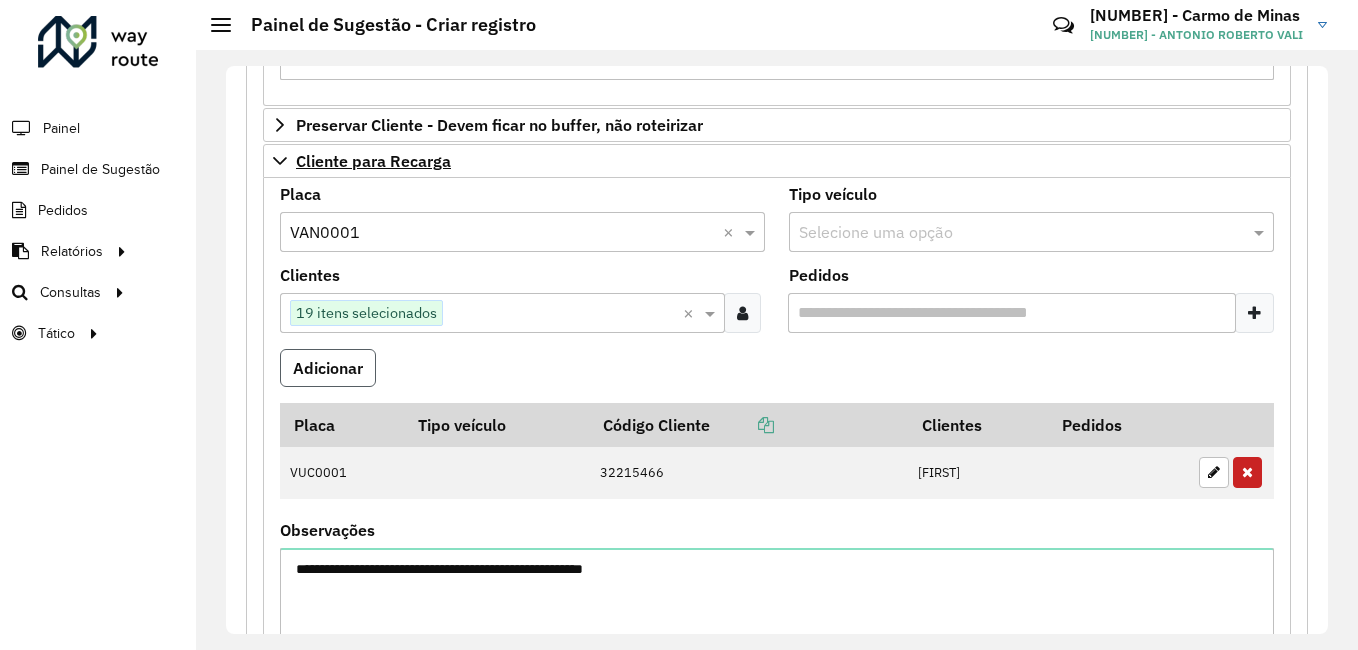 click on "Adicionar" at bounding box center [328, 368] 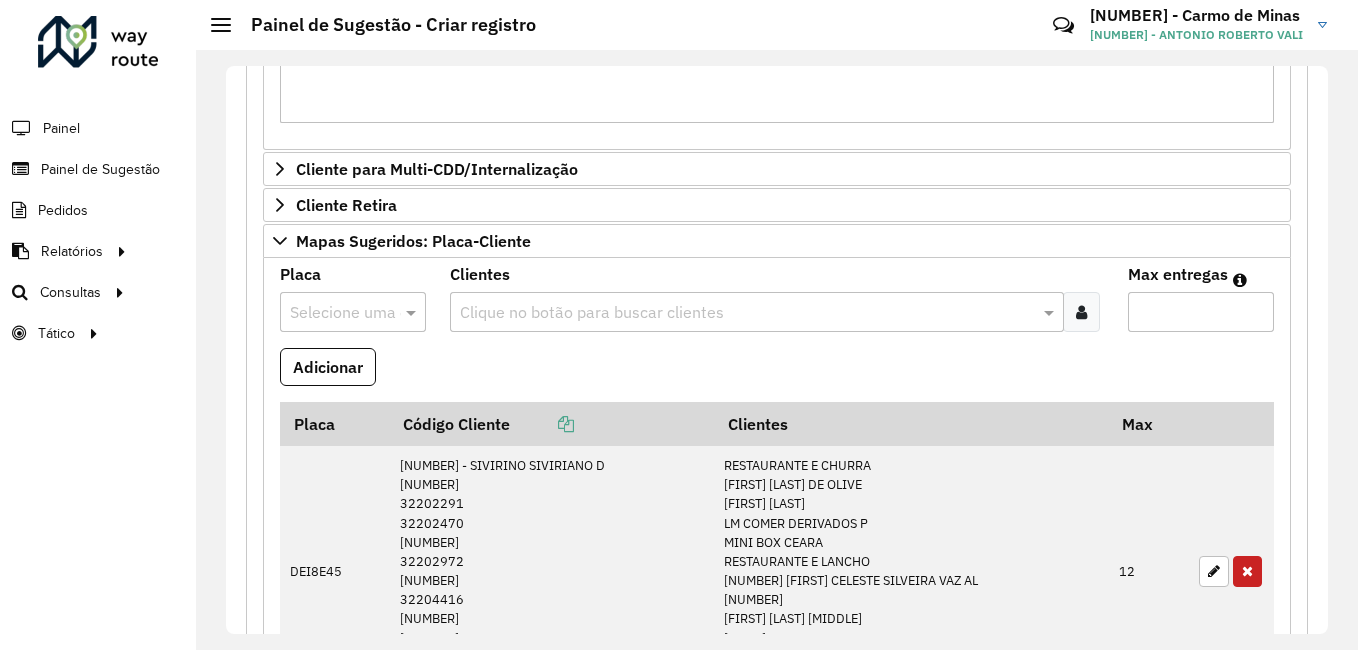 scroll, scrollTop: 2200, scrollLeft: 0, axis: vertical 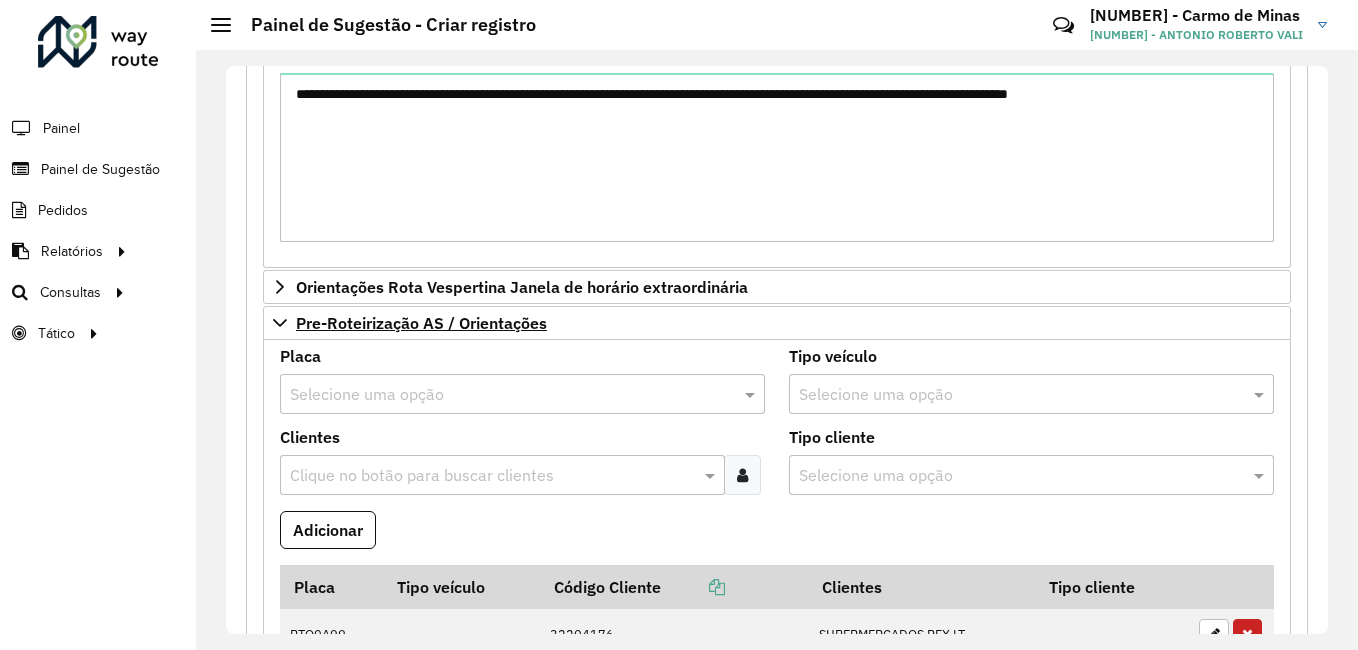 click on "Visualizar" at bounding box center [1242, 976] 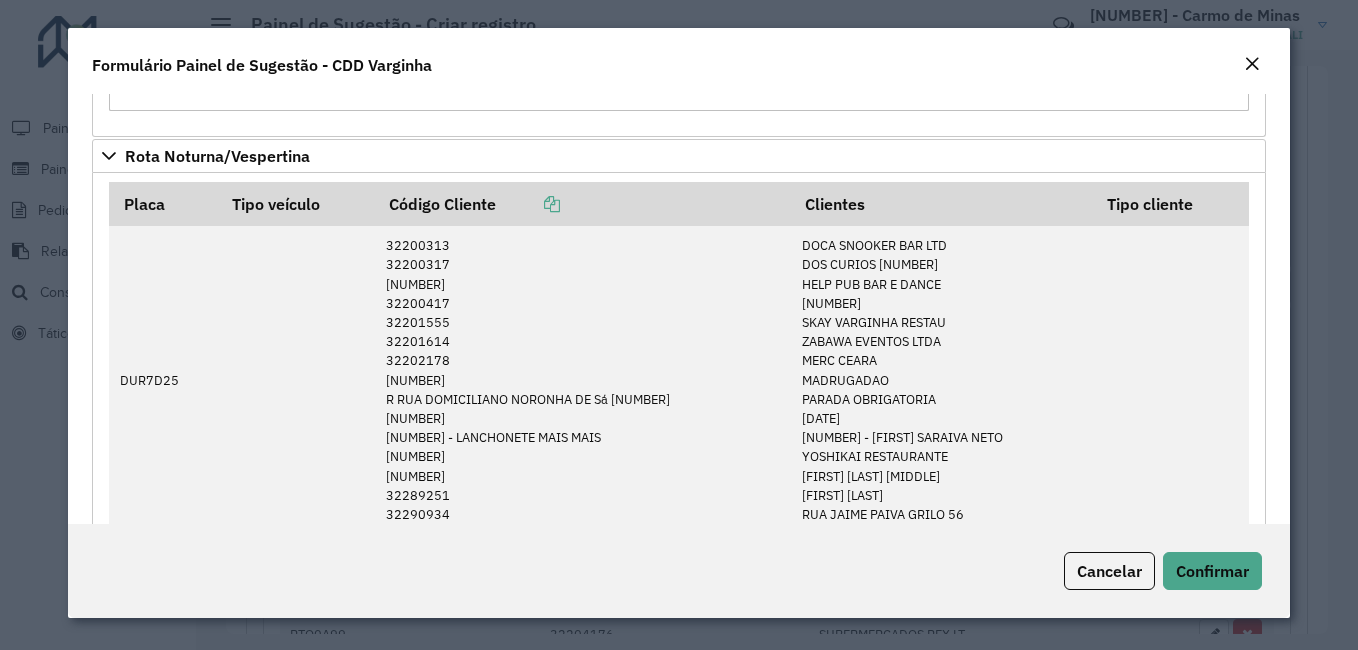 scroll, scrollTop: 3100, scrollLeft: 0, axis: vertical 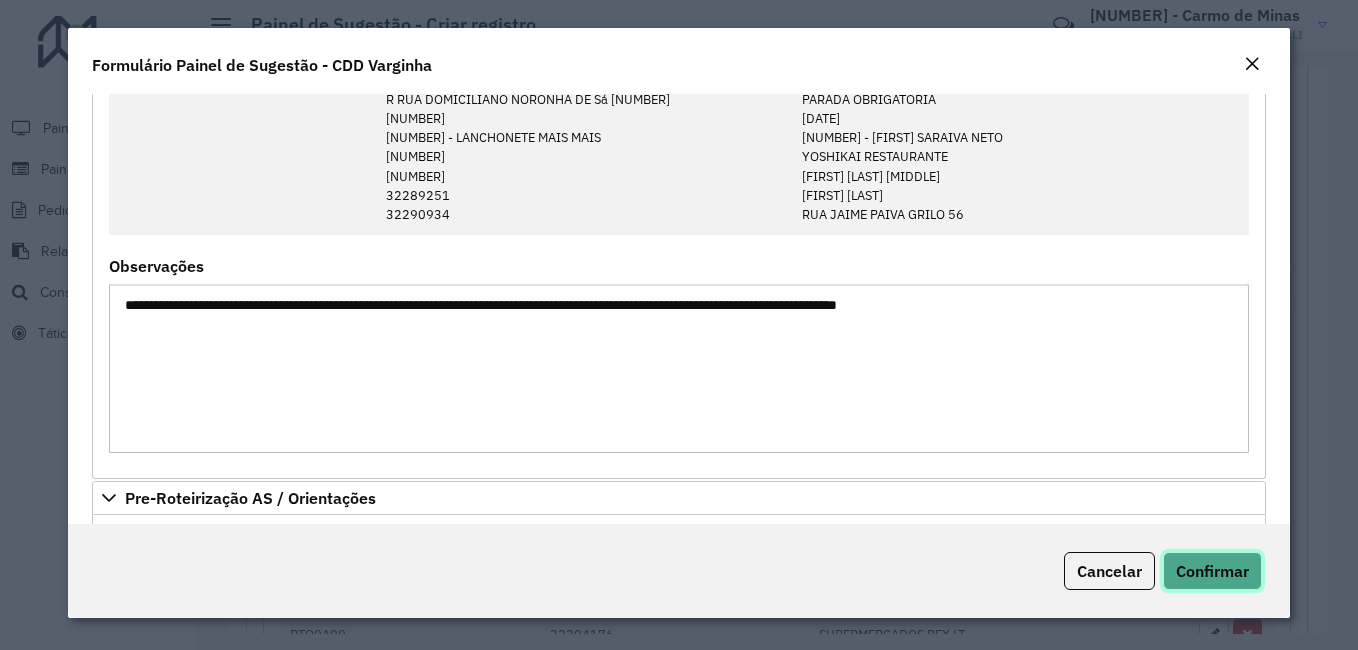 click on "Confirmar" 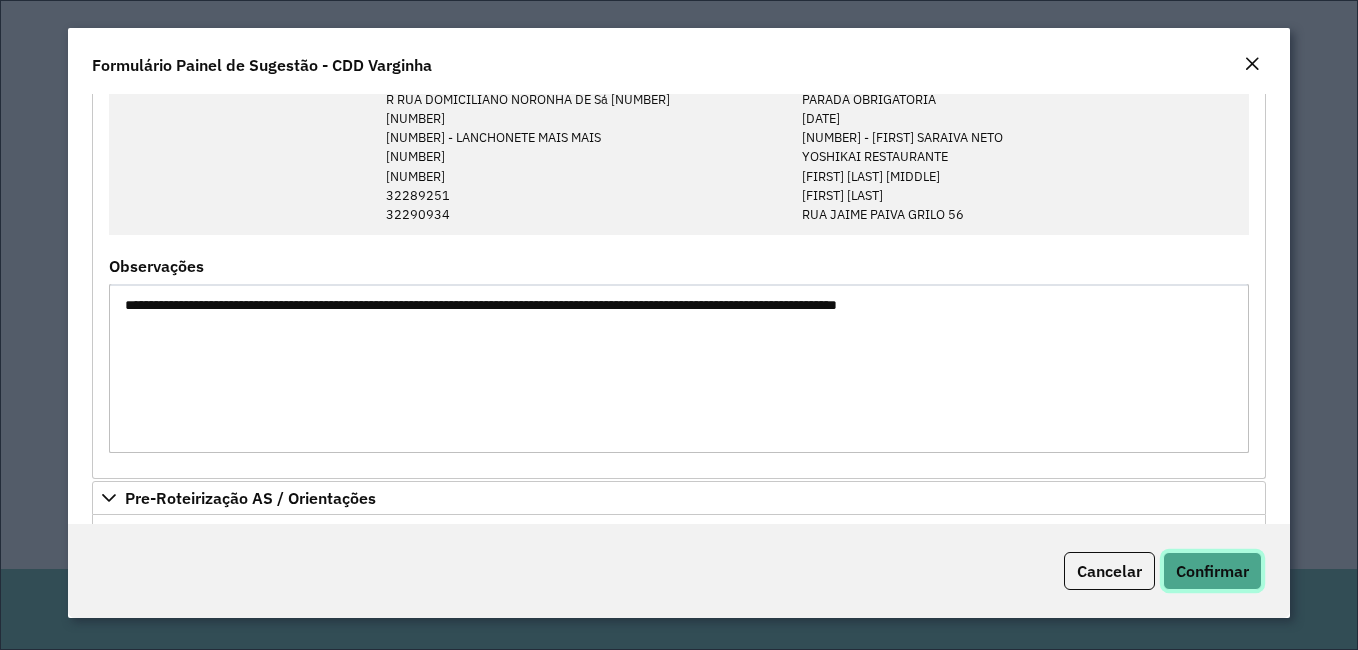 click on "Confirmar" 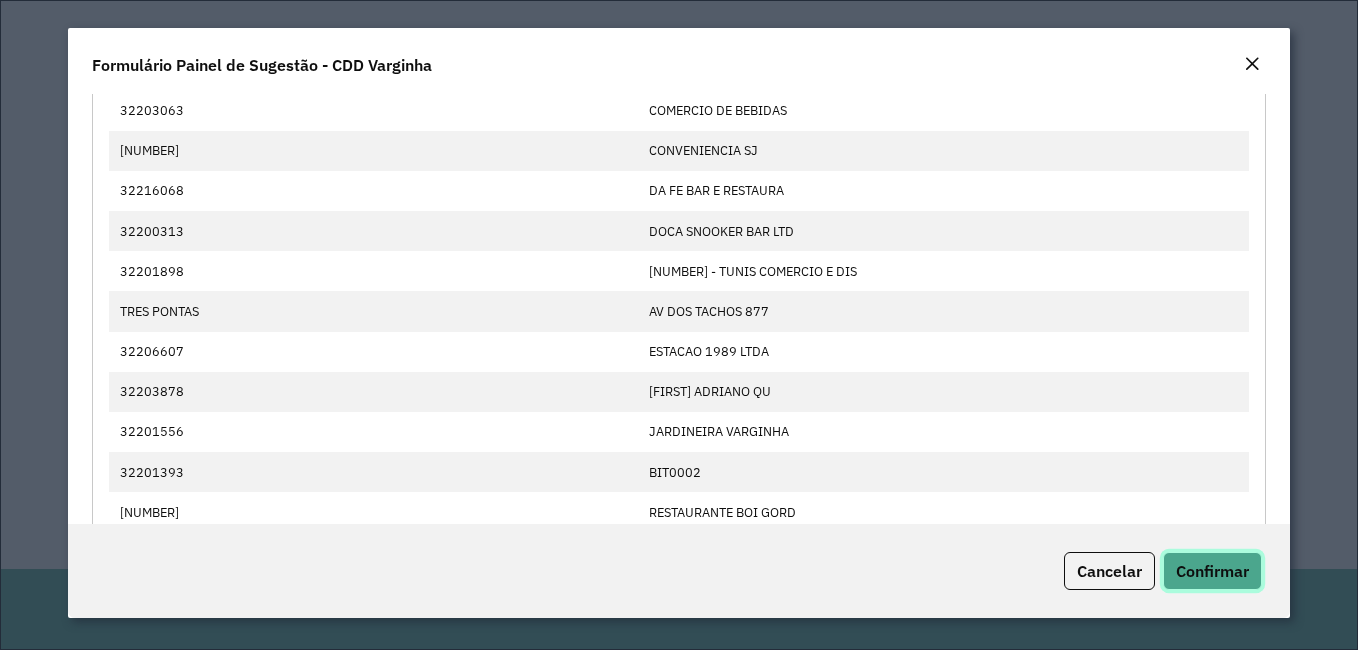 scroll, scrollTop: 0, scrollLeft: 0, axis: both 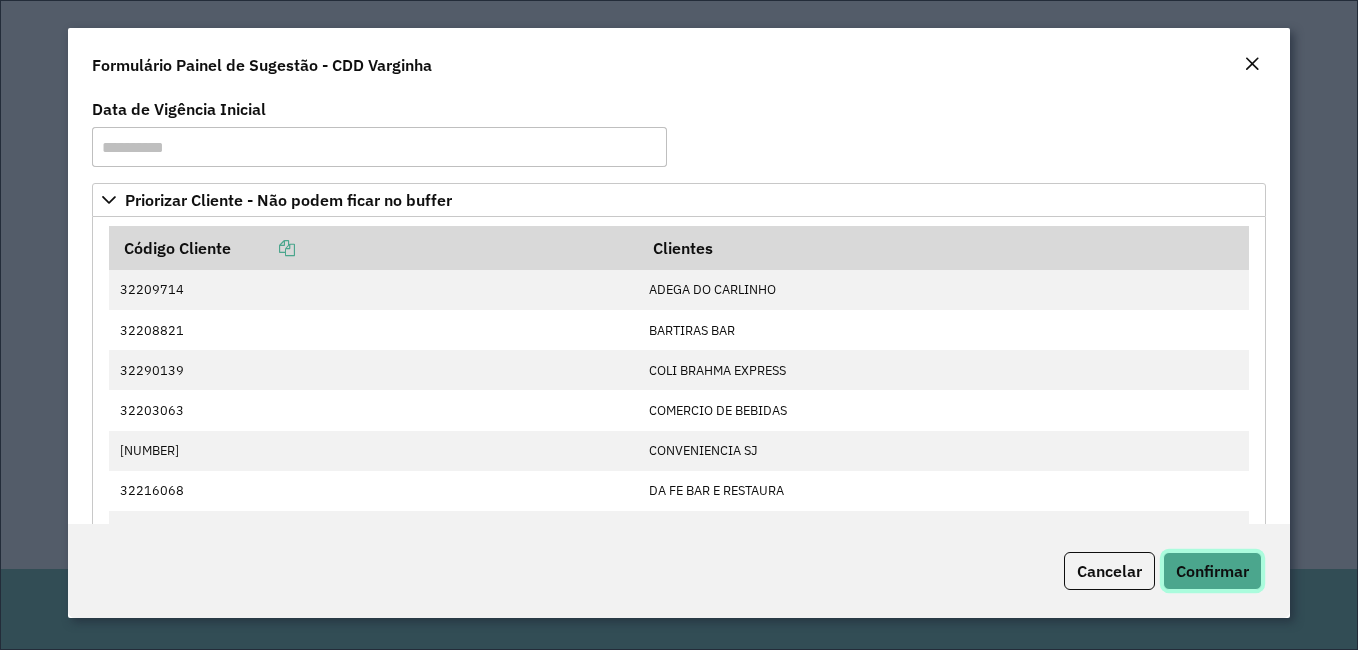 click on "Confirmar" 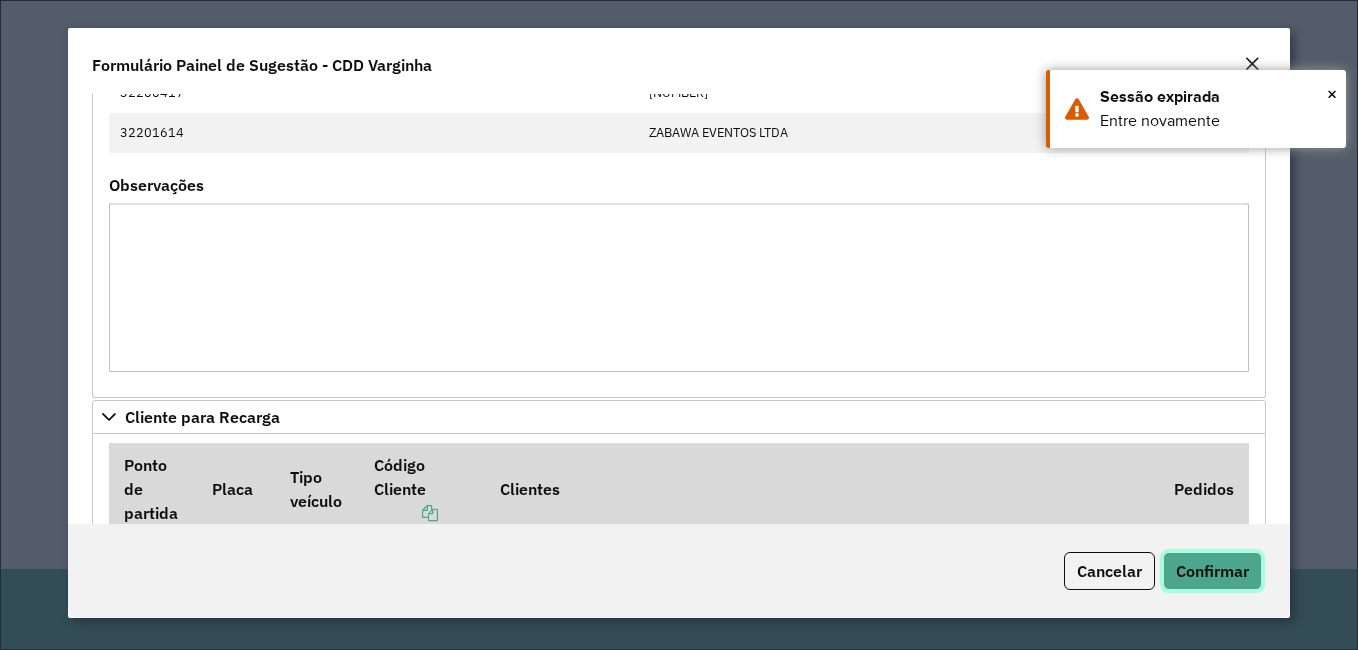 scroll, scrollTop: 1400, scrollLeft: 0, axis: vertical 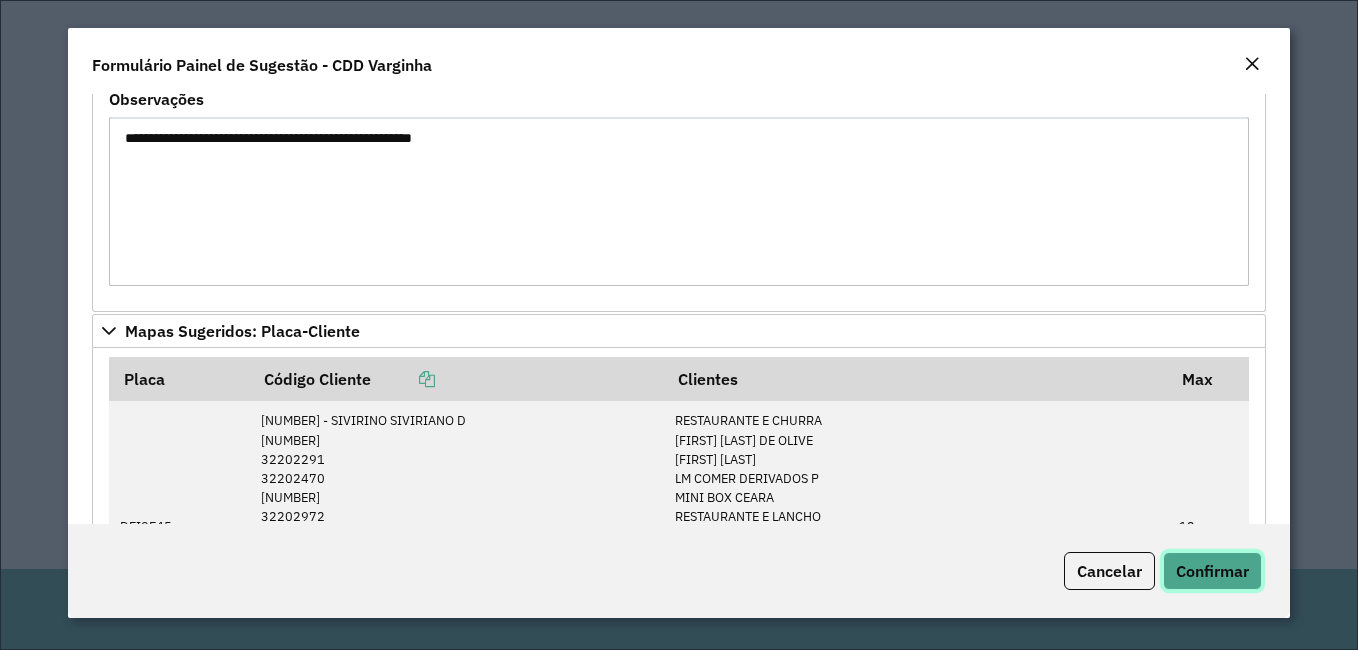 click on "Confirmar" 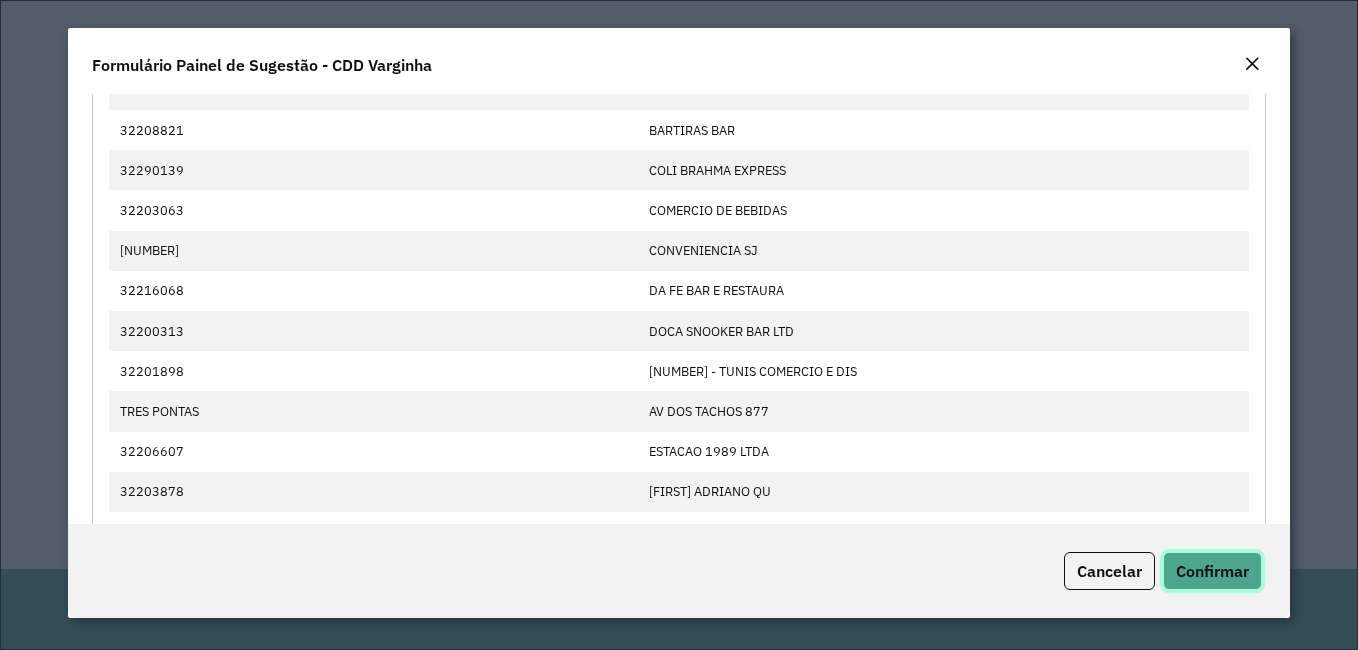 scroll, scrollTop: 0, scrollLeft: 0, axis: both 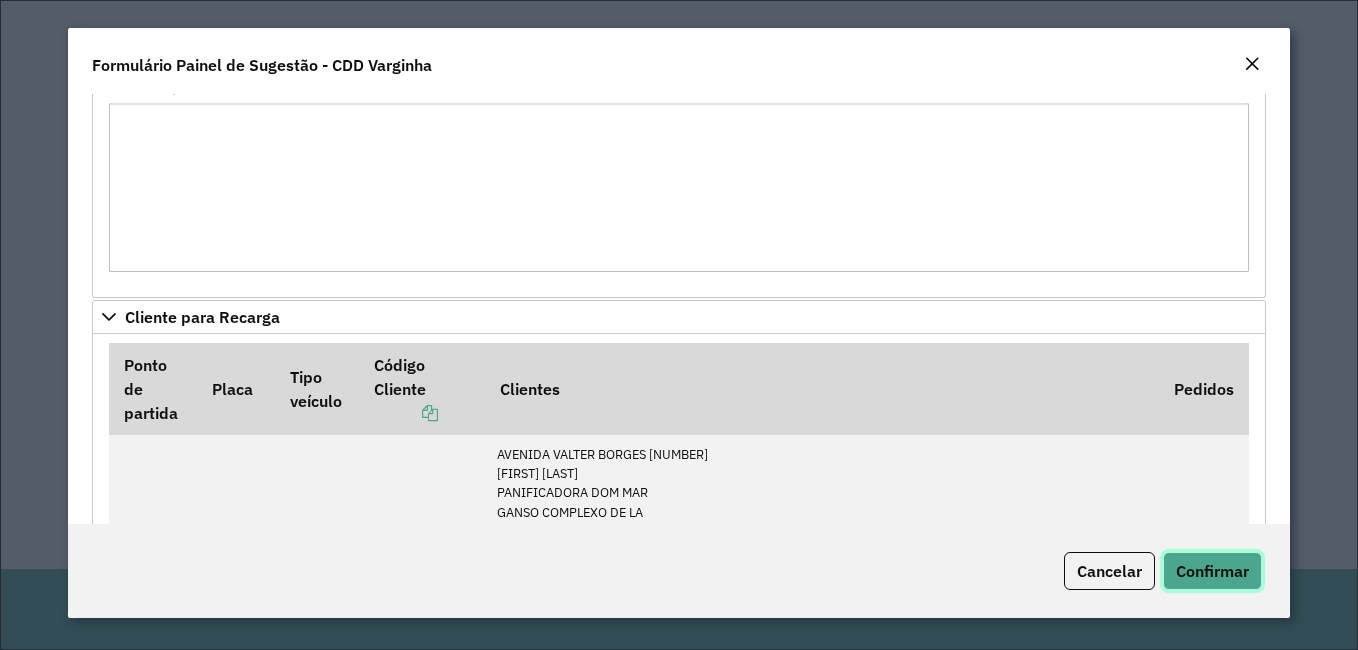 click on "Confirmar" 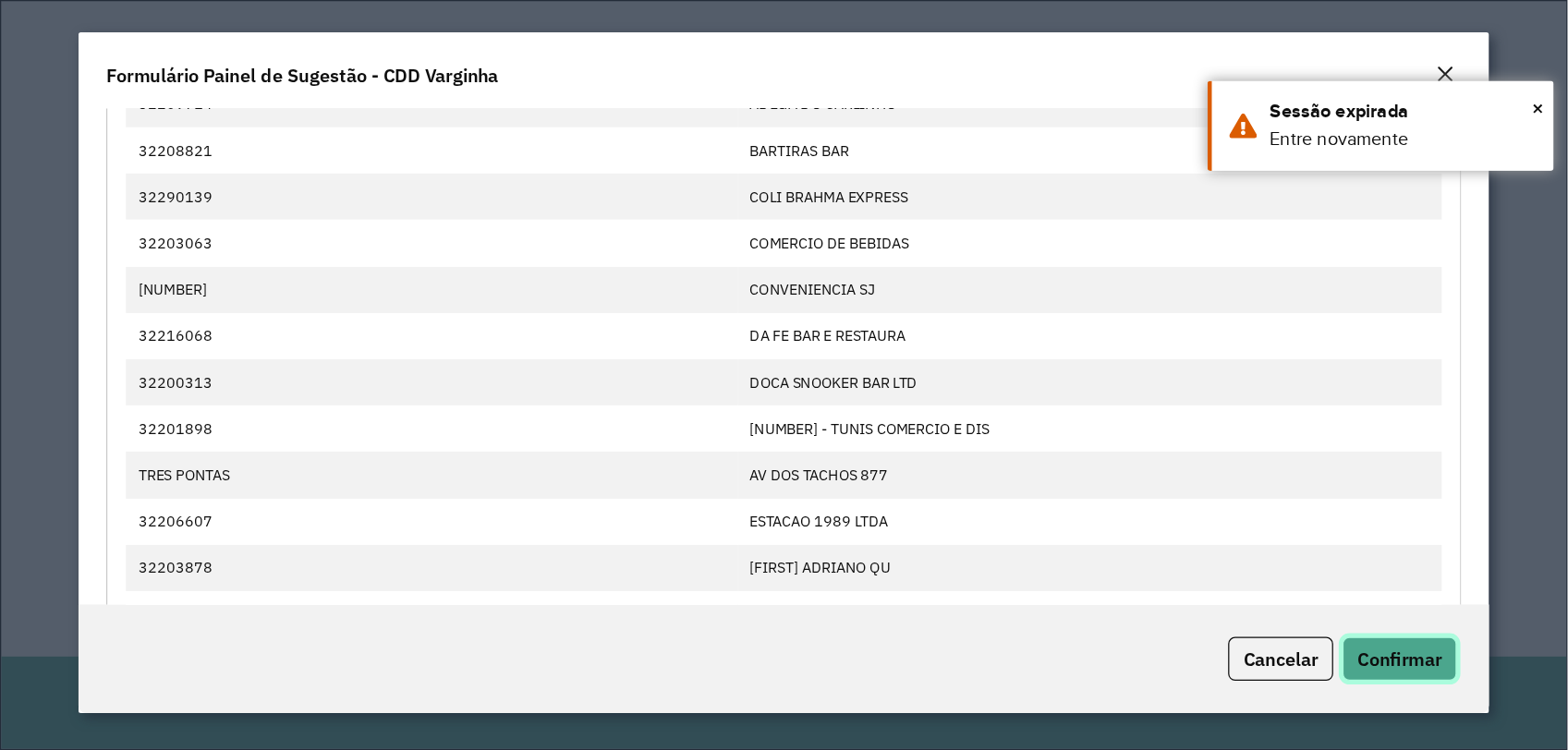 scroll, scrollTop: 0, scrollLeft: 0, axis: both 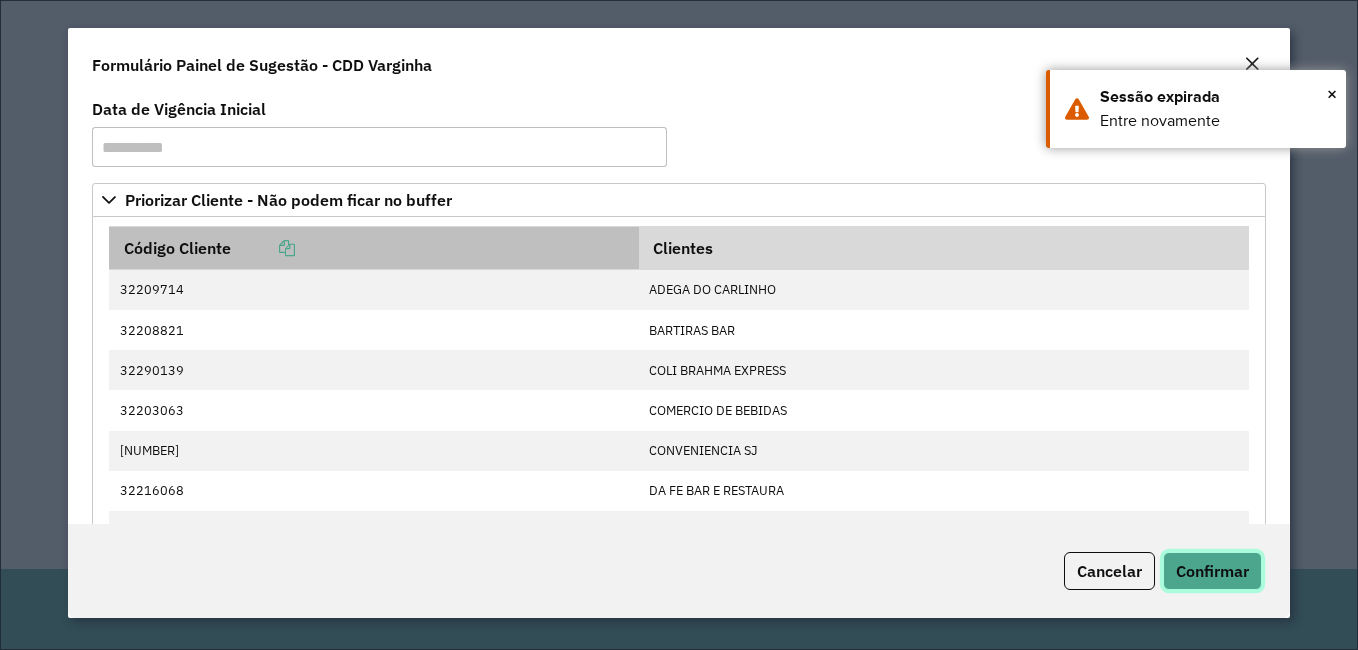 type 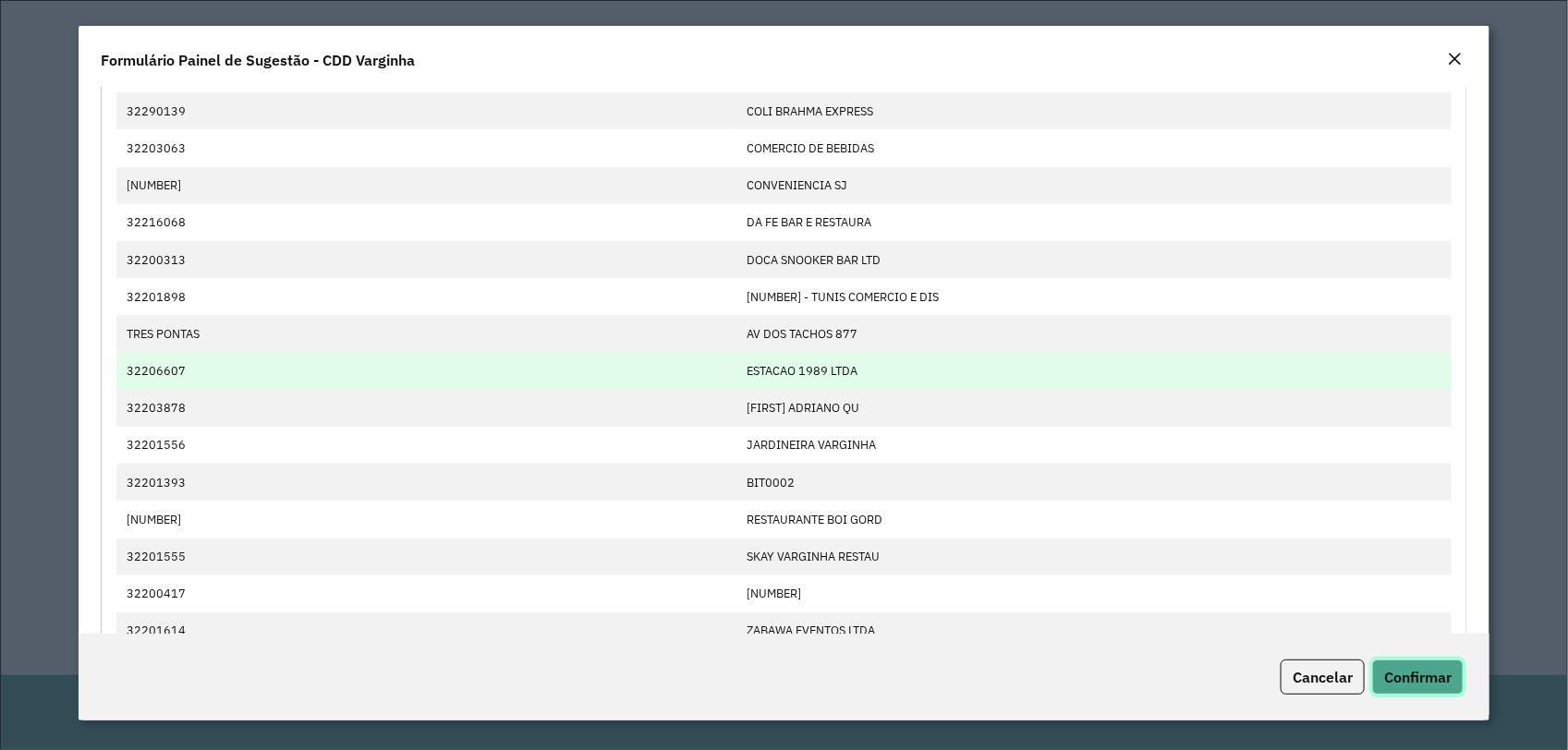 scroll, scrollTop: 115, scrollLeft: 0, axis: vertical 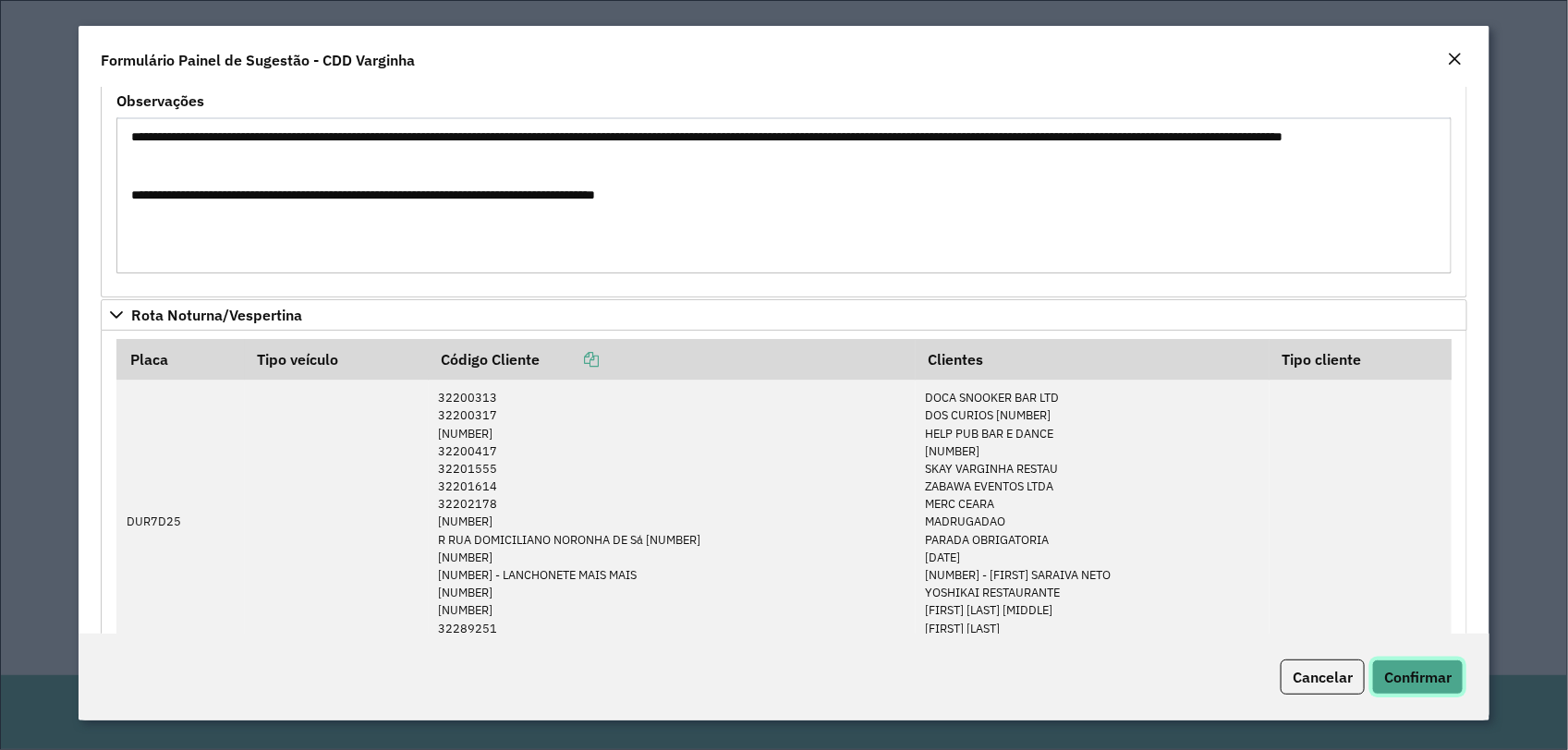 click on "Confirmar" 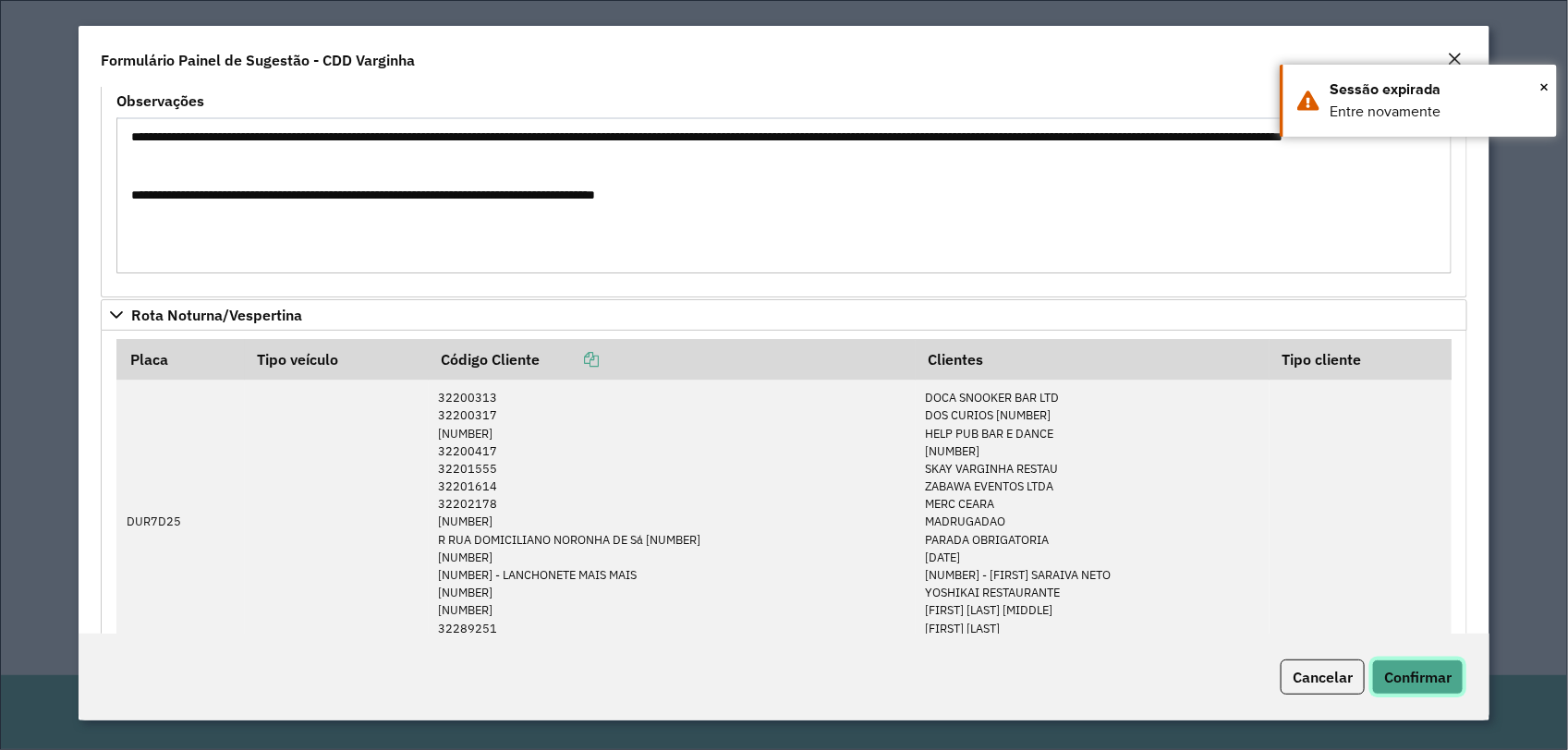 click on "Confirmar" 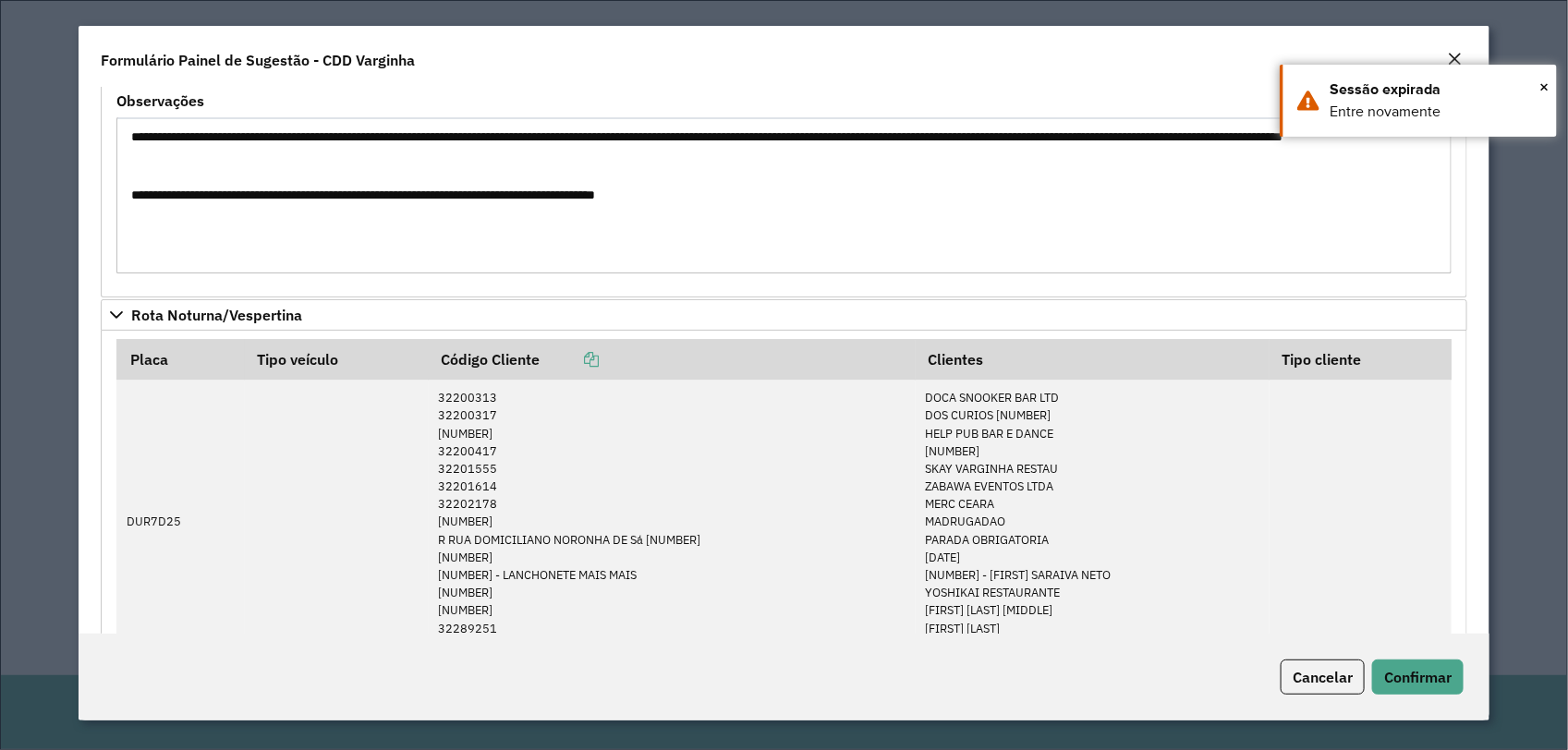 click on "Aguarde..." at bounding box center (0, 0) 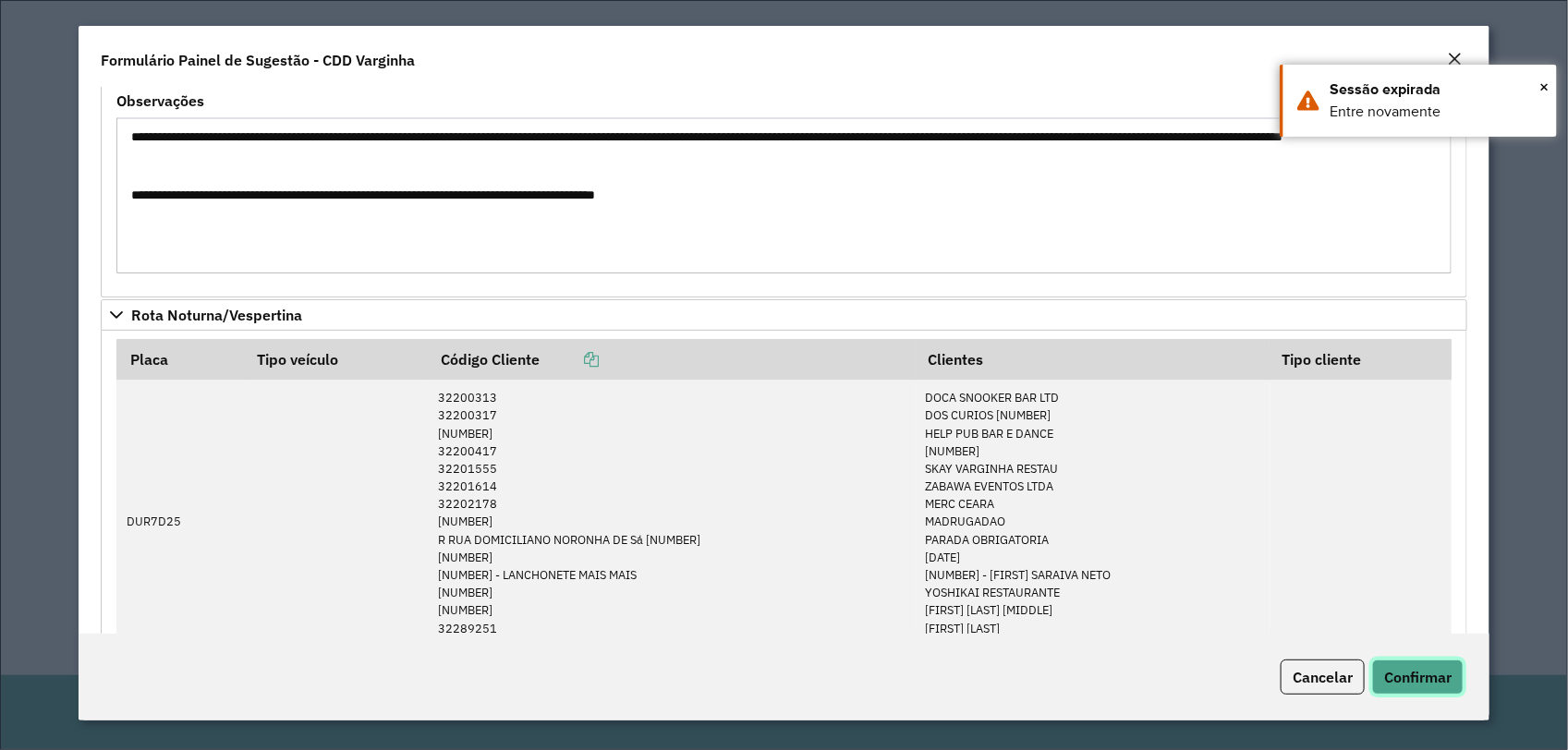 click on "Confirmar" 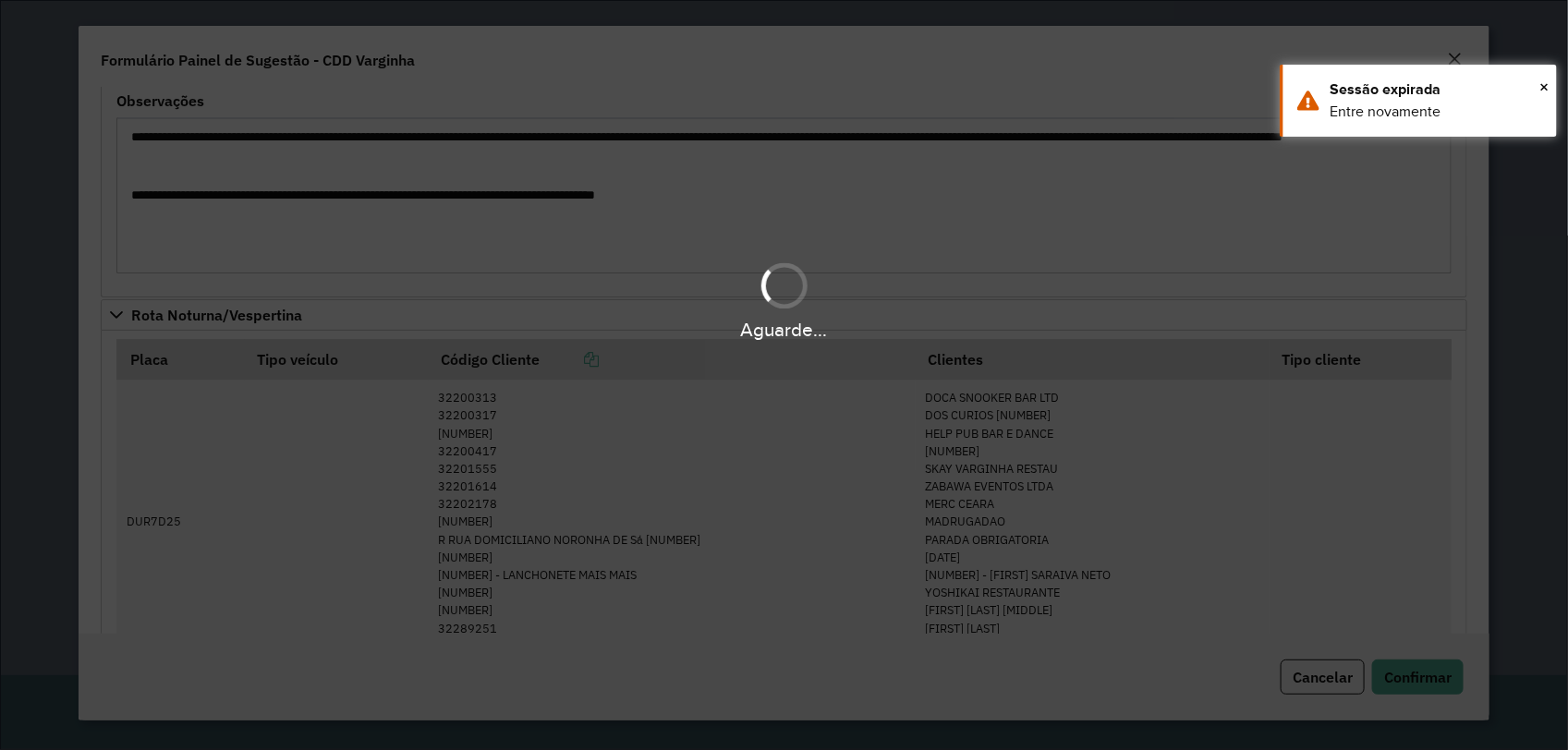click on "Aguarde..." at bounding box center (784, 375) 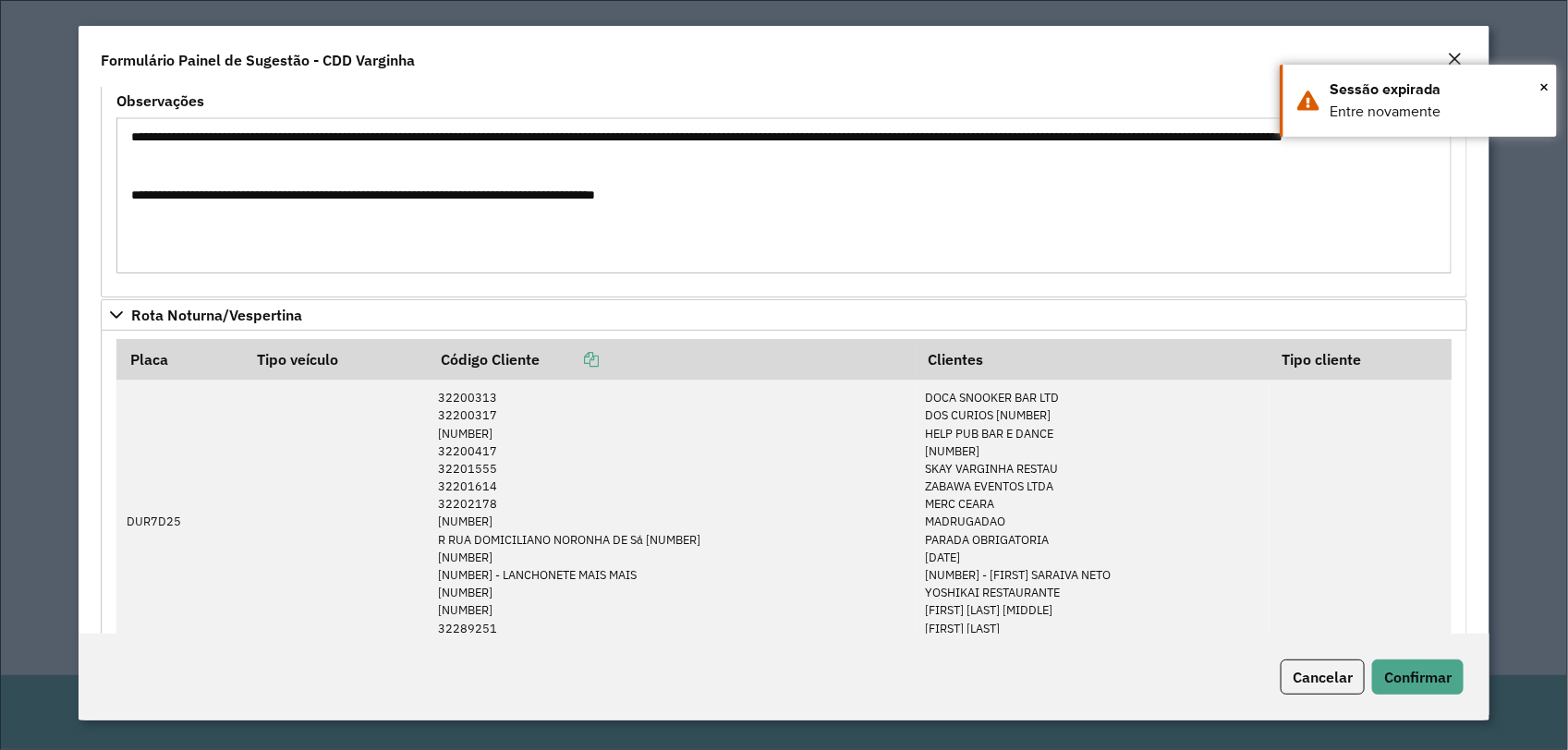 scroll, scrollTop: 2725, scrollLeft: 0, axis: vertical 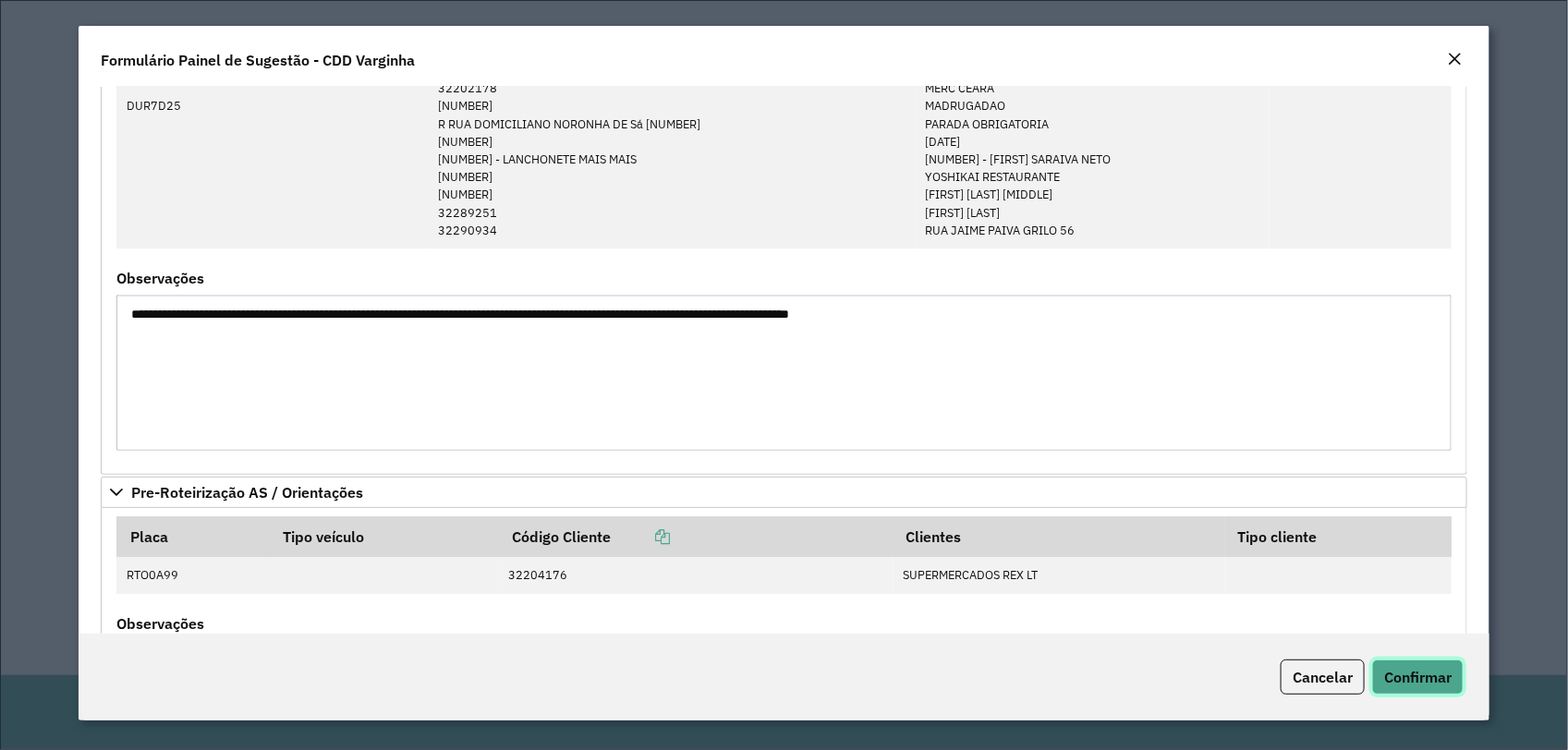 click on "Confirmar" 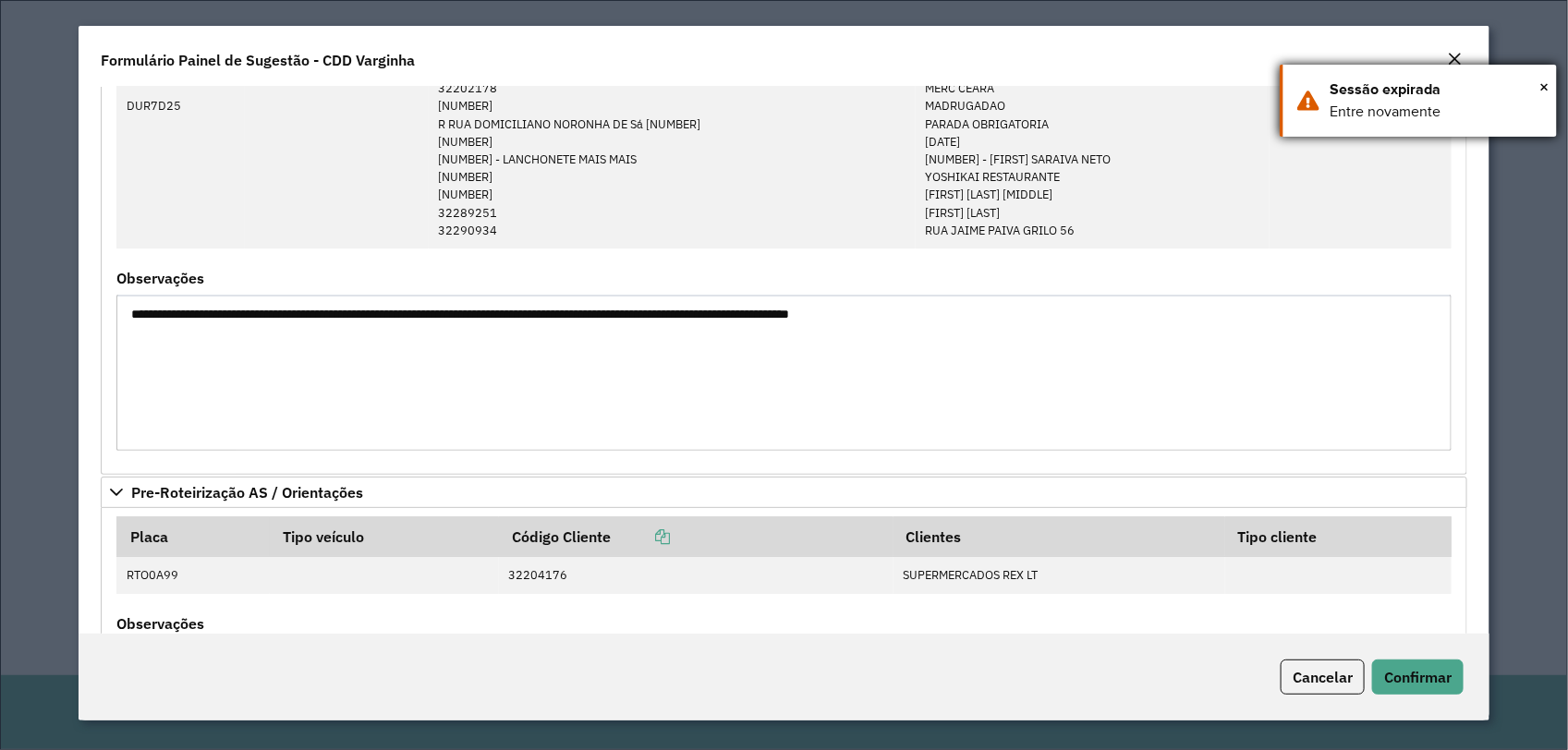 click on "×  Sessão expirada  Entre novamente" at bounding box center (1418, 101) 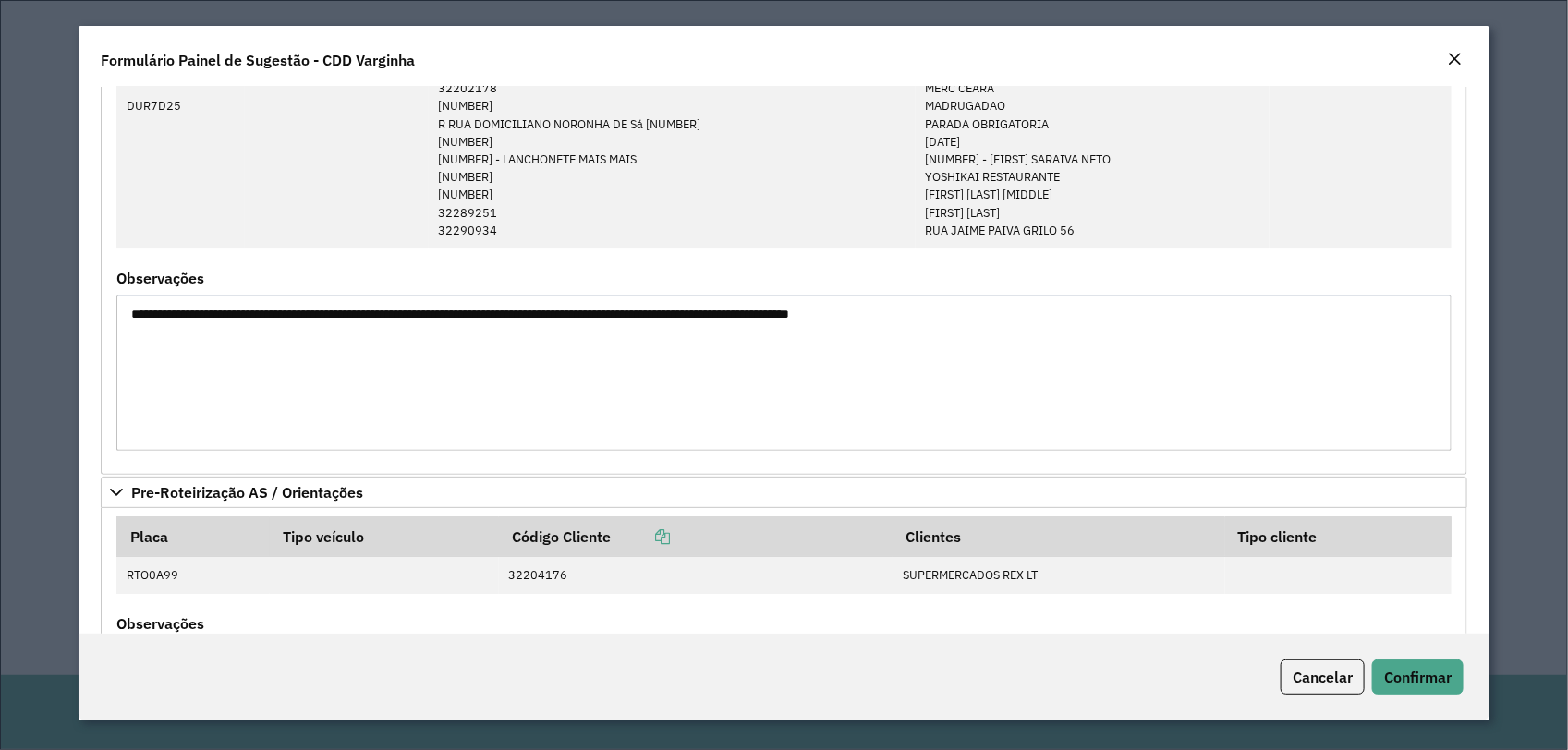 click 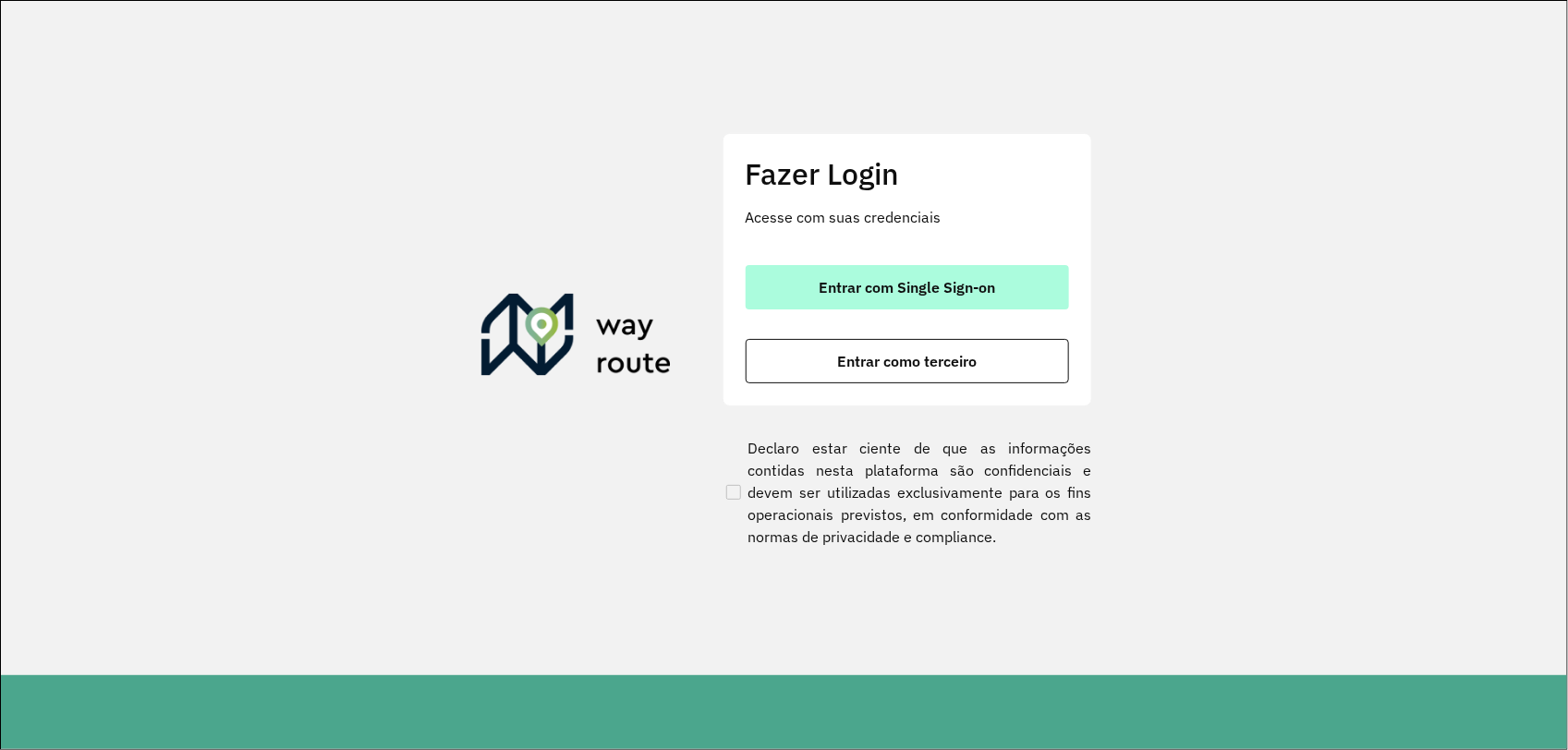 click on "Entrar com Single Sign-on" at bounding box center (906, 287) 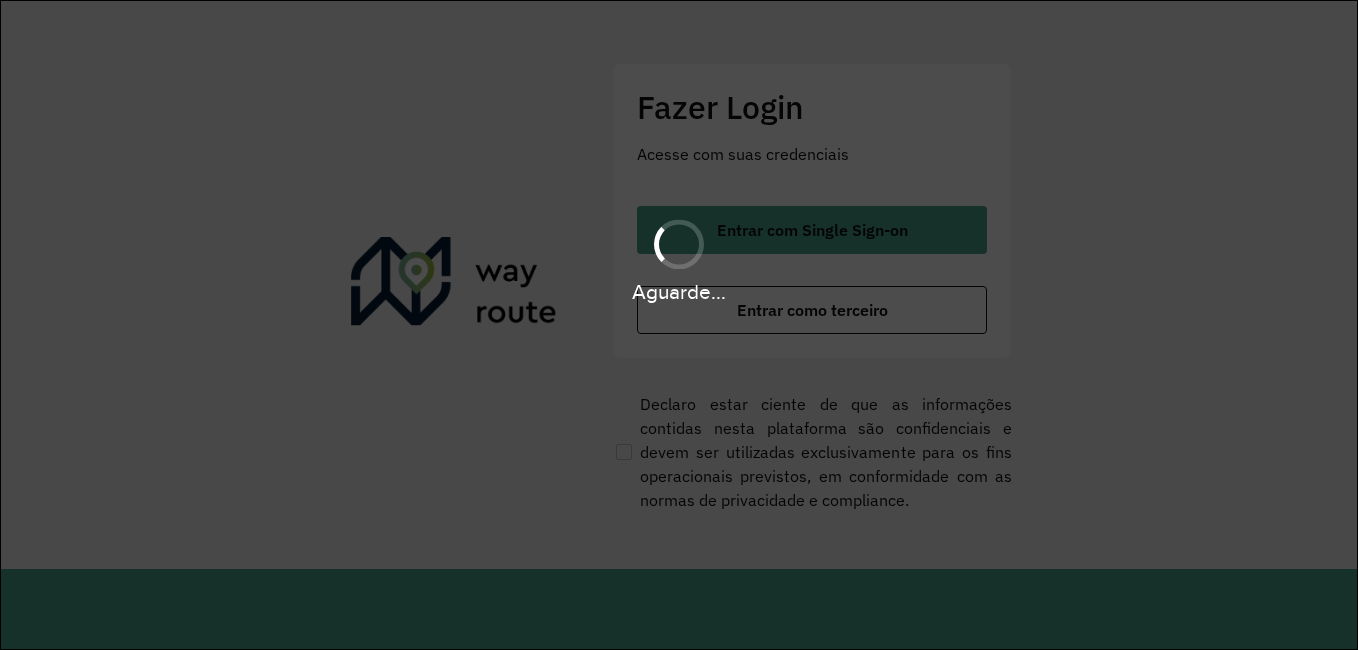 scroll, scrollTop: 0, scrollLeft: 0, axis: both 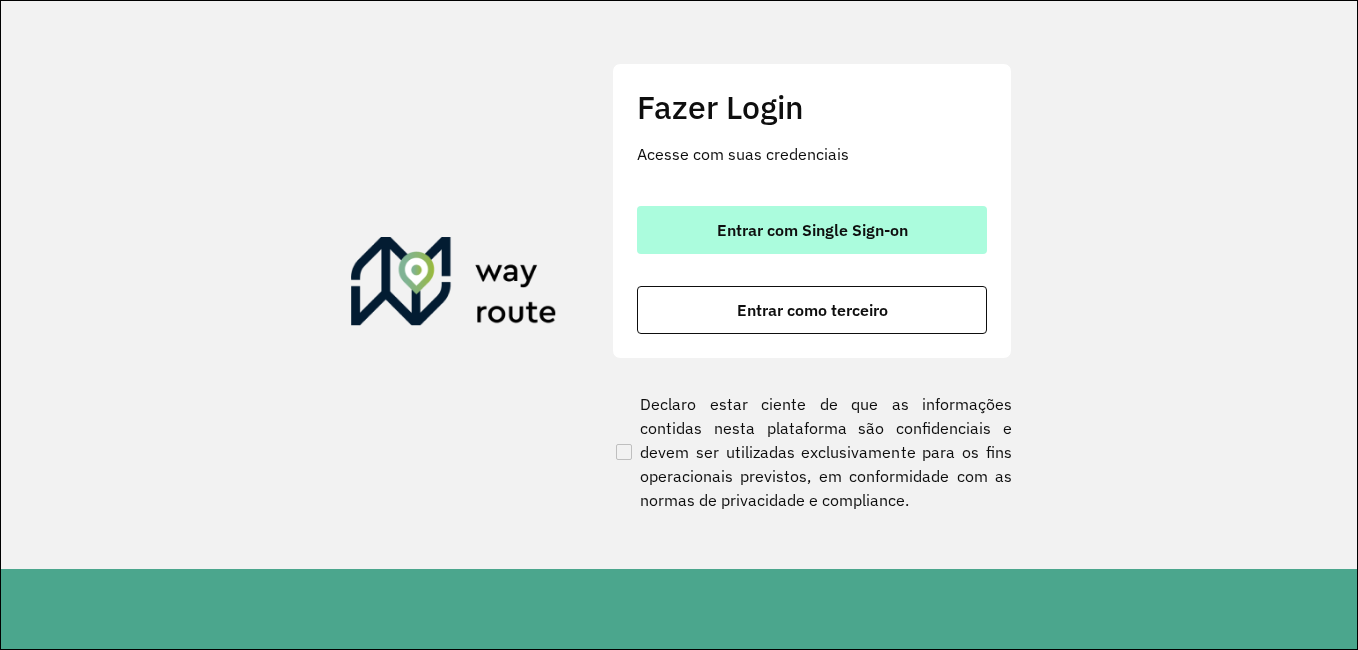 click on "Entrar com Single Sign-on" at bounding box center (812, 230) 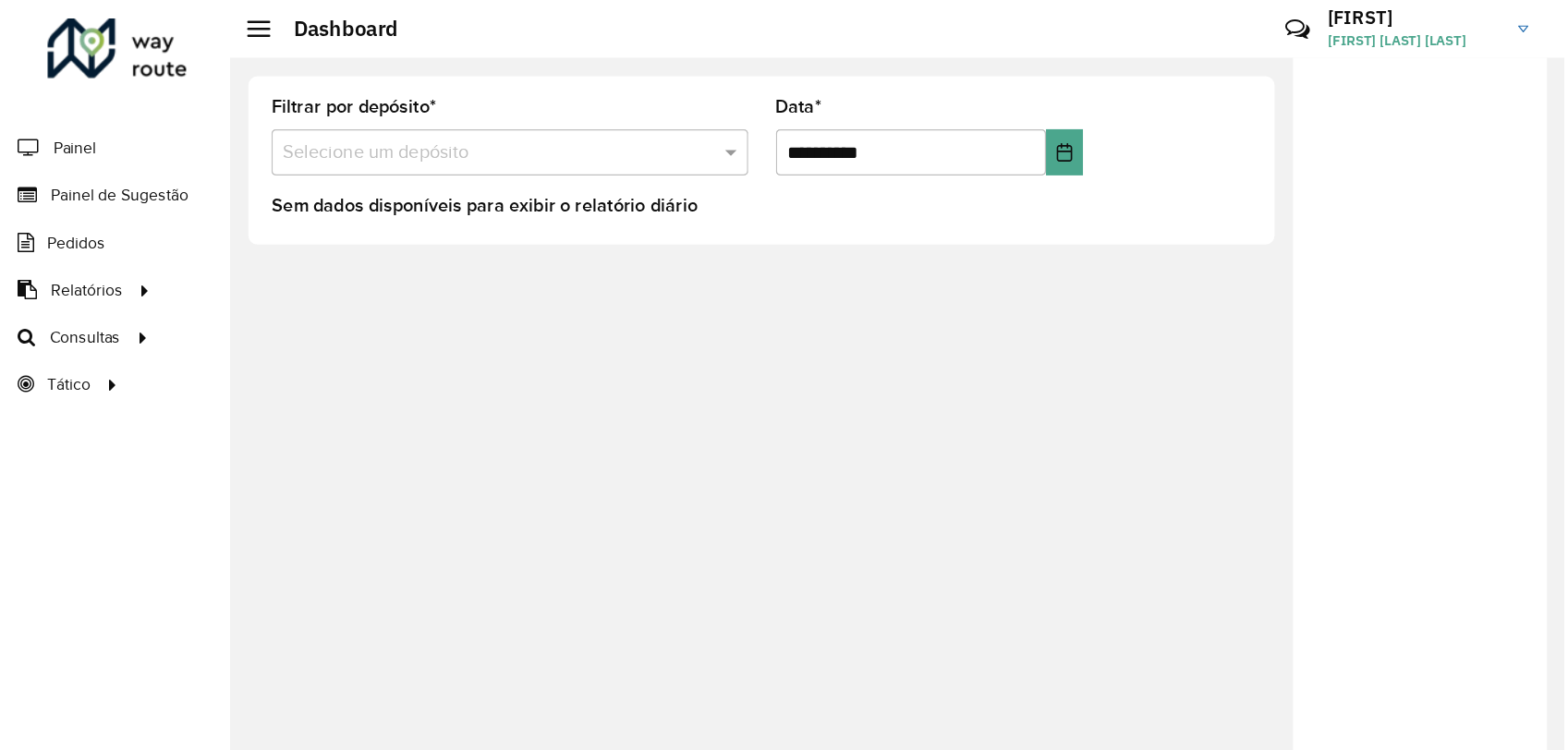 scroll, scrollTop: 0, scrollLeft: 0, axis: both 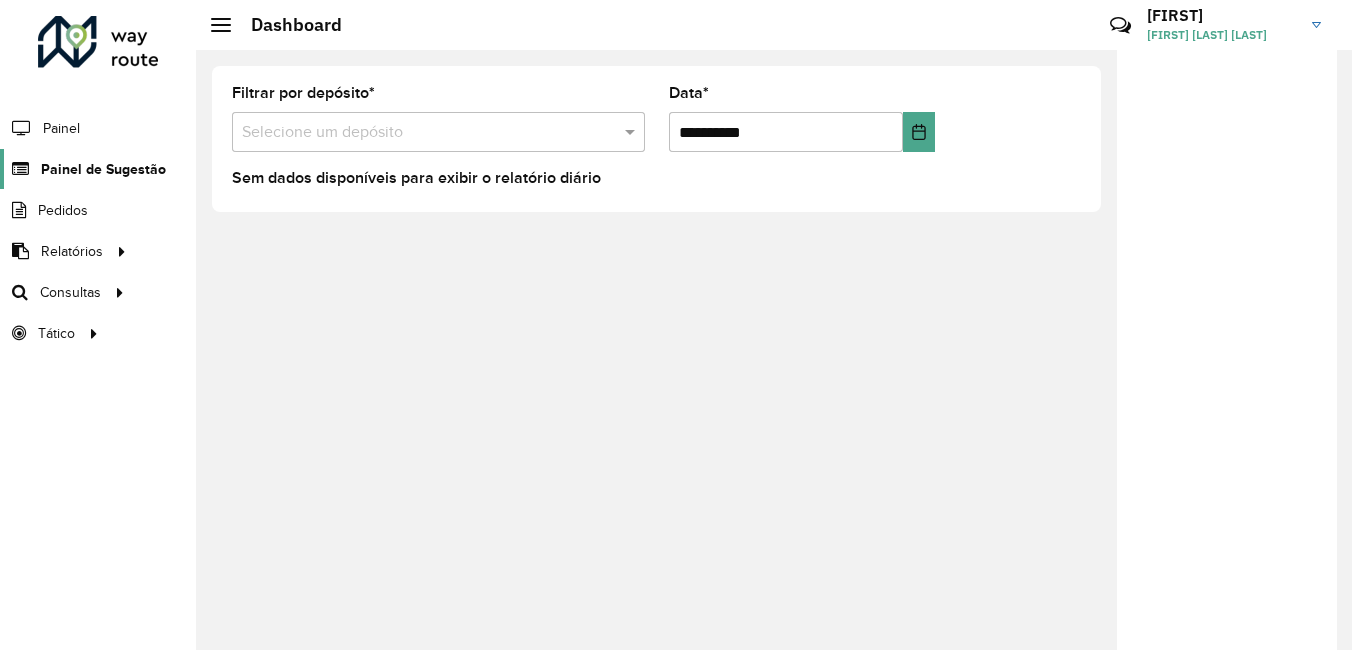 click on "Painel de Sugestão" 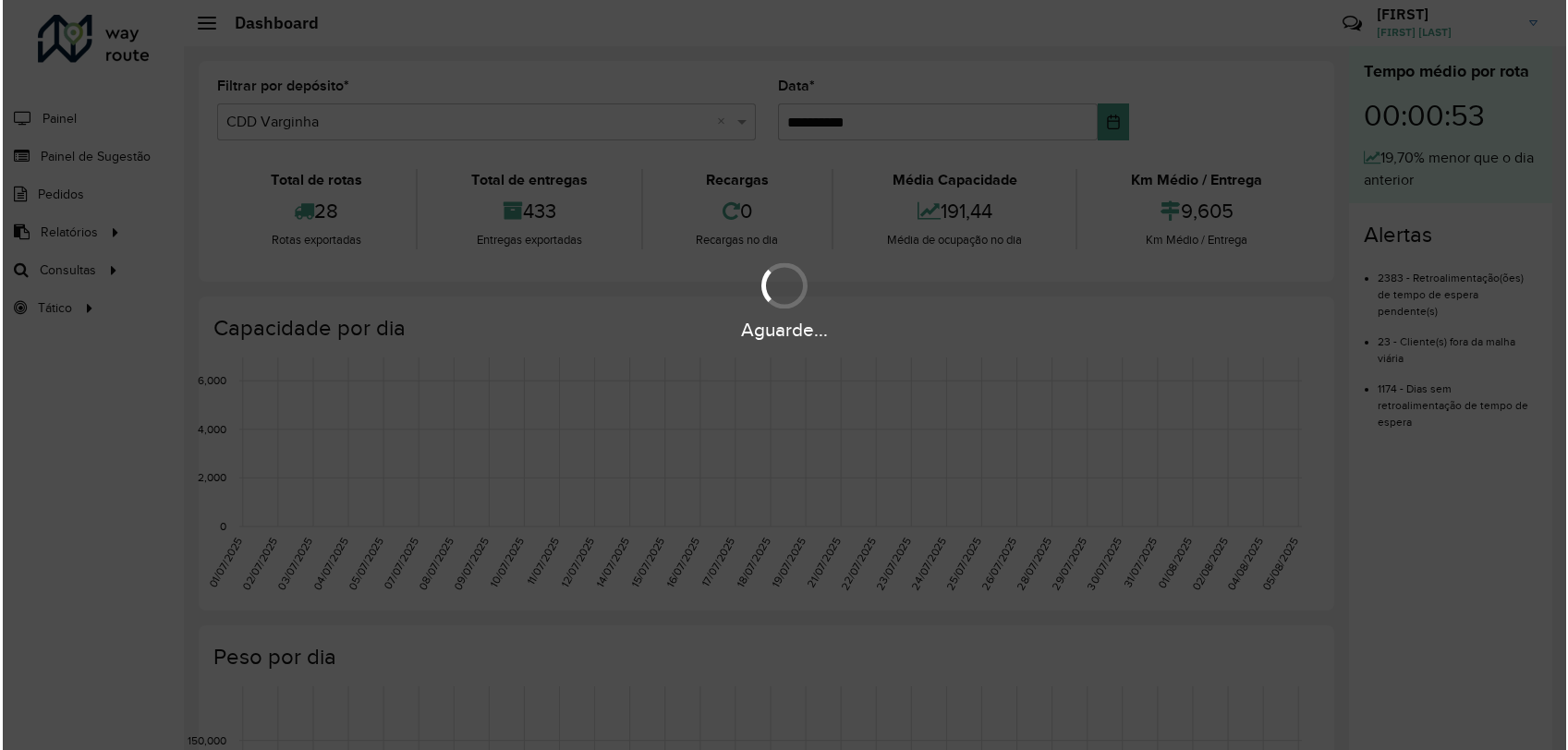 scroll, scrollTop: 0, scrollLeft: 0, axis: both 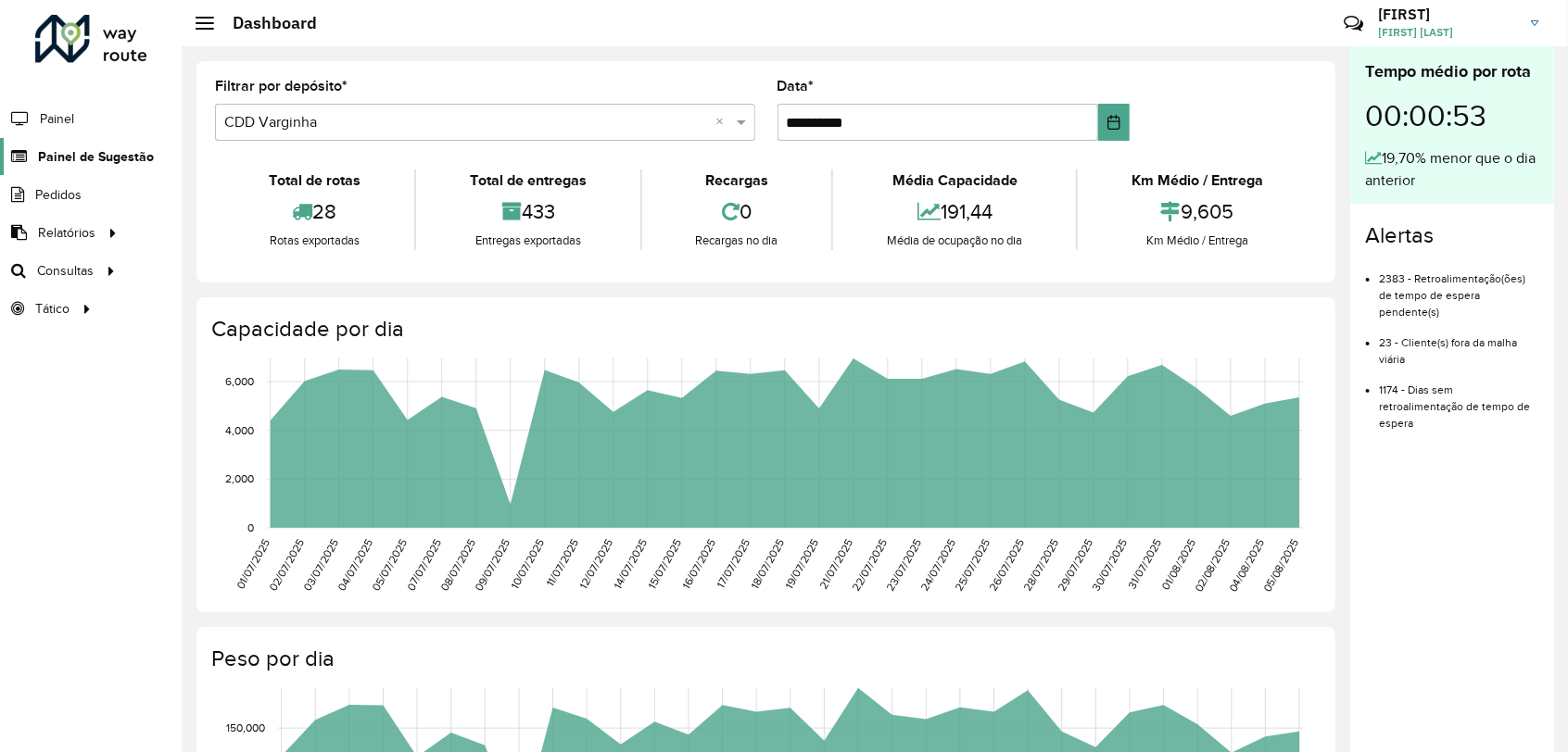 click on "Painel de Sugestão" 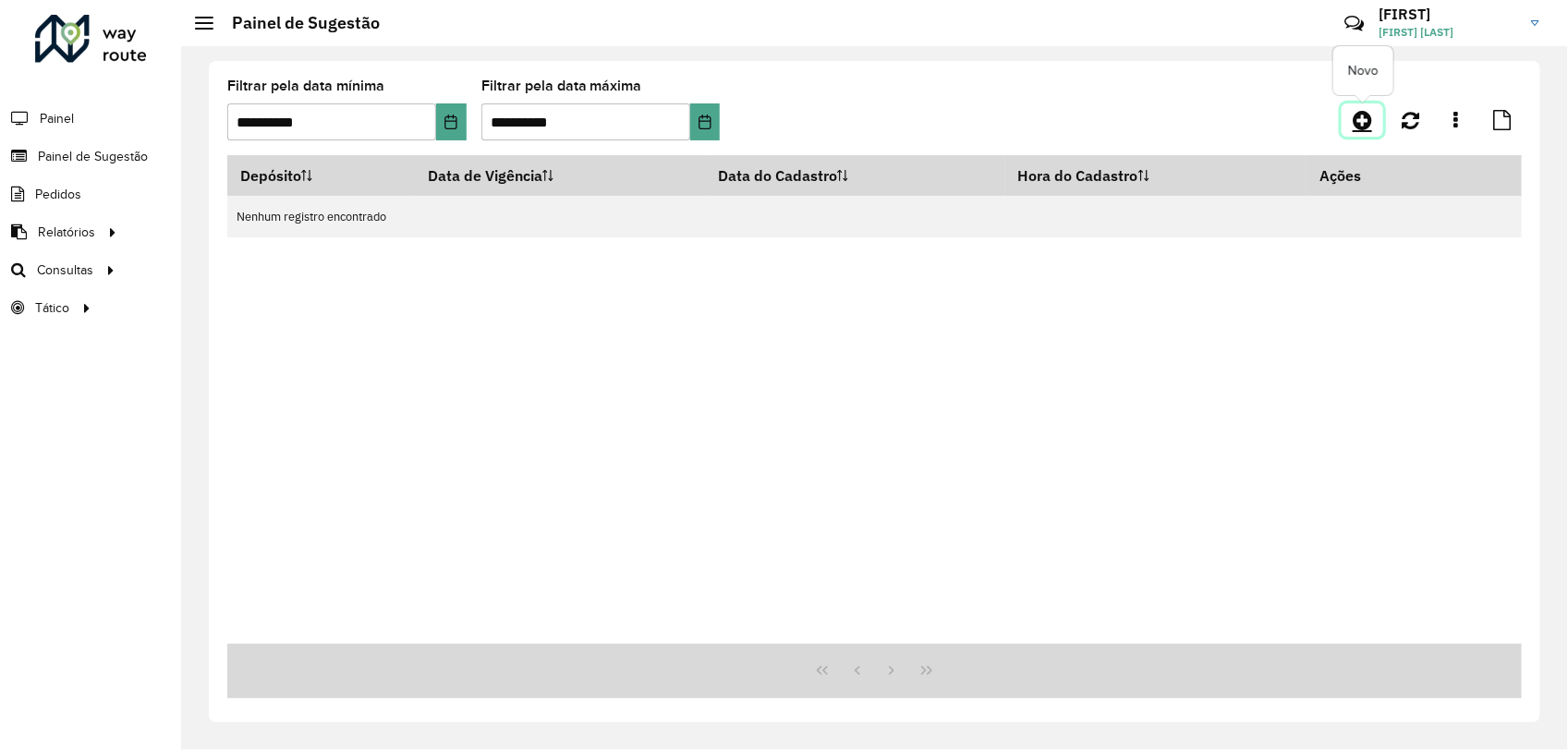 click 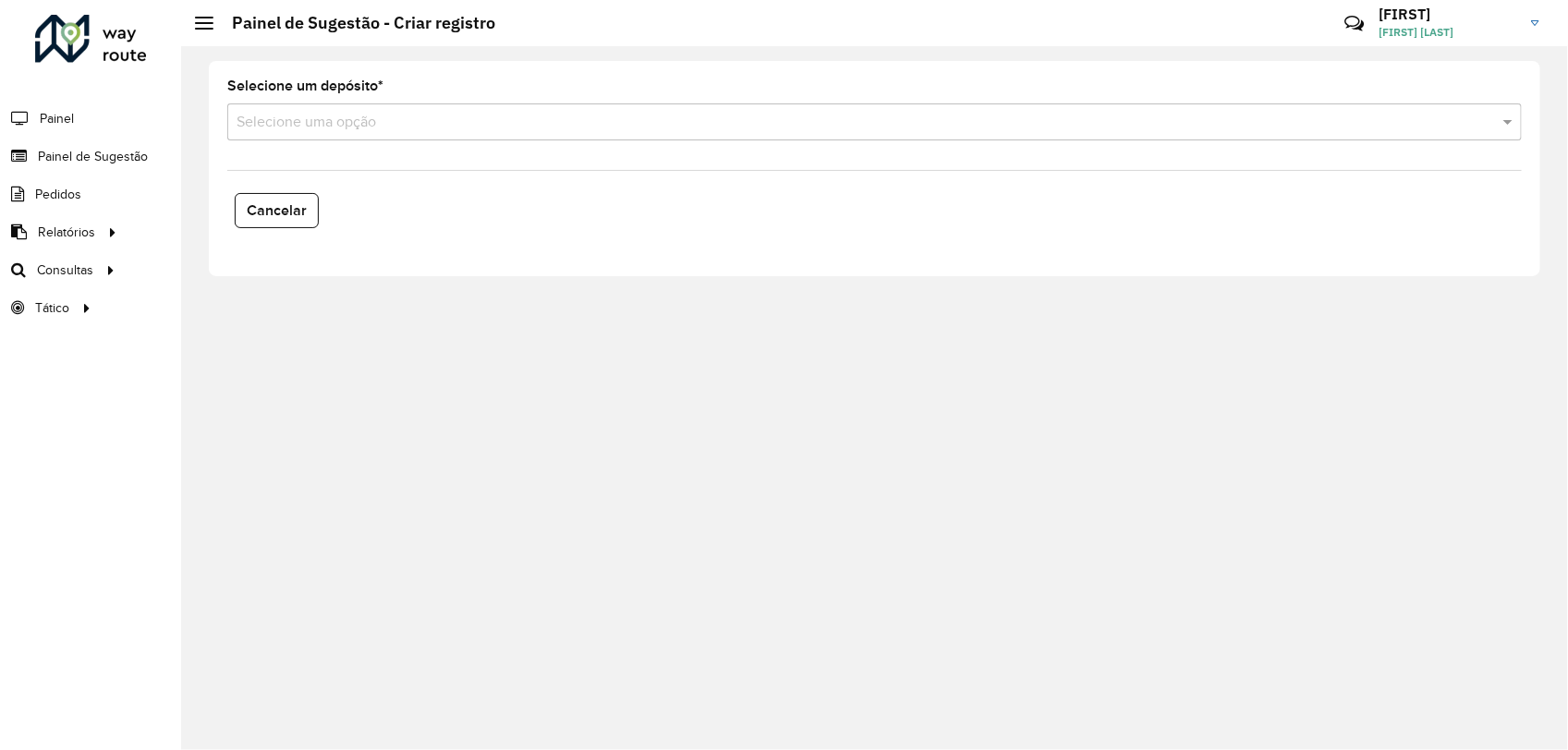 click at bounding box center (856, 123) 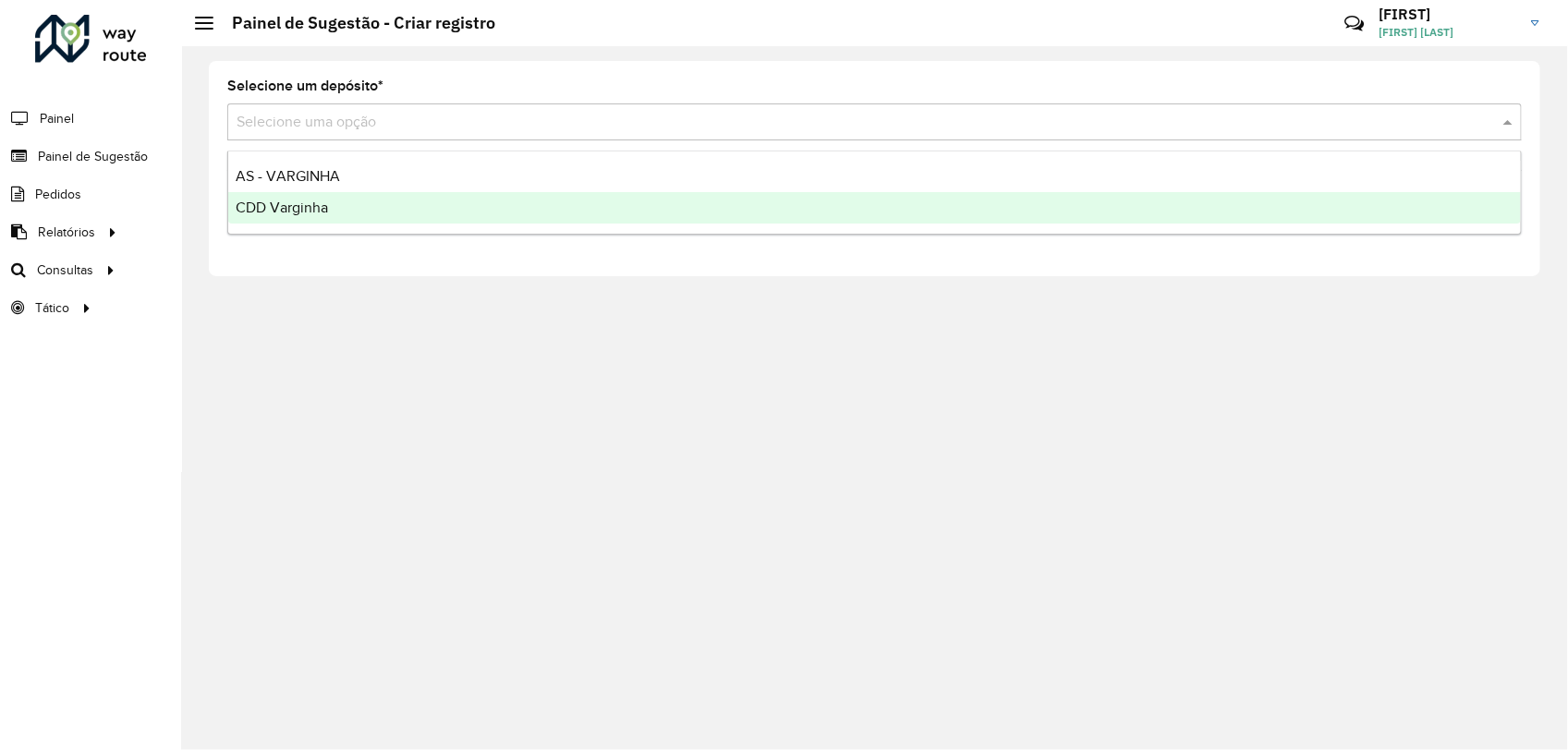 click on "CDD Varginha" at bounding box center (875, 208) 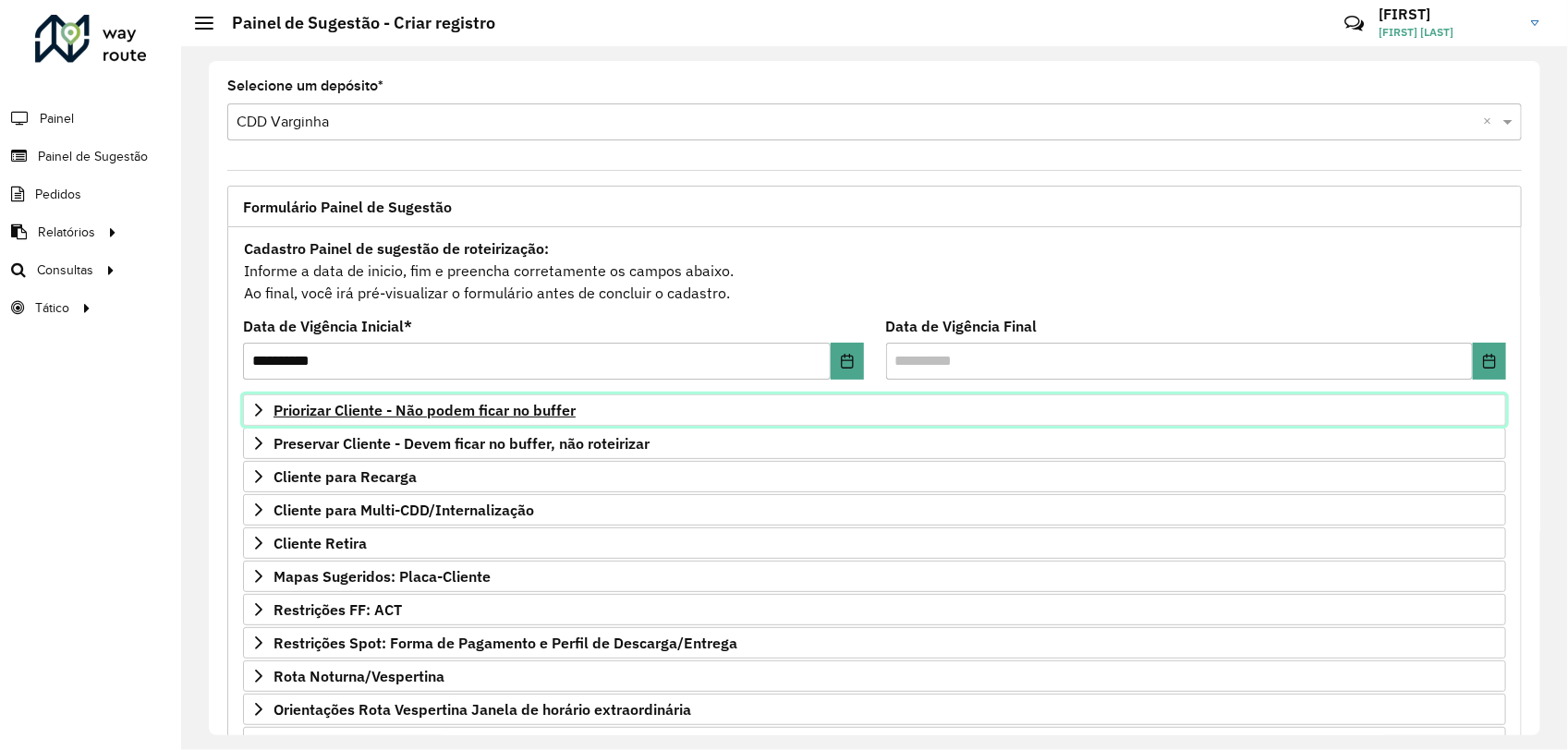 click on "Priorizar Cliente - Não podem ficar no buffer" at bounding box center [424, 410] 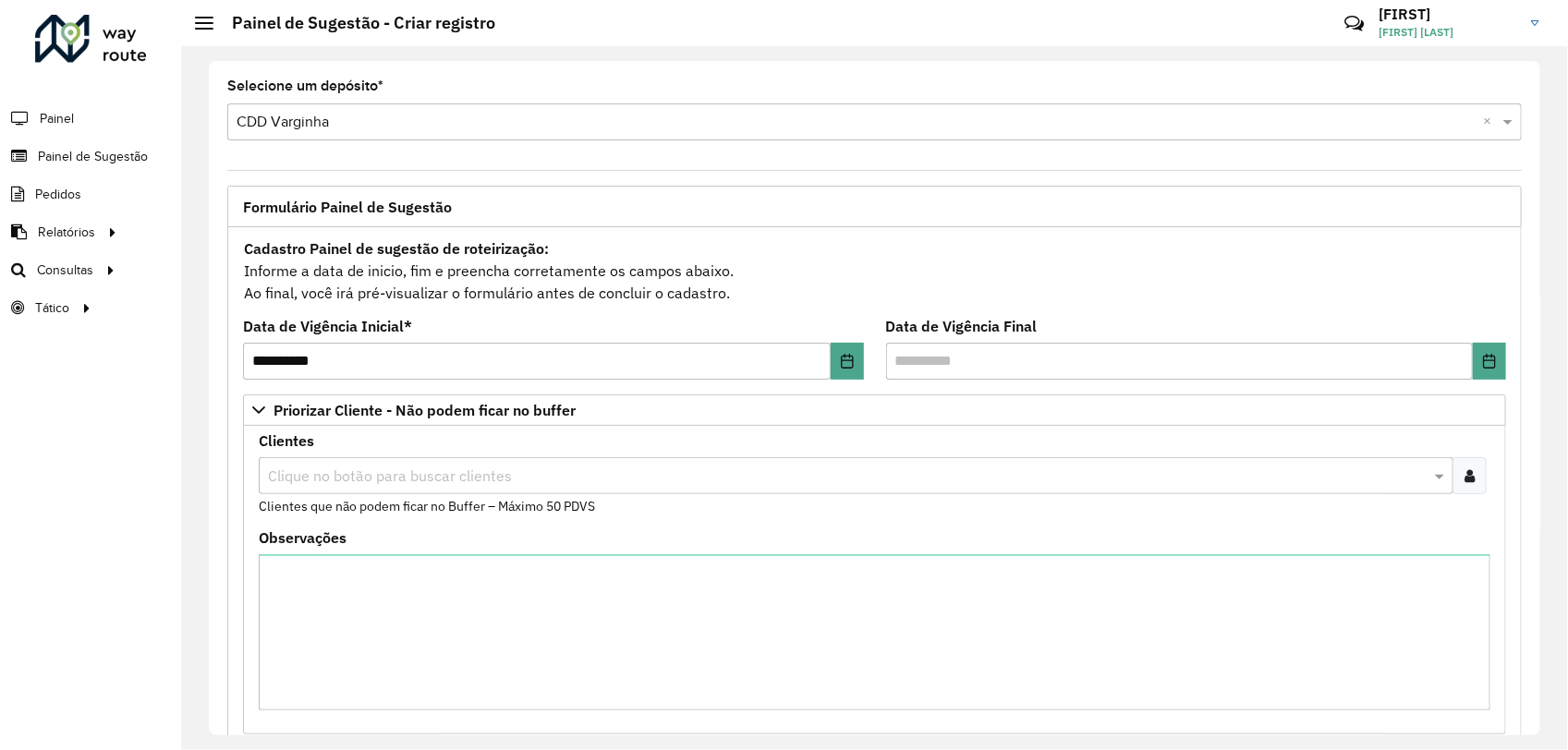 click at bounding box center (1469, 476) 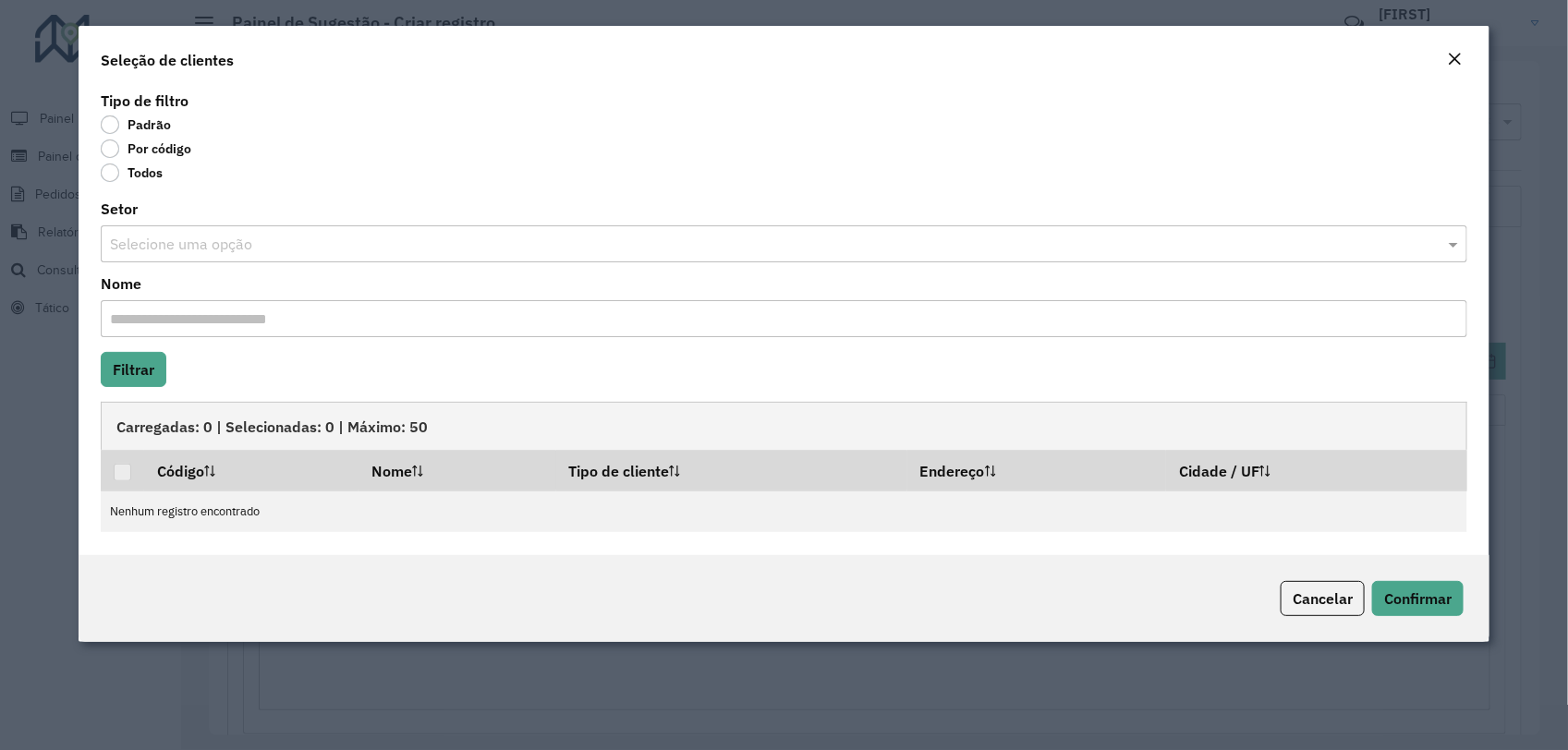 click on "Por código" 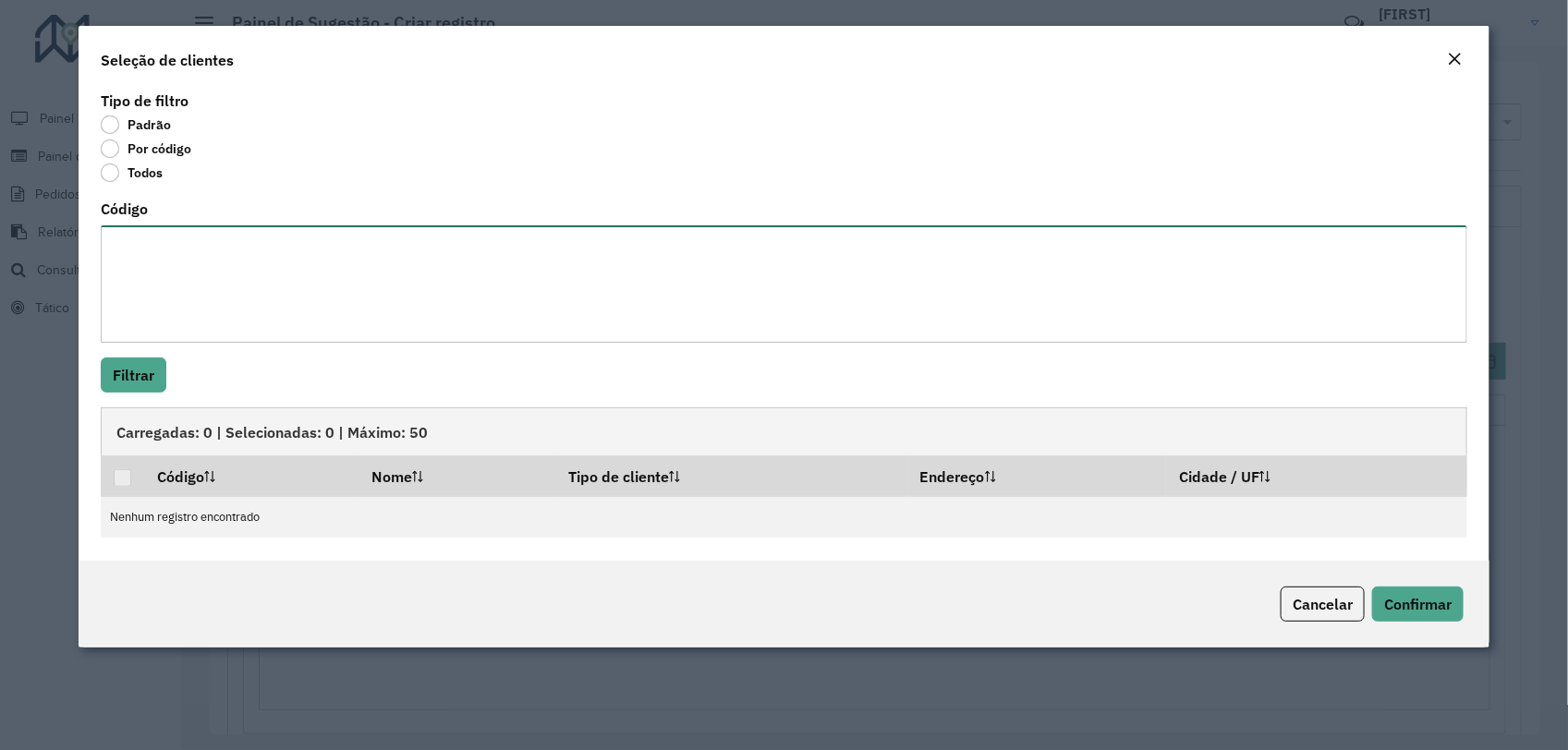 click on "Código" at bounding box center [784, 284] 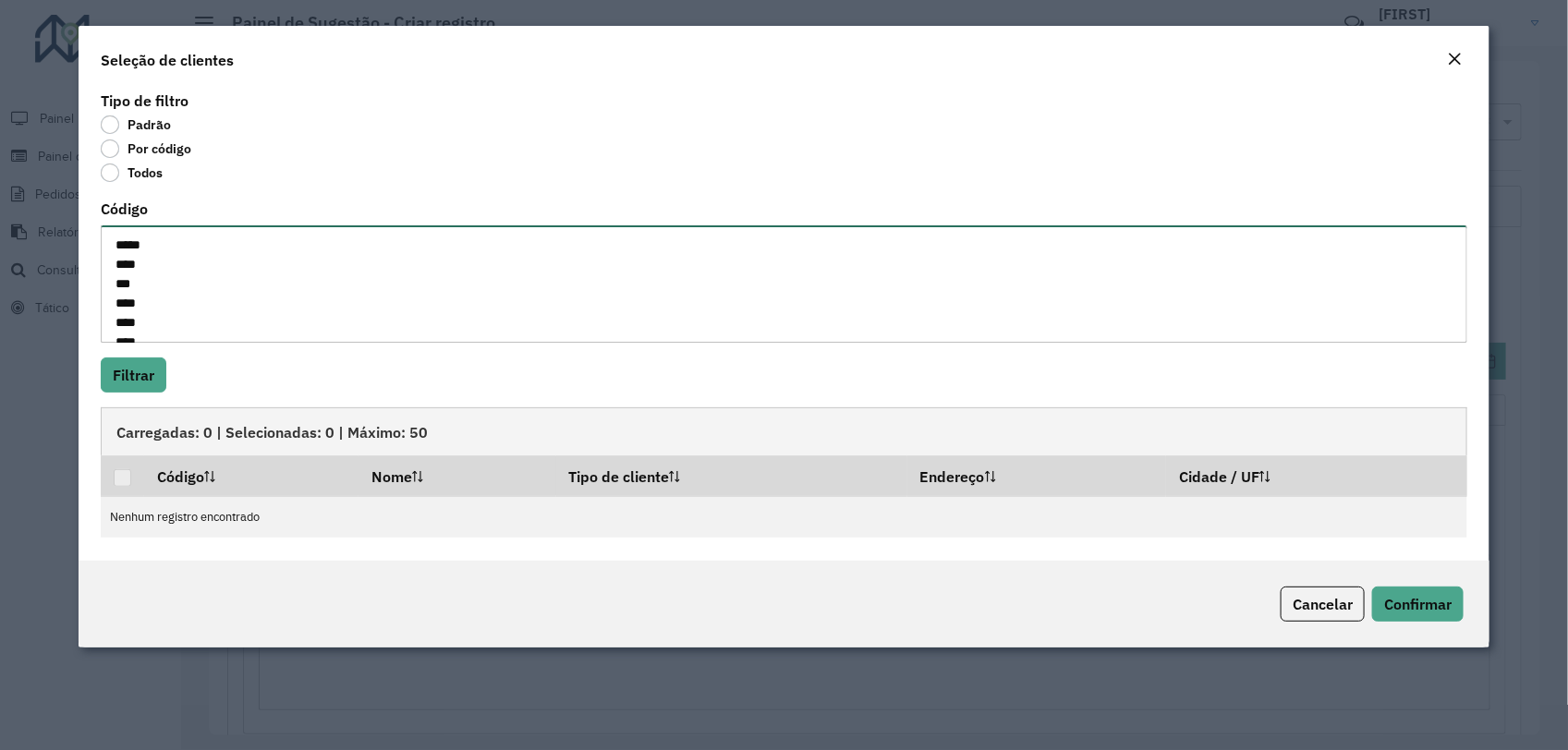 scroll, scrollTop: 47, scrollLeft: 0, axis: vertical 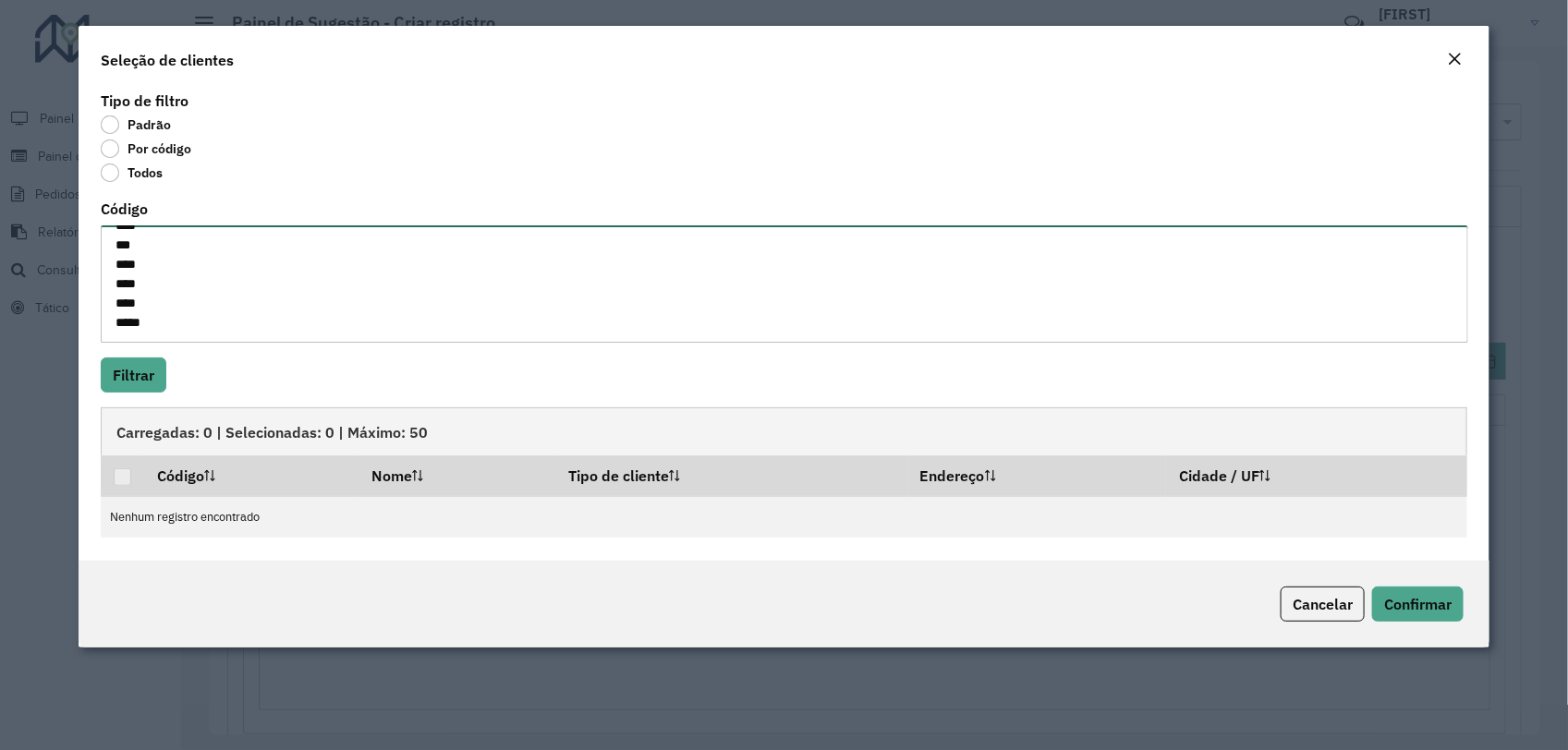 paste on "*****
****
*****
*****
****
***
****
****" 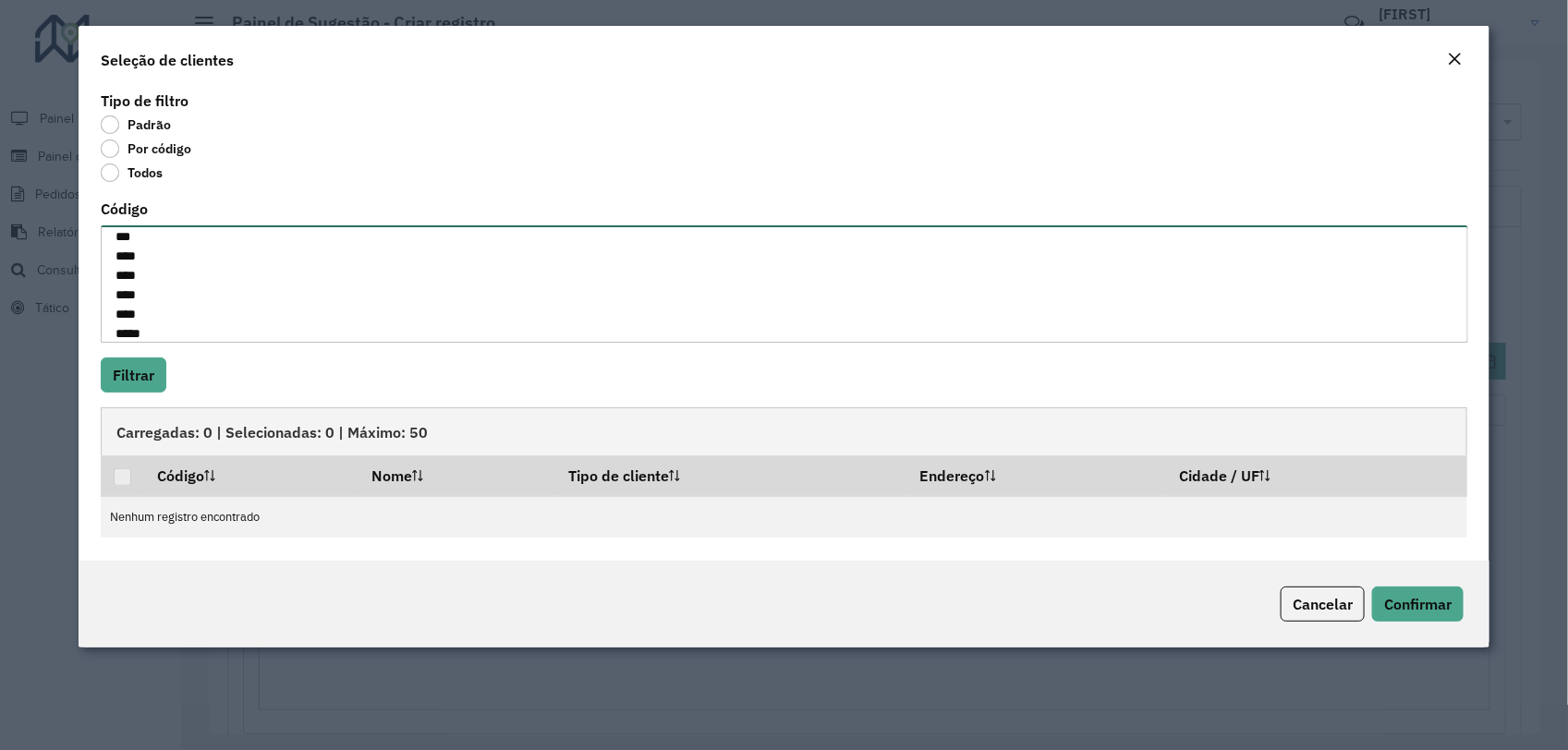 scroll, scrollTop: 201, scrollLeft: 0, axis: vertical 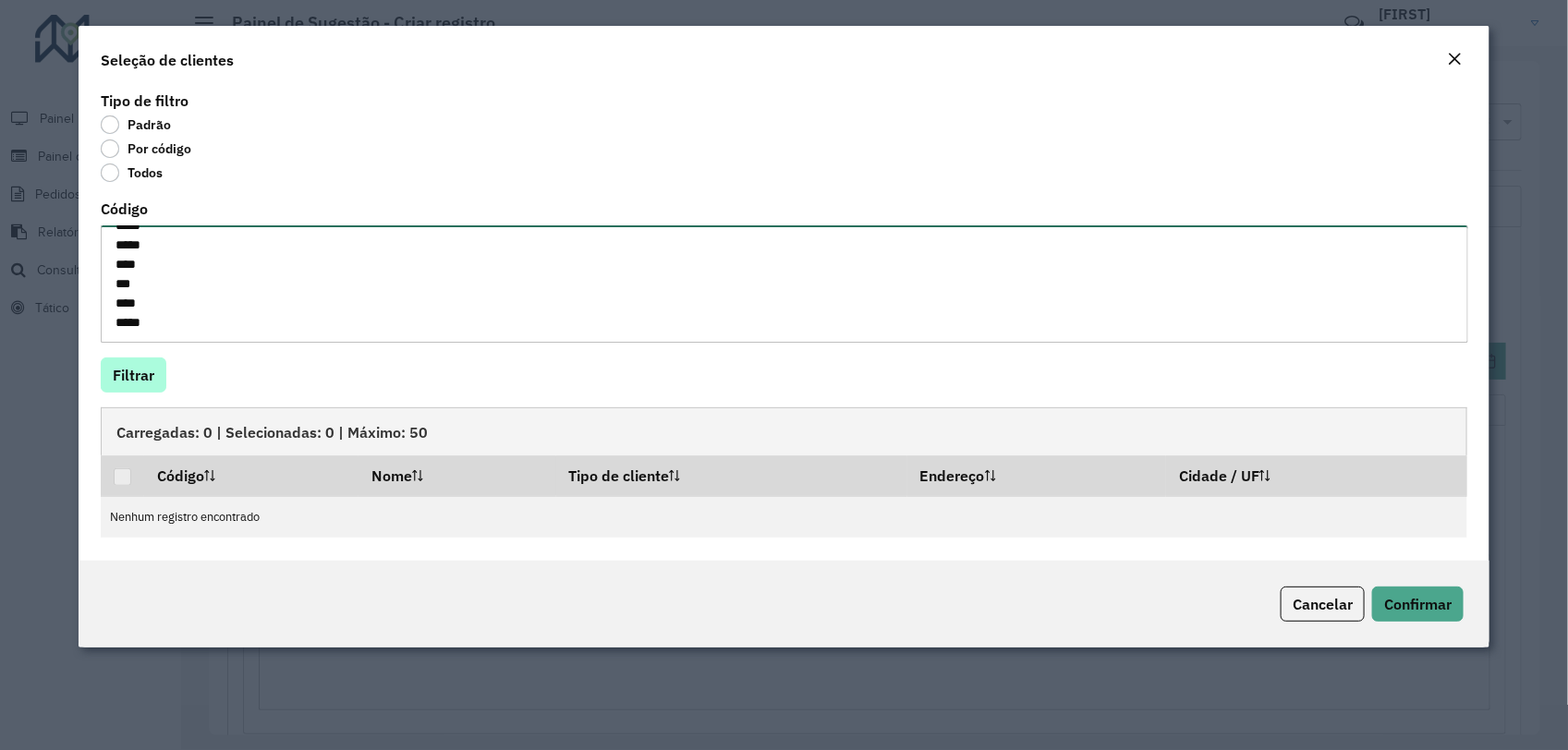 type on "*****
****
***
****
****
****
****
*****
****
*****
*****
****
***
****
****" 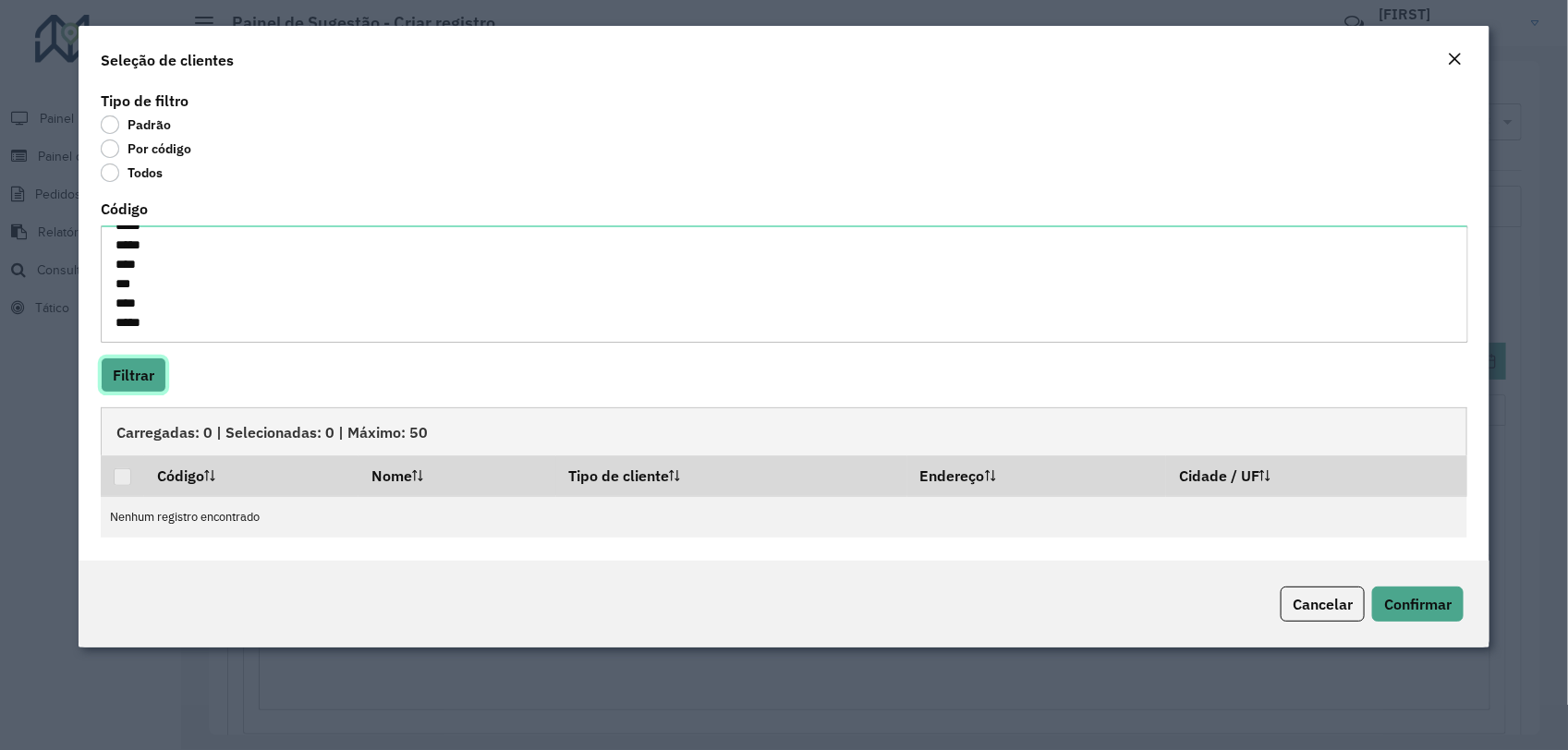 click on "Filtrar" 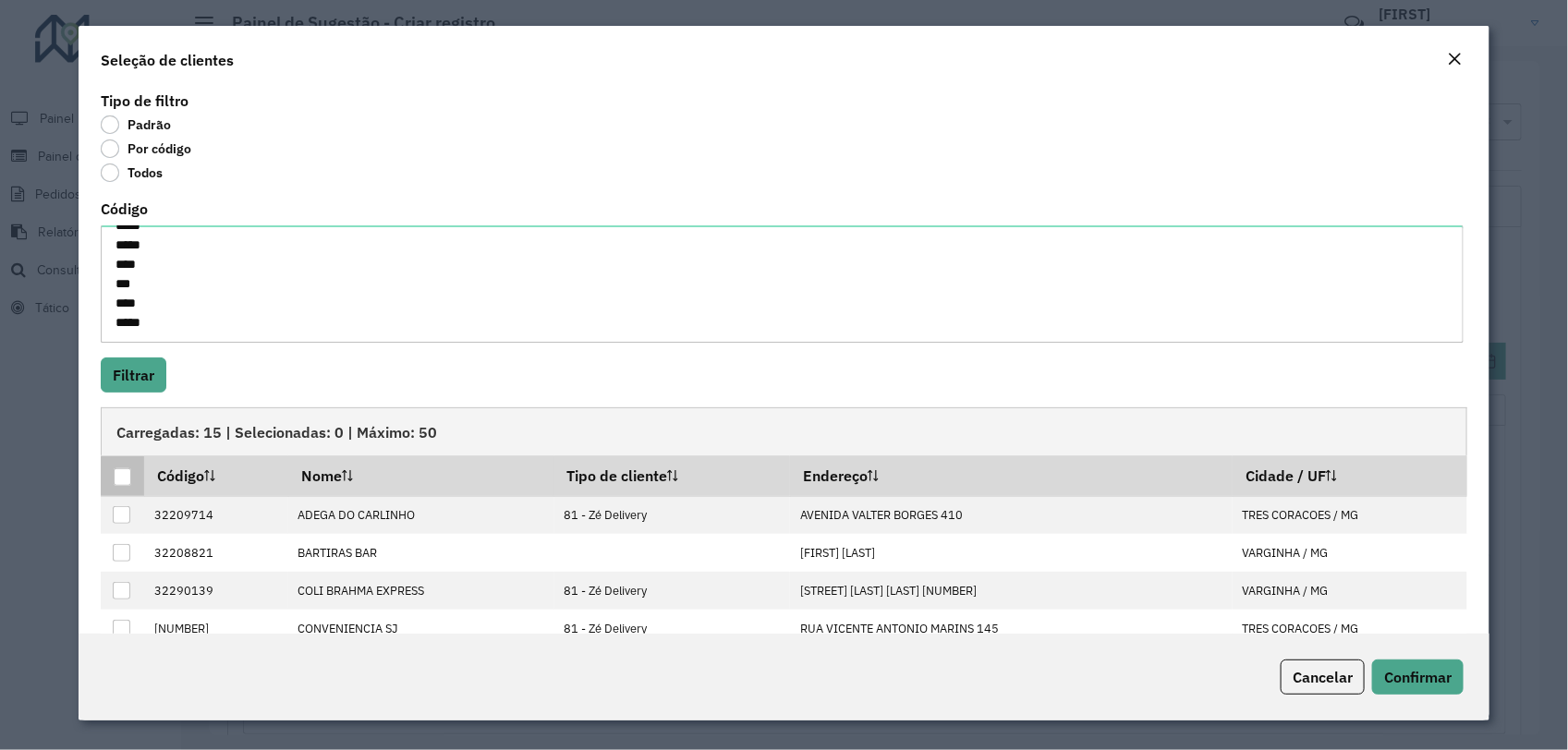 click at bounding box center [122, 477] 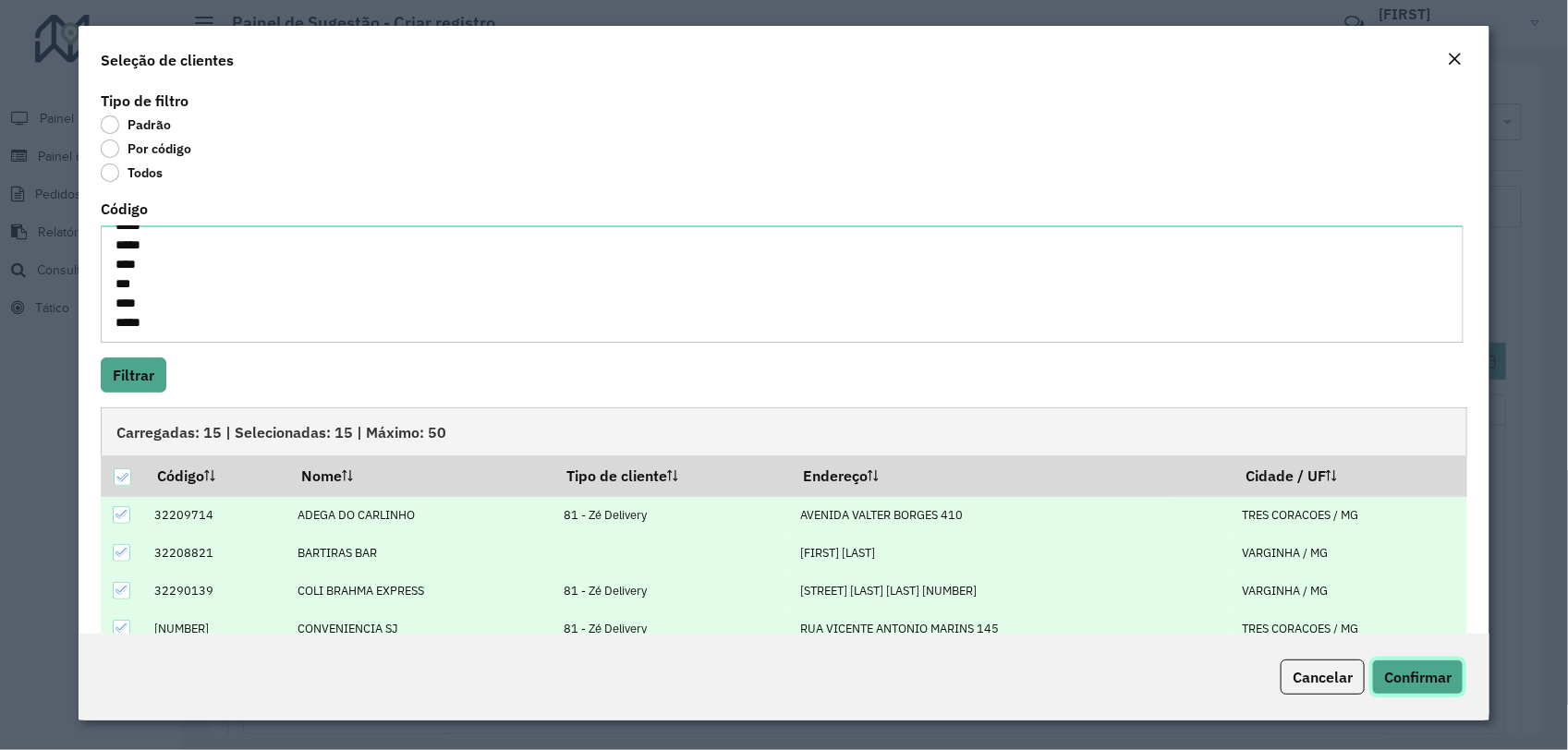 click on "Confirmar" 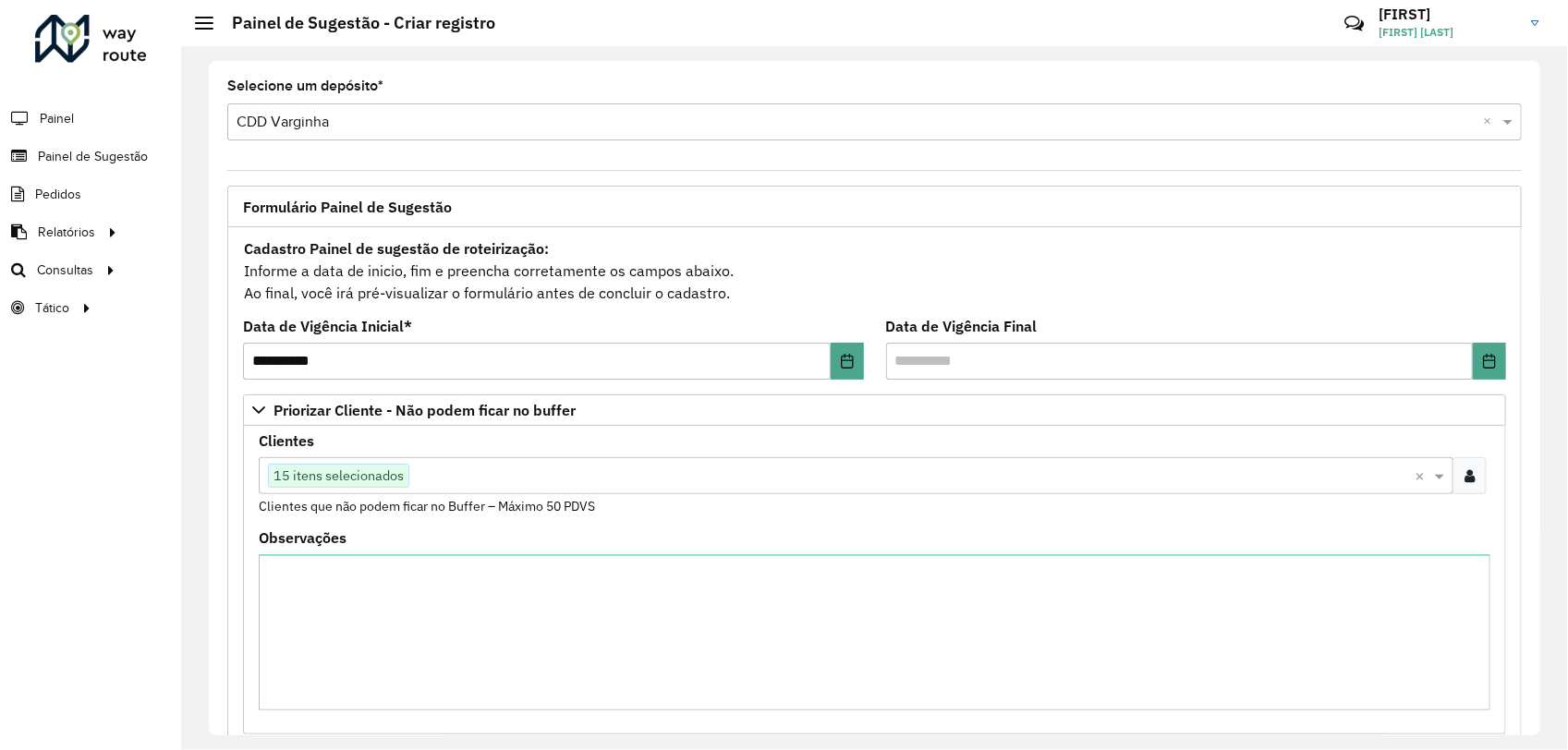 scroll, scrollTop: 346, scrollLeft: 0, axis: vertical 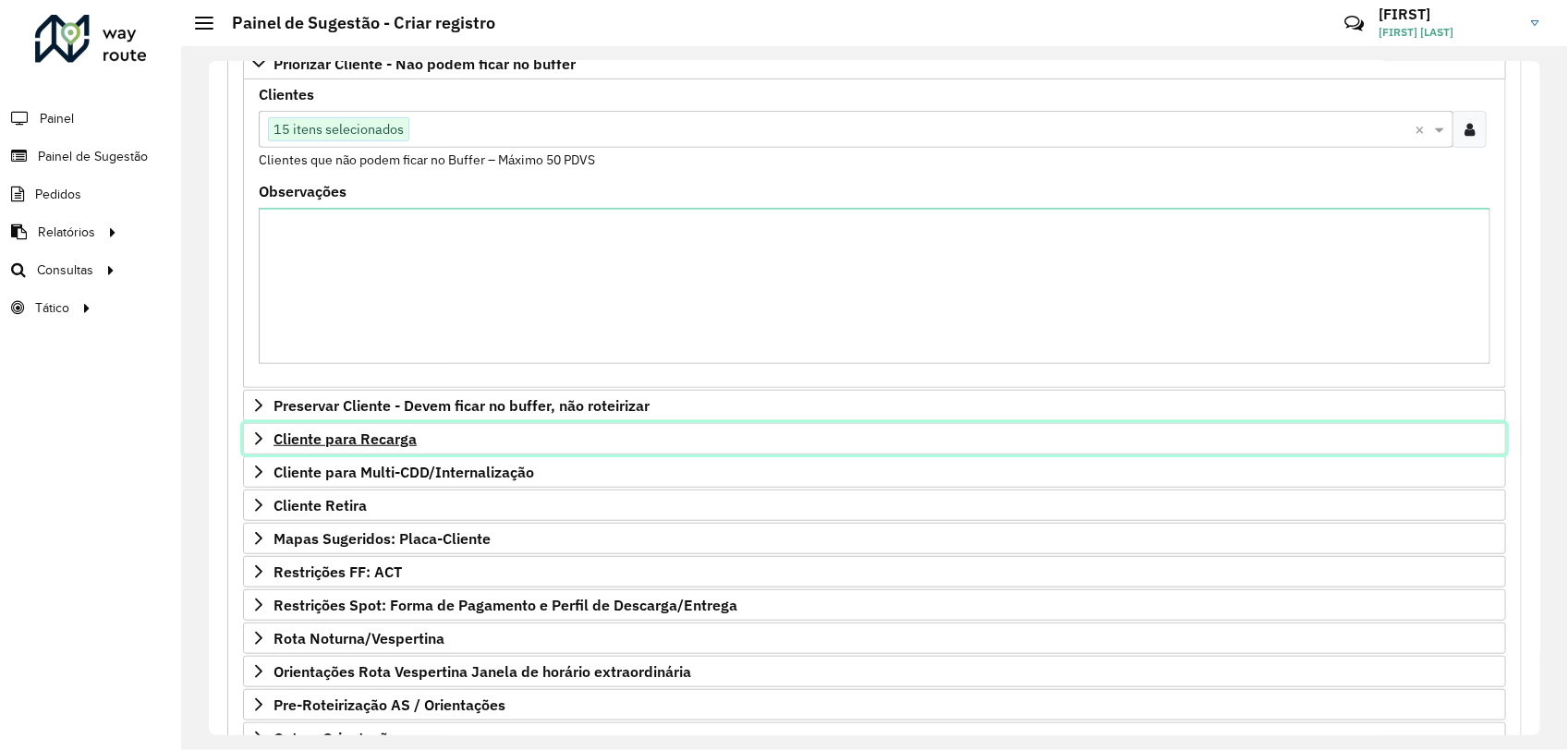 click on "Cliente para Recarga" at bounding box center (874, 439) 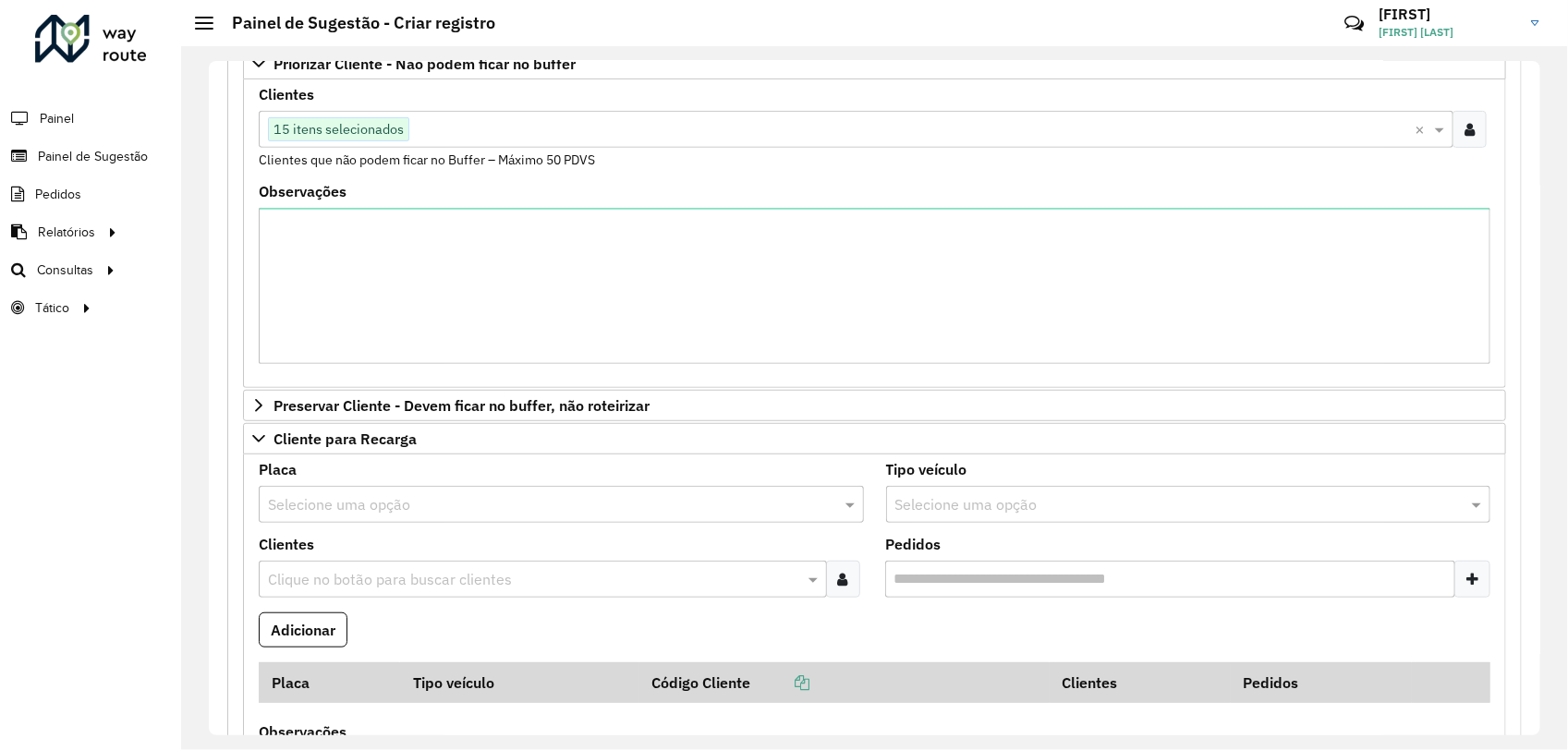 click at bounding box center (542, 505) 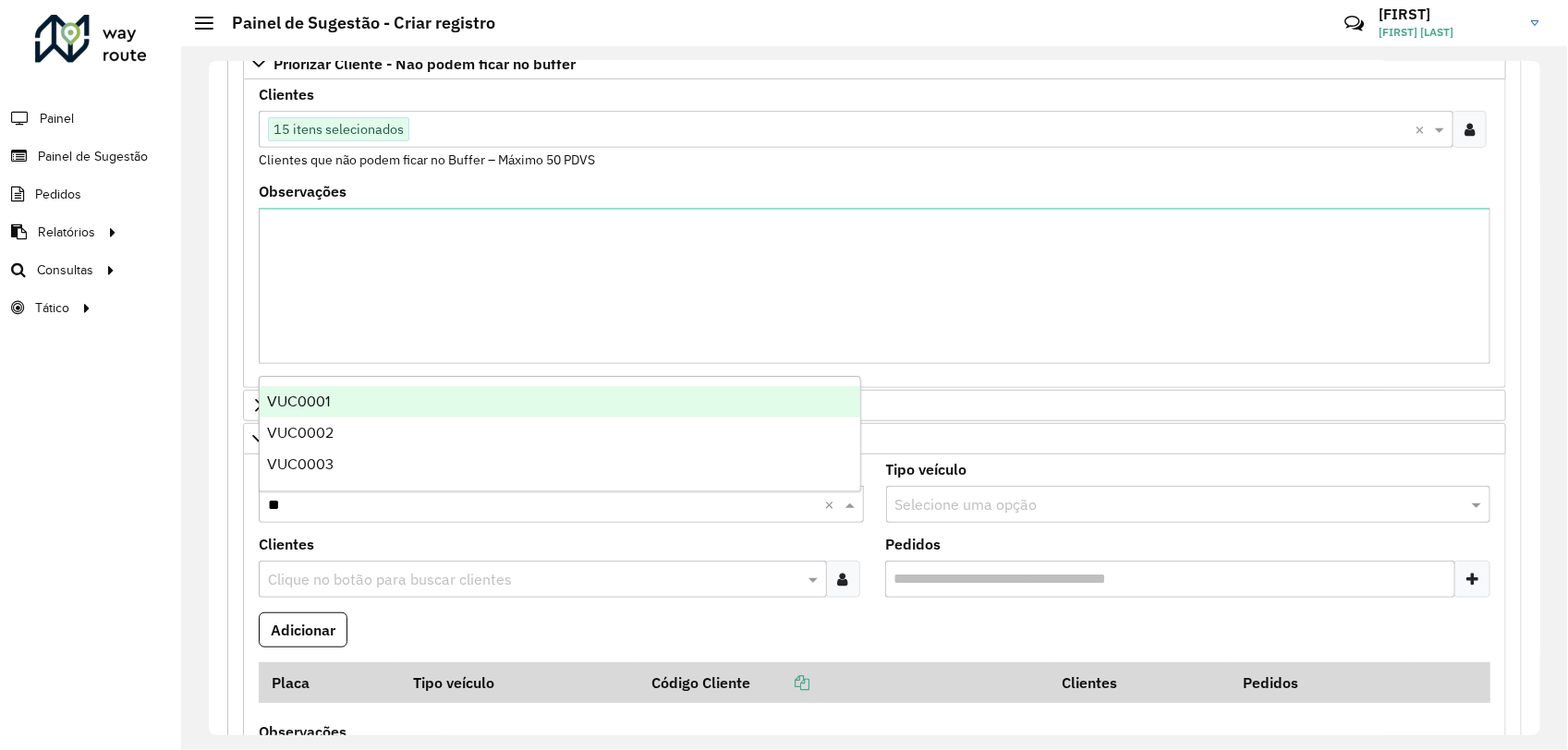 type on "***" 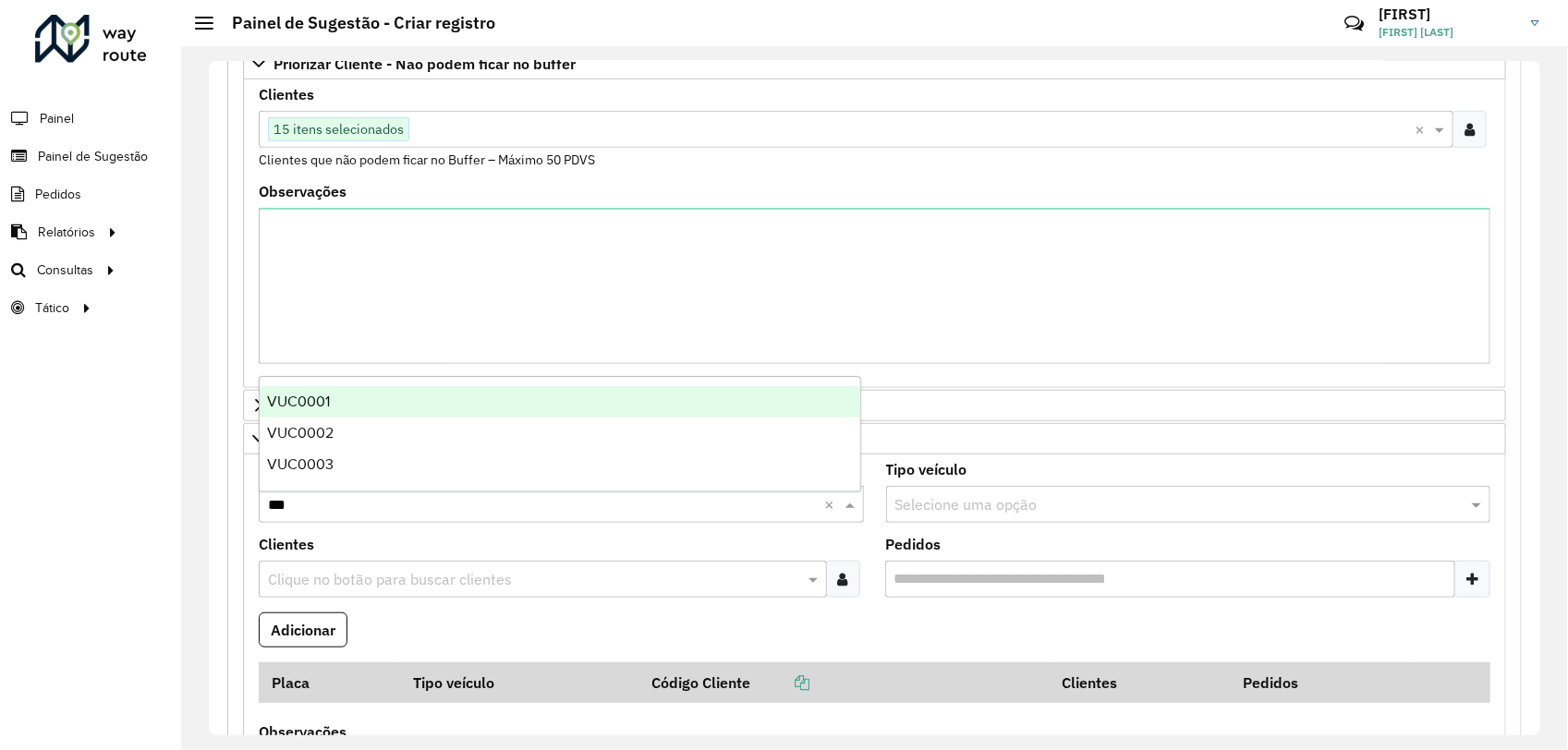click on "VUC0001" at bounding box center (560, 402) 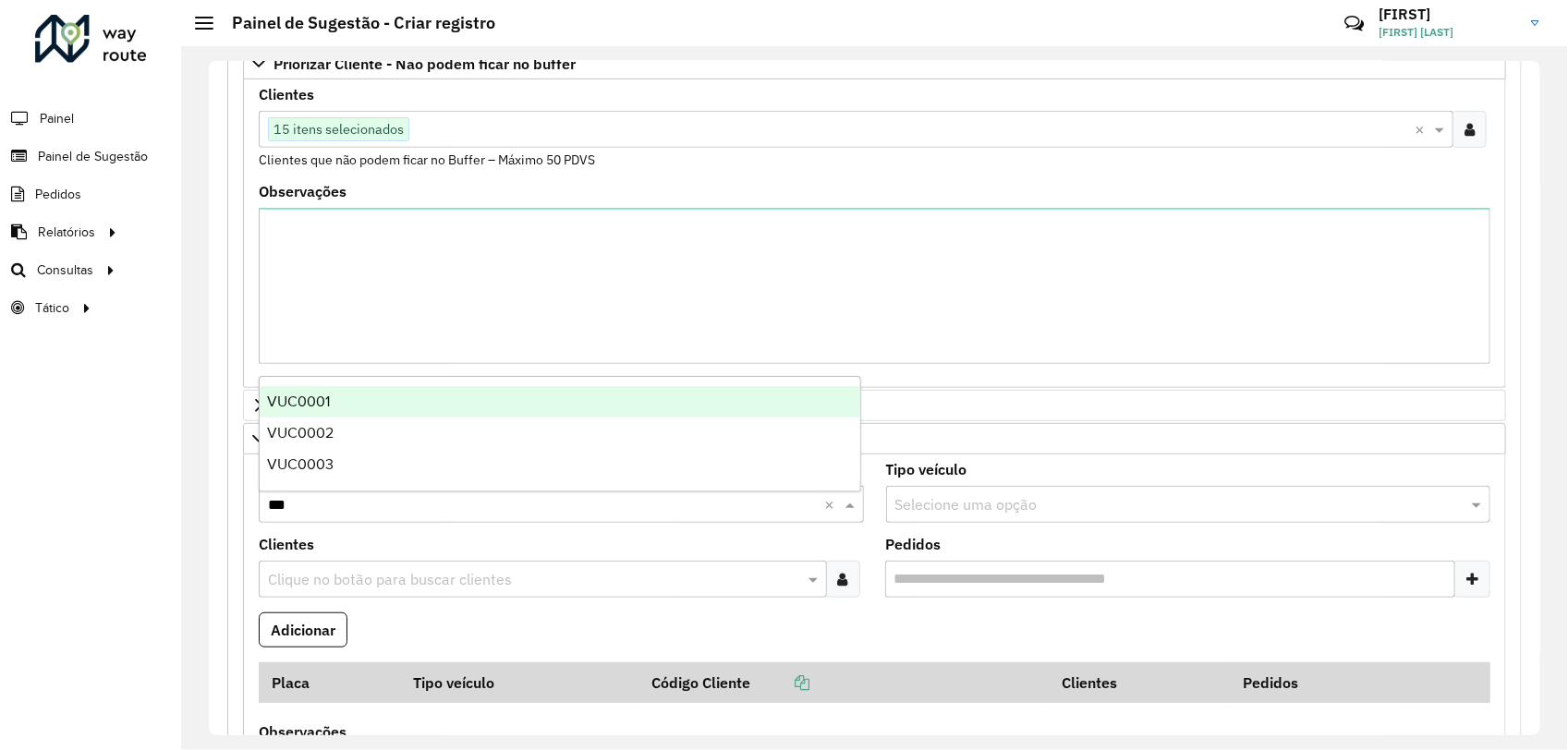 type 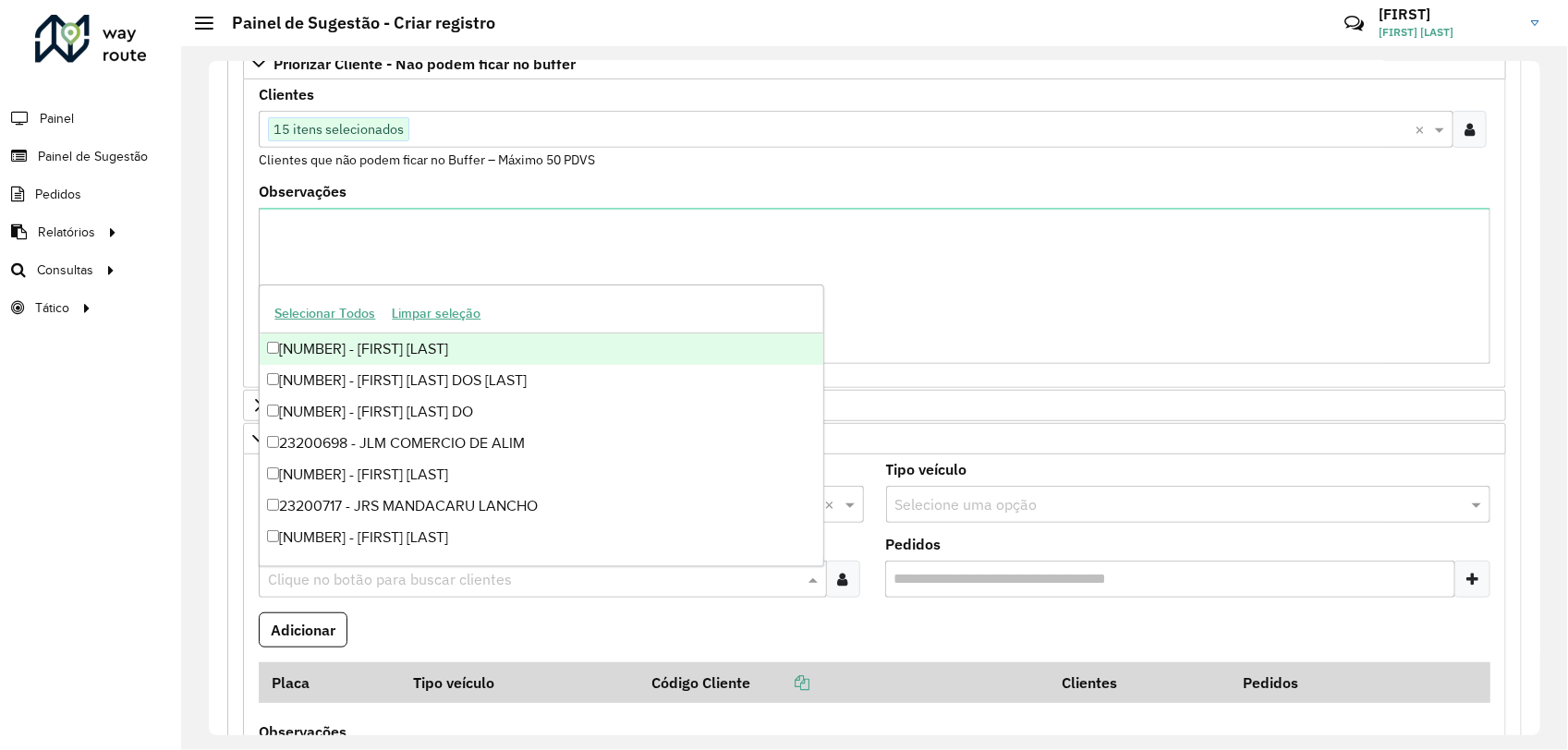 click at bounding box center (533, 580) 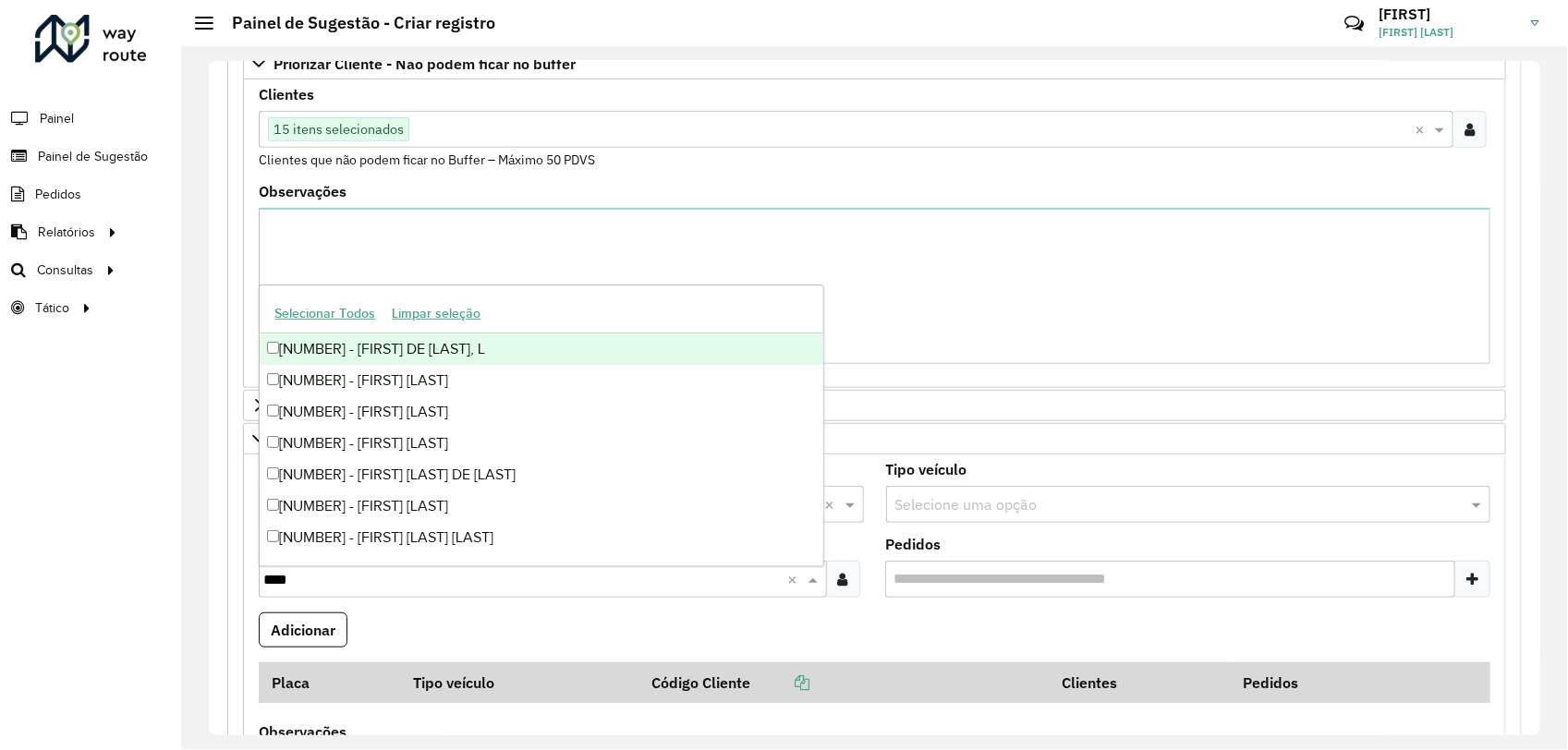 type on "*****" 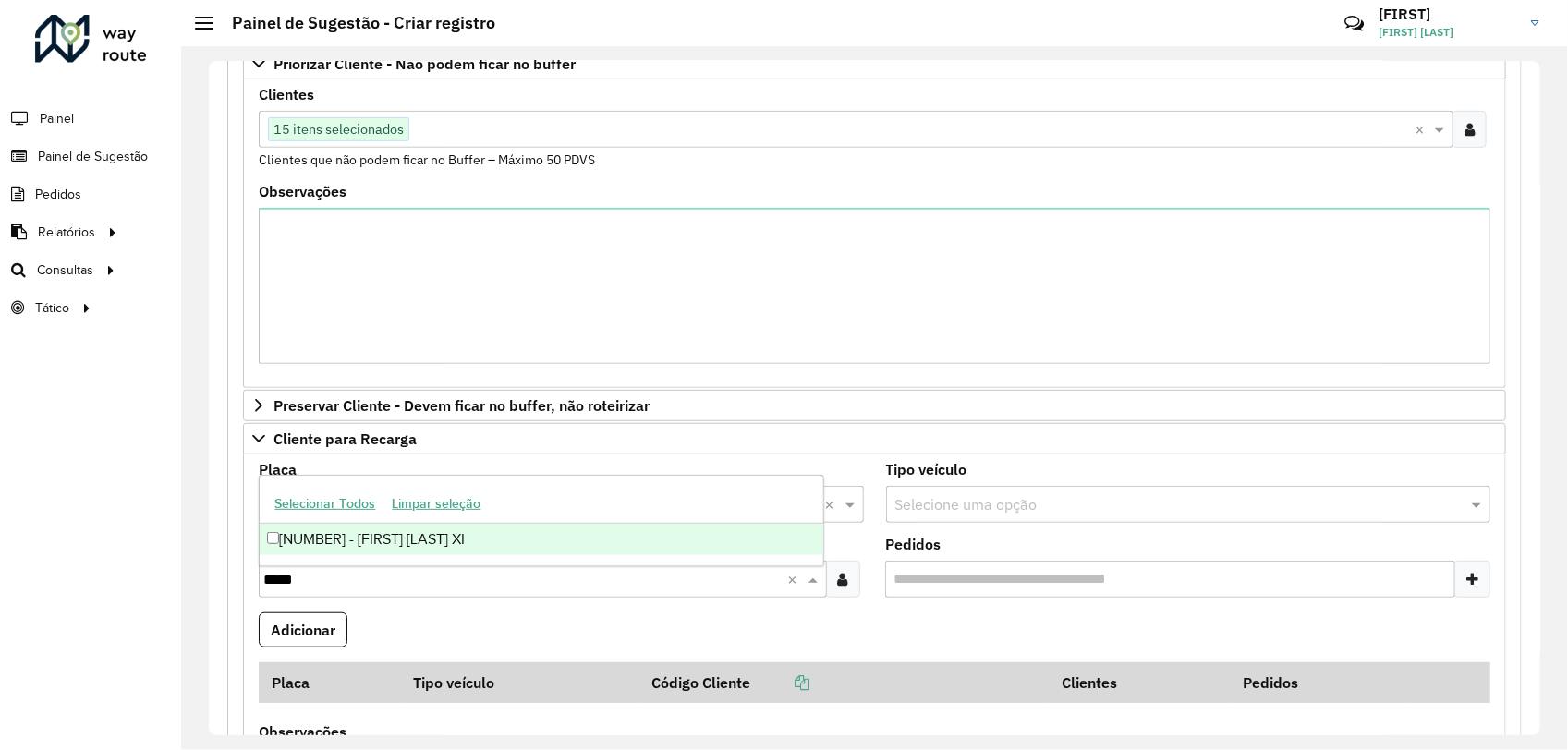 click on "[NUMBER] - [FIRST] [LAST] XI" at bounding box center (541, 539) 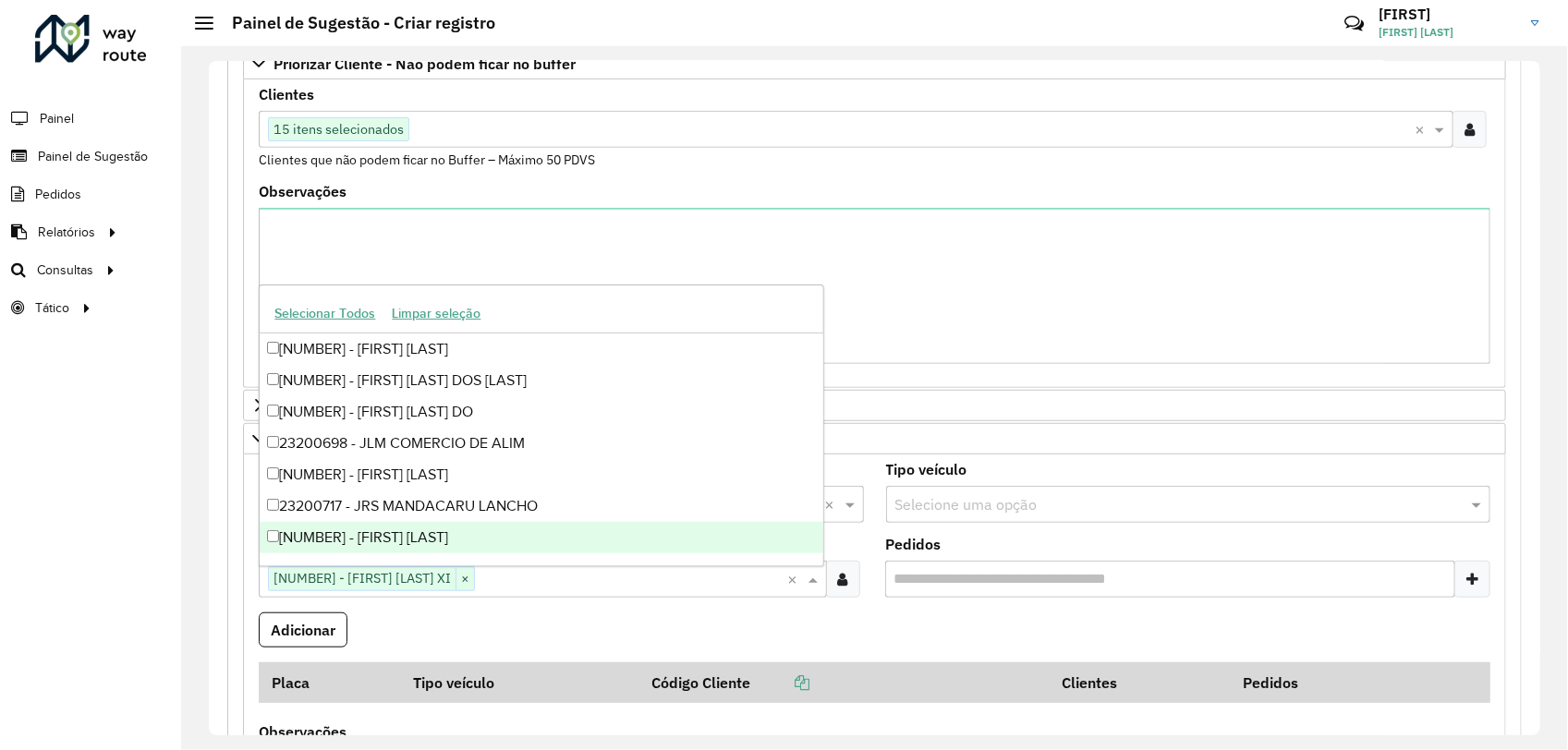 click on "Adicionar" at bounding box center (303, 630) 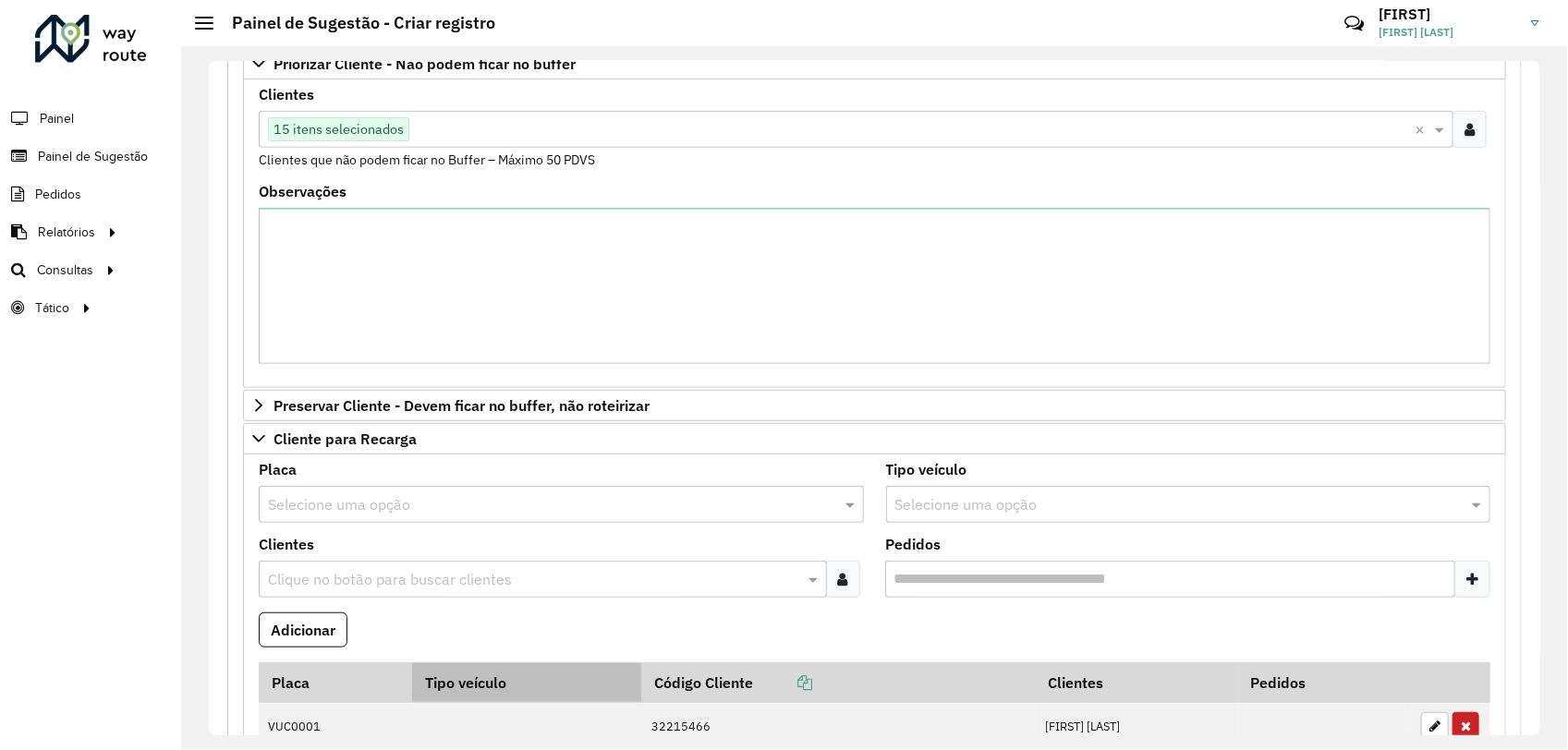 scroll, scrollTop: 693, scrollLeft: 0, axis: vertical 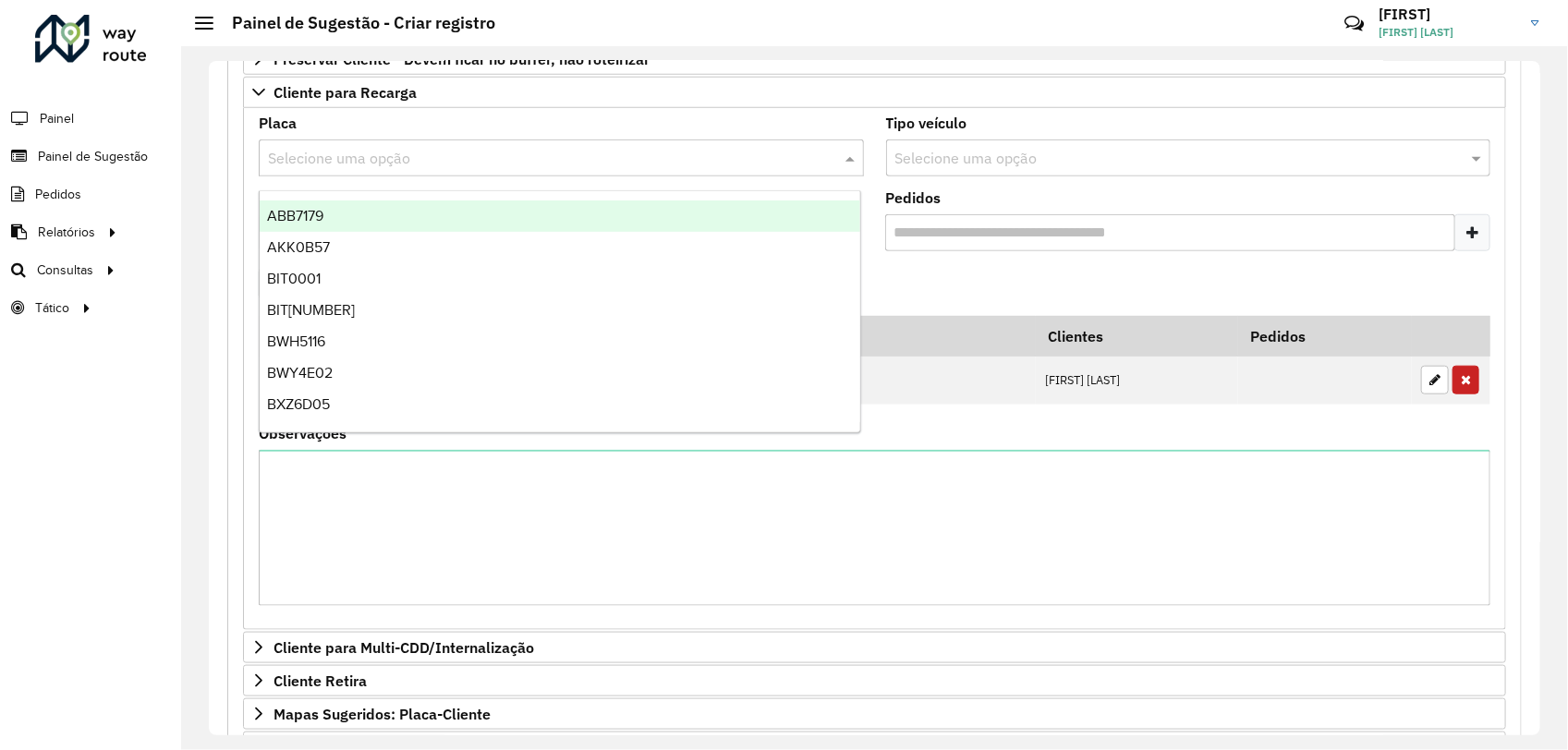 drag, startPoint x: 379, startPoint y: 163, endPoint x: 368, endPoint y: 152, distance: 15.556349 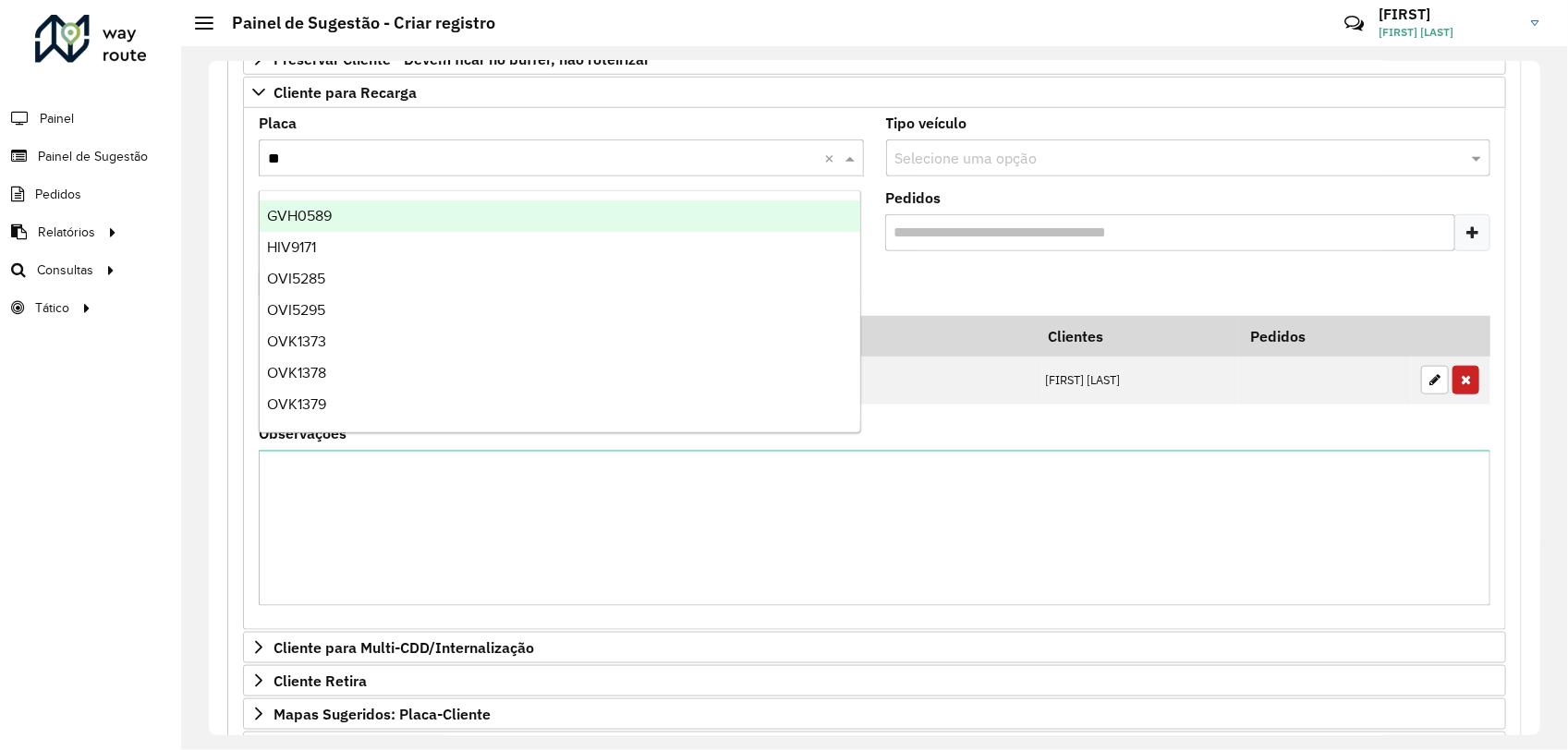 type on "***" 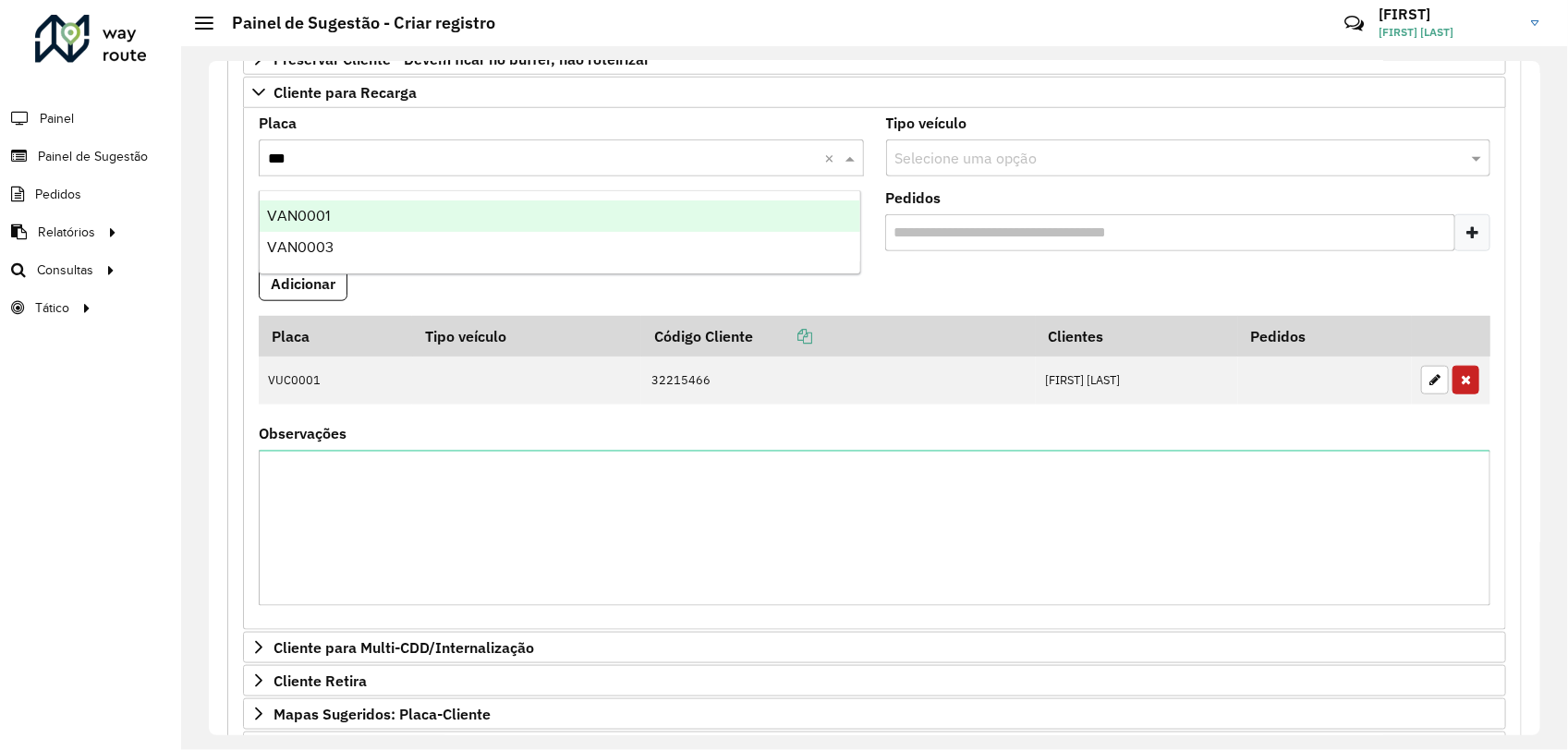 drag, startPoint x: 402, startPoint y: 211, endPoint x: 617, endPoint y: 212, distance: 215.00233 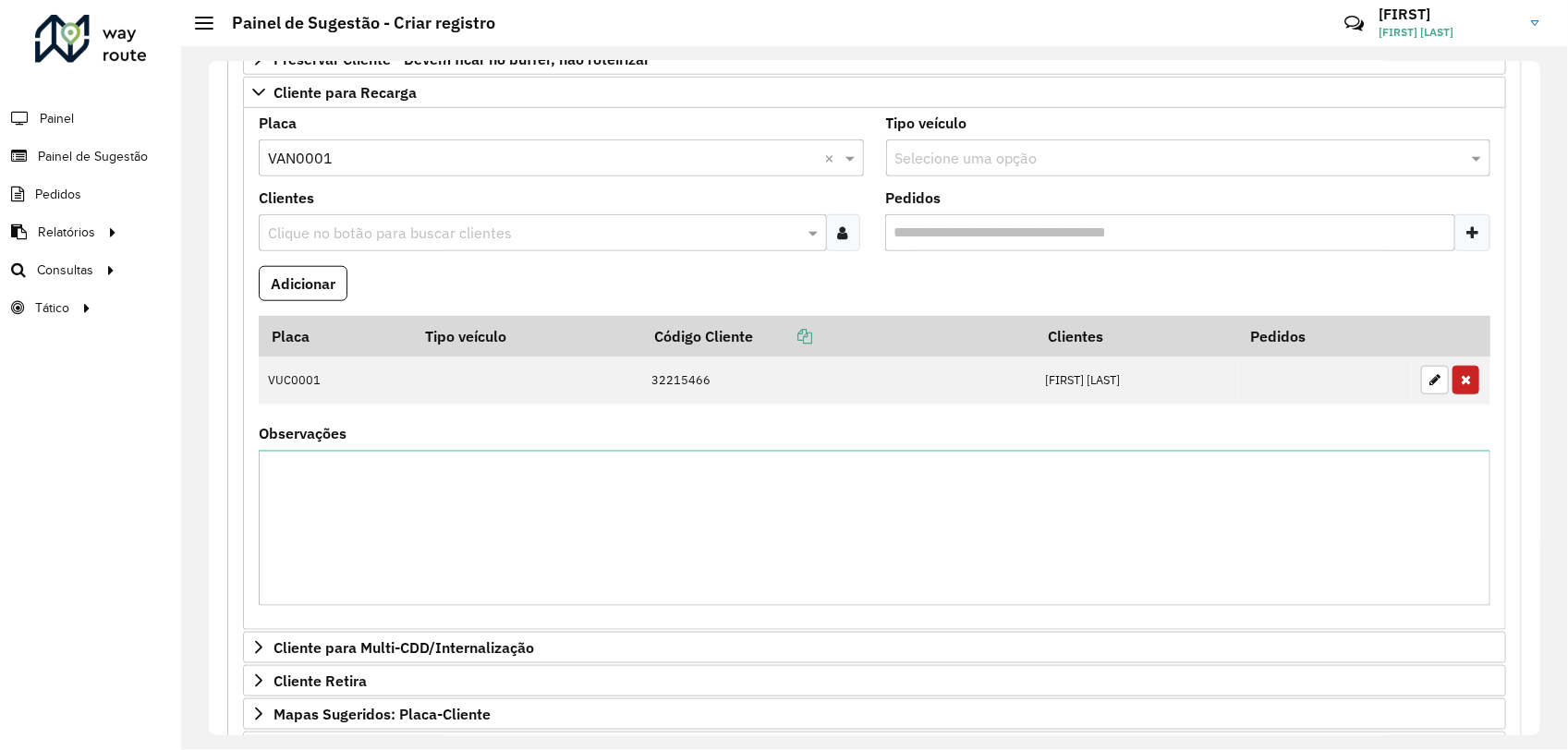 click at bounding box center [843, 233] 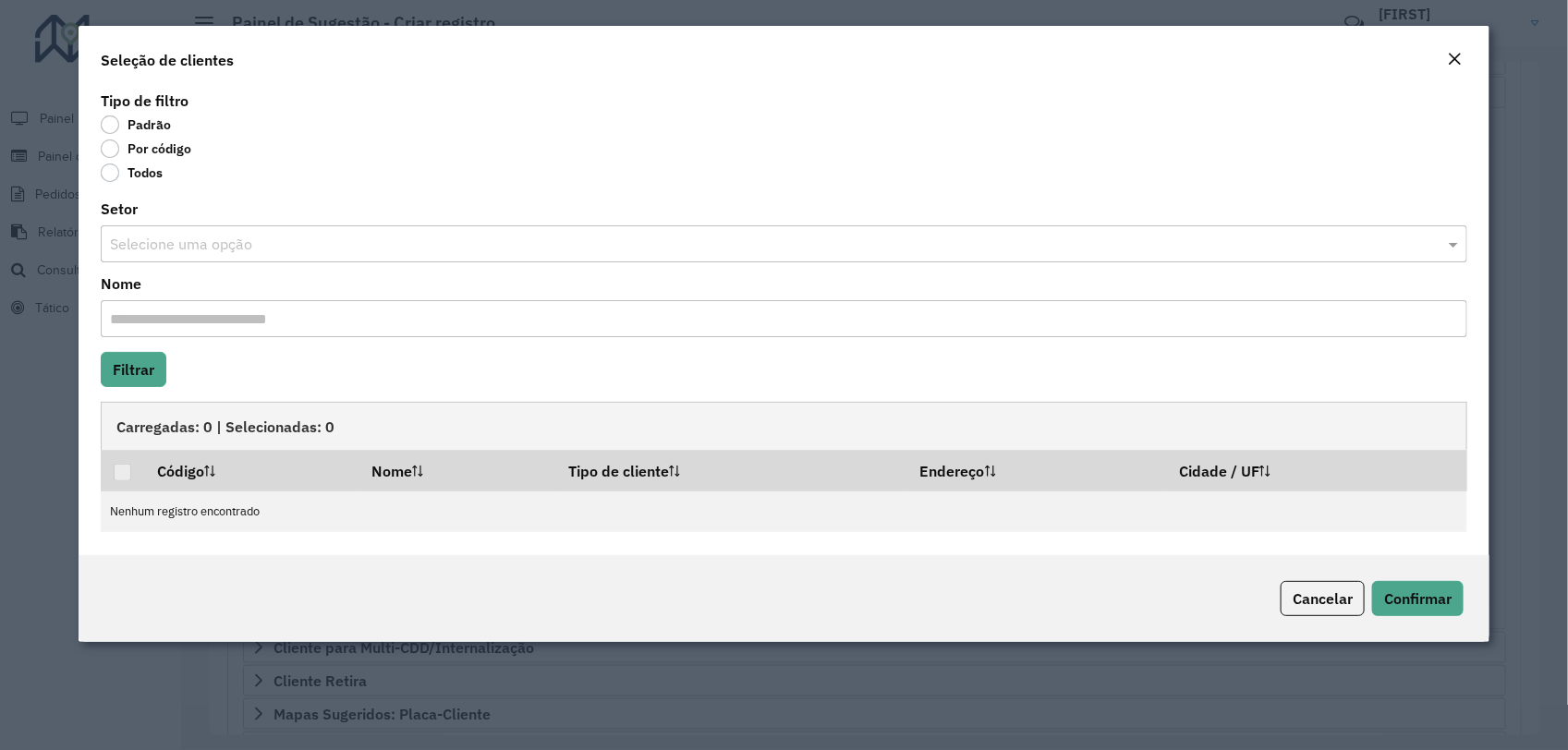 click on "**********" at bounding box center (784, 375) 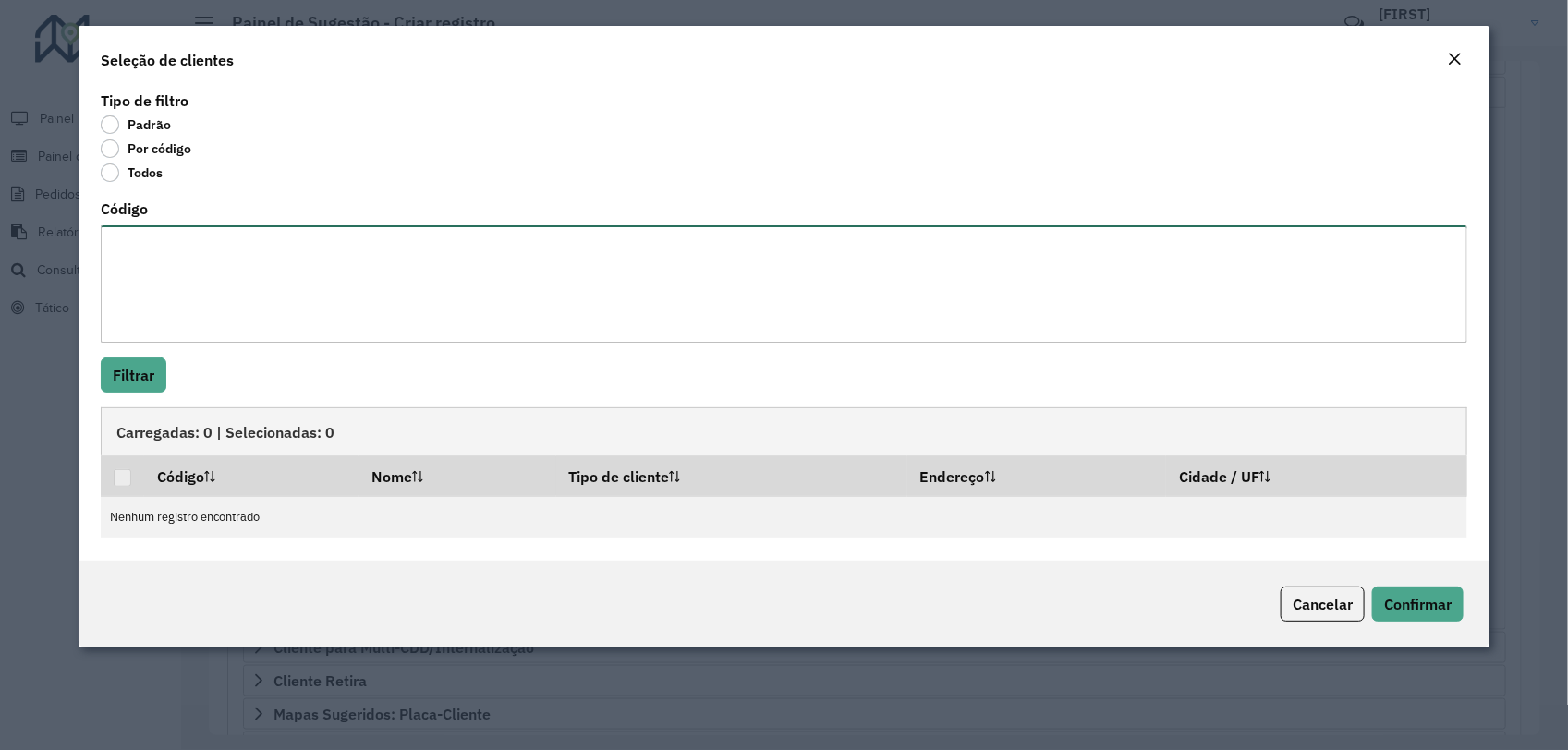 drag, startPoint x: 174, startPoint y: 151, endPoint x: 214, endPoint y: 266, distance: 121.75796 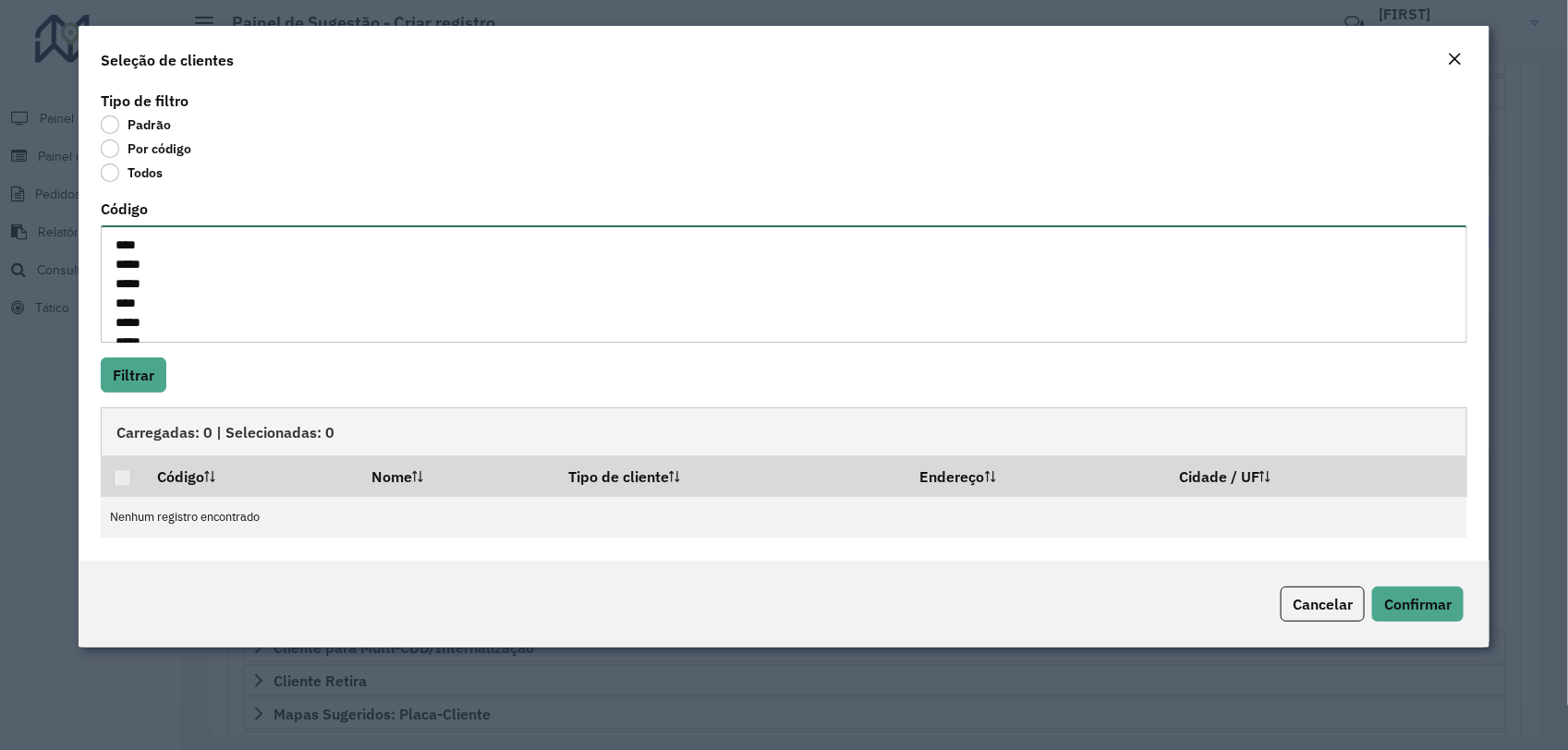 scroll, scrollTop: 298, scrollLeft: 0, axis: vertical 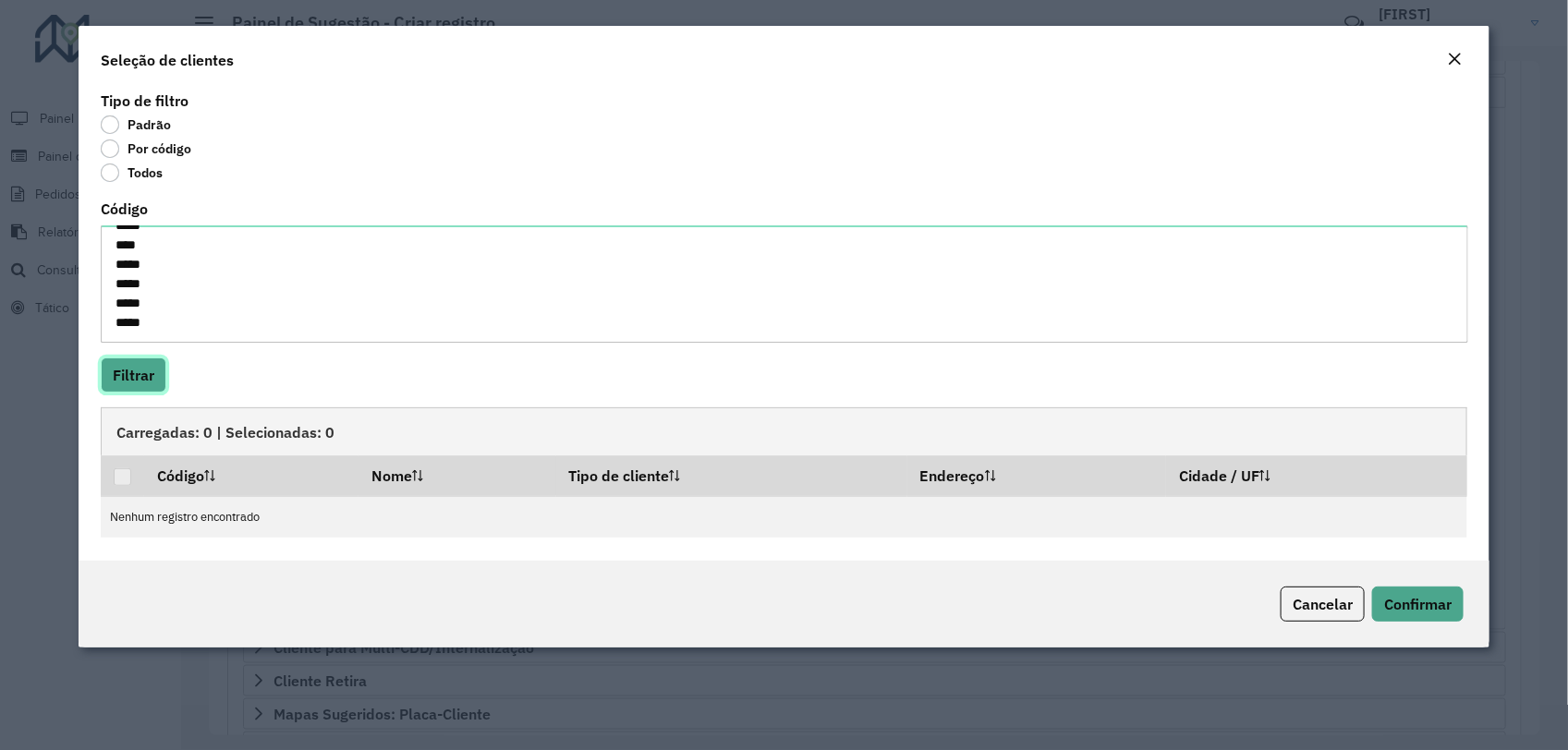 click on "Filtrar" 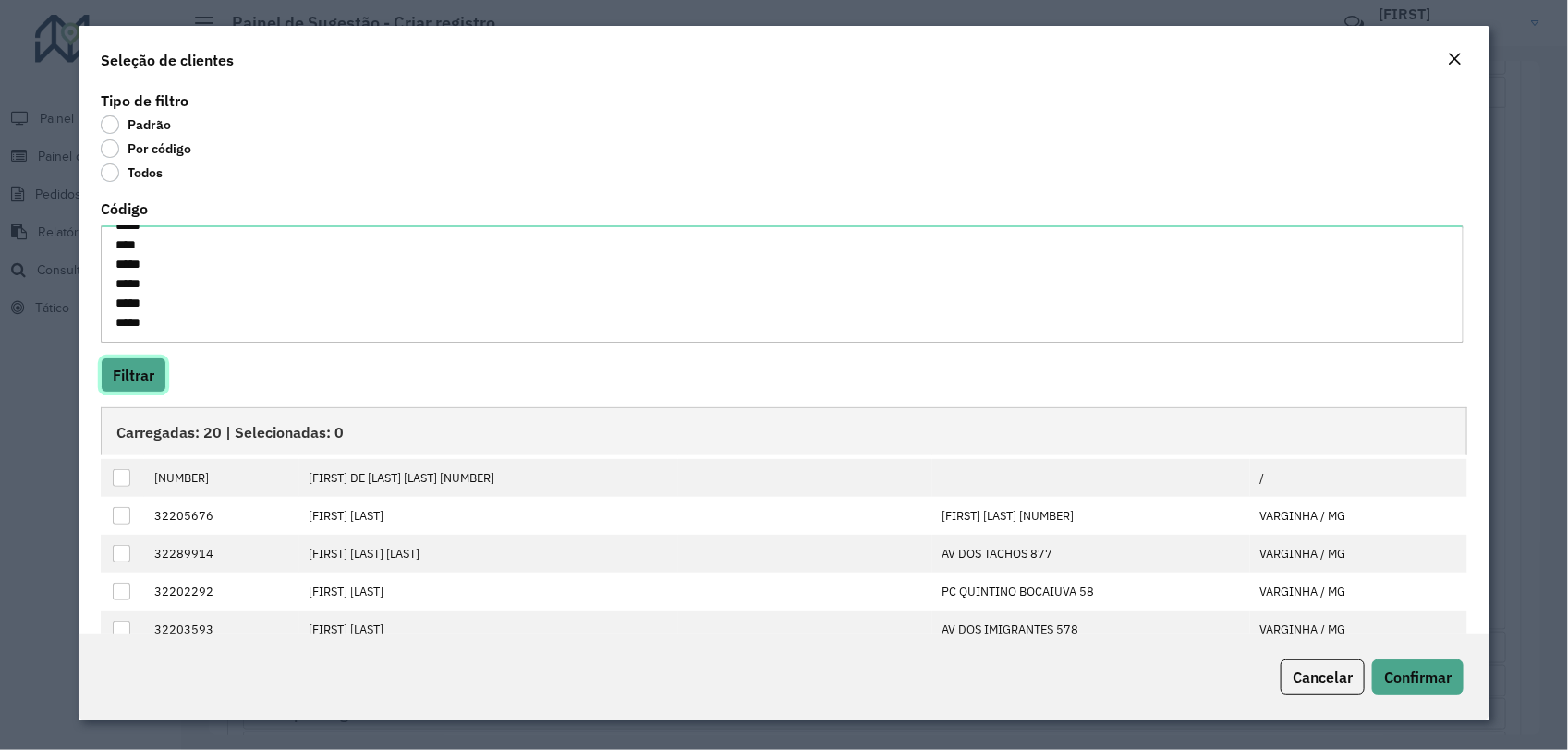 scroll, scrollTop: 0, scrollLeft: 0, axis: both 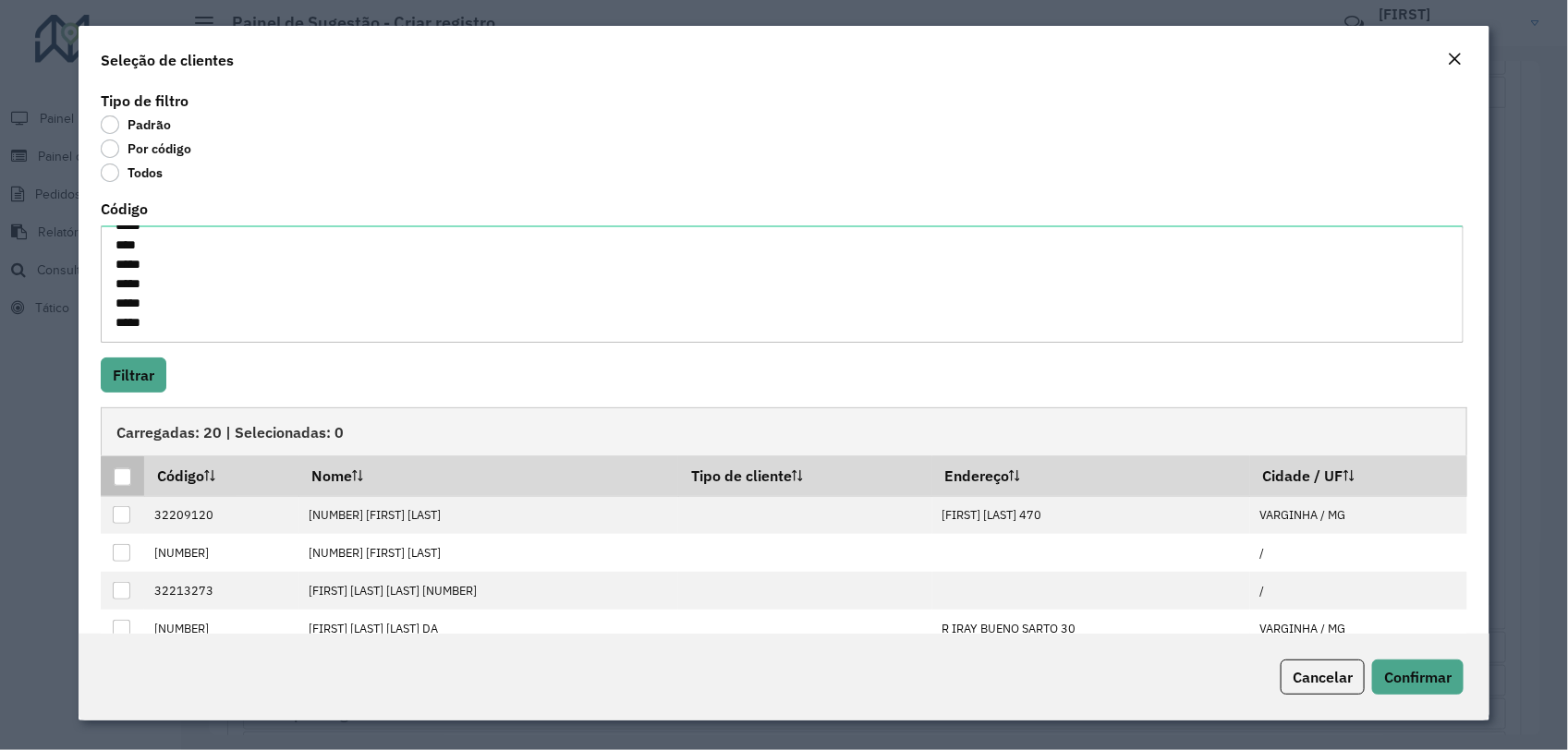 click at bounding box center (122, 477) 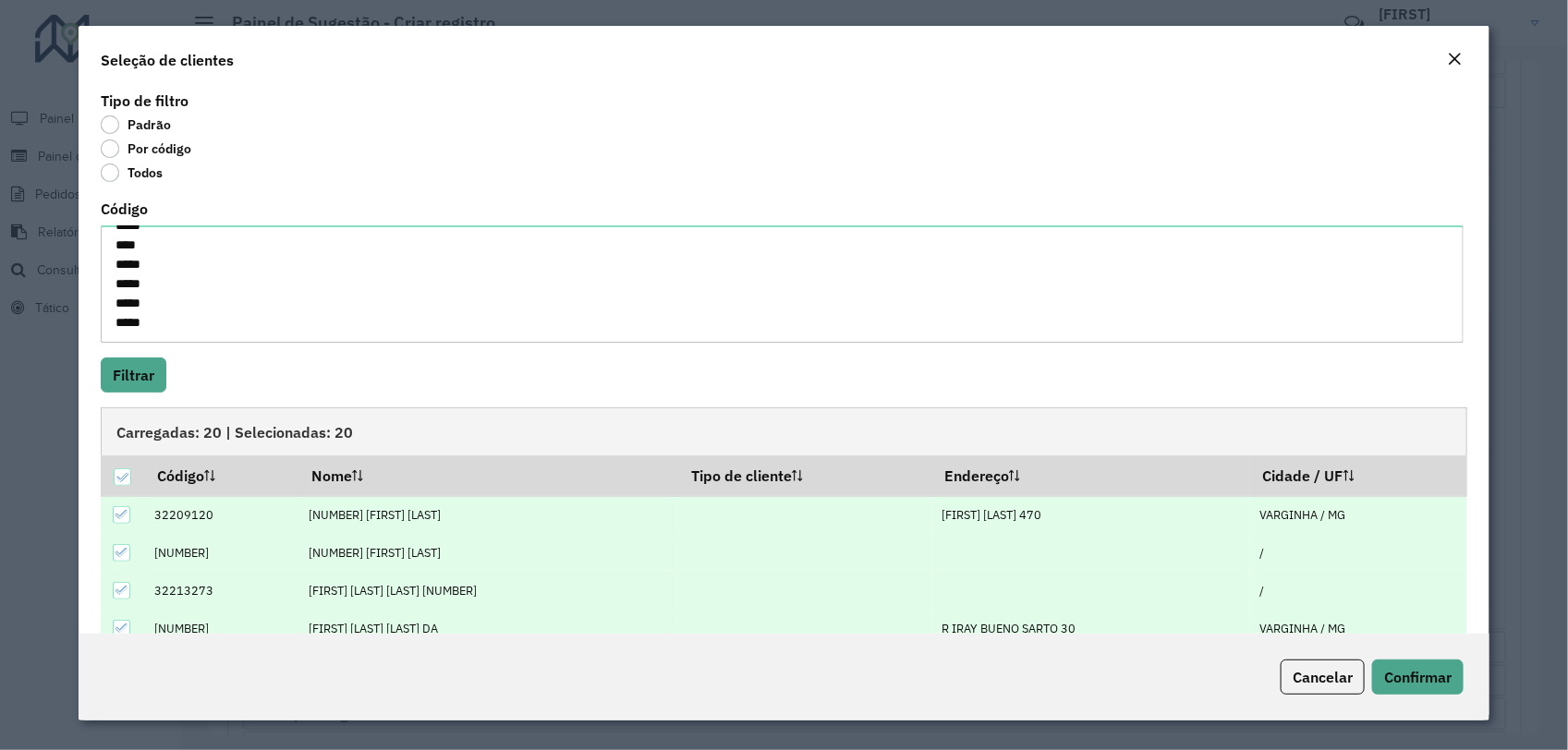 scroll, scrollTop: 0, scrollLeft: 0, axis: both 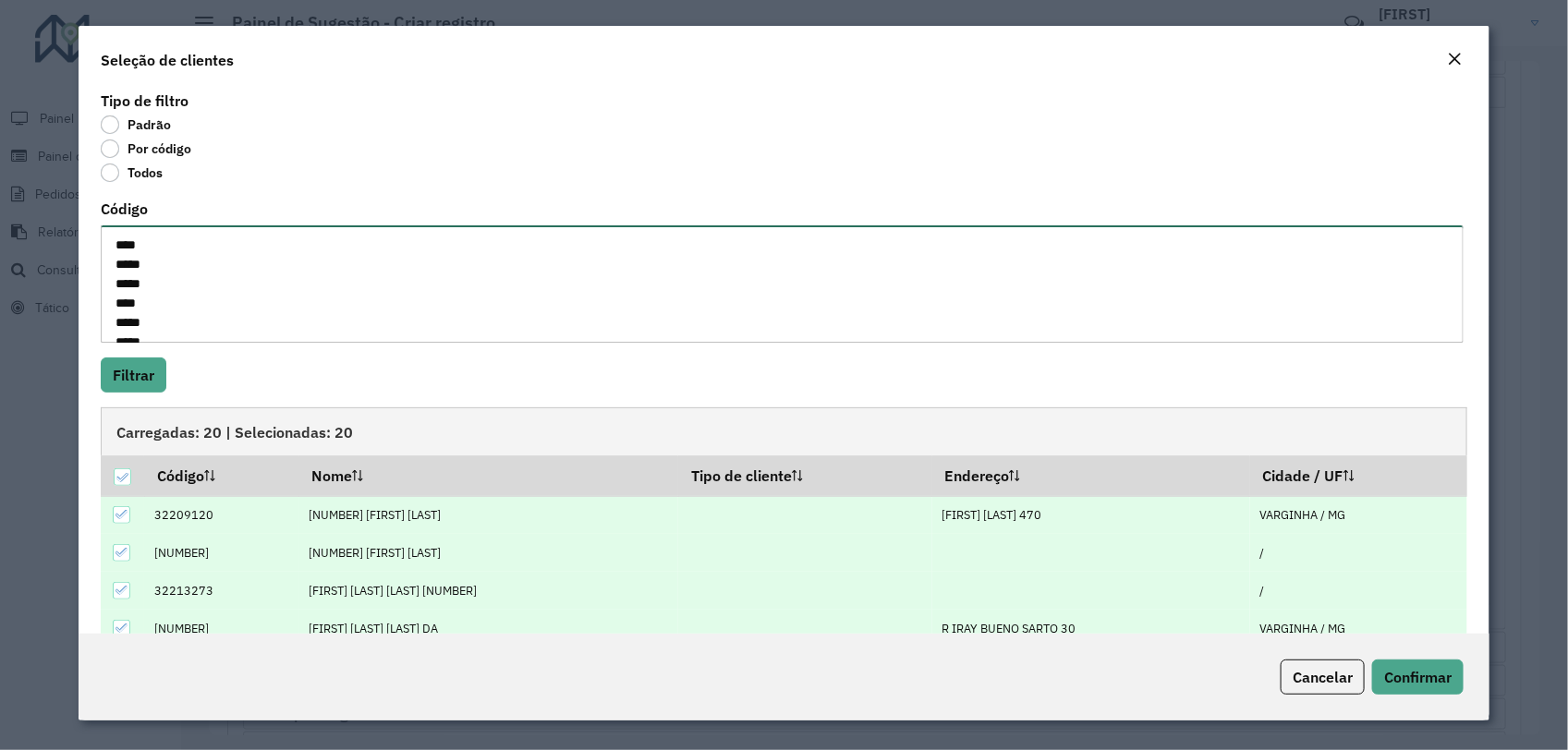 drag, startPoint x: 204, startPoint y: 242, endPoint x: 112, endPoint y: 247, distance: 92.13577 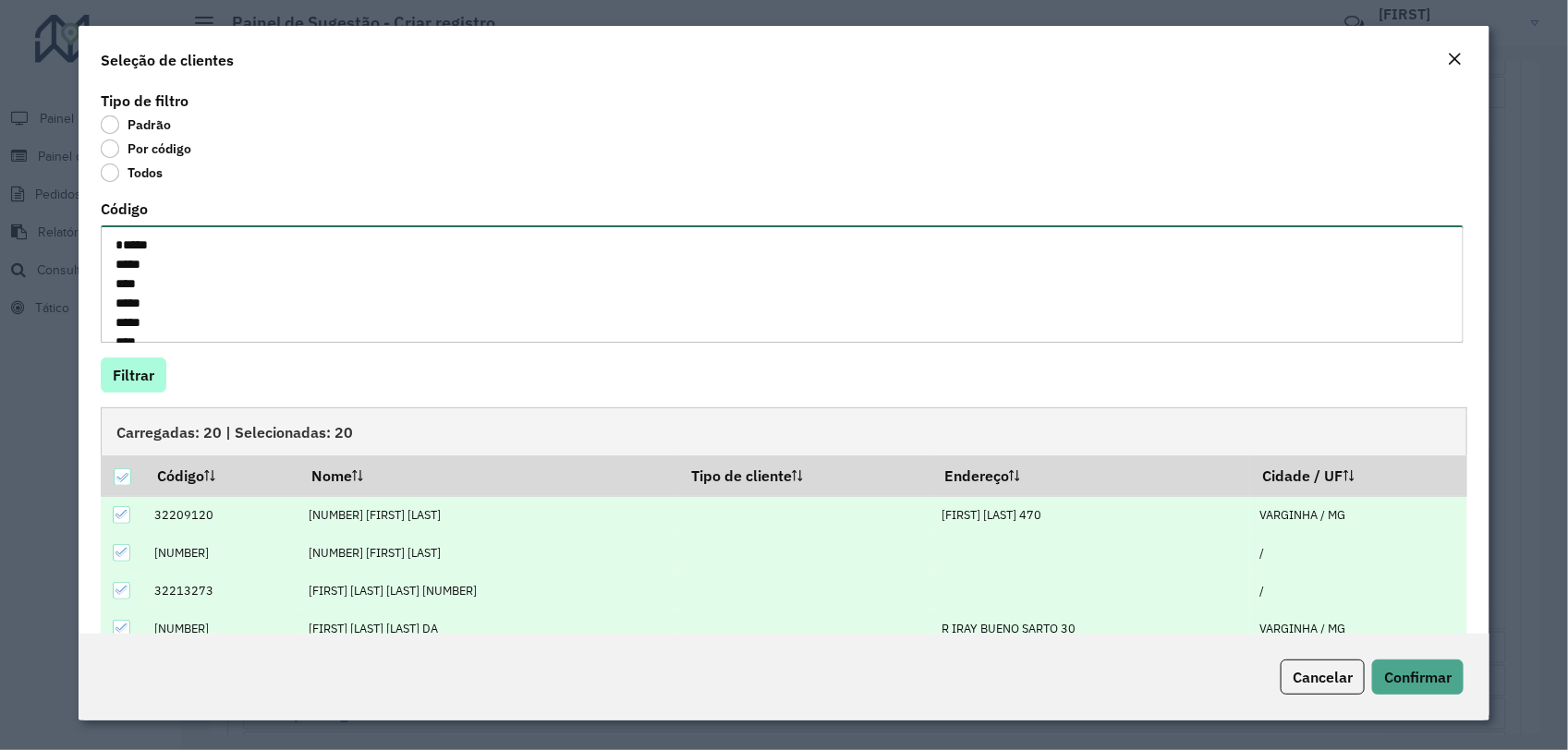 type on "*****
*****
****
*****
*****
****
*****
****
*****
*****
****
****
****
*****
****
*****
*****
*****
****" 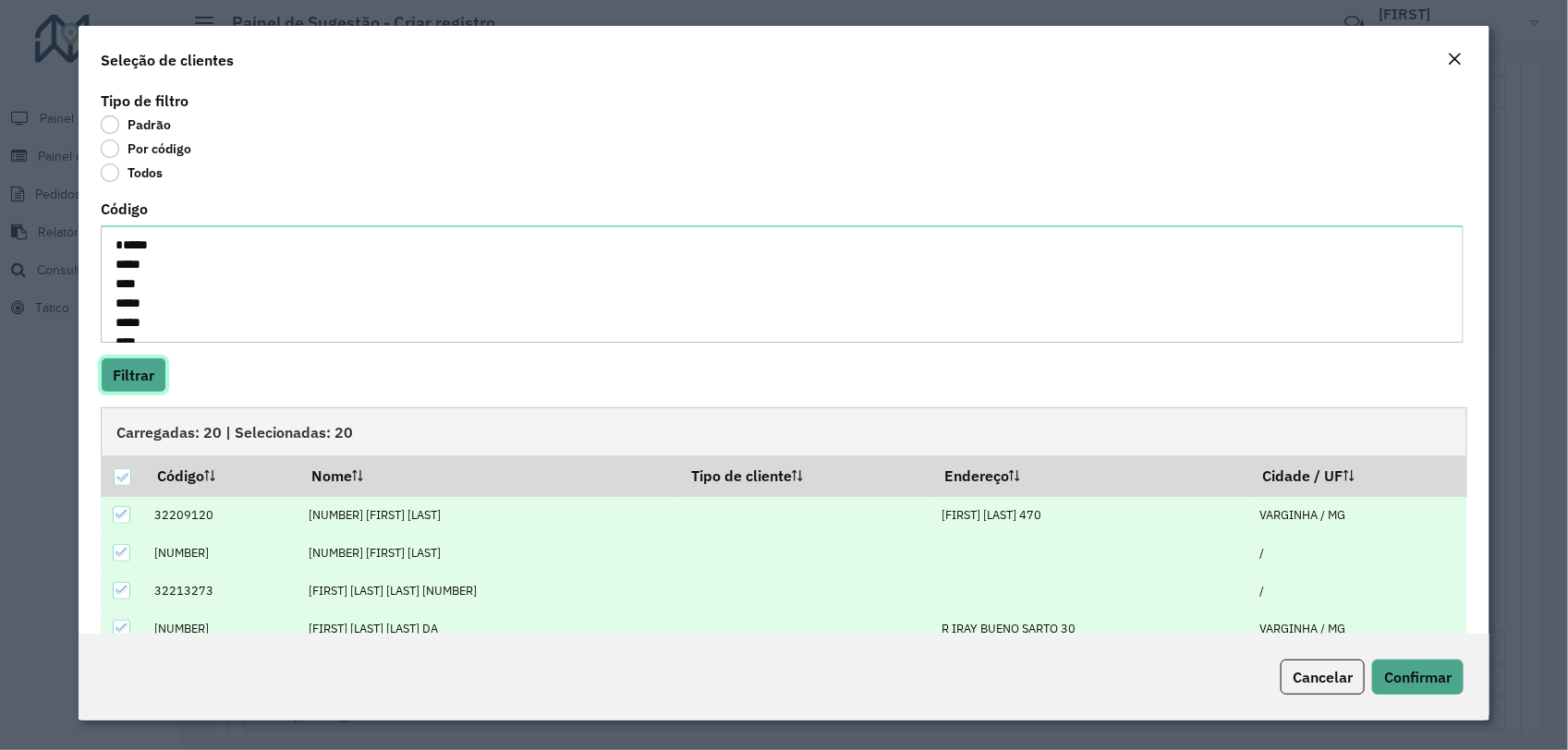 click on "Filtrar" 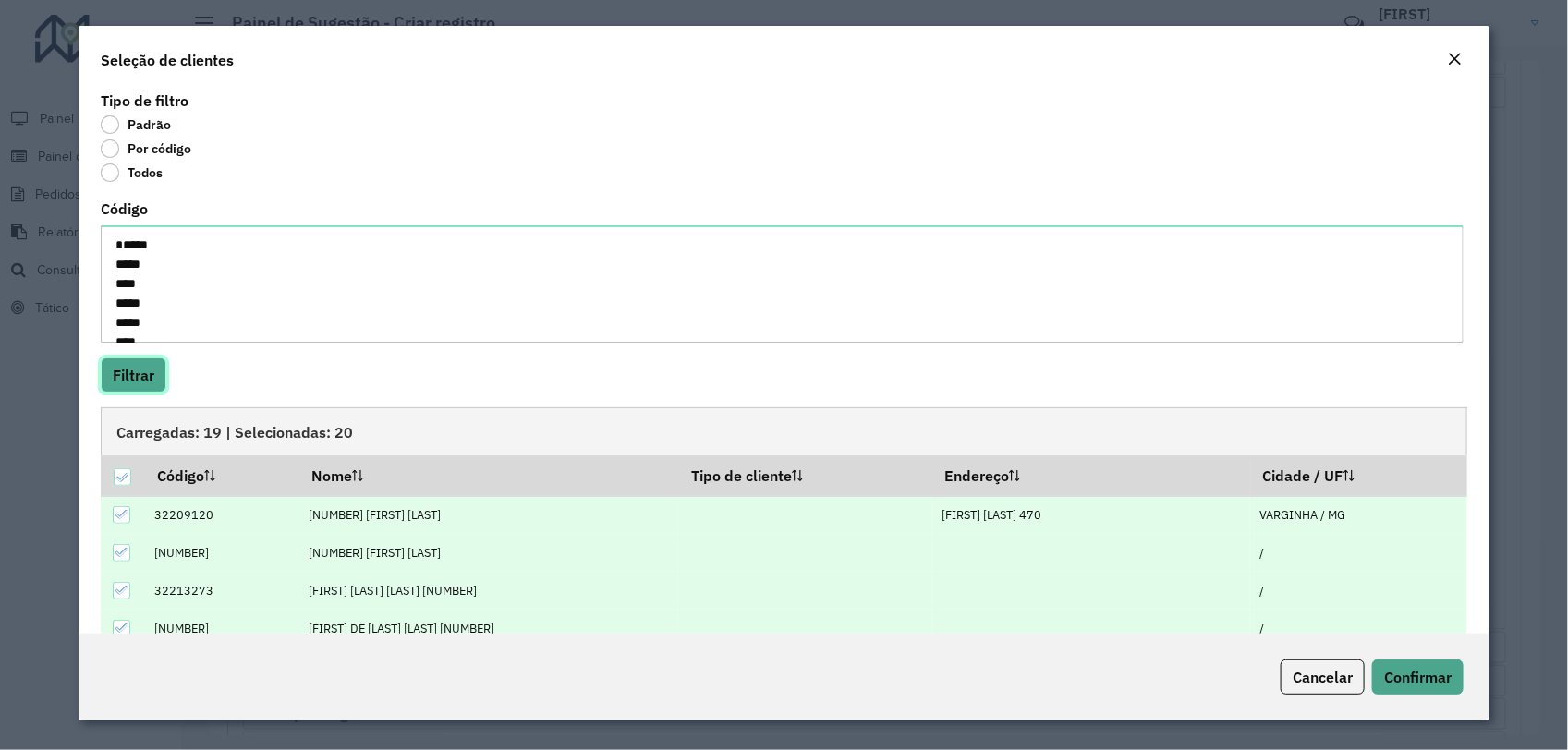 scroll, scrollTop: 191, scrollLeft: 0, axis: vertical 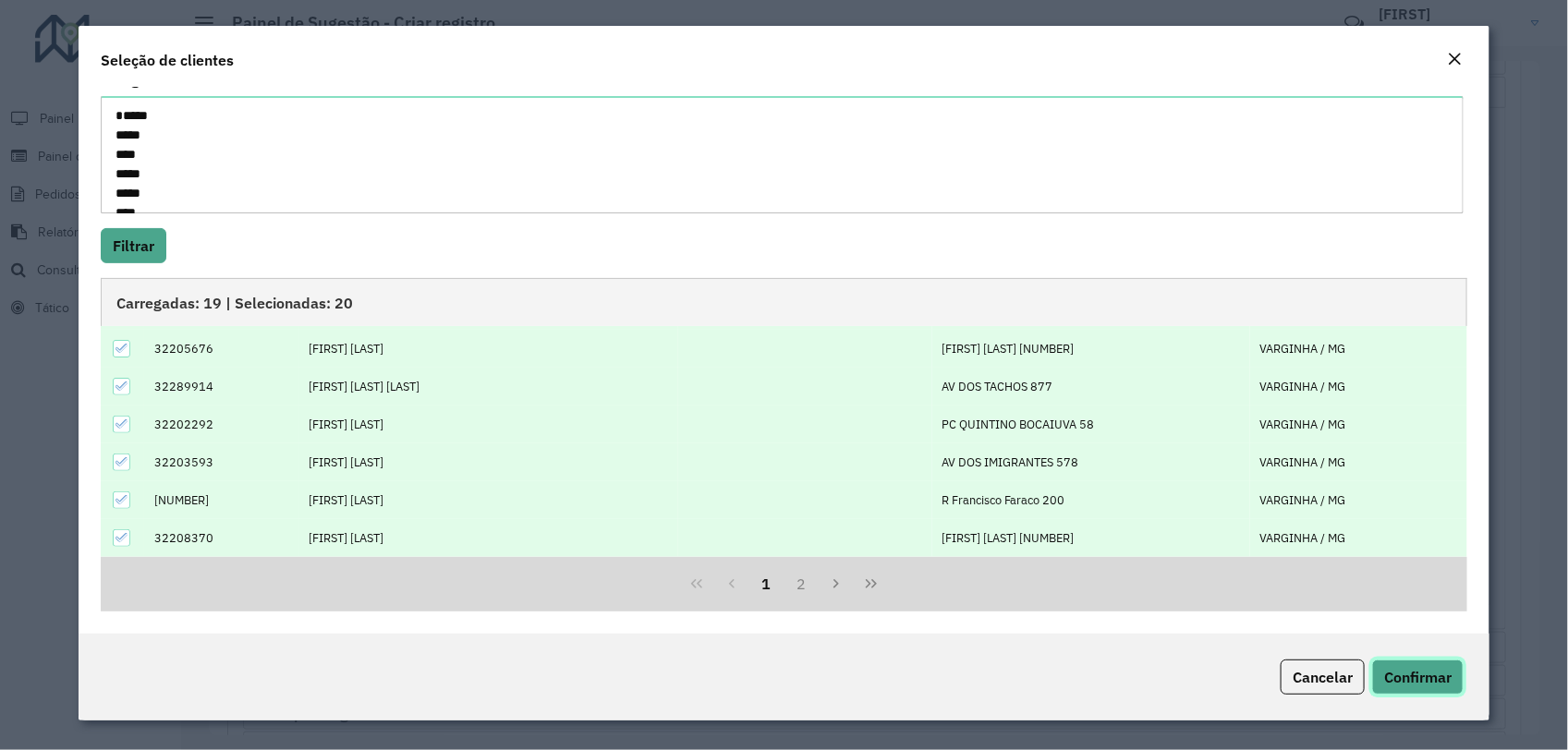 click on "Confirmar" 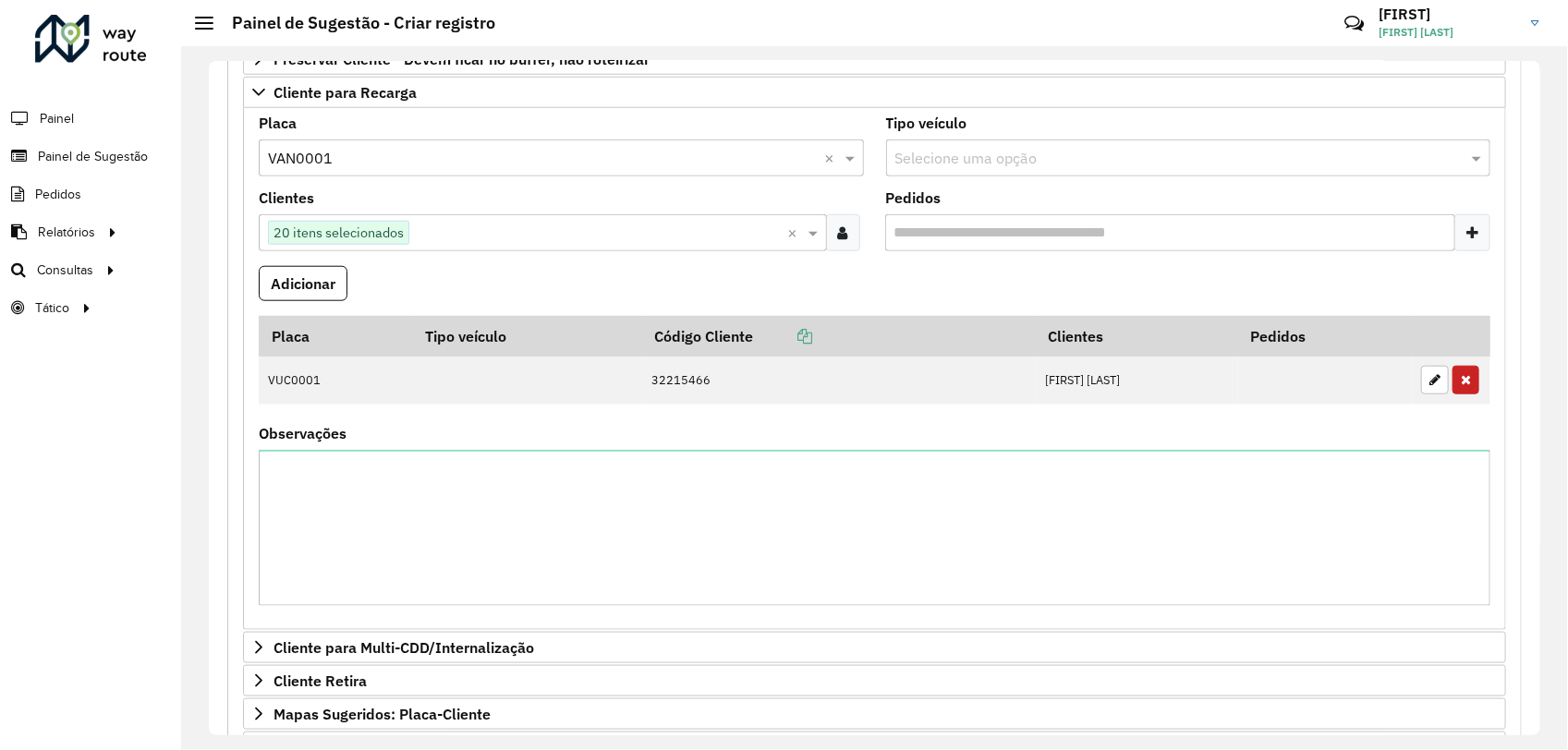 click at bounding box center (599, 234) 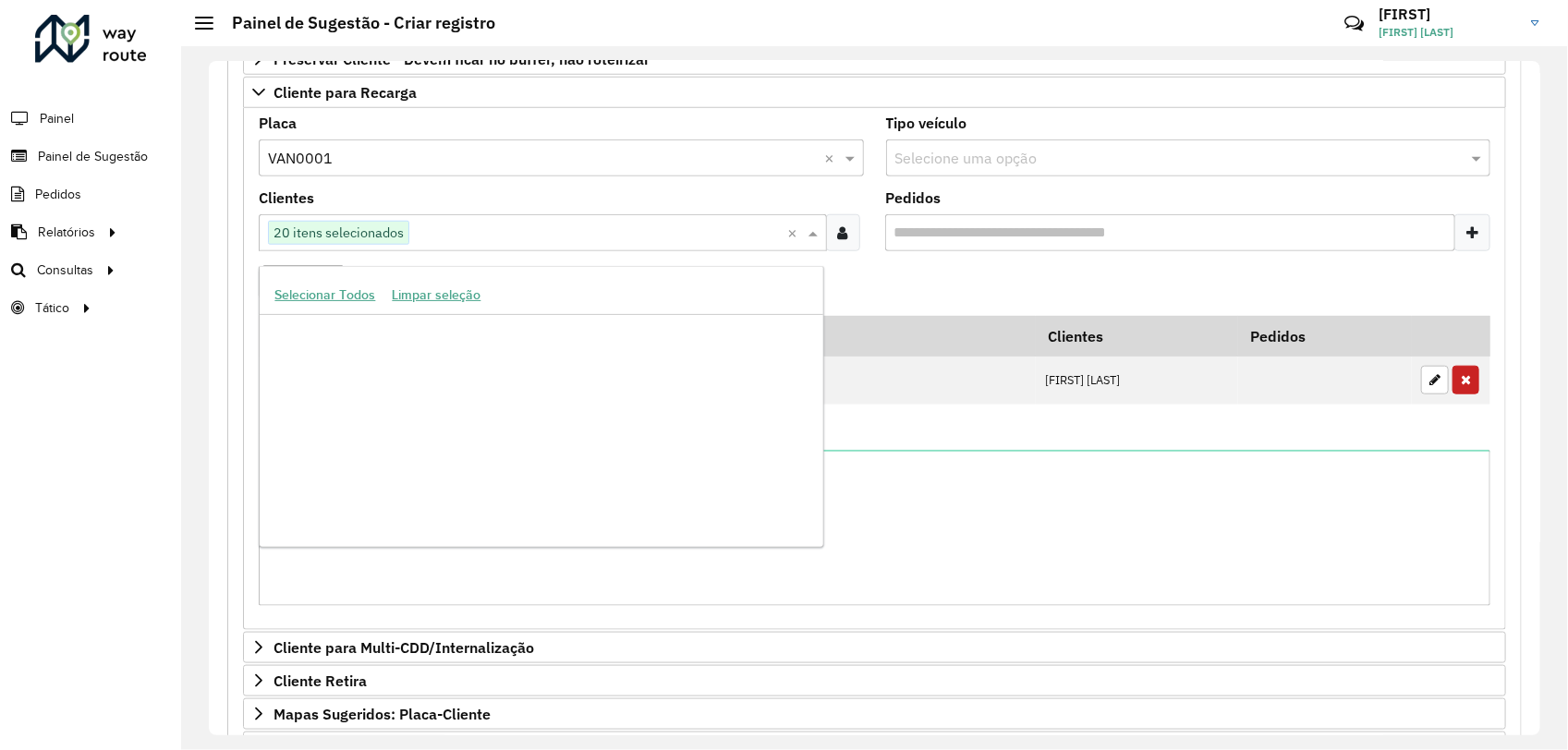 scroll, scrollTop: 298463, scrollLeft: 0, axis: vertical 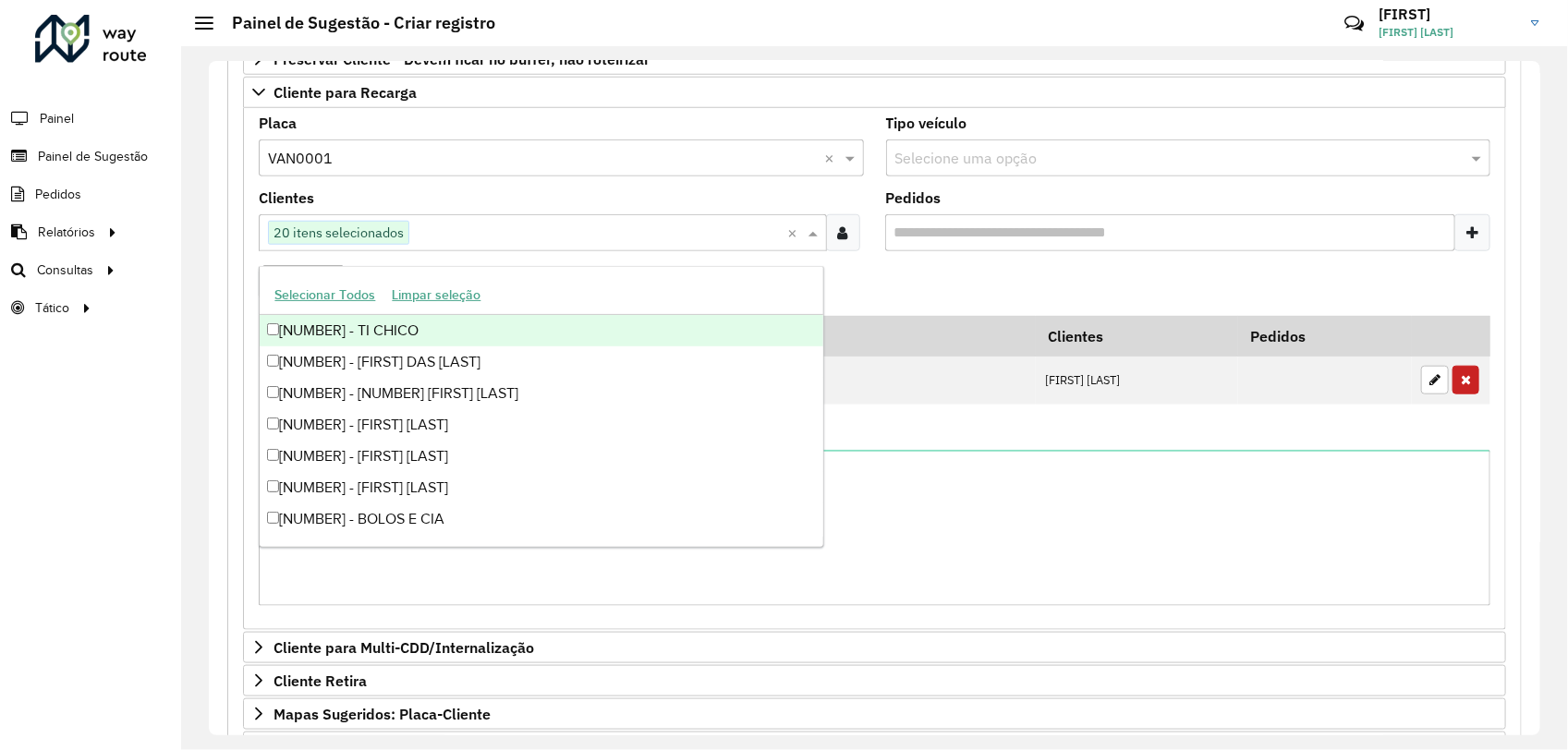 click on "20 itens selecionados" at bounding box center [338, 233] 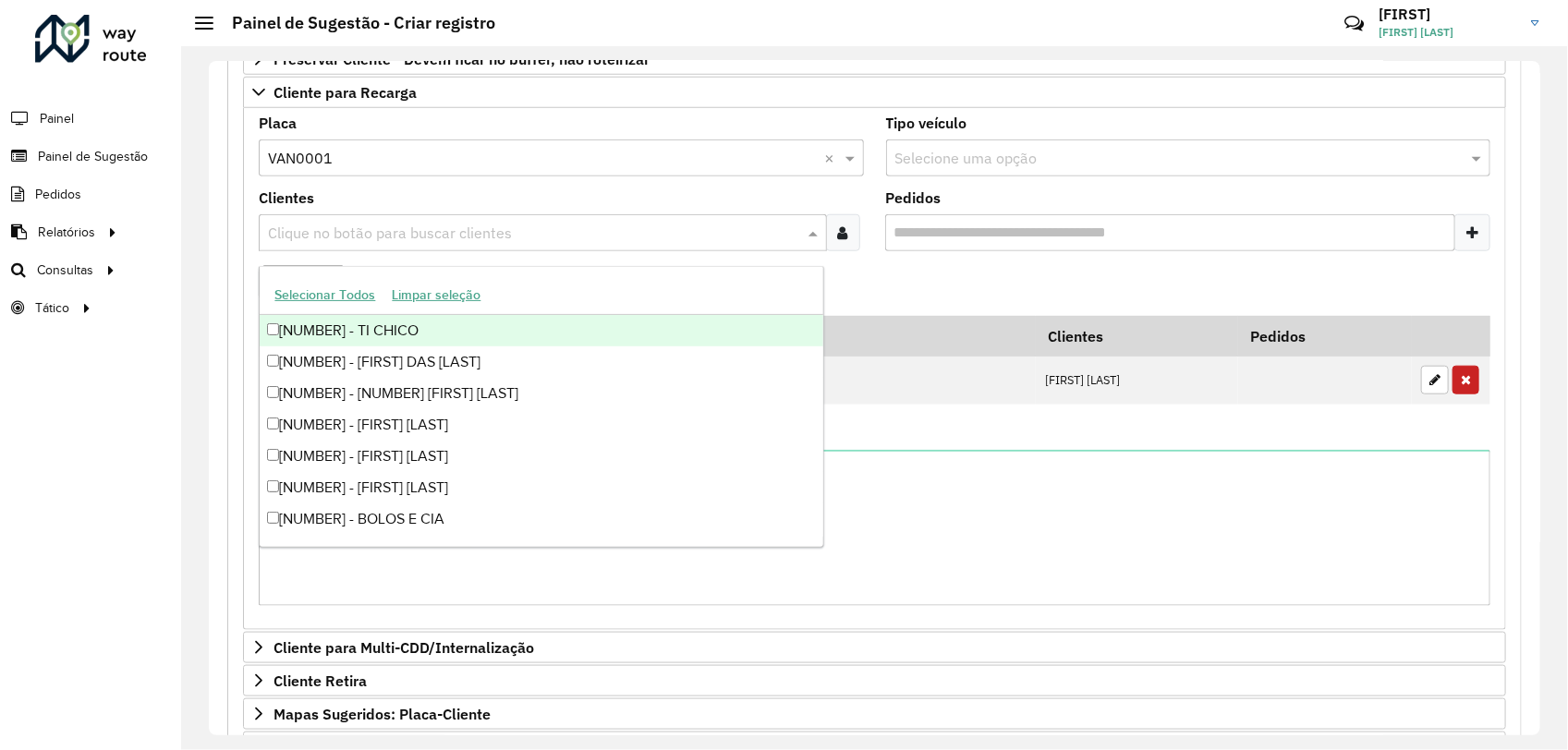 click at bounding box center (843, 233) 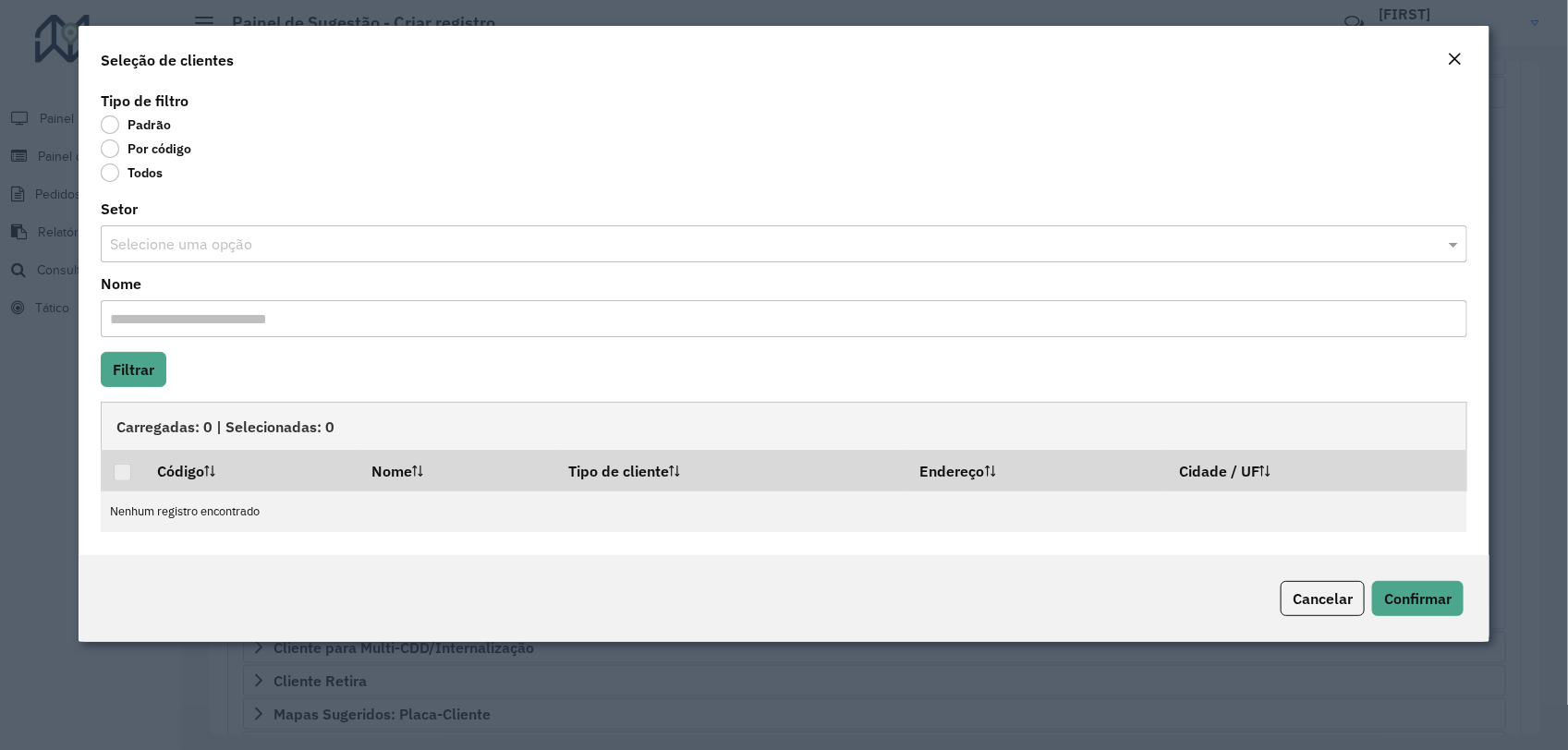 click on "Tipo de filtro   Padrão   Por código   Todos" 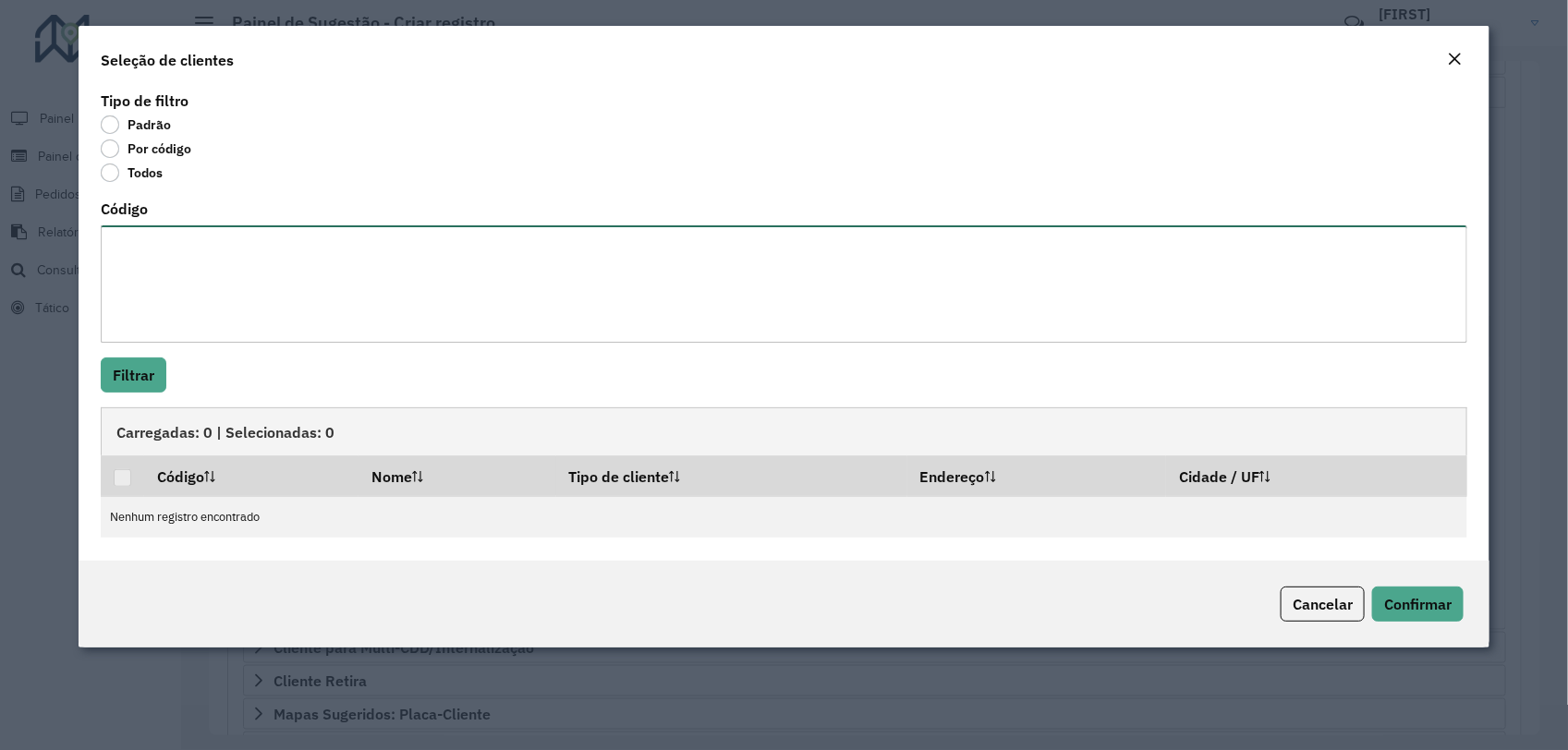 click on "Código" at bounding box center [784, 284] 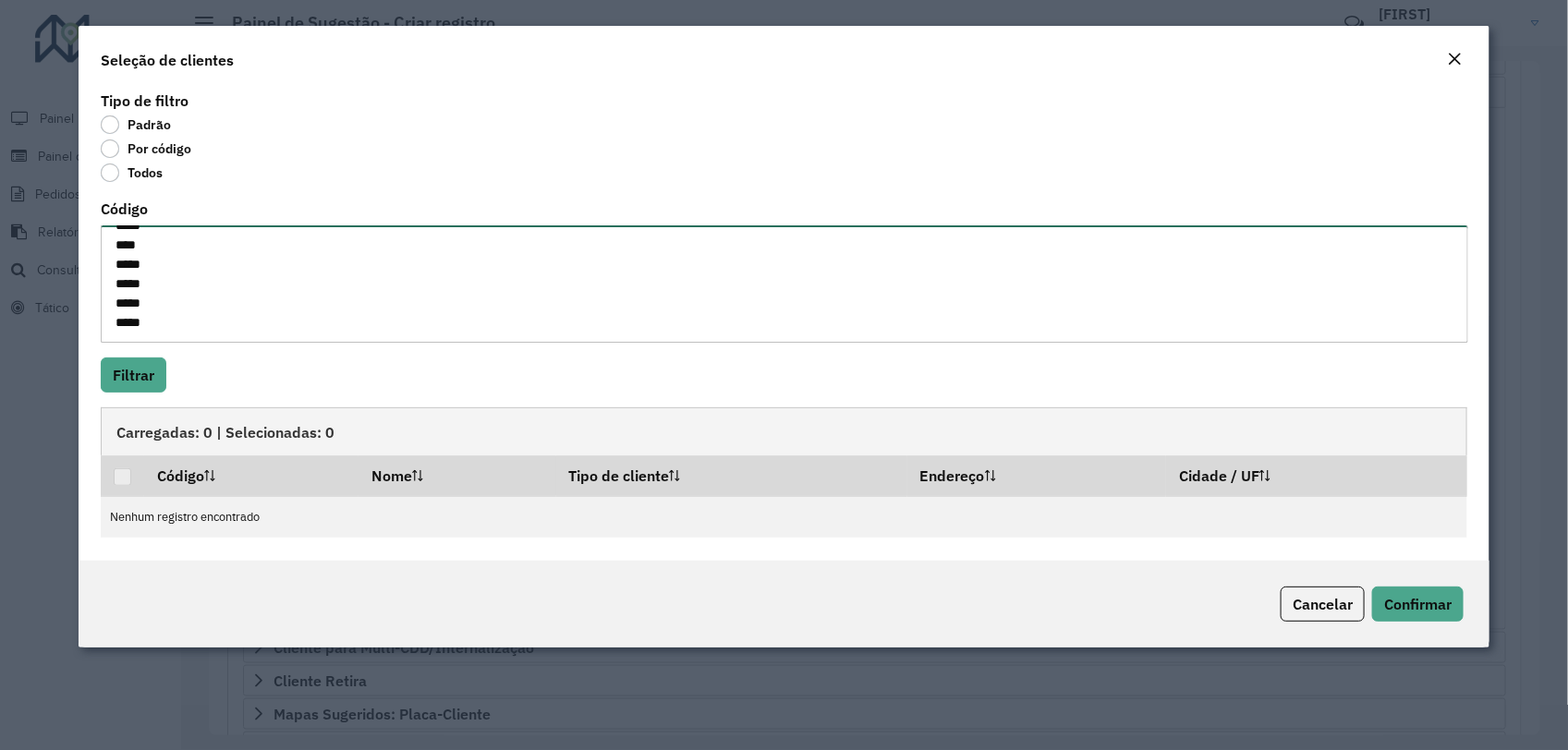 scroll, scrollTop: 0, scrollLeft: 0, axis: both 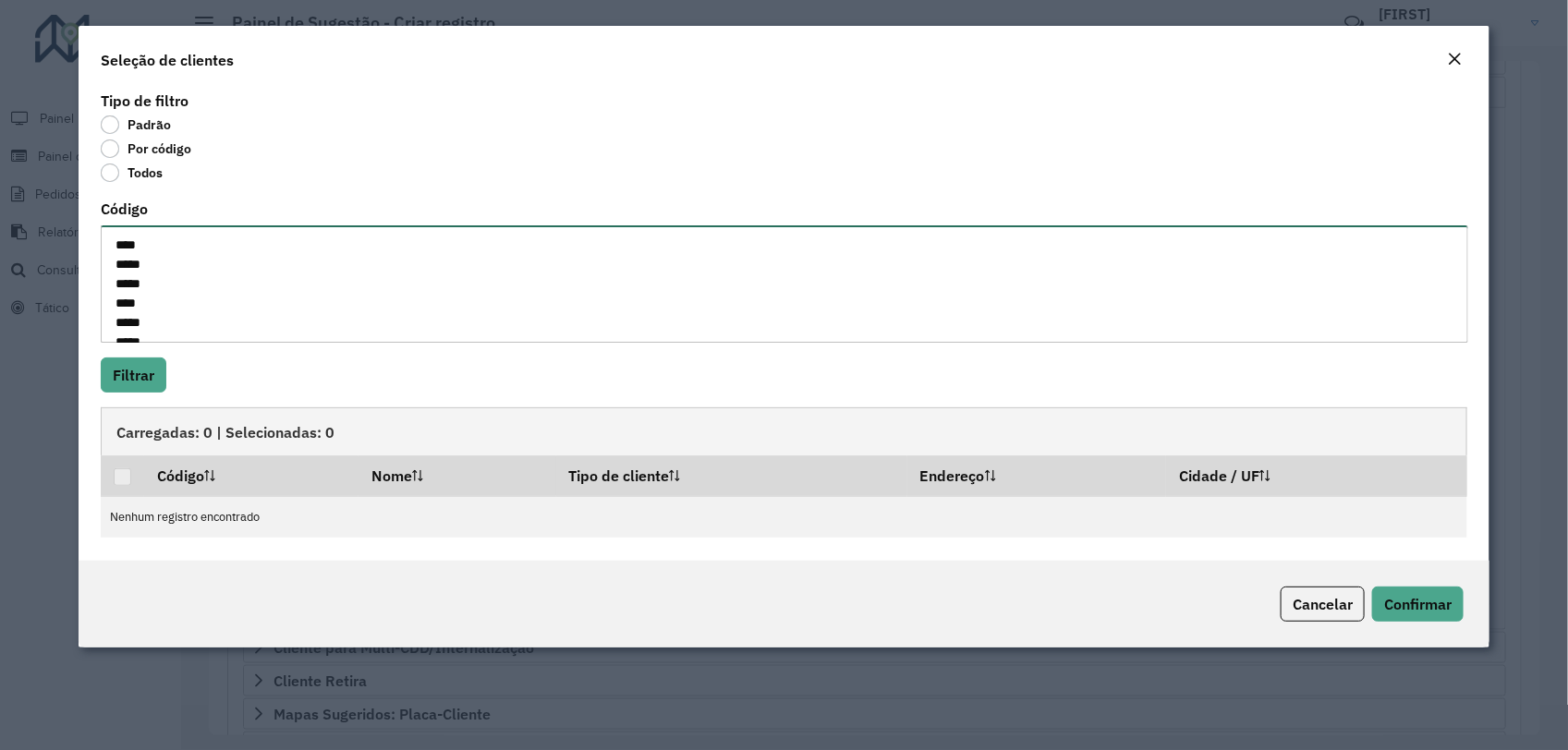 drag, startPoint x: 169, startPoint y: 246, endPoint x: 52, endPoint y: 231, distance: 117.9576 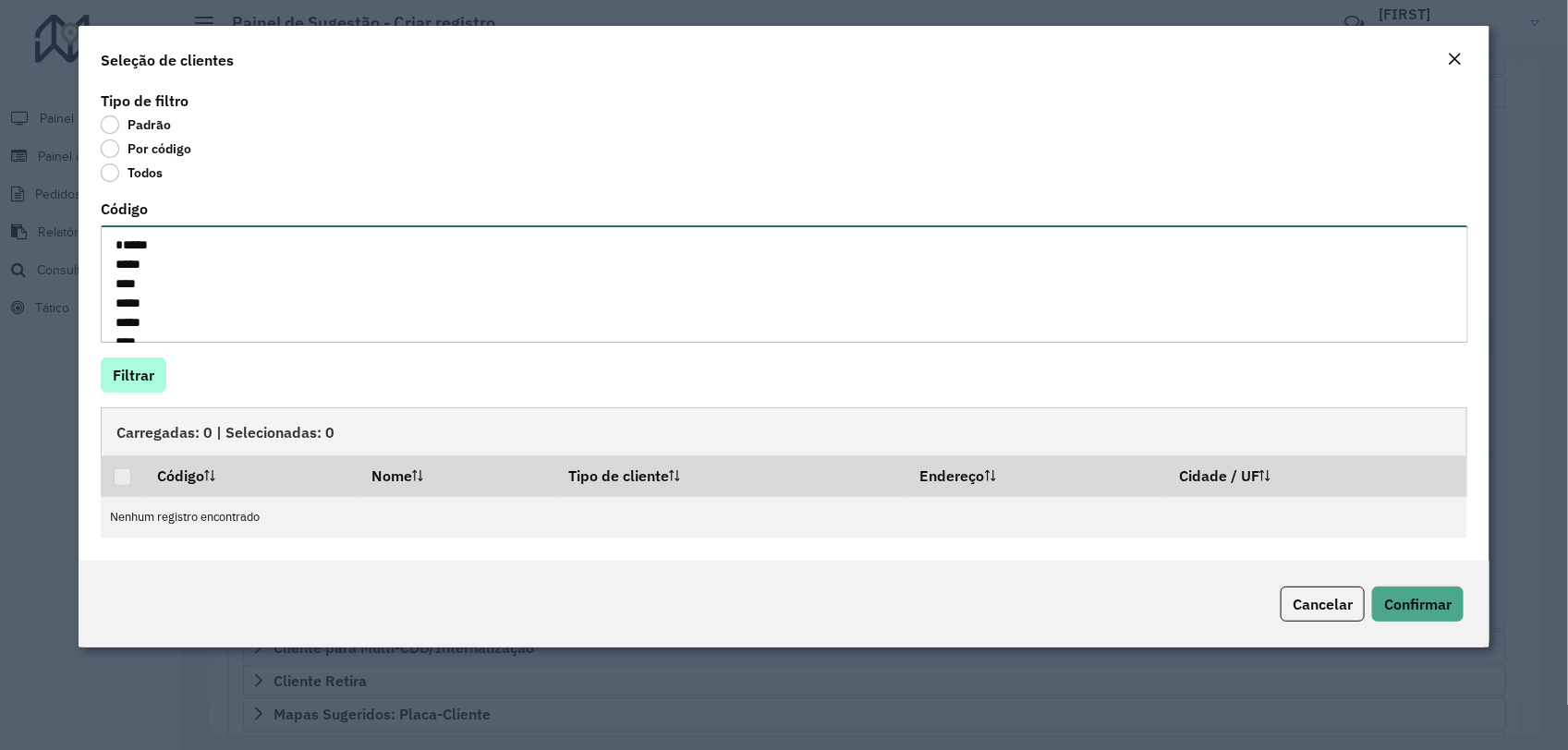 type on "*****
*****
****
*****
*****
****
*****
****
*****
*****
****
****
****
*****
****
*****
*****
*****
****" 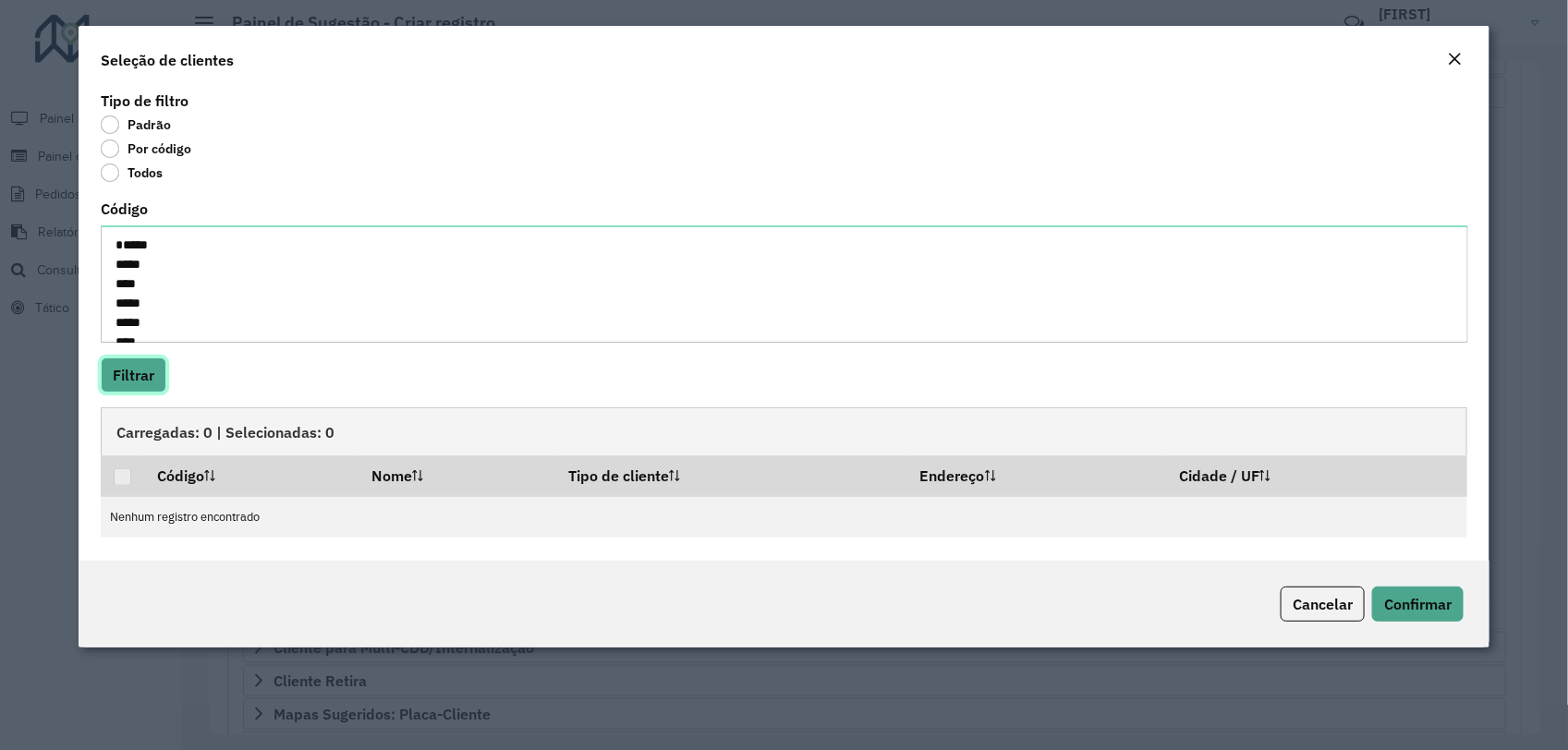 click on "Filtrar" 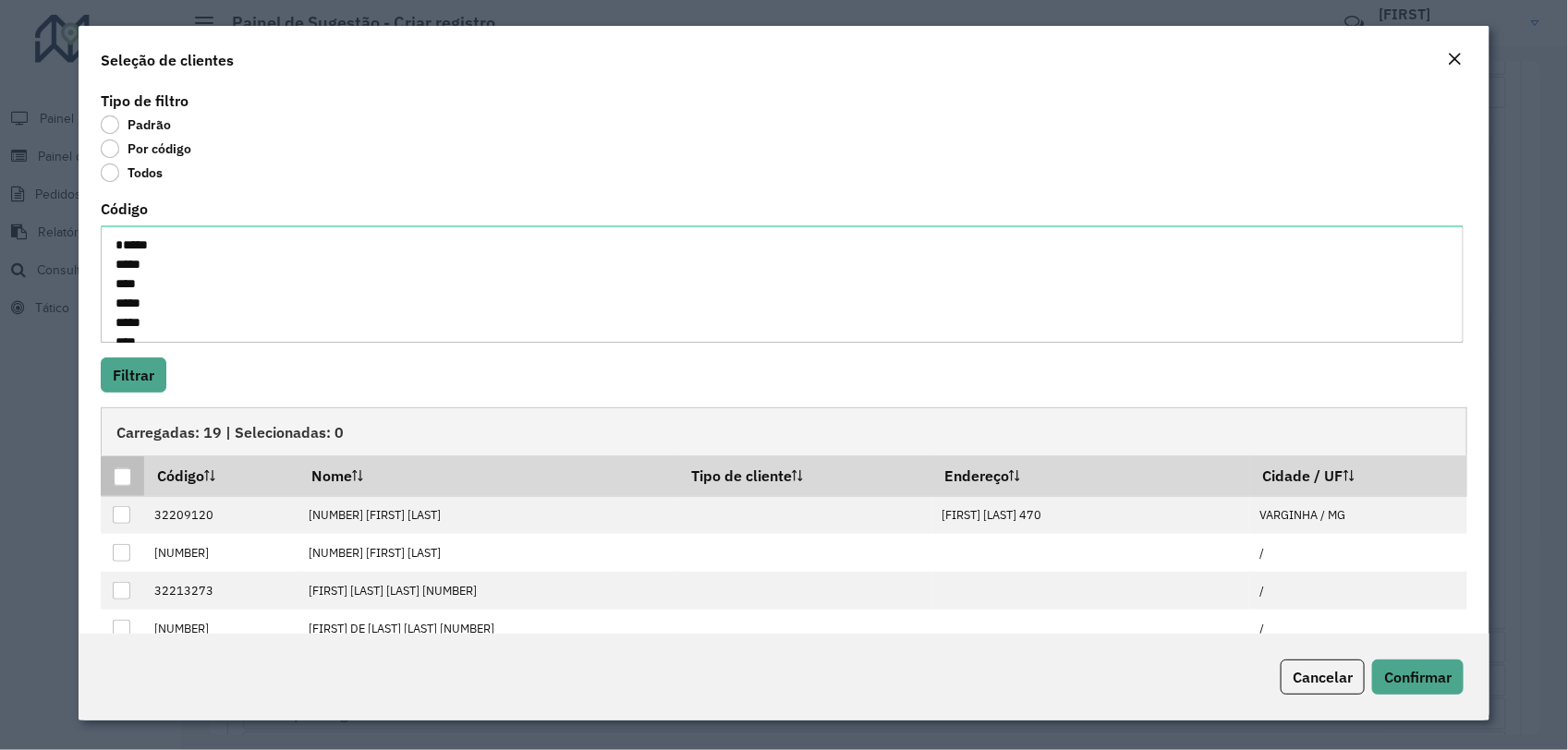 click at bounding box center (122, 477) 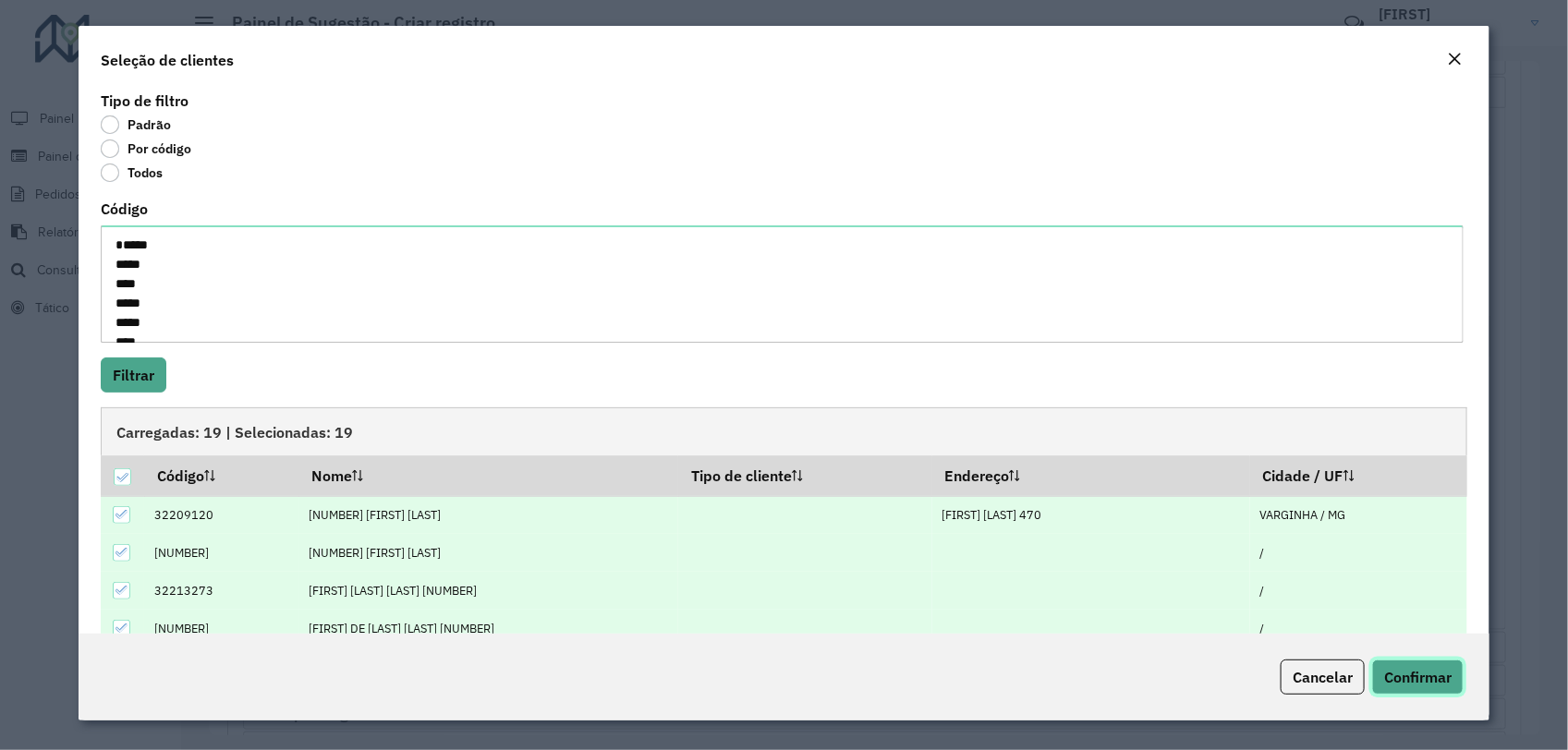click on "Confirmar" 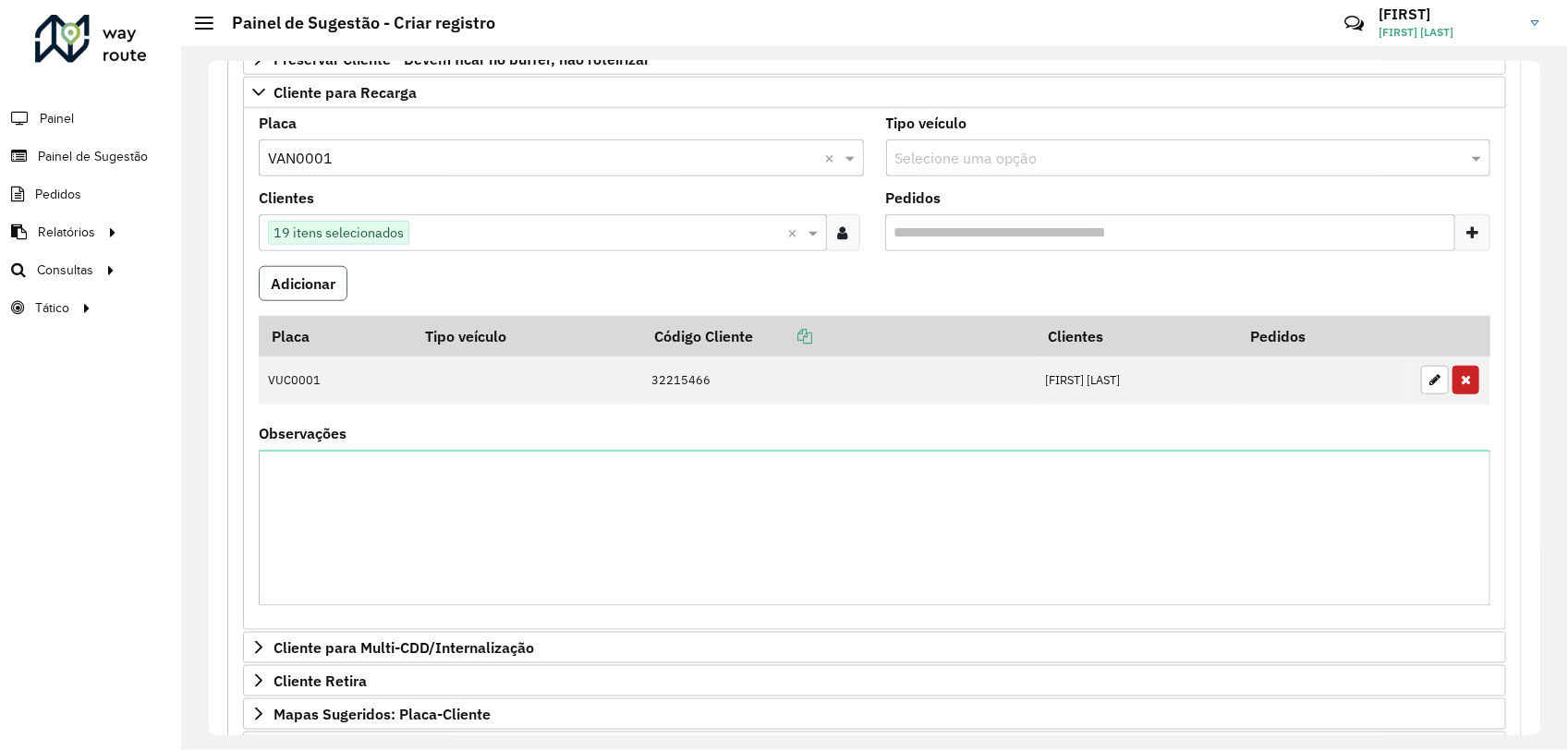 click on "Adicionar" at bounding box center (303, 284) 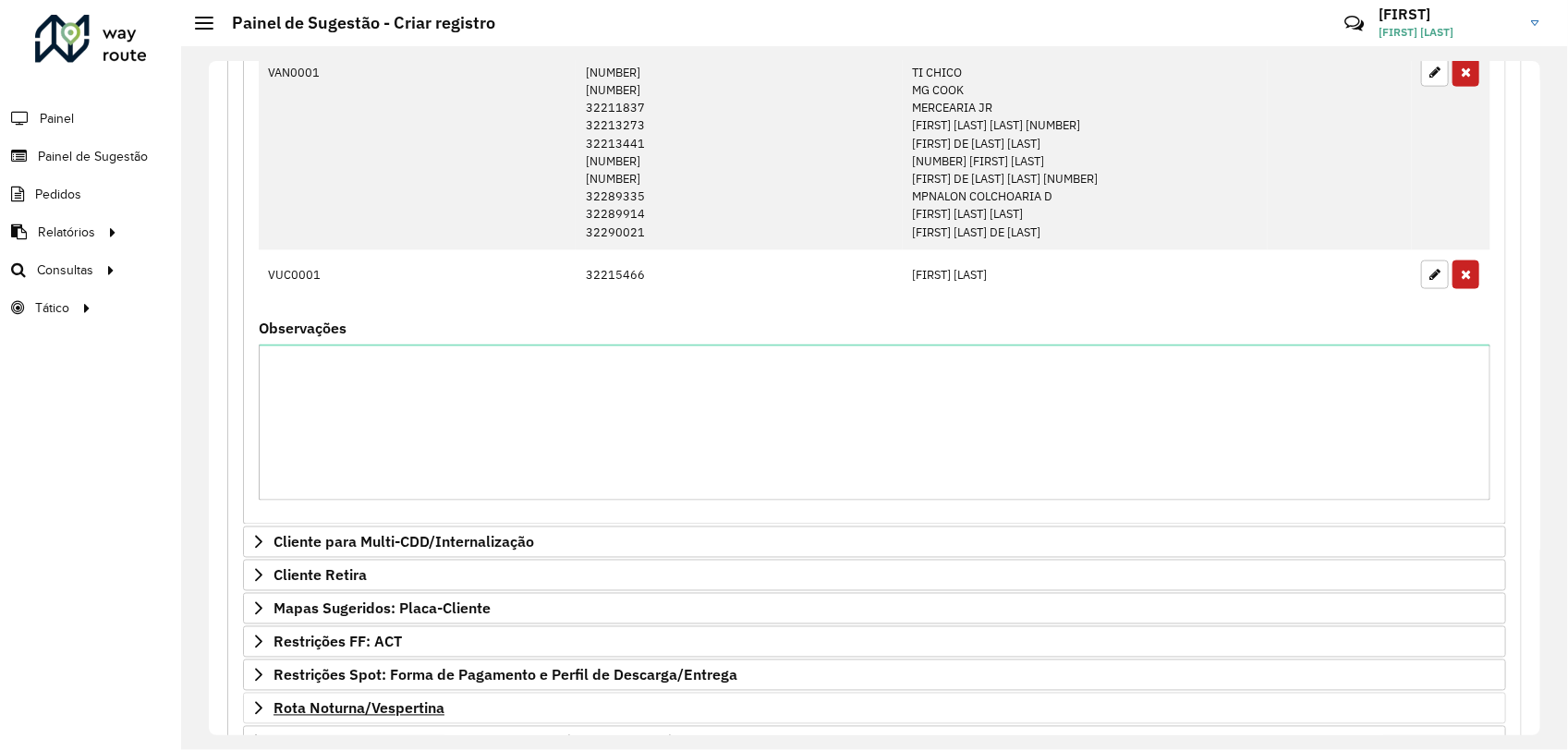 scroll, scrollTop: 1385, scrollLeft: 0, axis: vertical 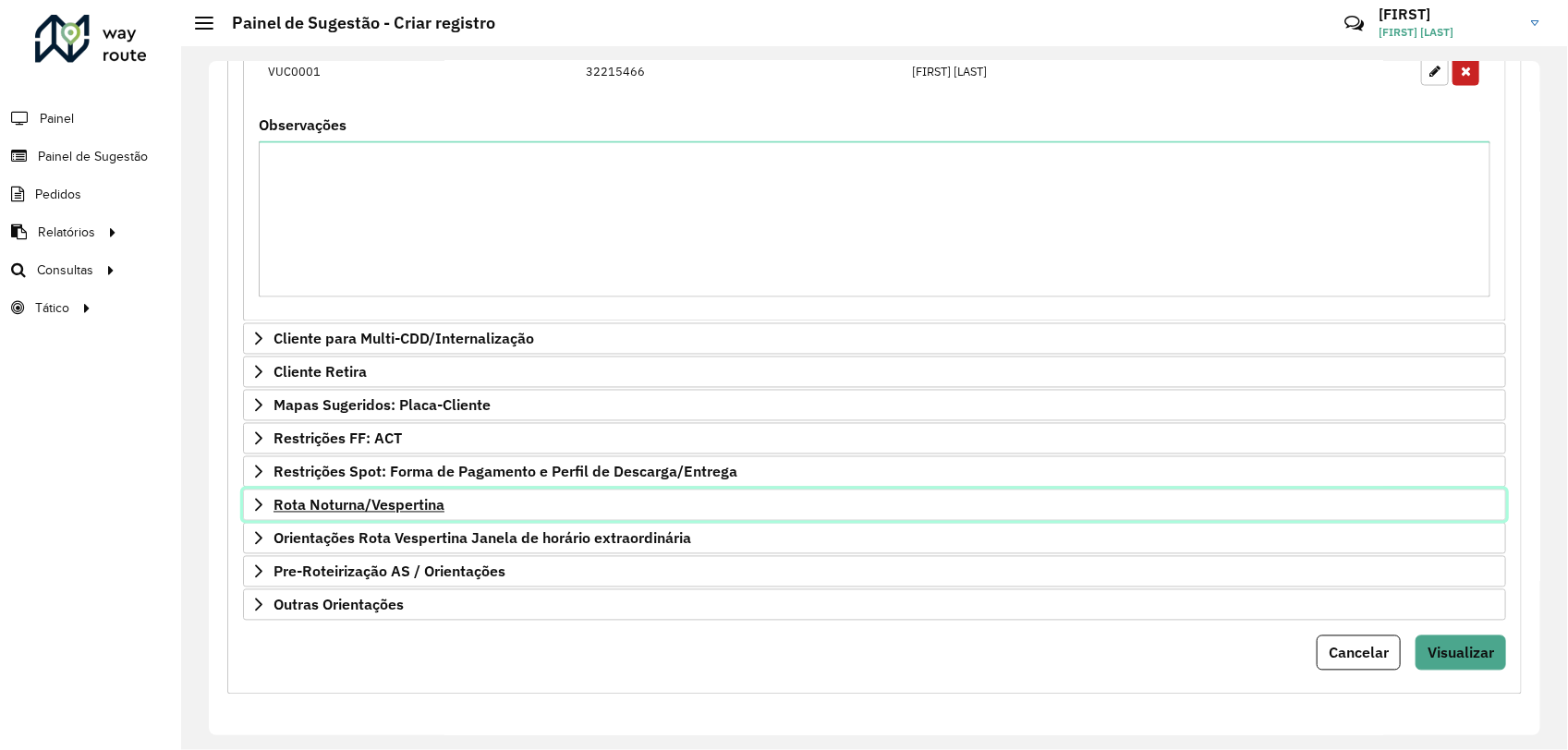 click on "Rota Noturna/Vespertina" at bounding box center (874, 505) 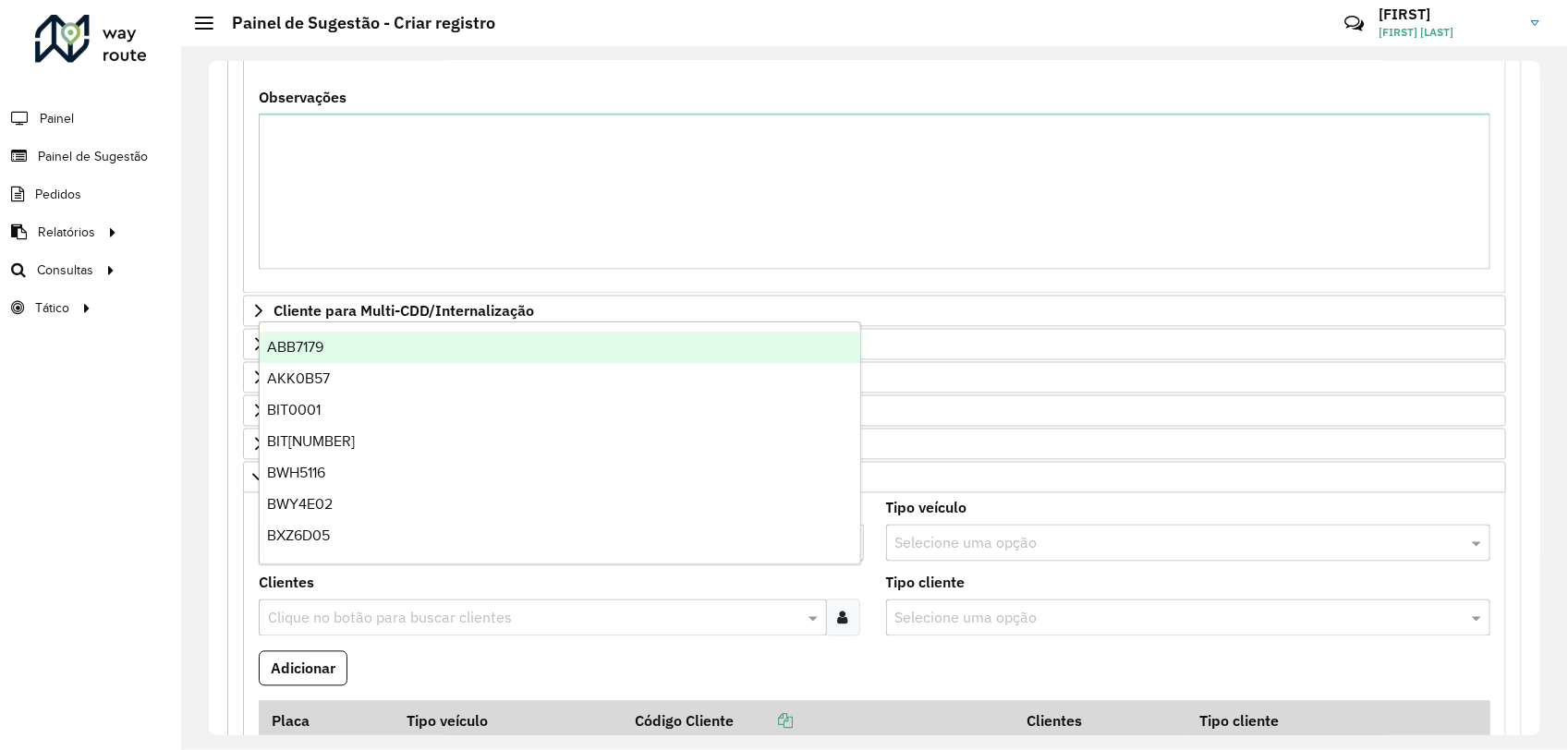 click at bounding box center [542, 544] 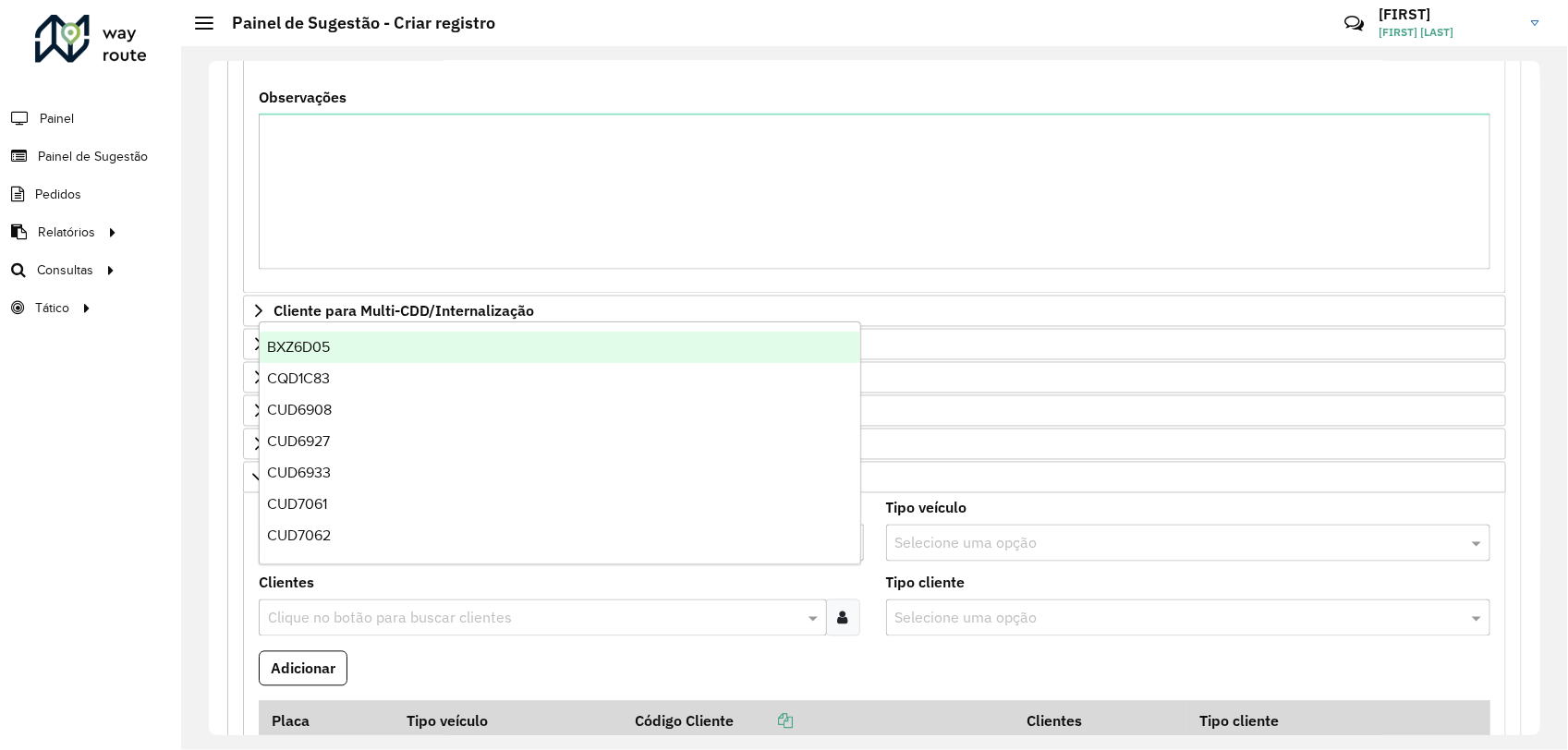 type on "***" 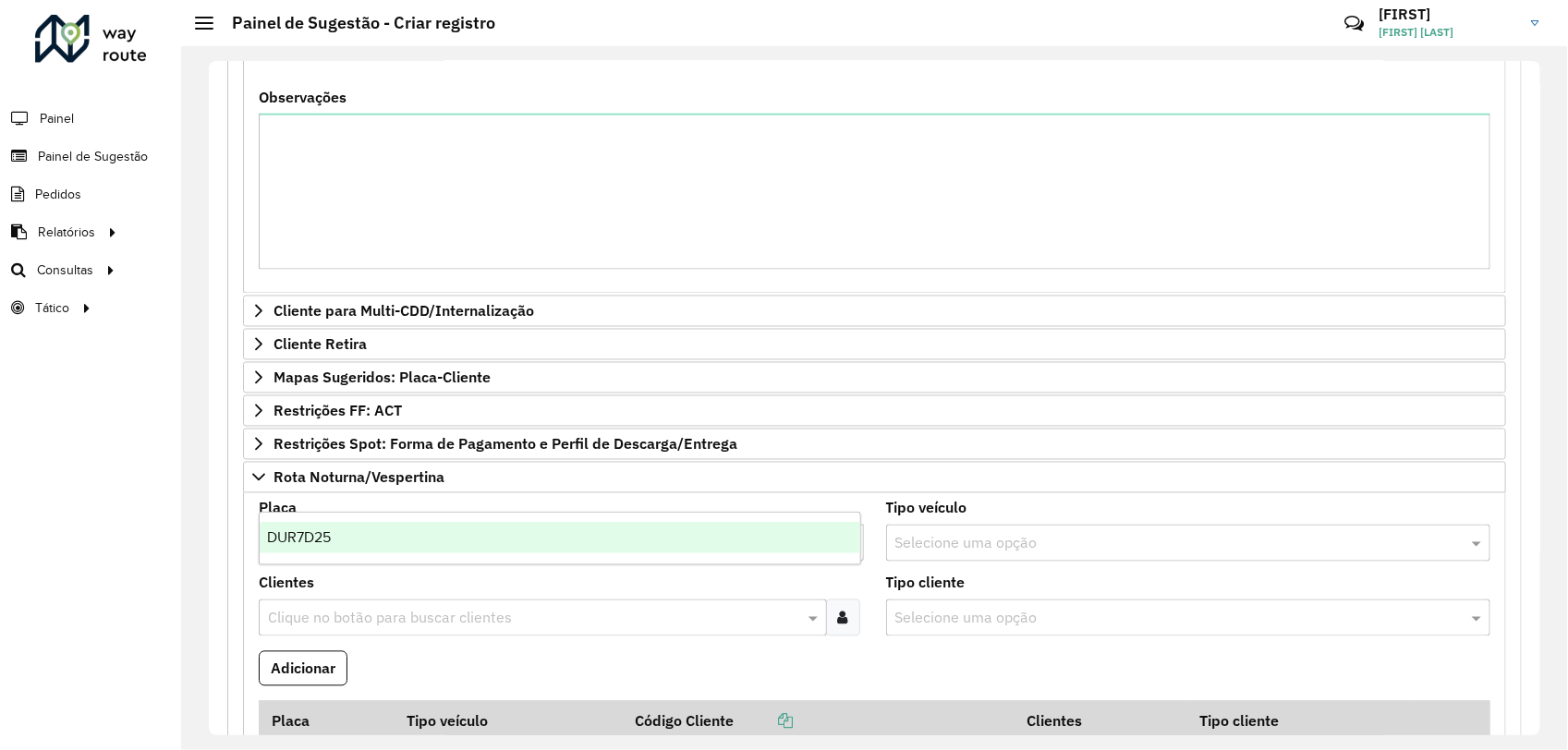 click on "DUR7D25" at bounding box center (560, 538) 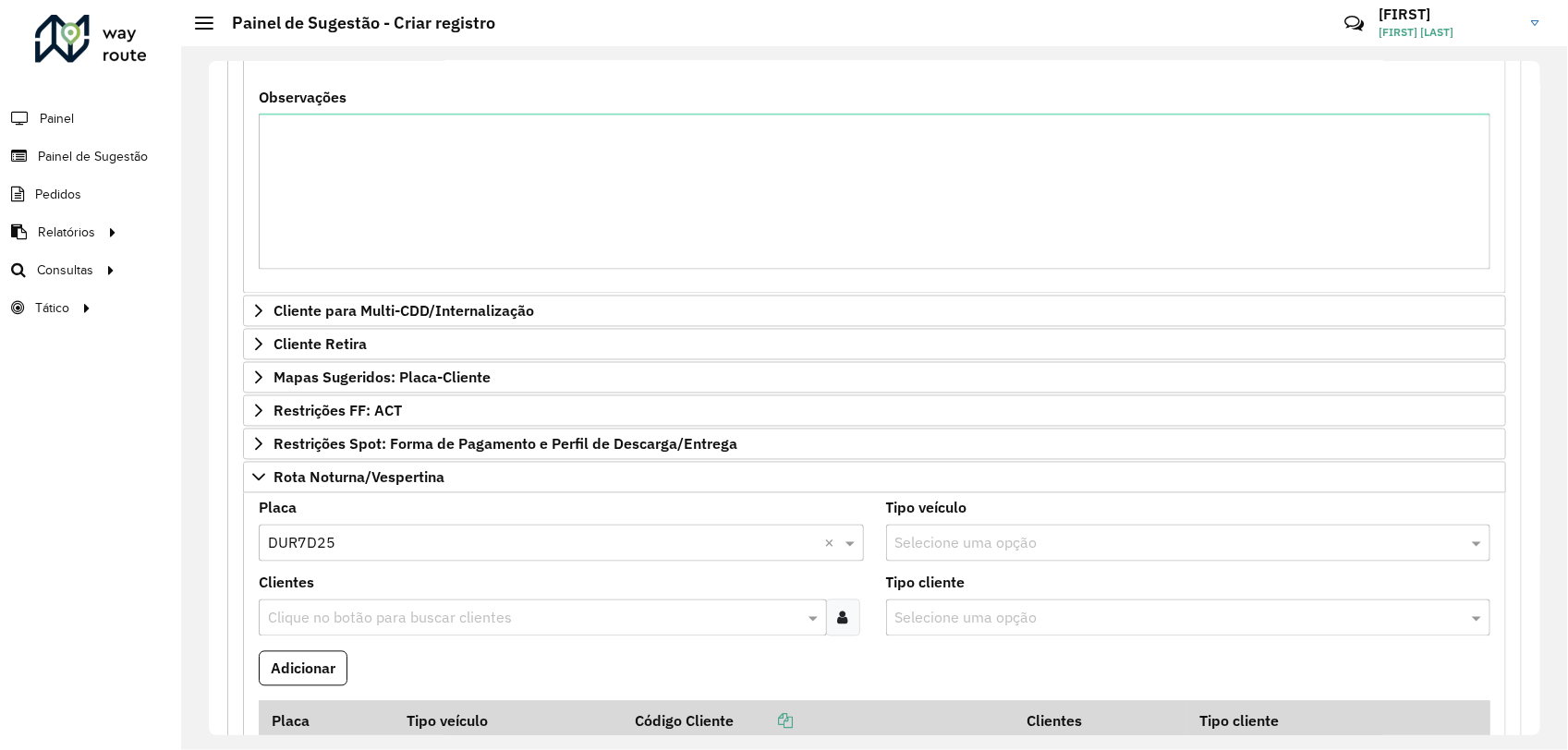 click at bounding box center (843, 618) 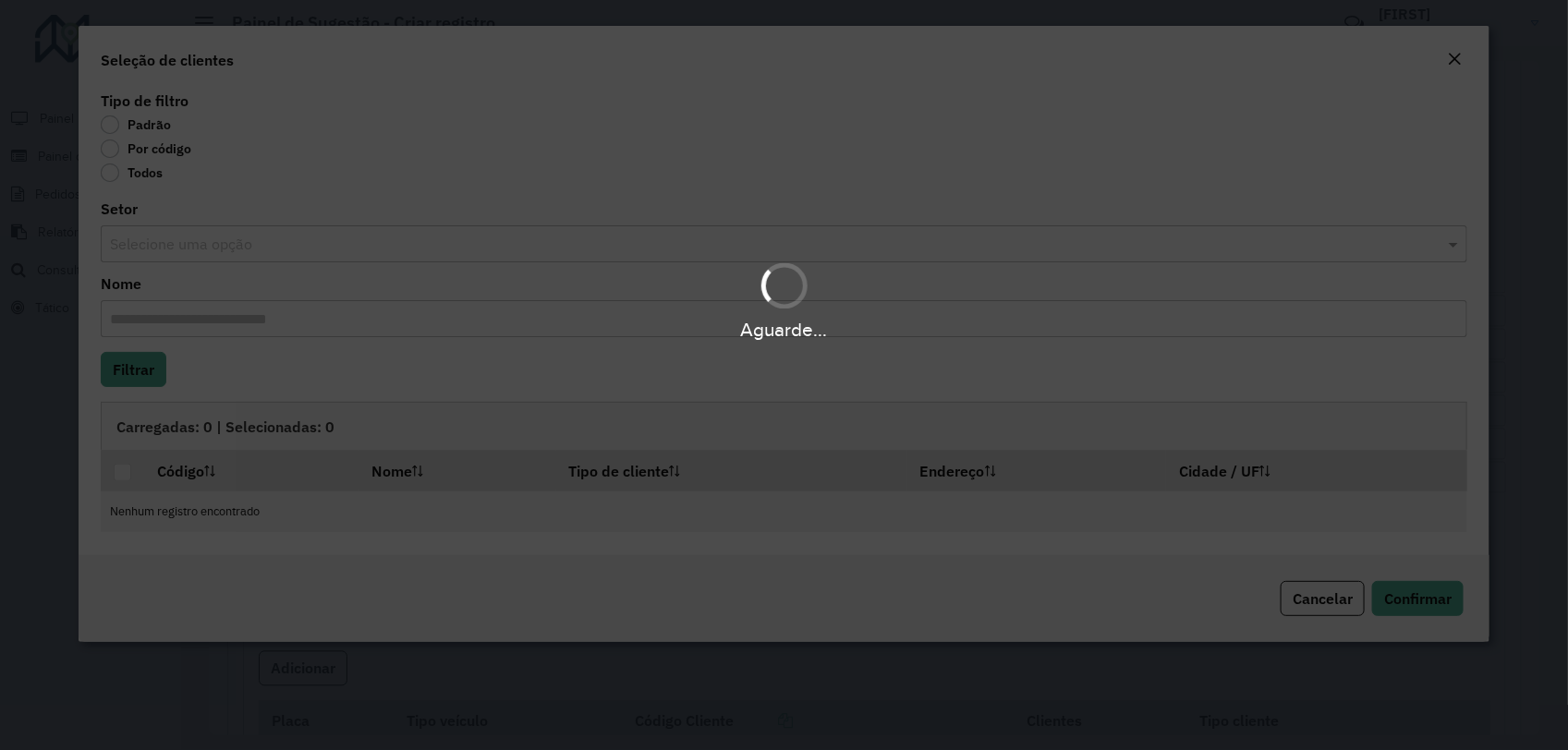click on "Aguarde..." at bounding box center (784, 375) 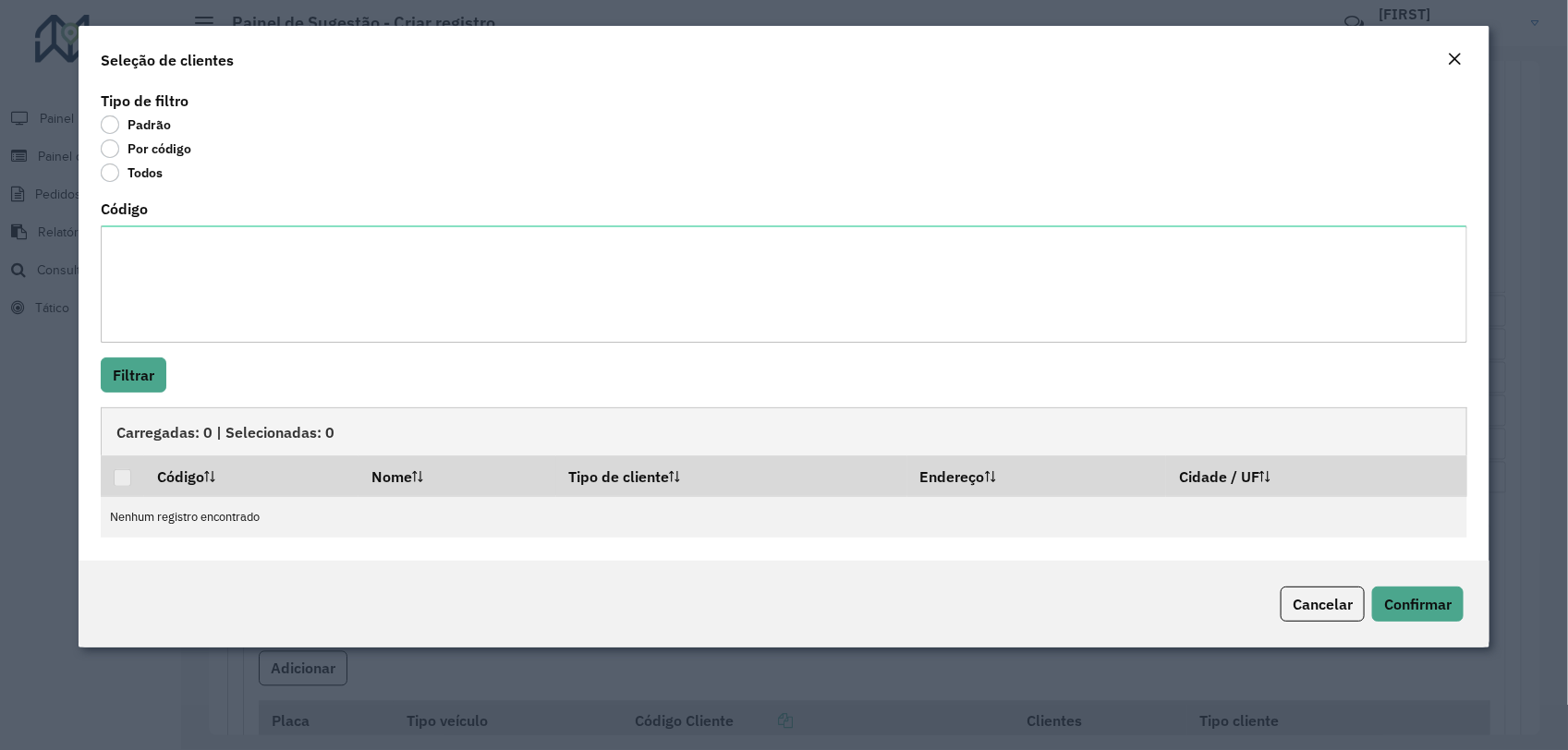 click on "Por código" 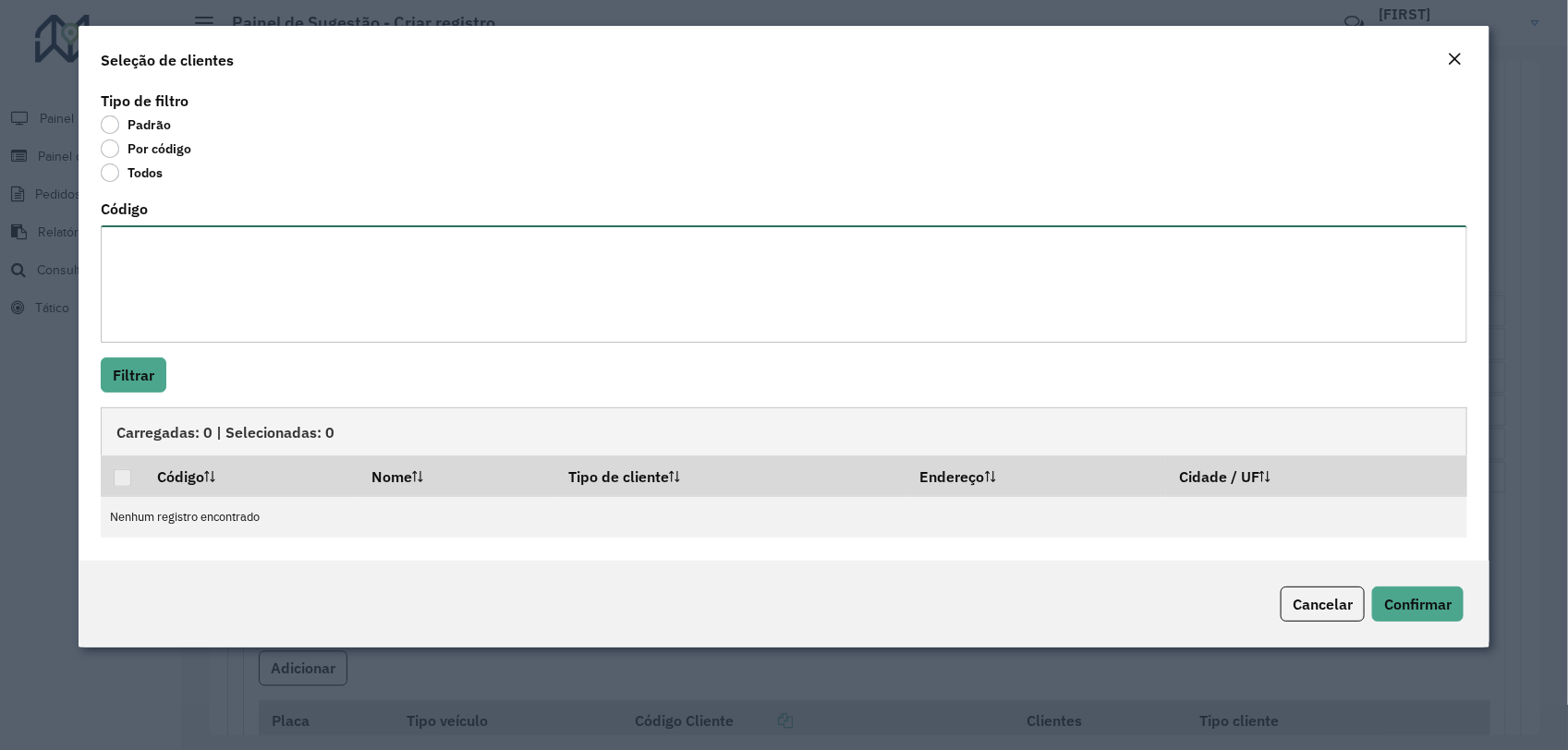 click on "Código" at bounding box center (784, 284) 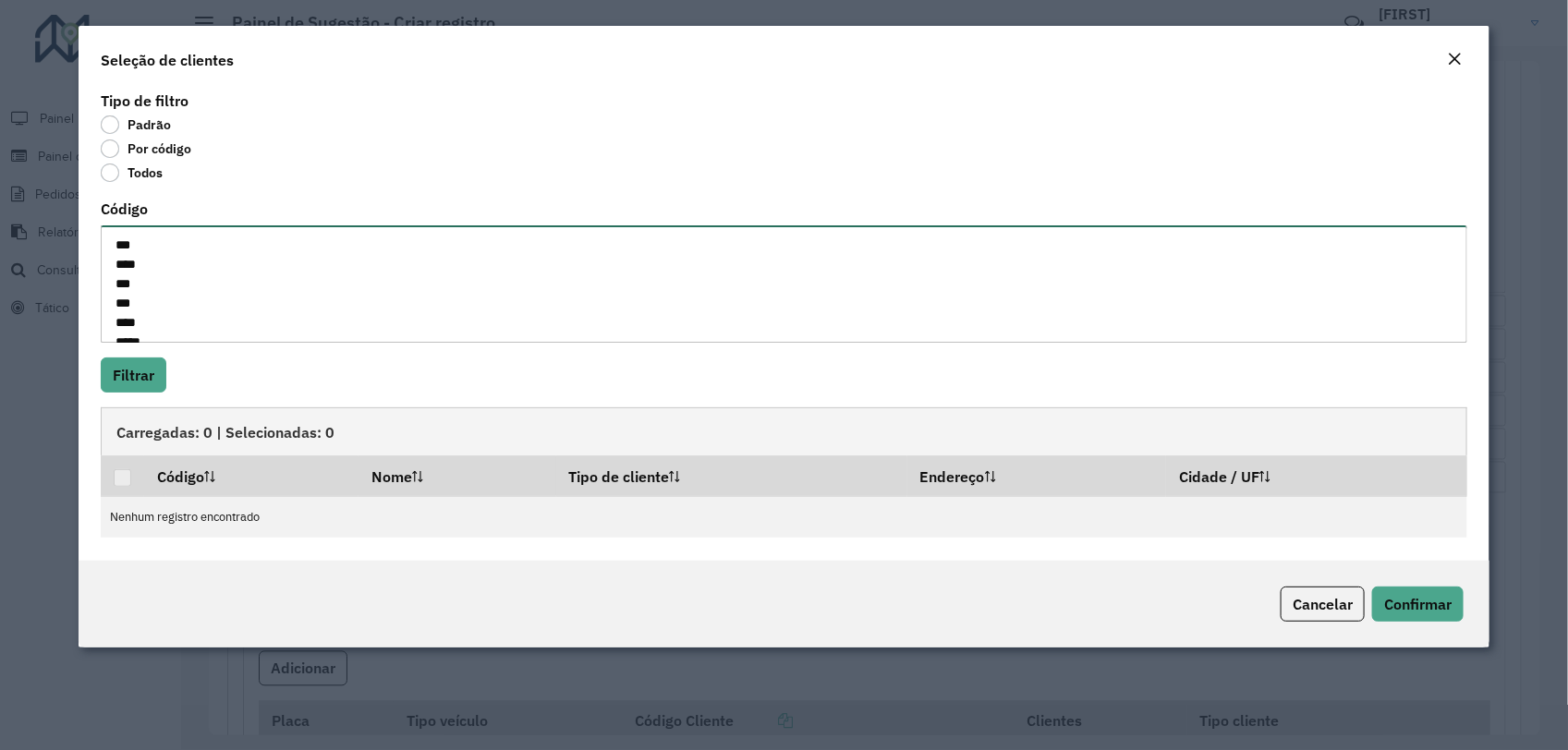 scroll, scrollTop: 201, scrollLeft: 0, axis: vertical 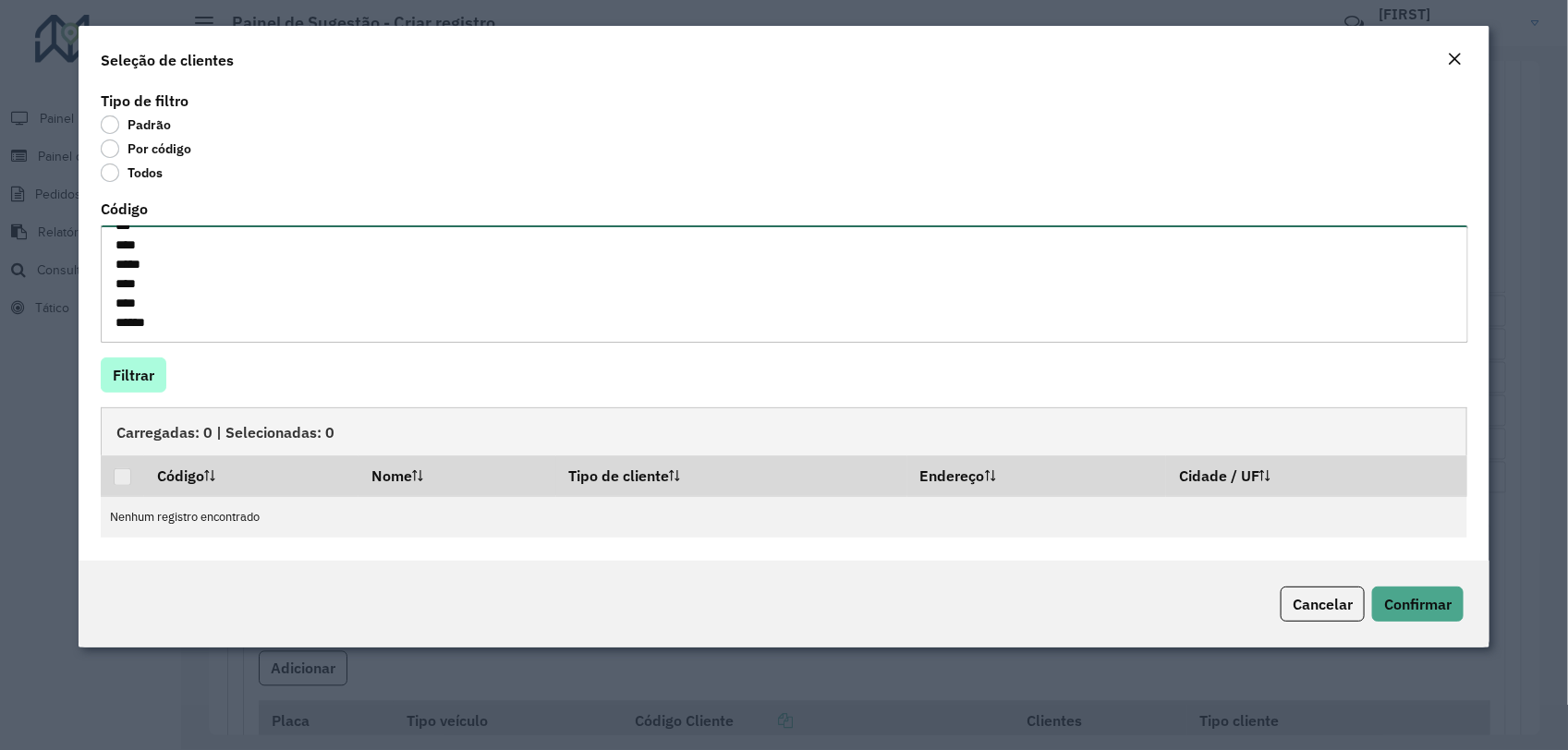 type on "***
****
***
***
****
*****
*****
*****
****
***
****
*****
****
****
*****" 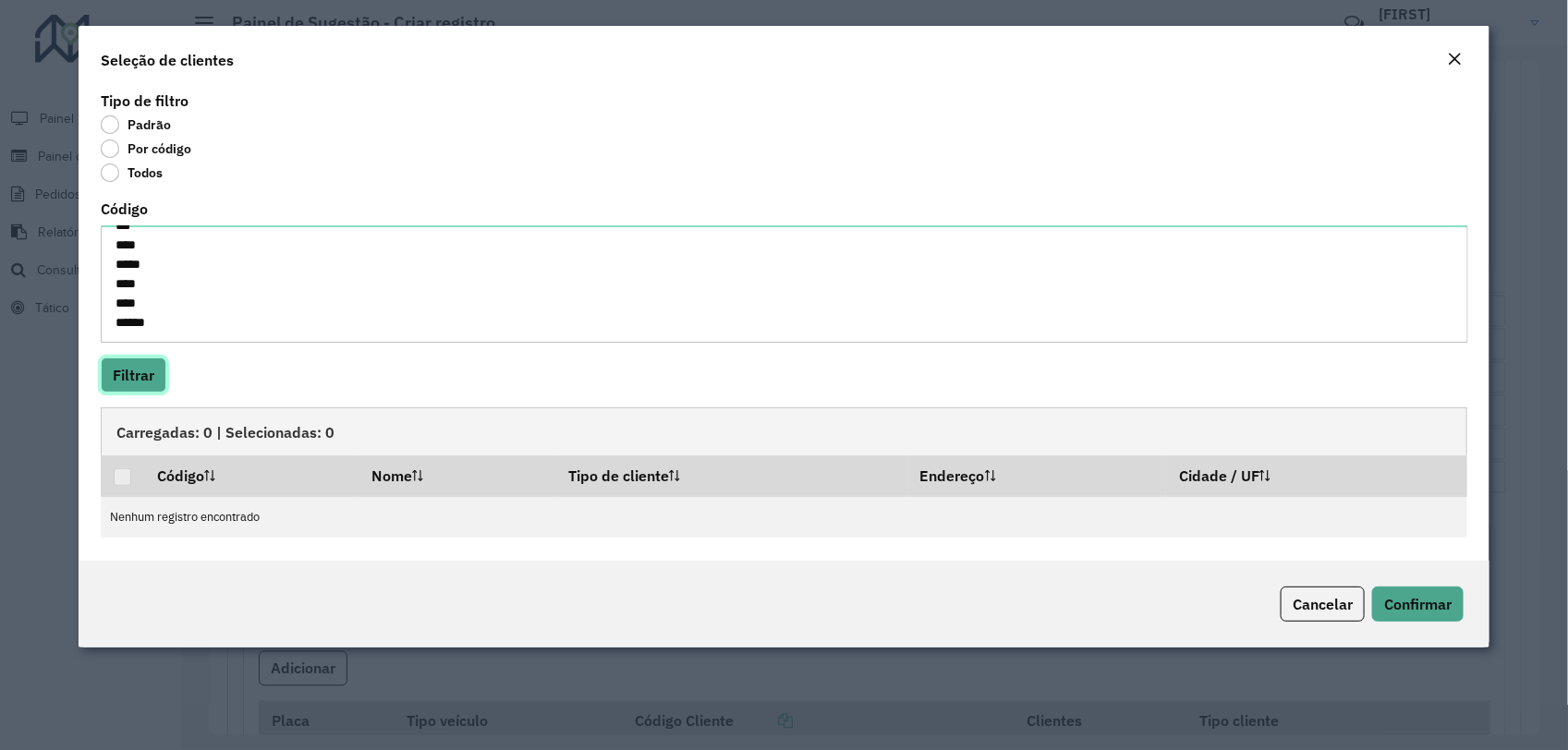 click on "Filtrar" 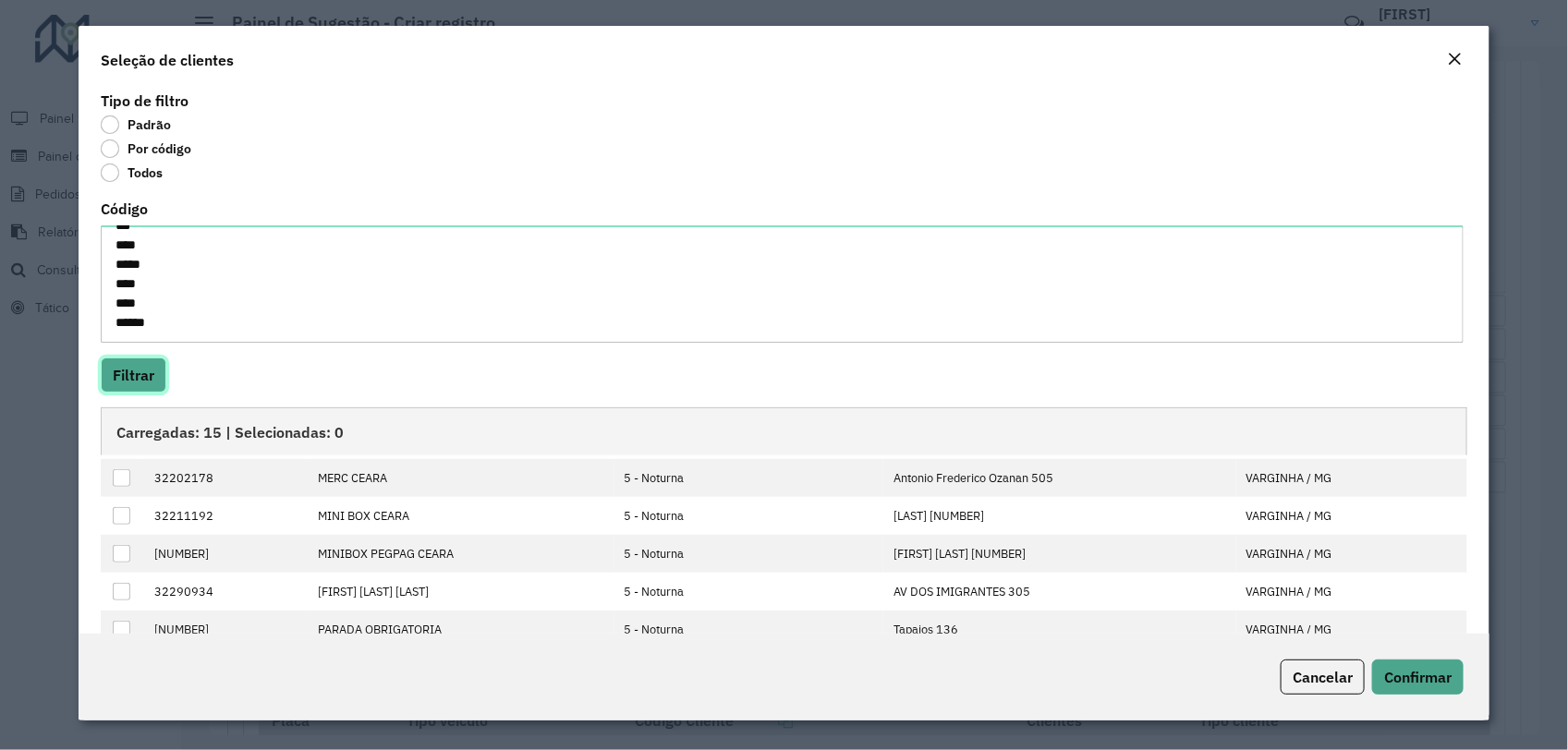 scroll, scrollTop: 0, scrollLeft: 0, axis: both 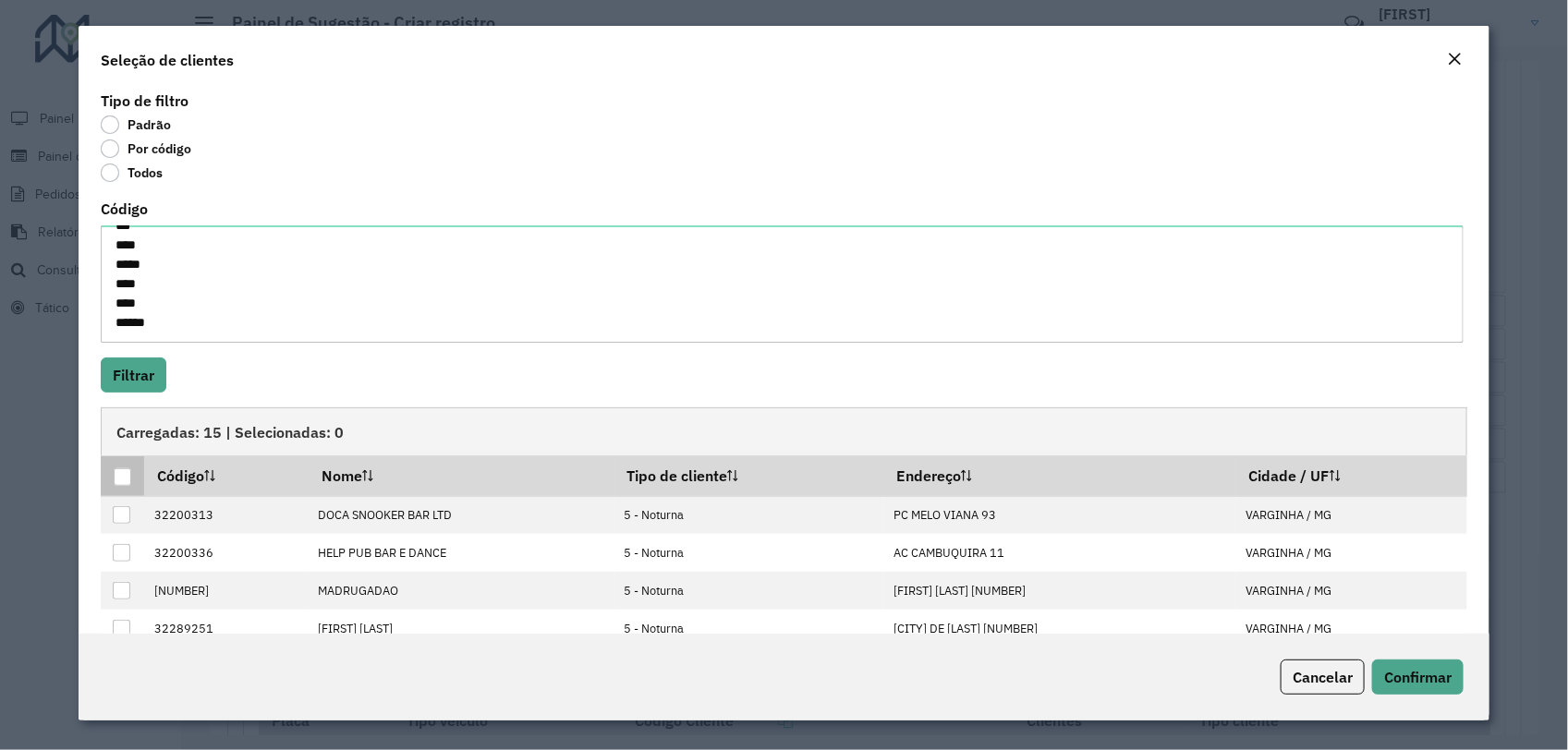 click at bounding box center [122, 477] 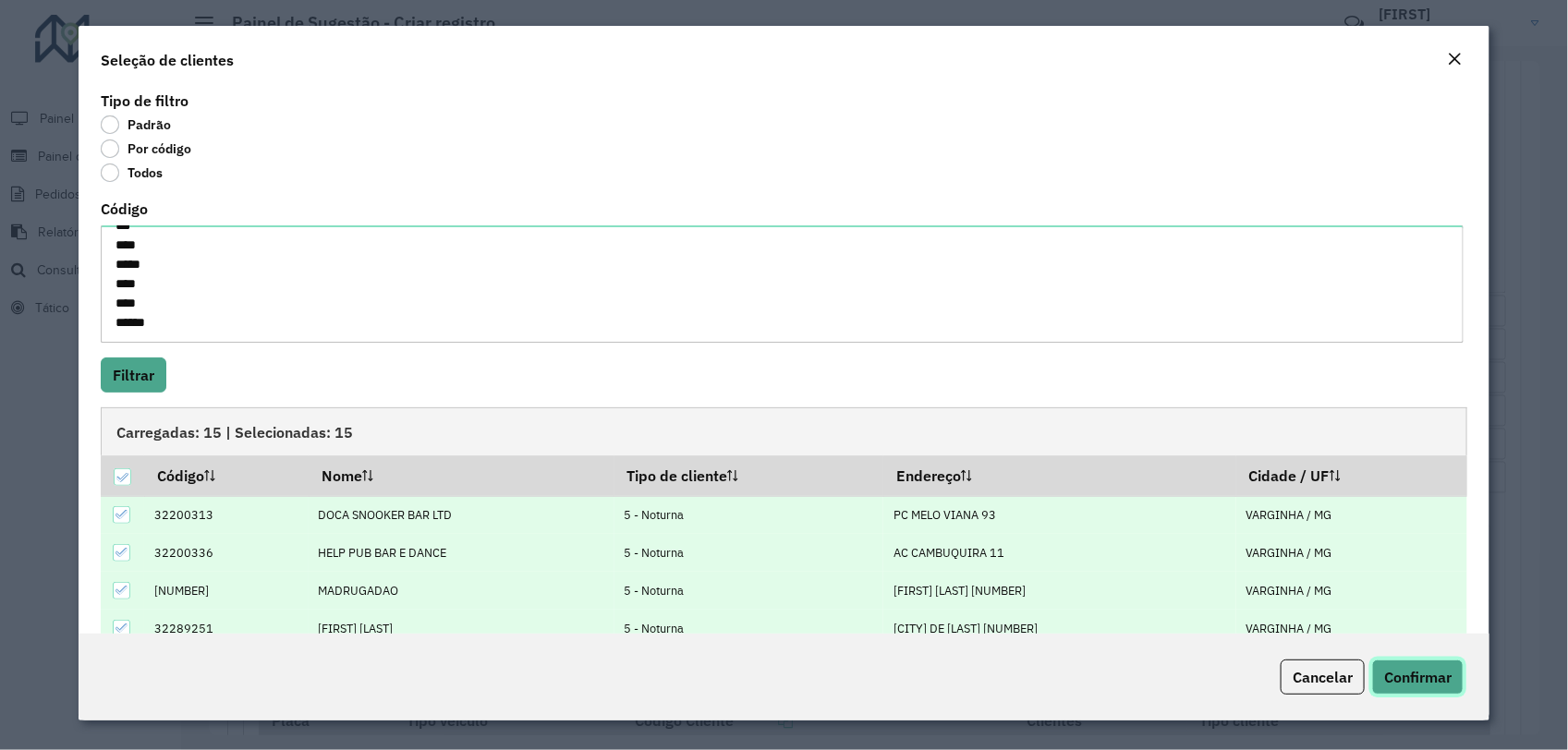click on "Confirmar" 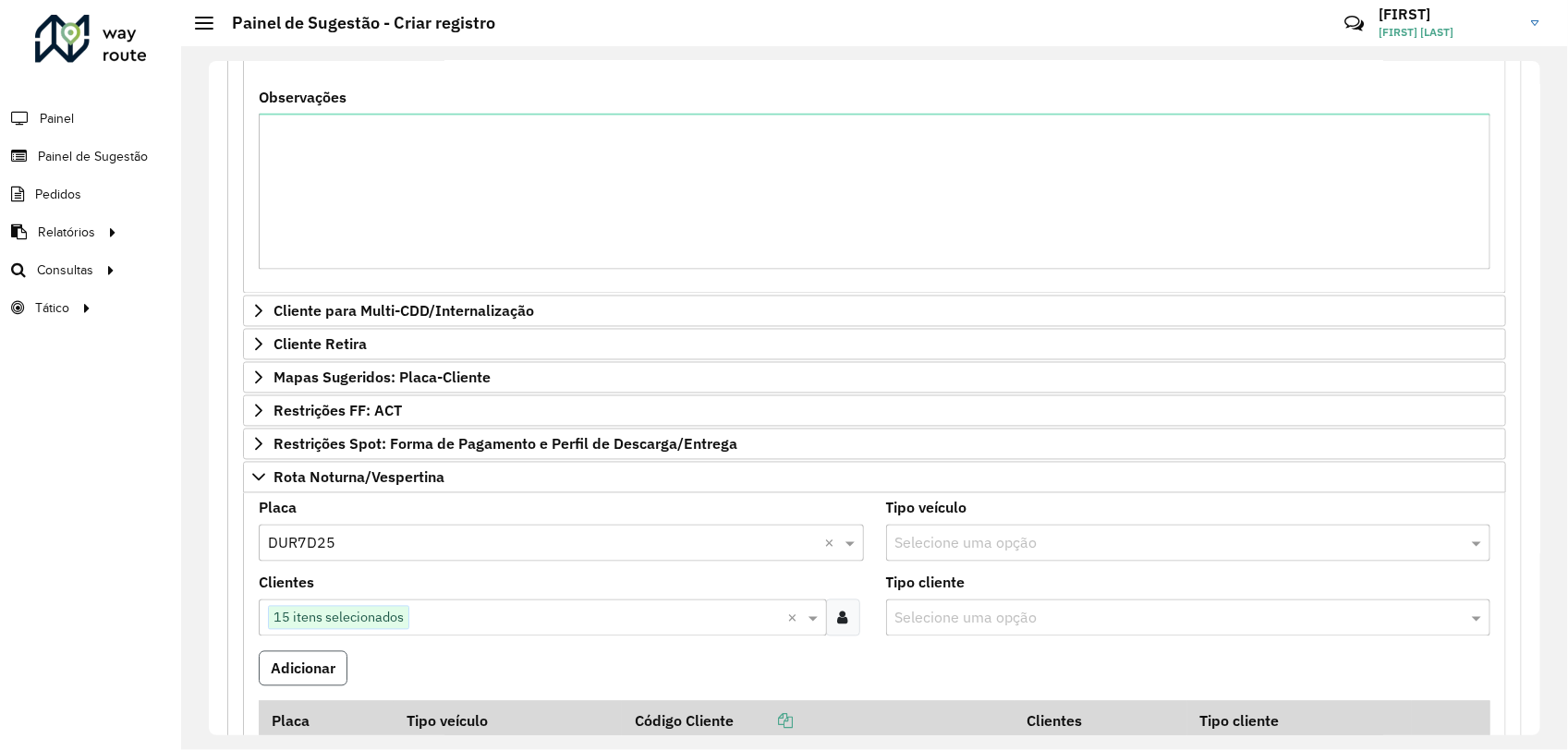 click on "Adicionar" at bounding box center (303, 669) 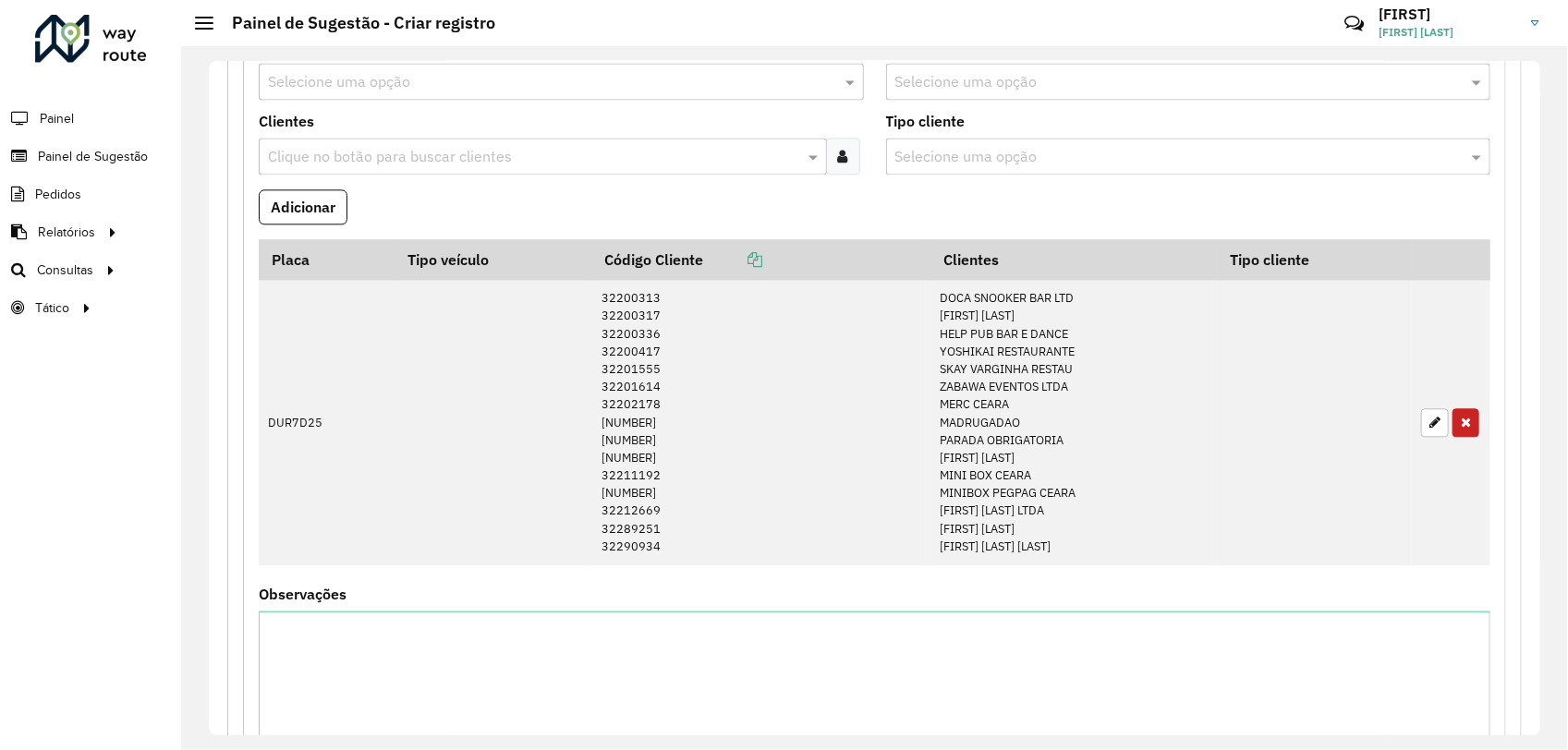 scroll, scrollTop: 2159, scrollLeft: 0, axis: vertical 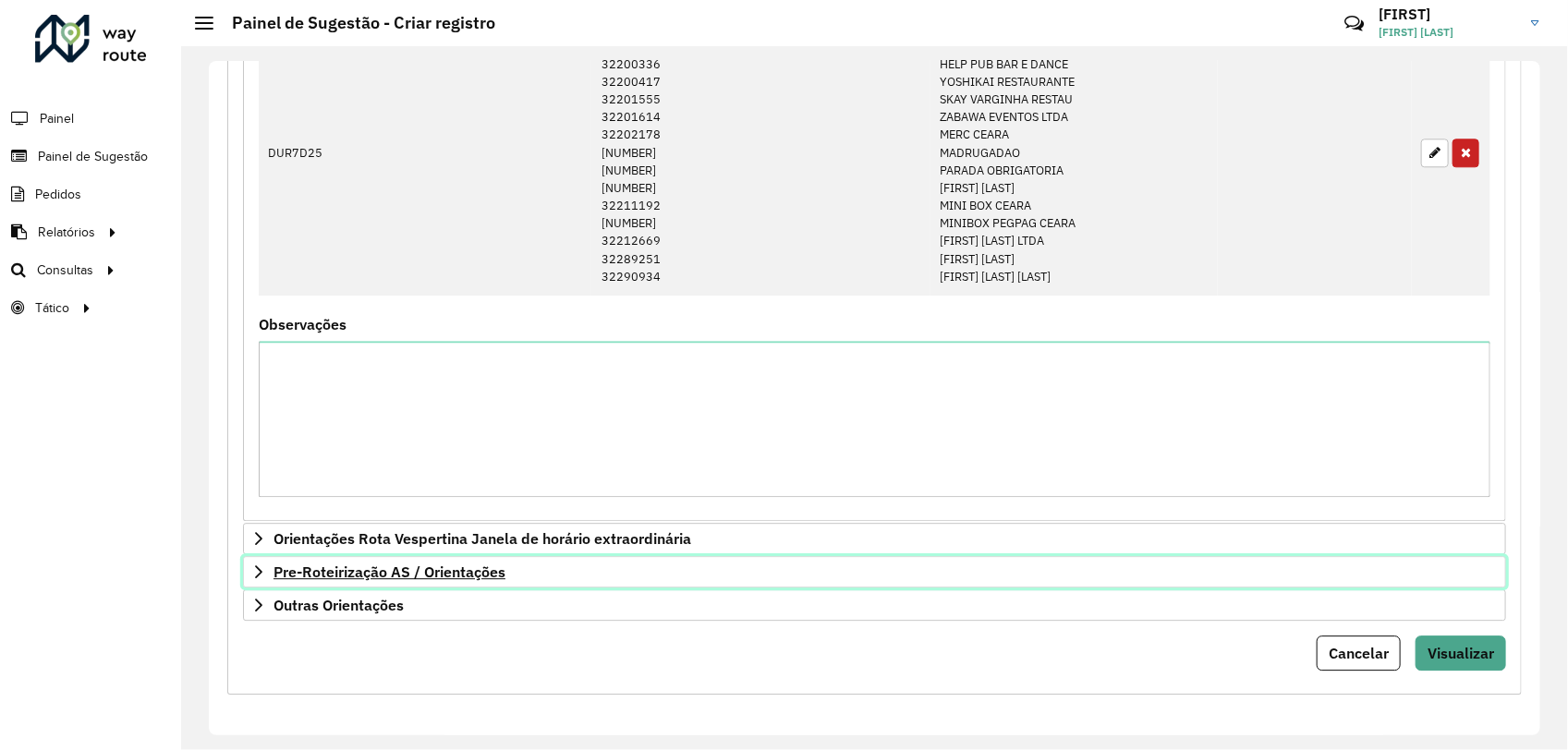 click 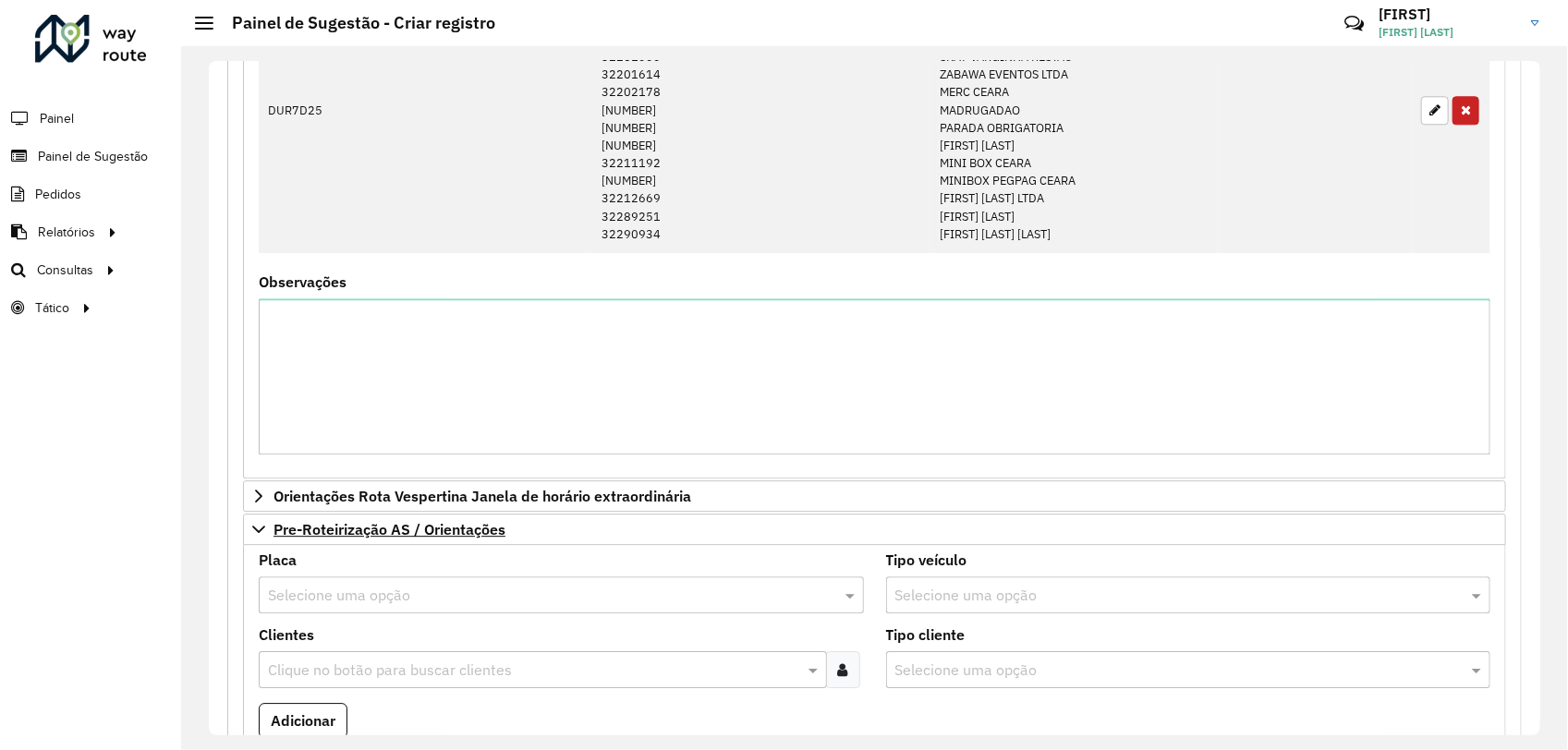 click at bounding box center [542, 596] 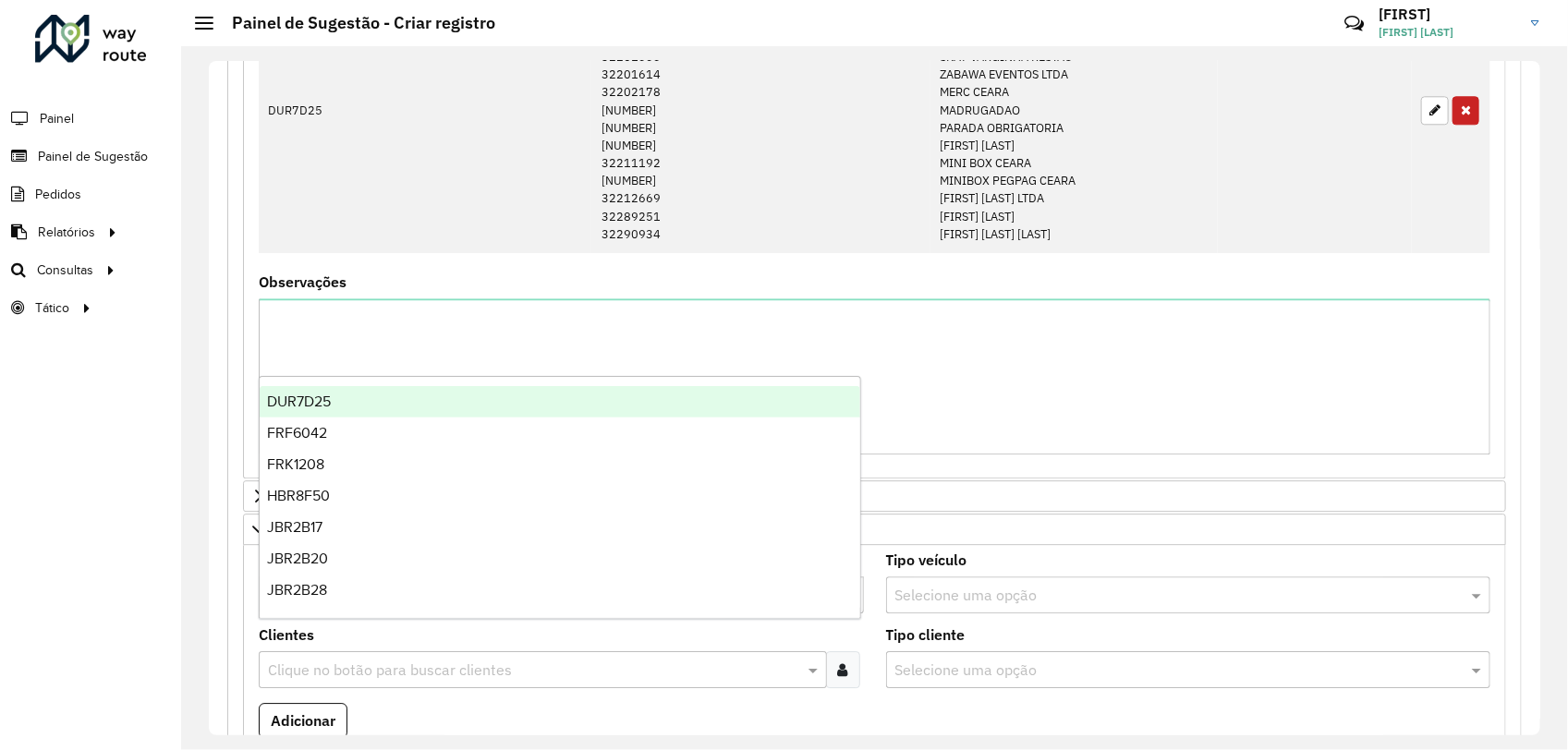 type on "***" 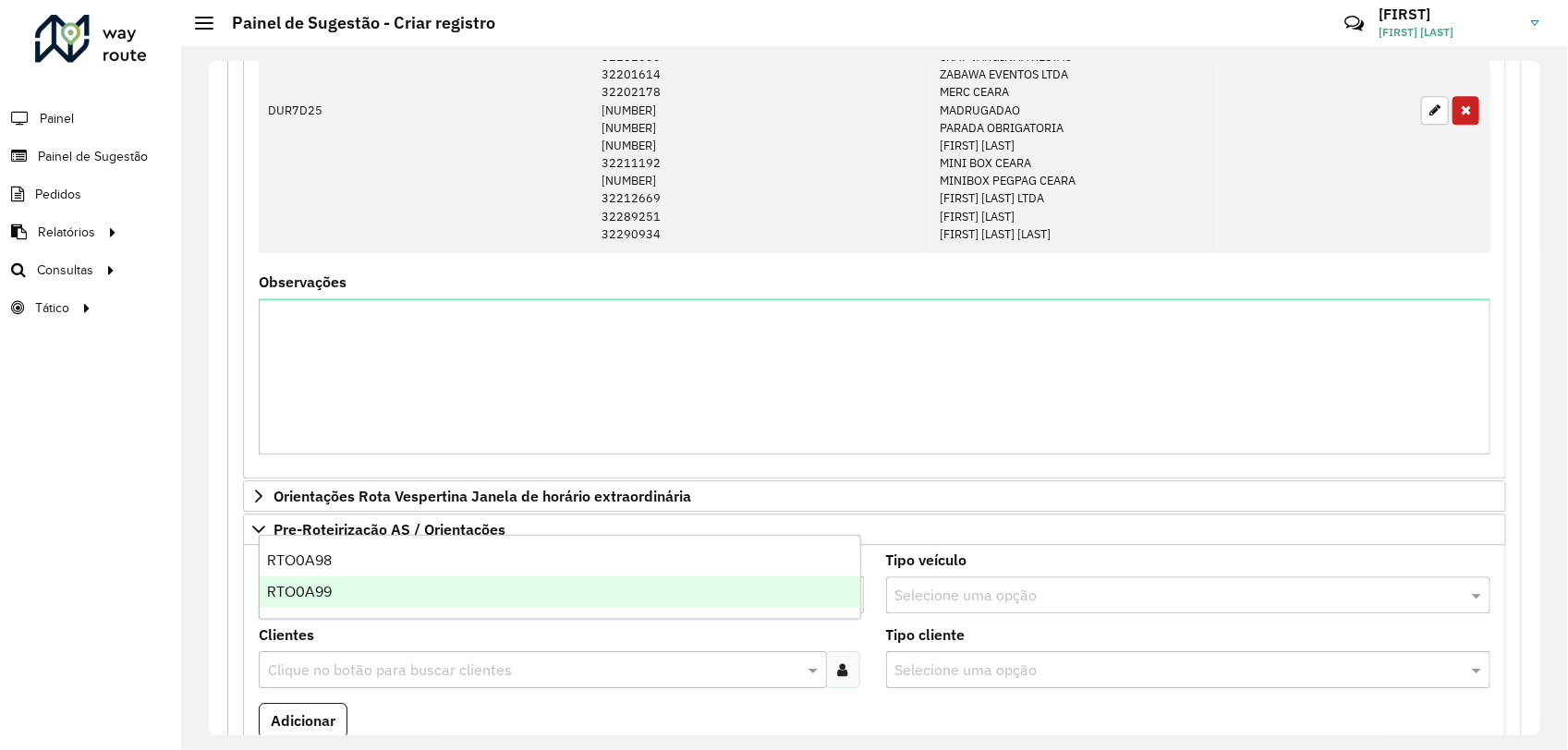 click on "RTO0A99" at bounding box center [560, 592] 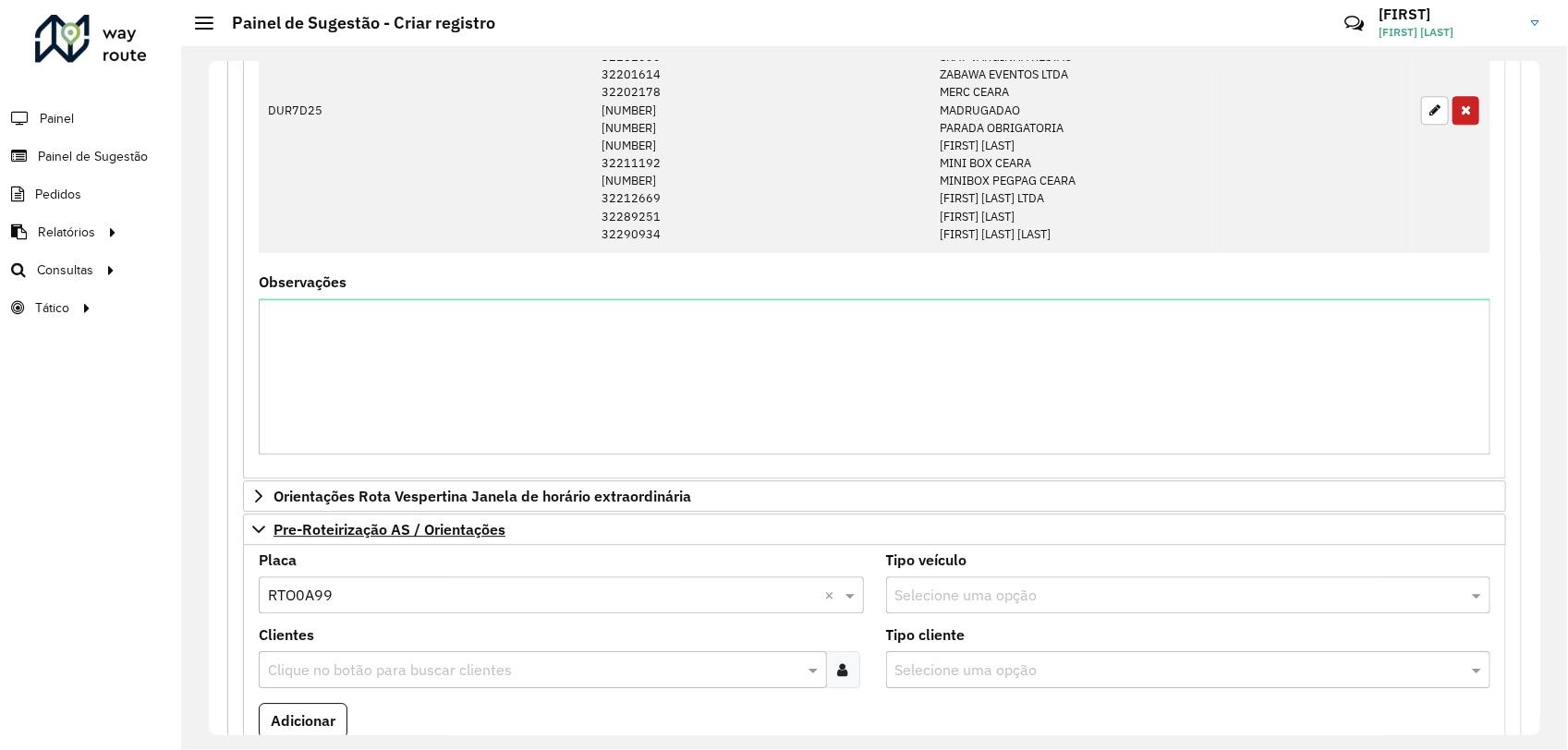 click at bounding box center [843, 670] 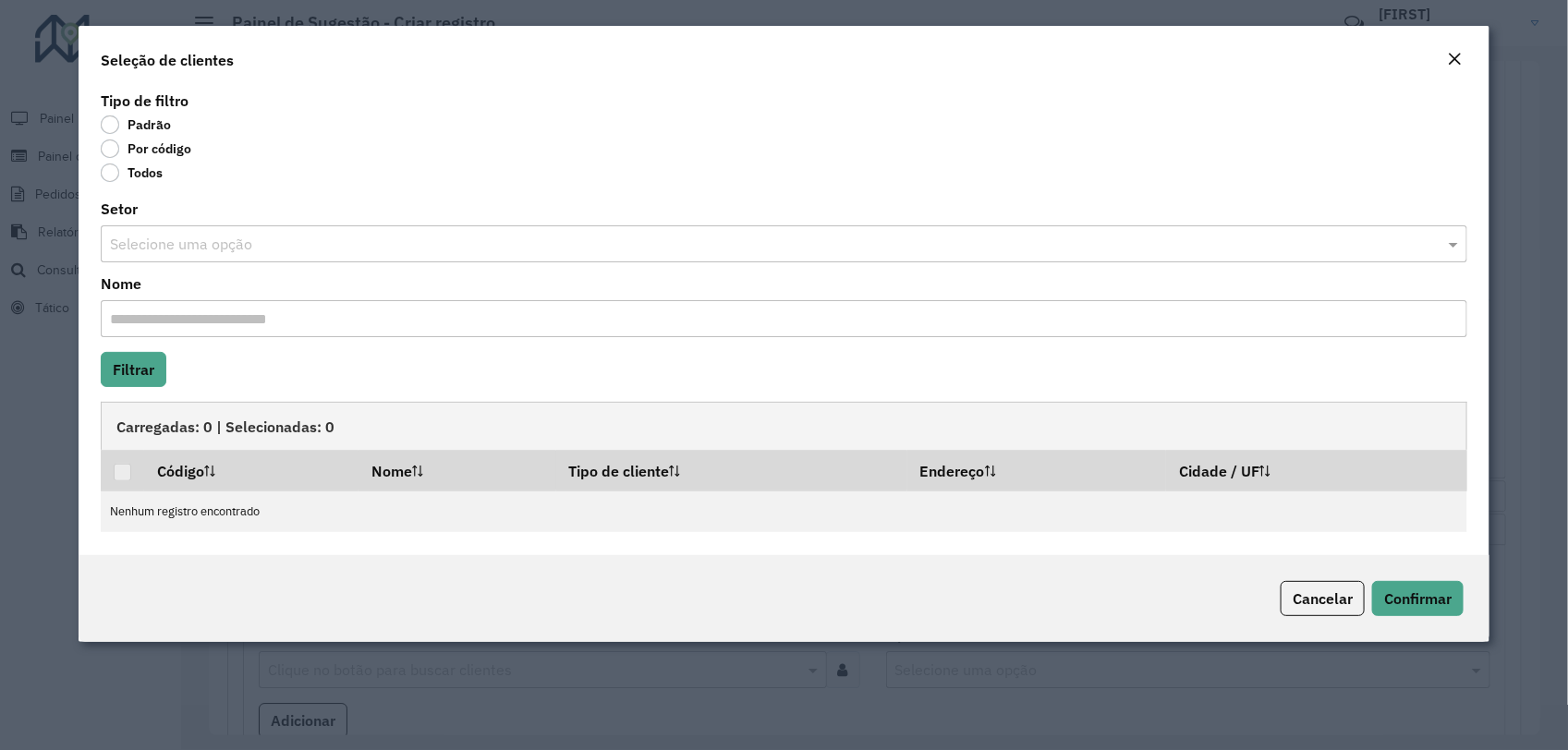 click on "Por código" 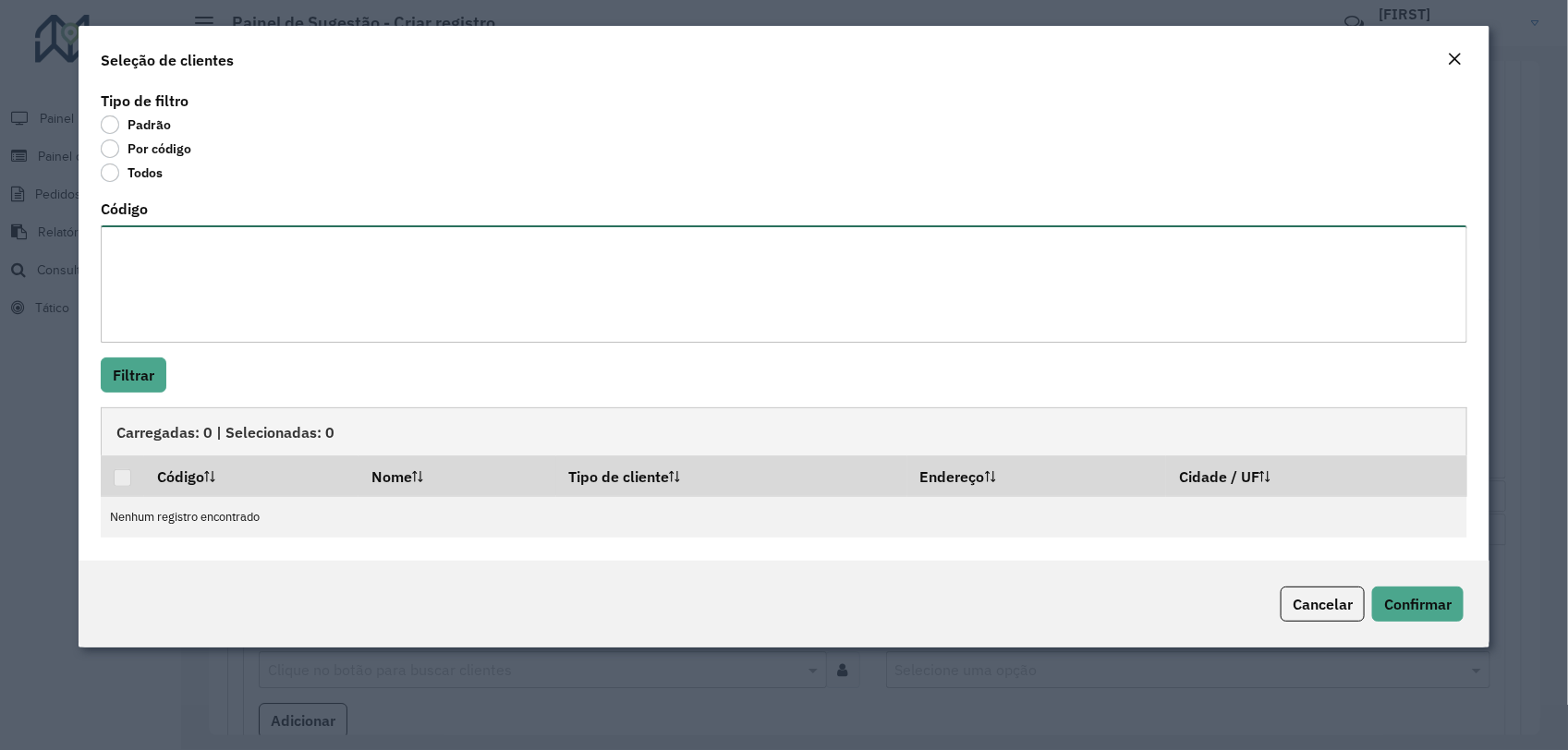 click on "Código" at bounding box center (784, 284) 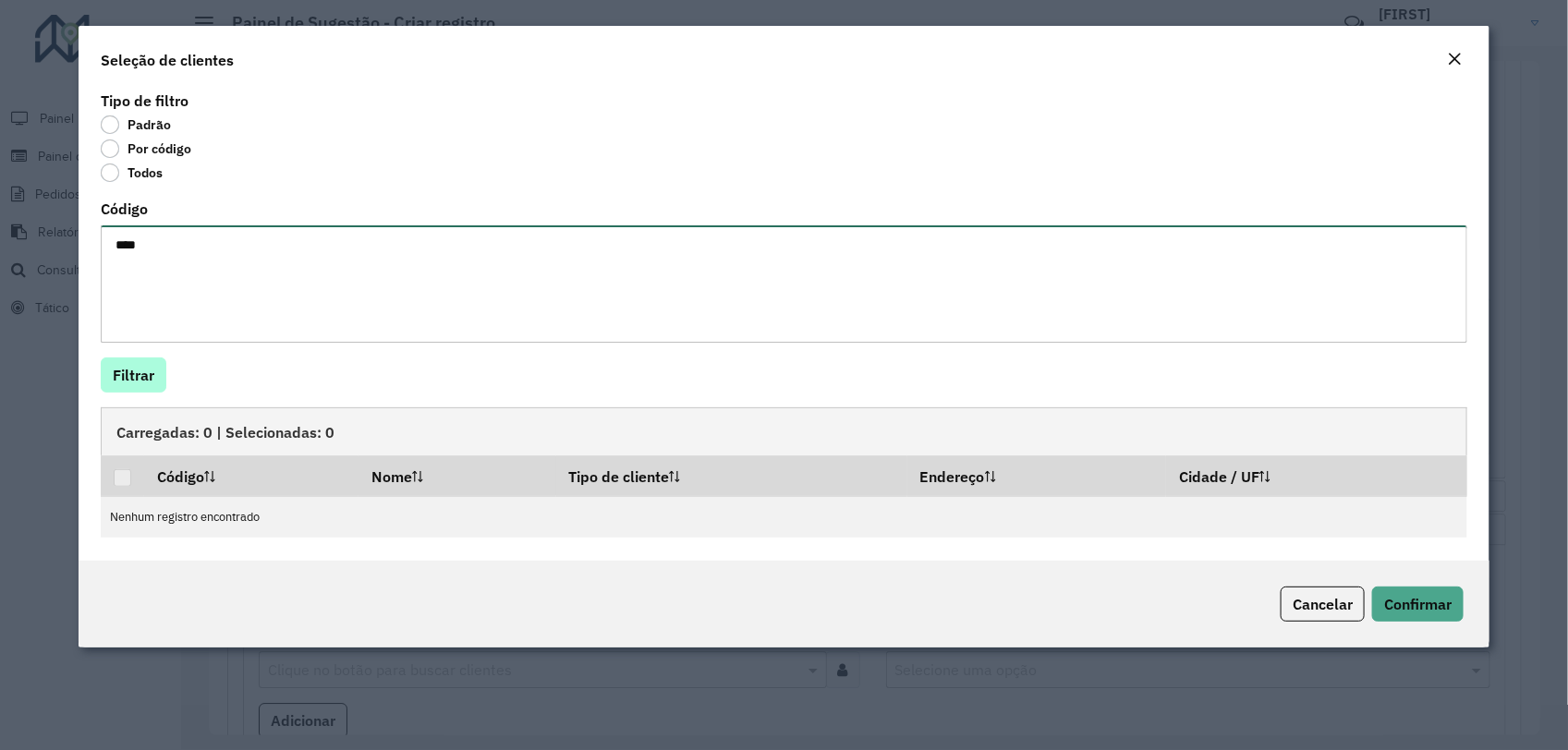 type on "****" 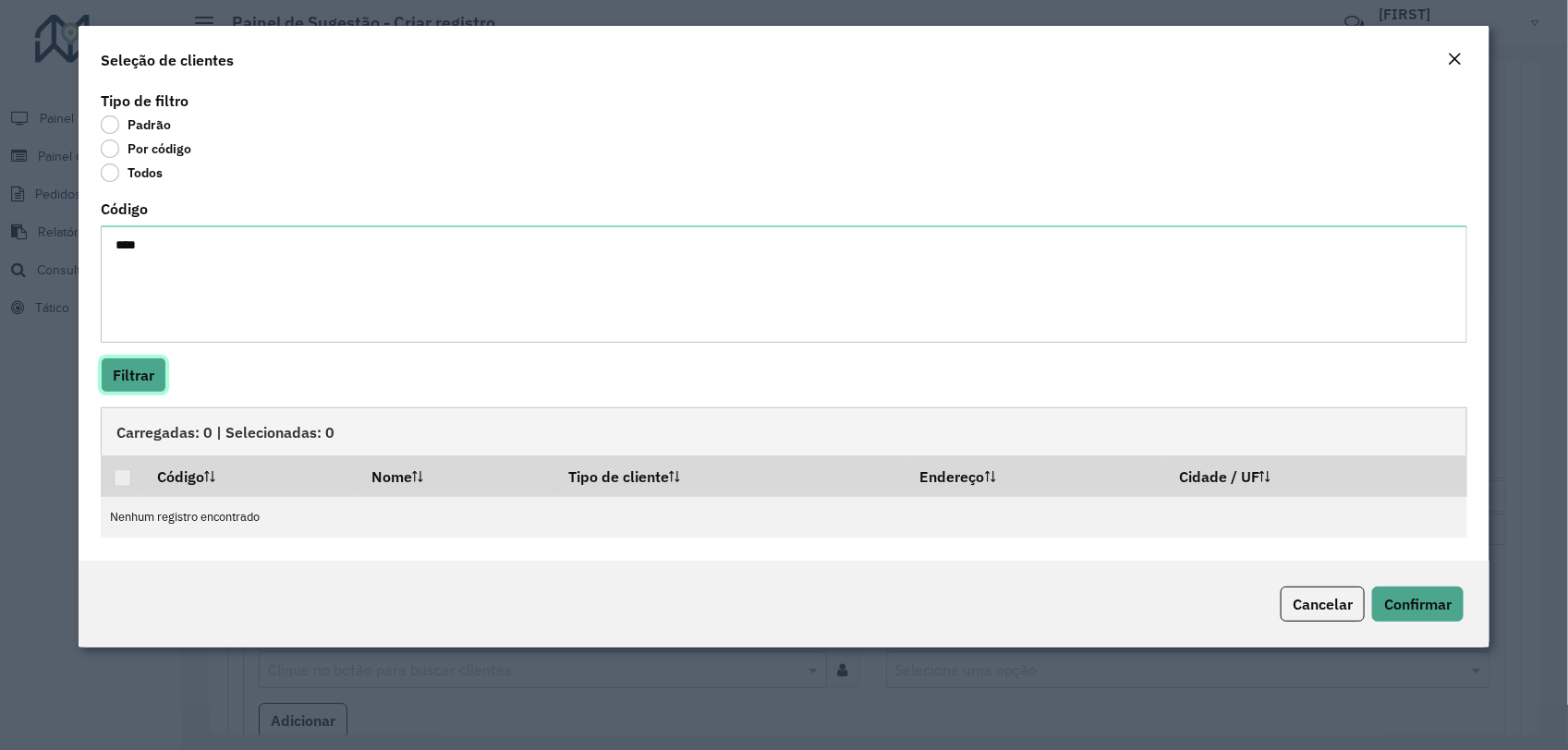 click on "Filtrar" 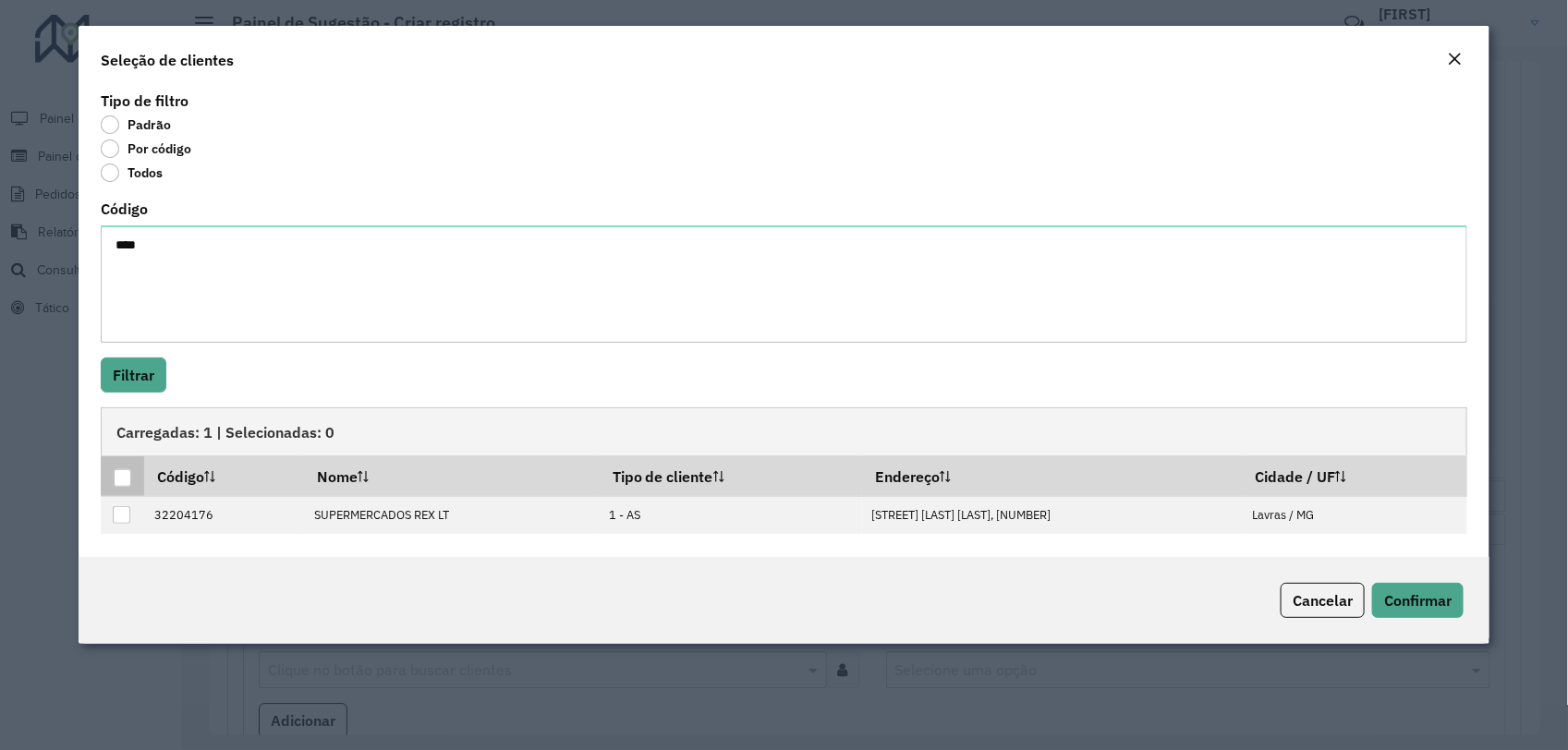 click at bounding box center [122, 476] 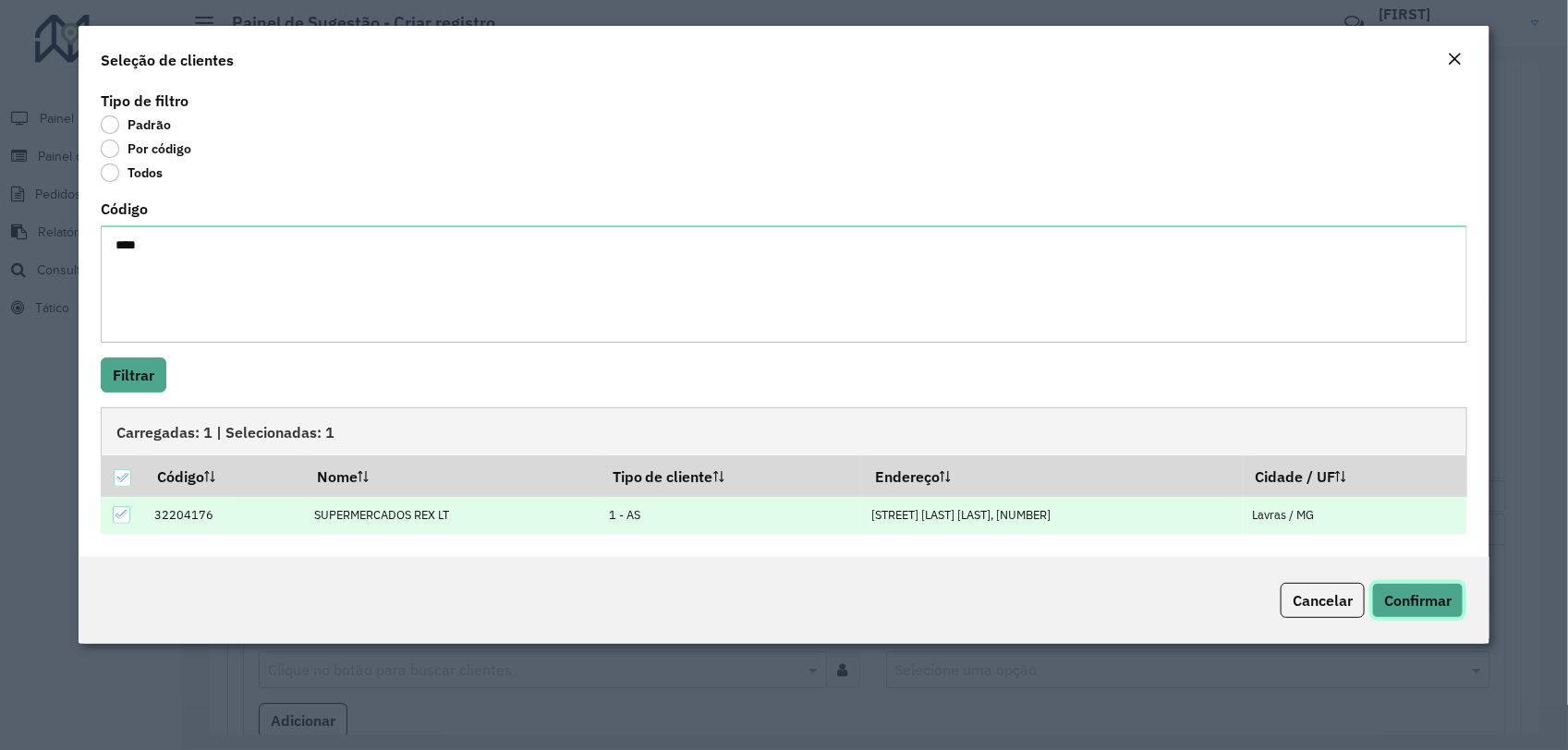 click on "Confirmar" 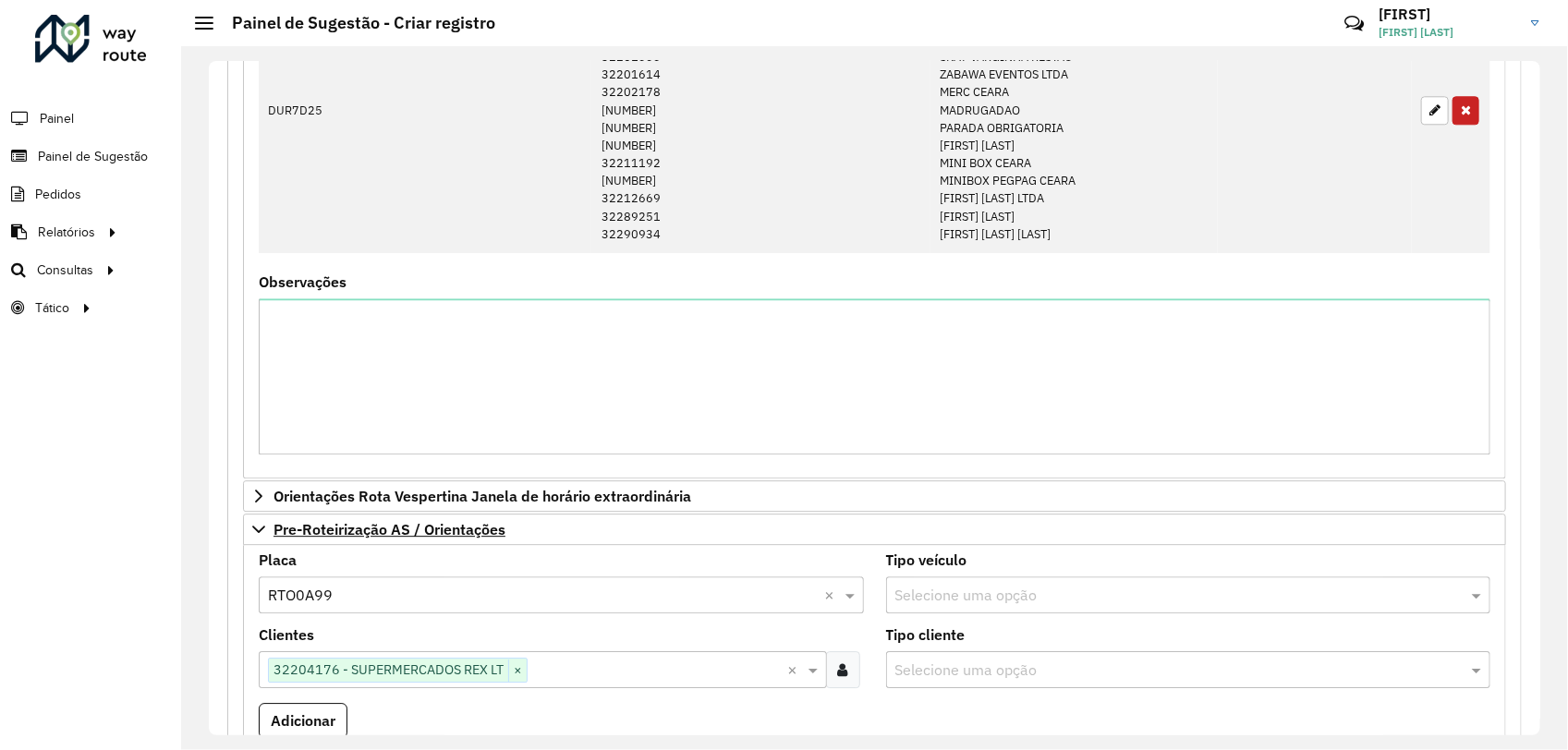 scroll, scrollTop: 2506, scrollLeft: 0, axis: vertical 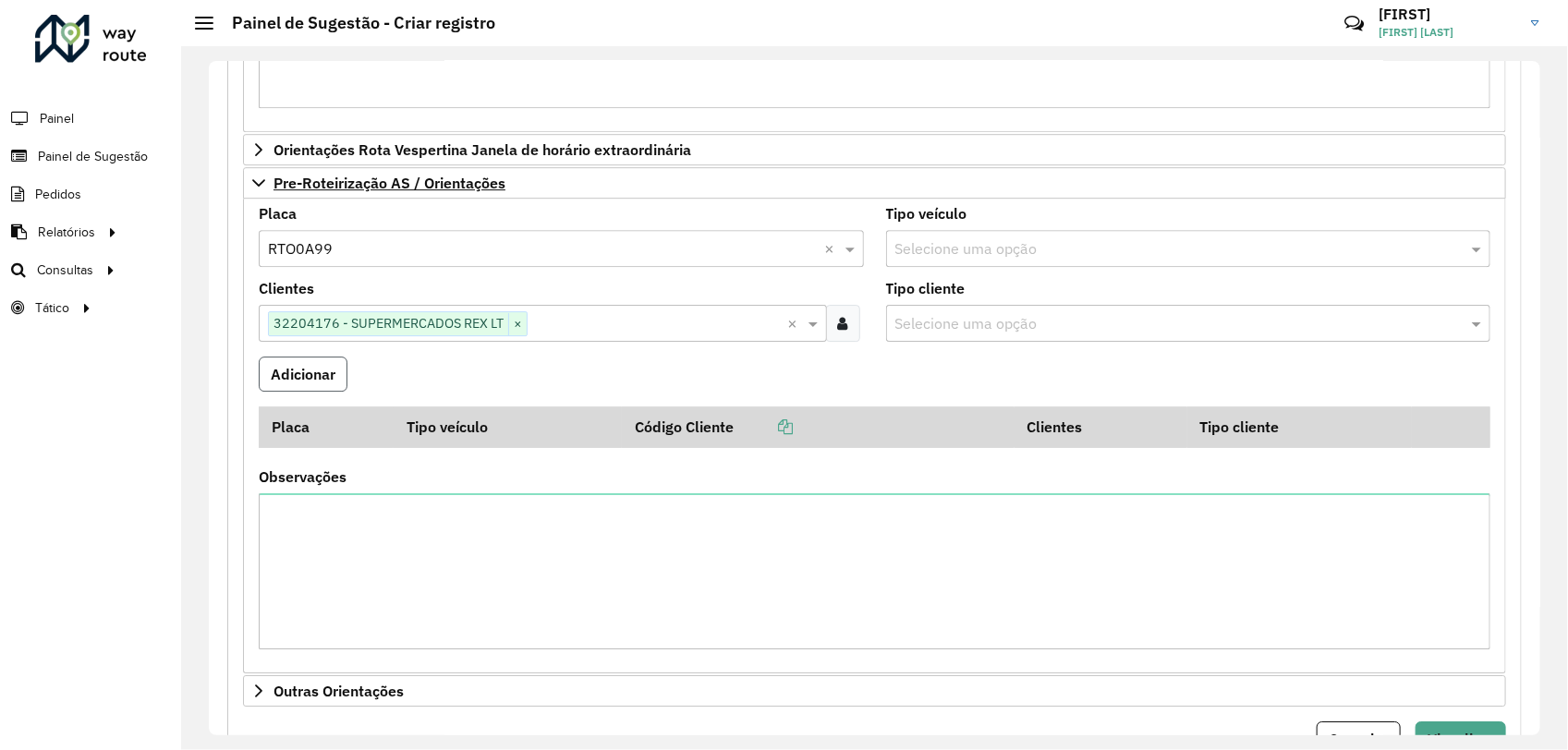 click on "Adicionar" at bounding box center (303, 374) 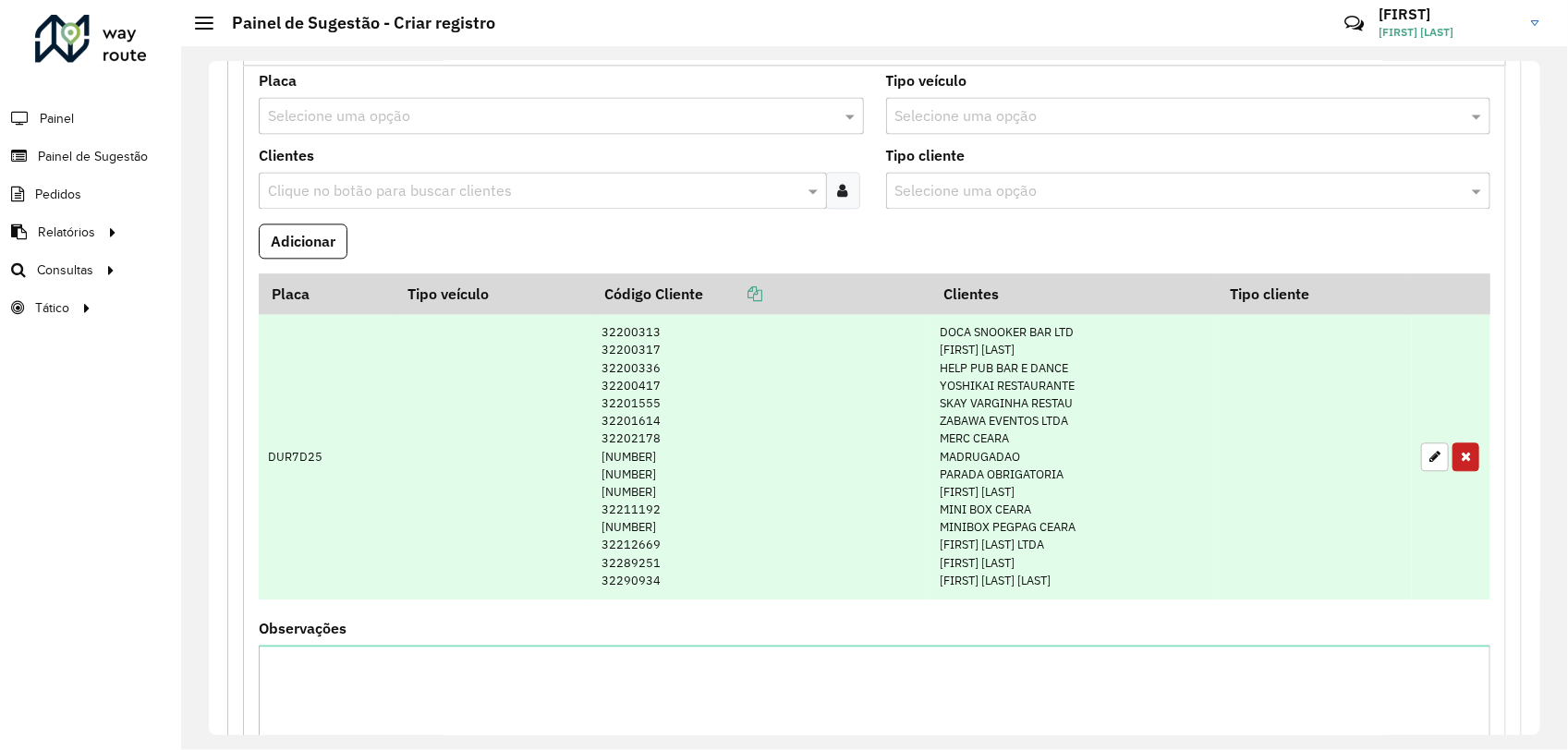 scroll, scrollTop: 1582, scrollLeft: 0, axis: vertical 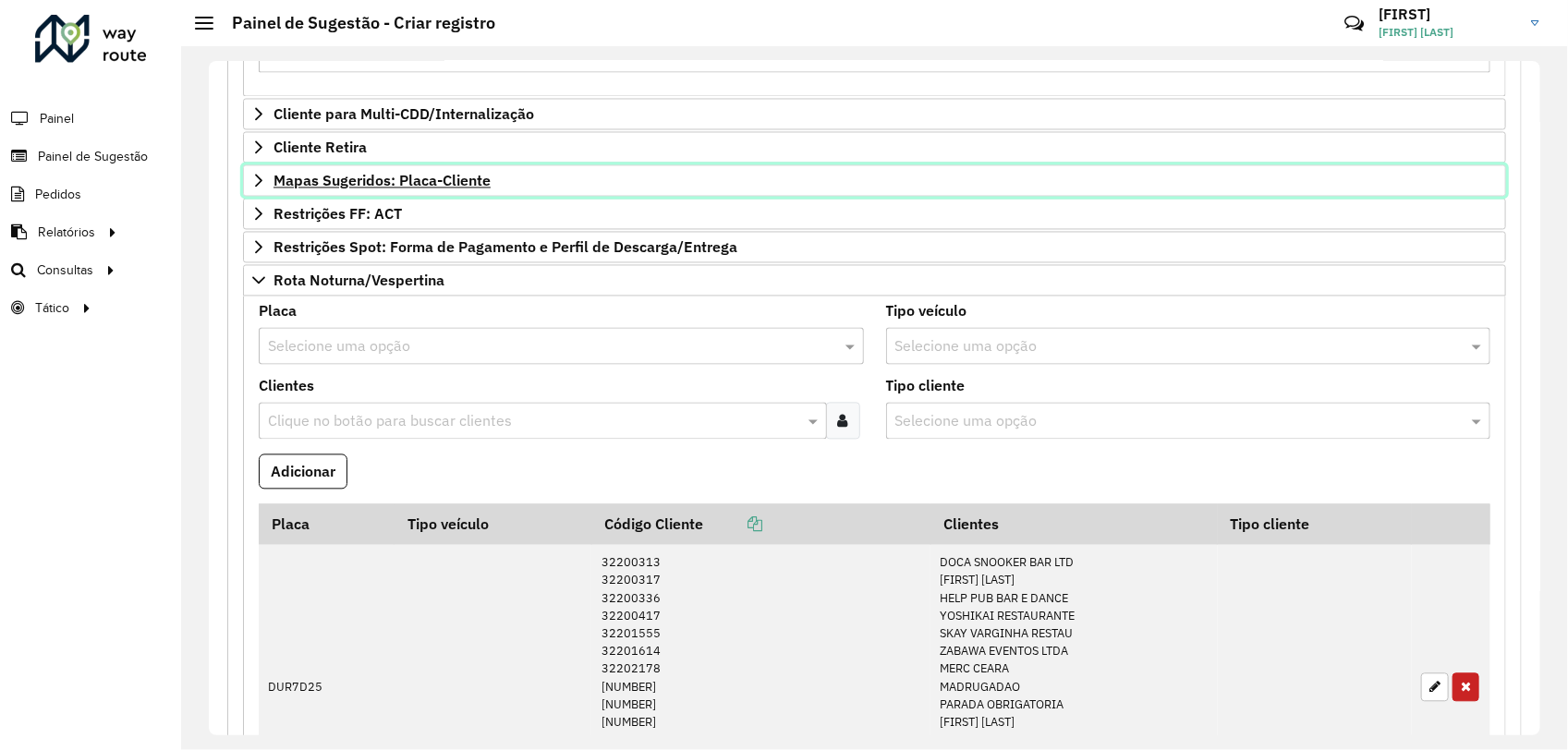 click on "Mapas Sugeridos: Placa-Cliente" at bounding box center (874, 181) 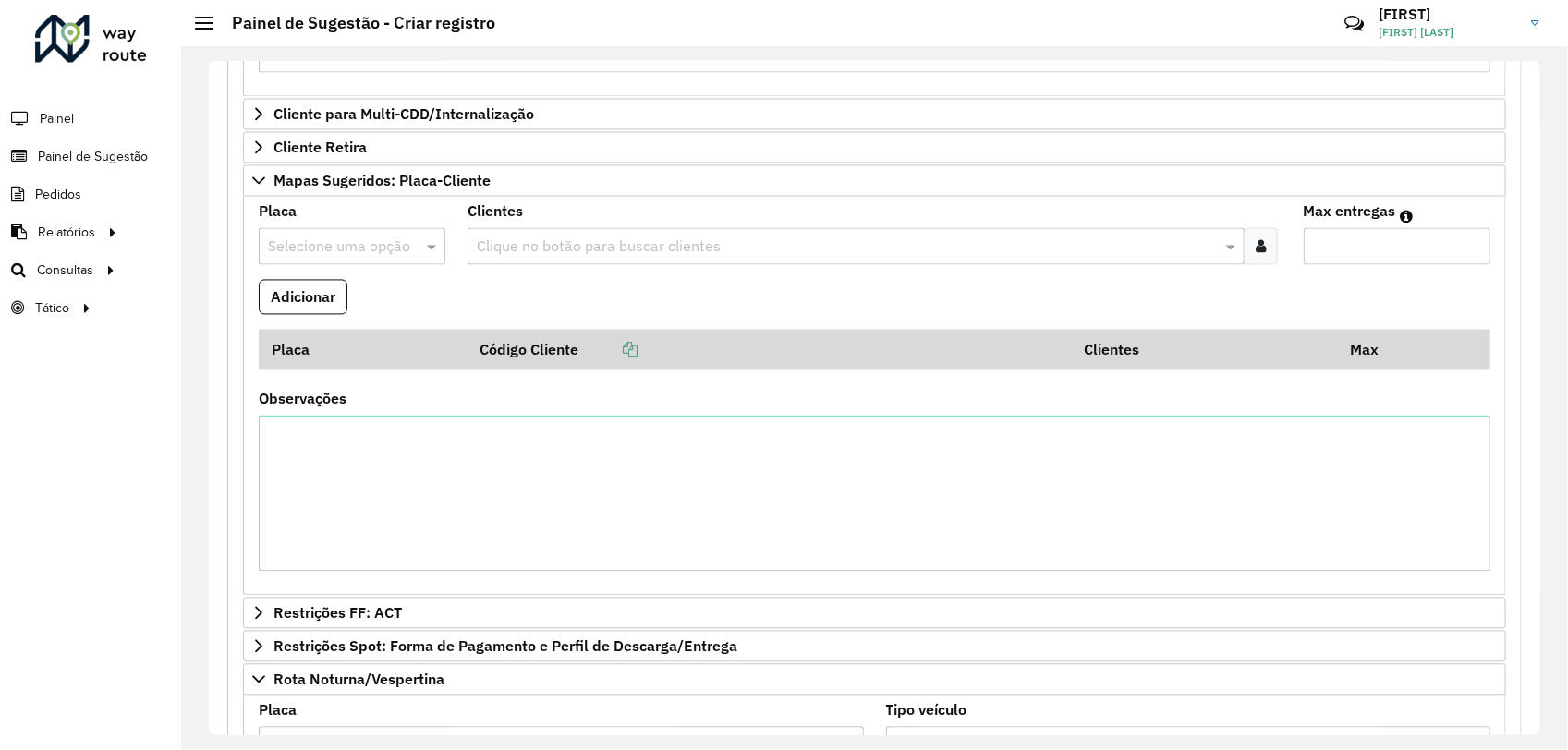 click at bounding box center [334, 248] 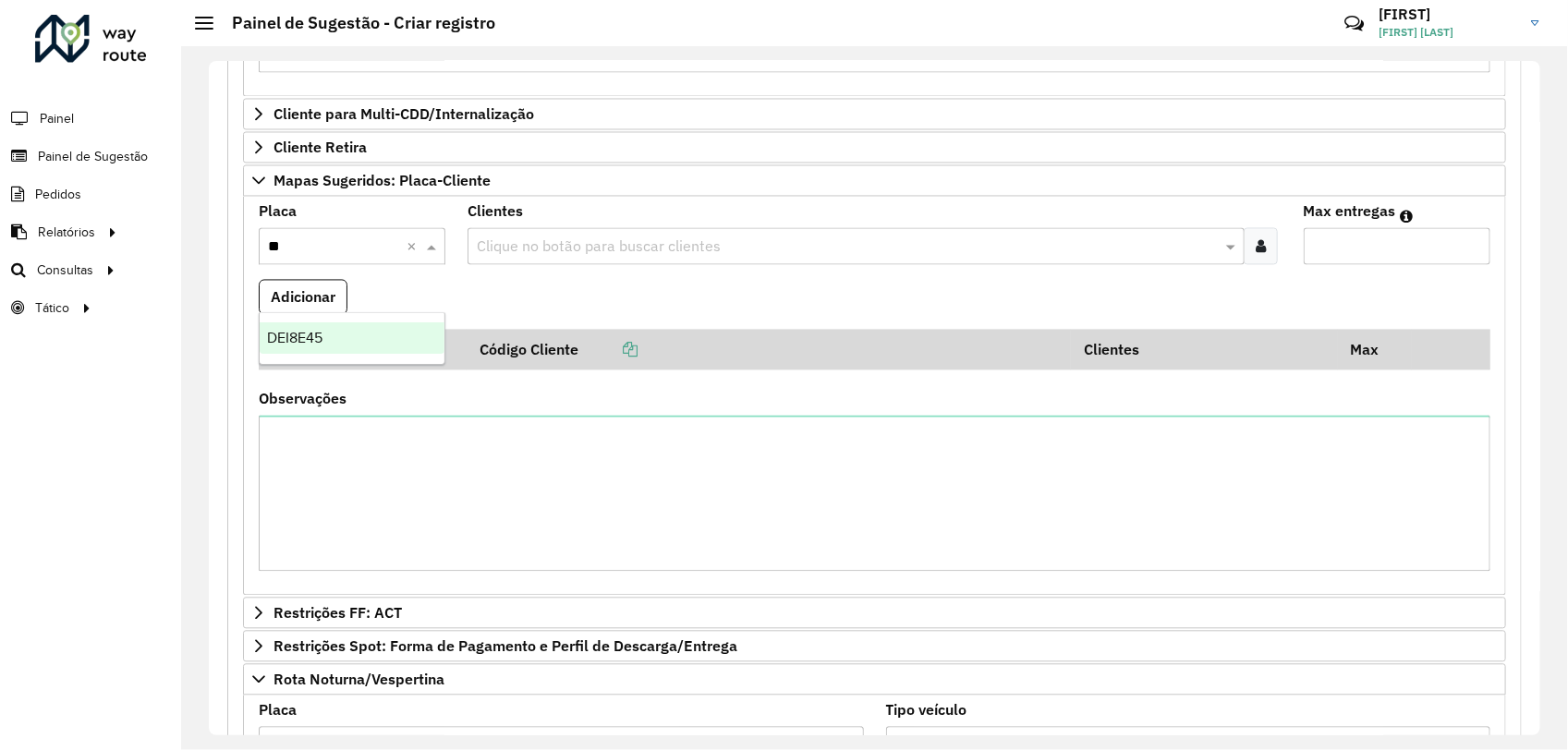 type on "***" 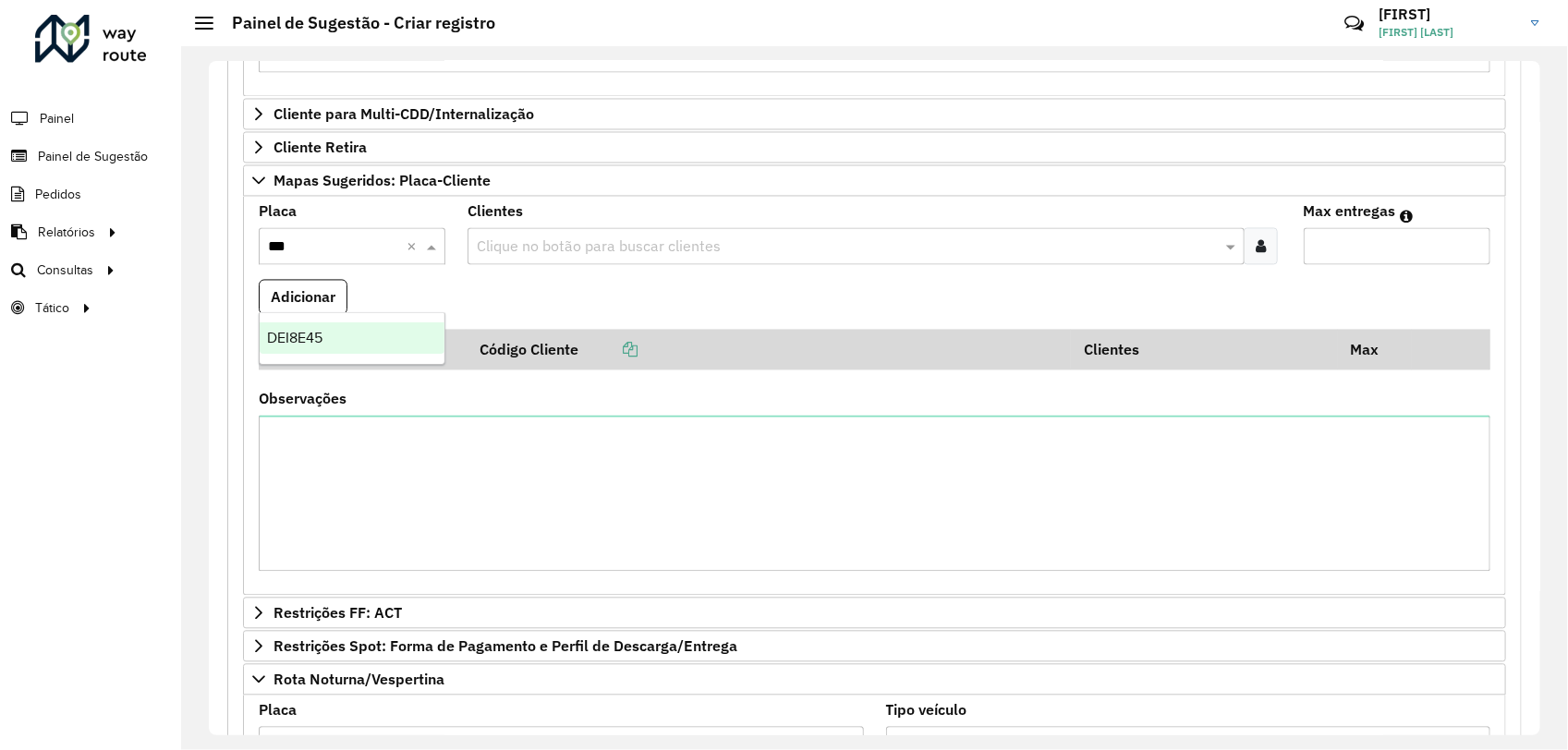 click on "DEI8E45" at bounding box center [351, 338] 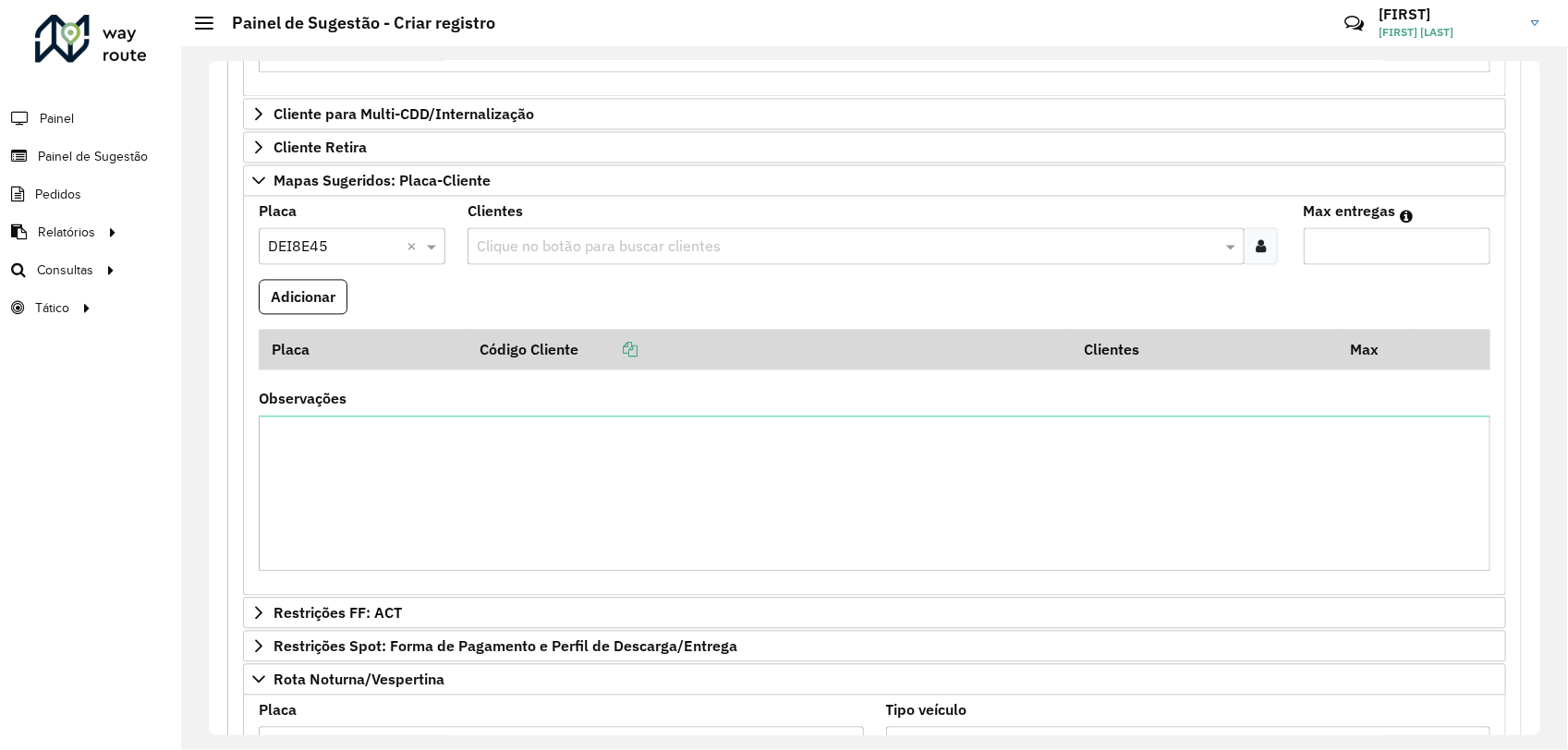 drag, startPoint x: 588, startPoint y: 279, endPoint x: 1245, endPoint y: 286, distance: 657.037 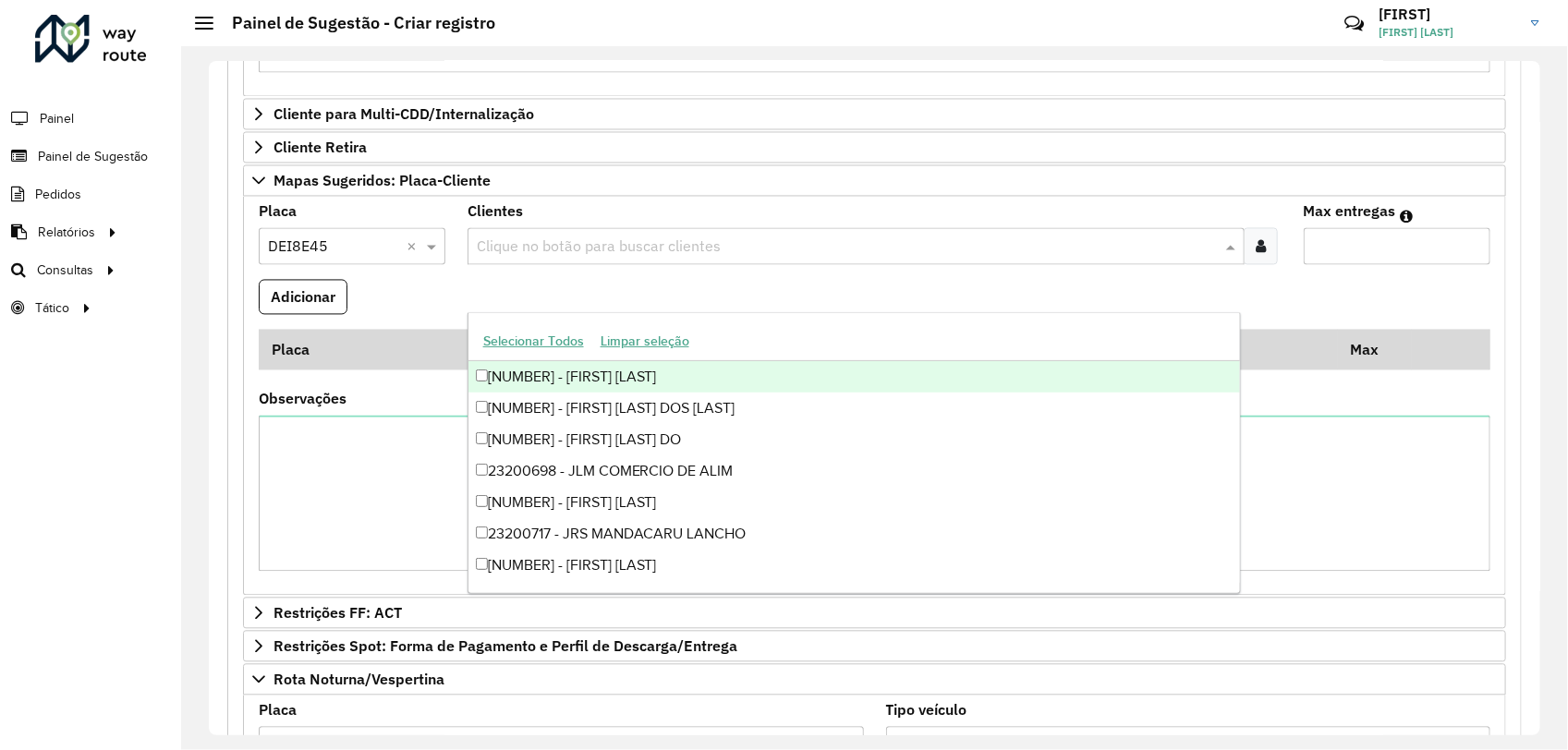 click at bounding box center [1260, 247] 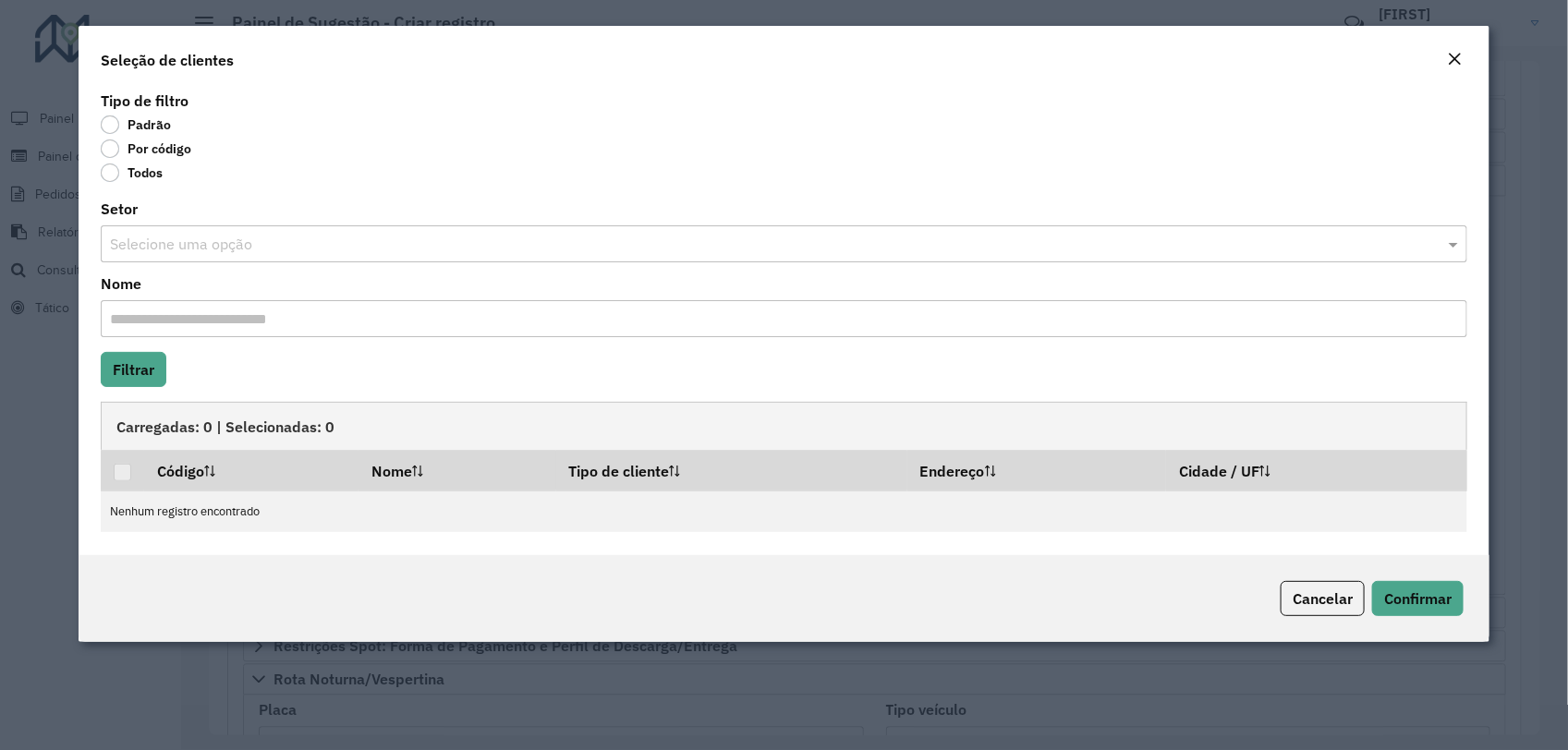 click on "Por código" 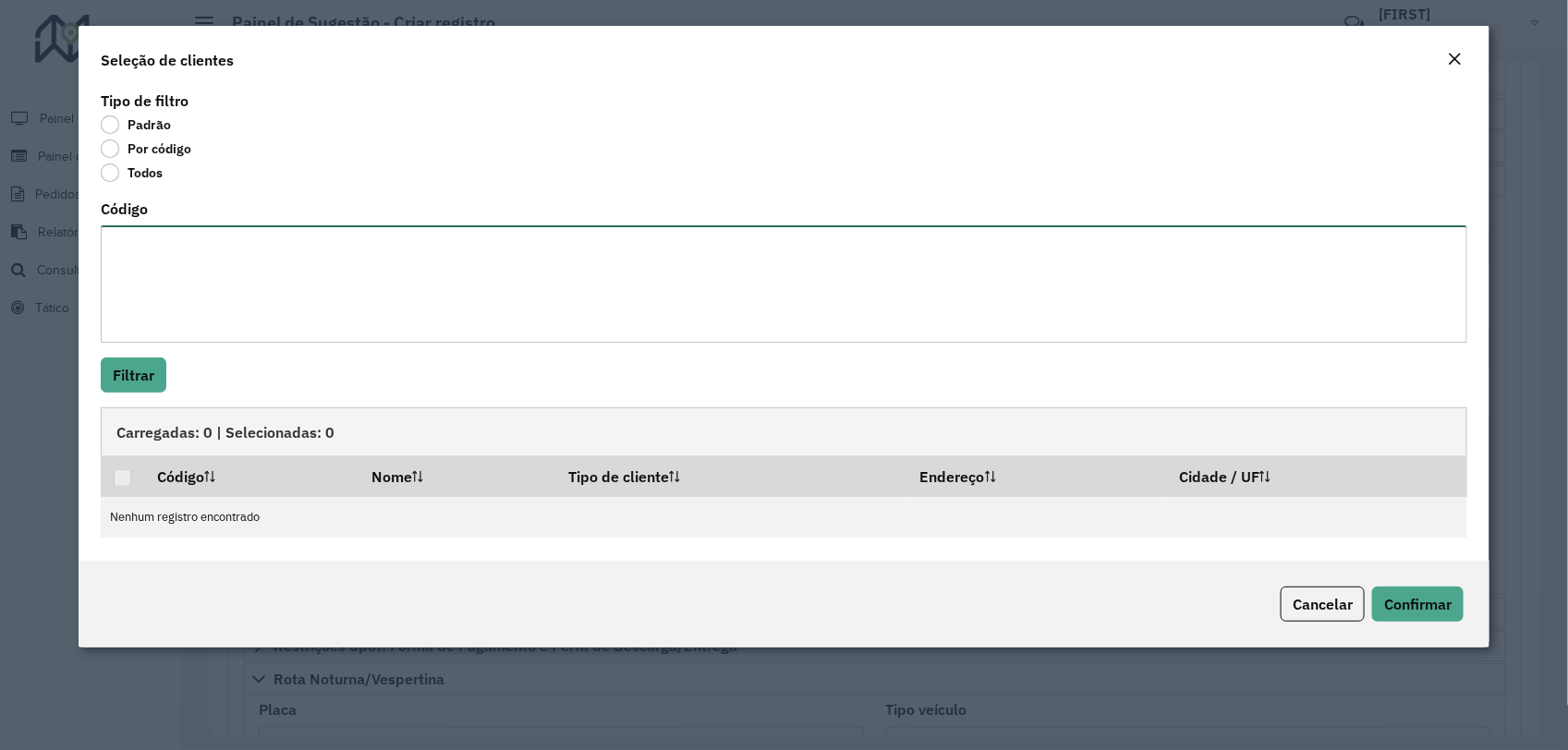 click on "Código" at bounding box center [784, 284] 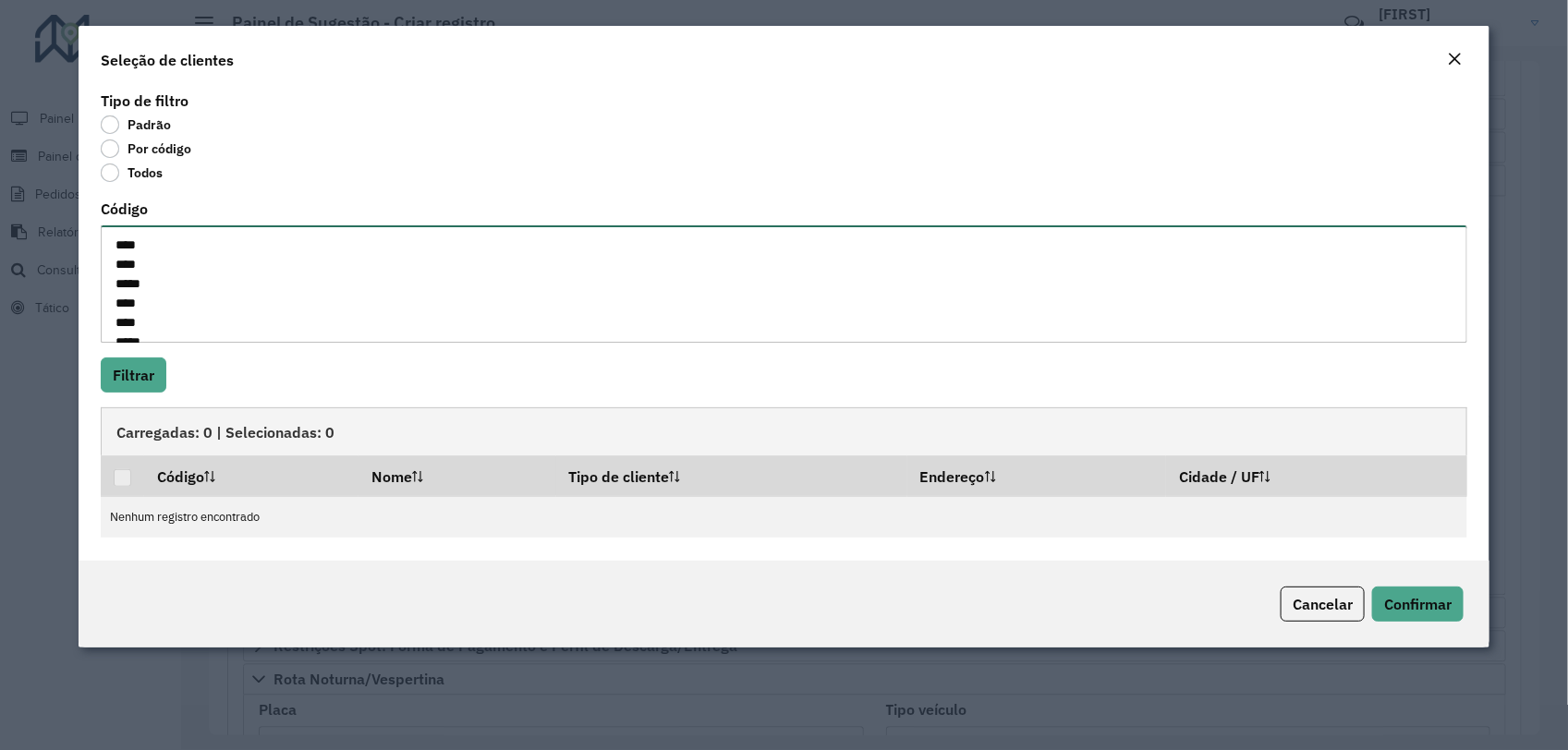 scroll, scrollTop: 144, scrollLeft: 0, axis: vertical 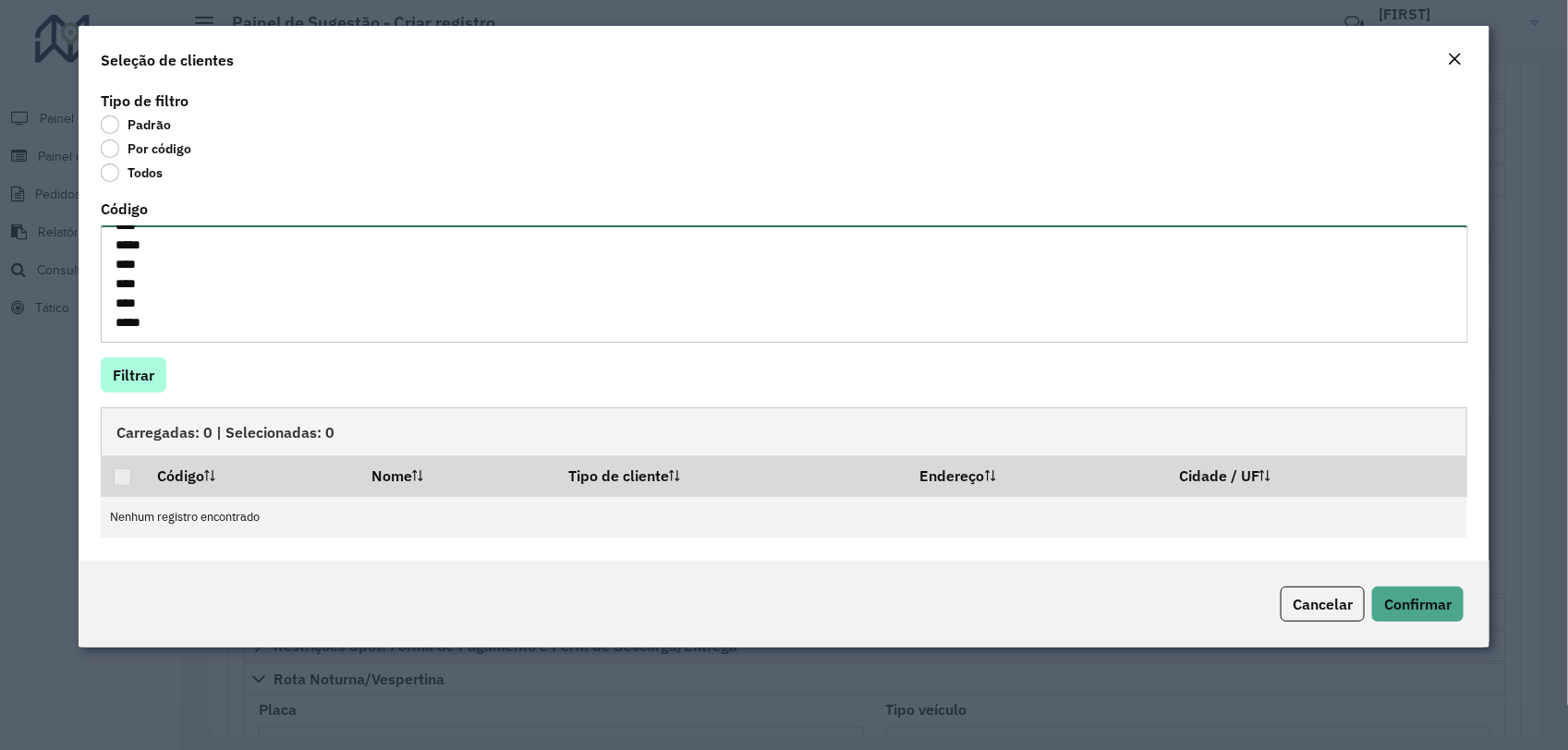 type on "****
****
*****
****
****
*****
****
*****
****
****
****
****" 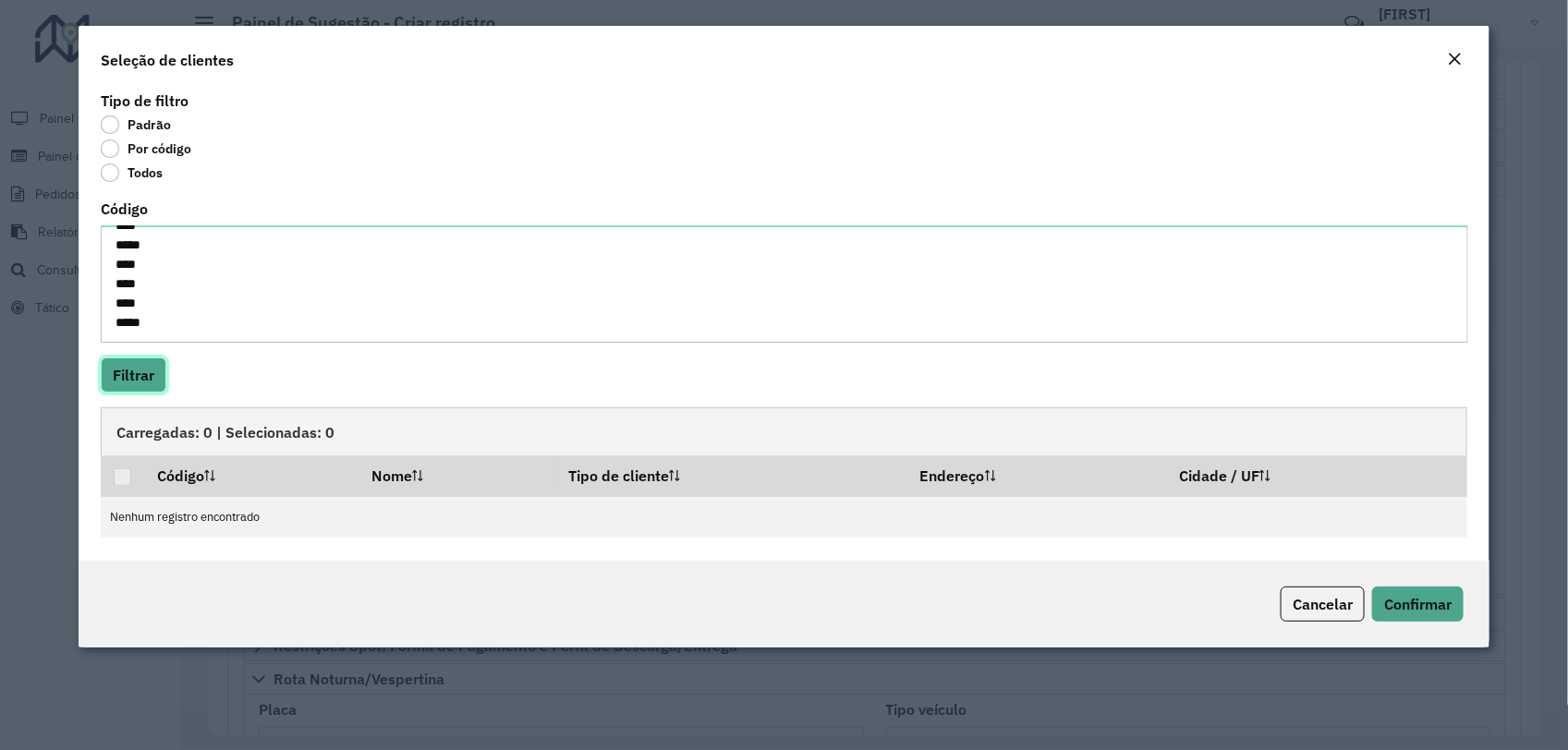 click on "Filtrar" 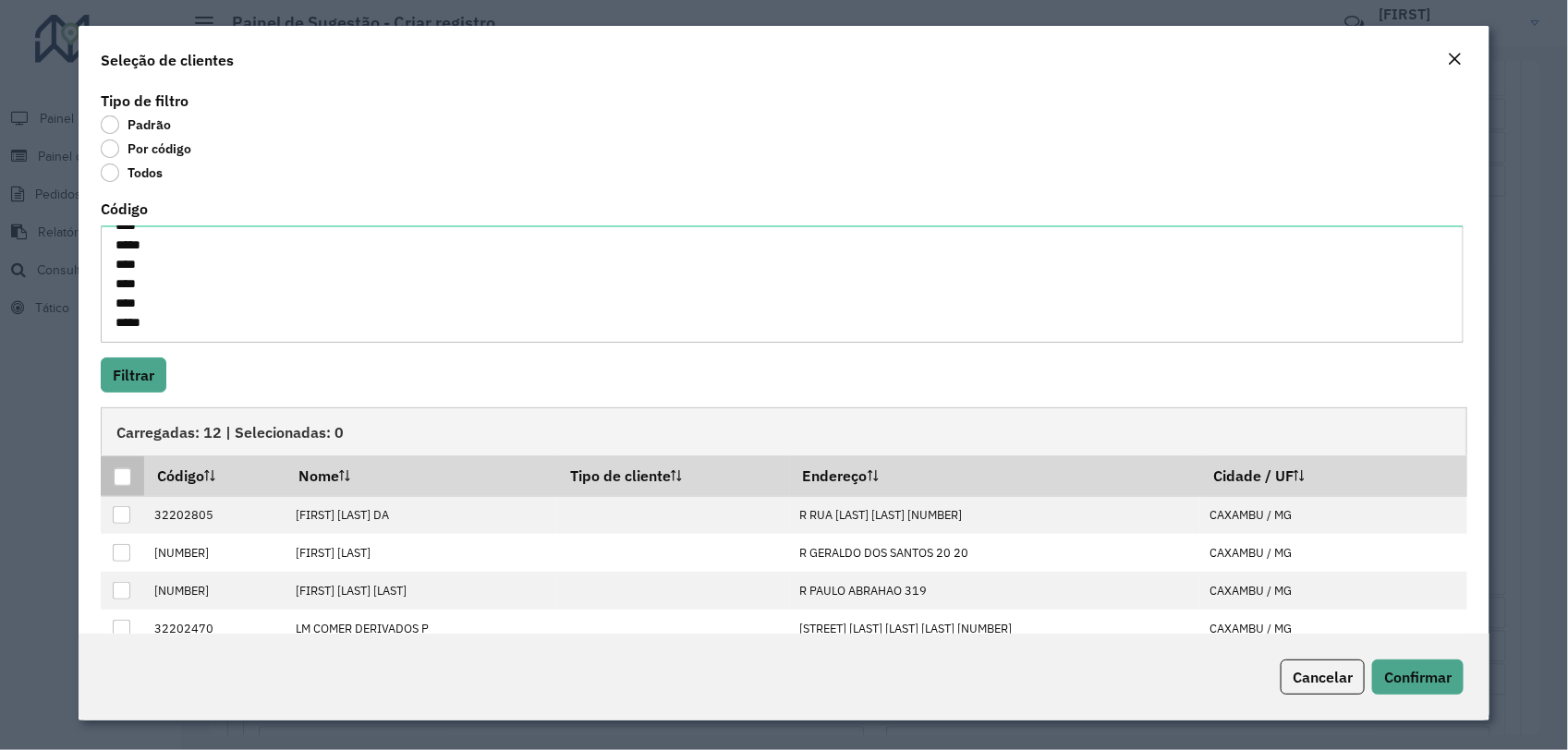 click at bounding box center (122, 477) 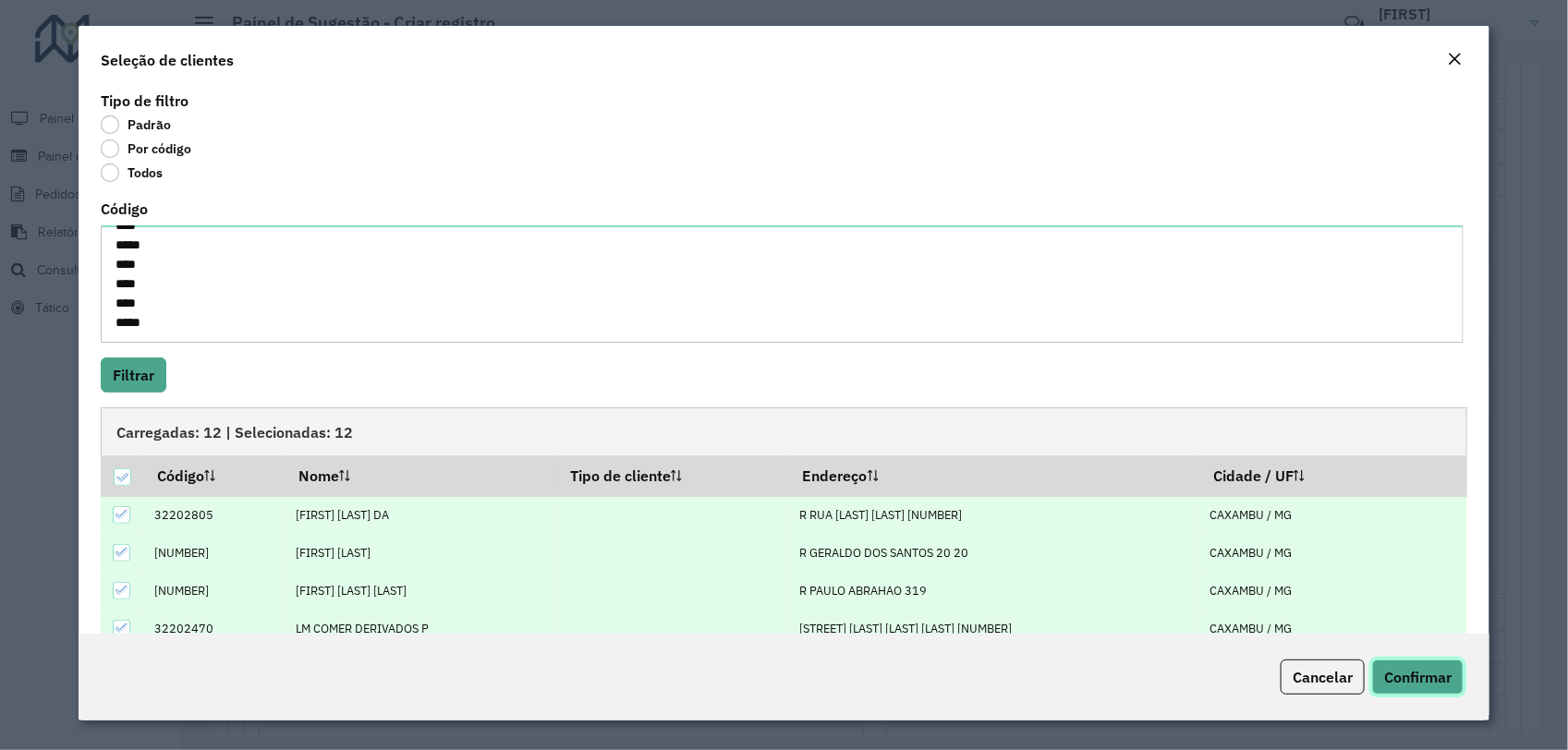 click on "Confirmar" 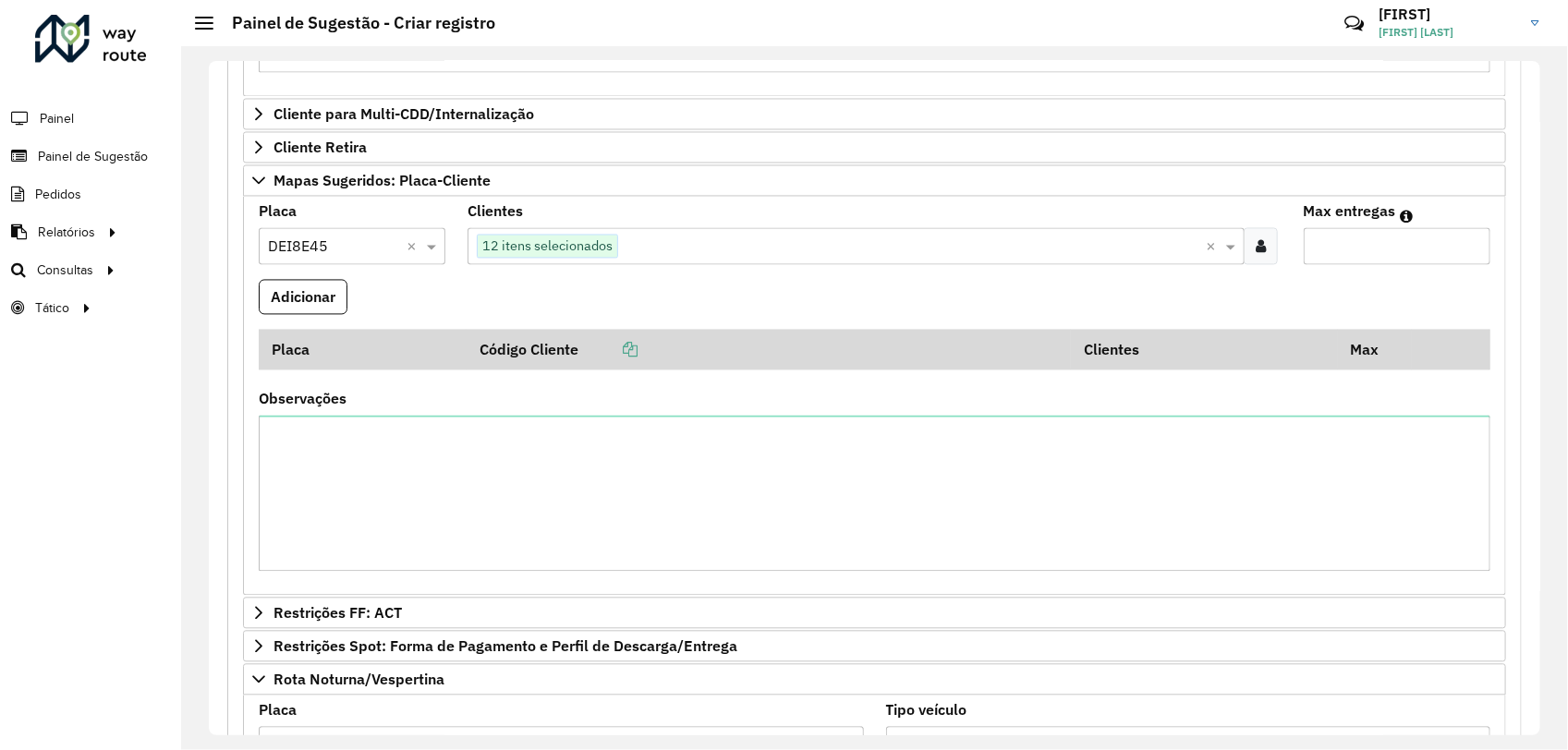 click on "Max entregas" at bounding box center [1397, 247] 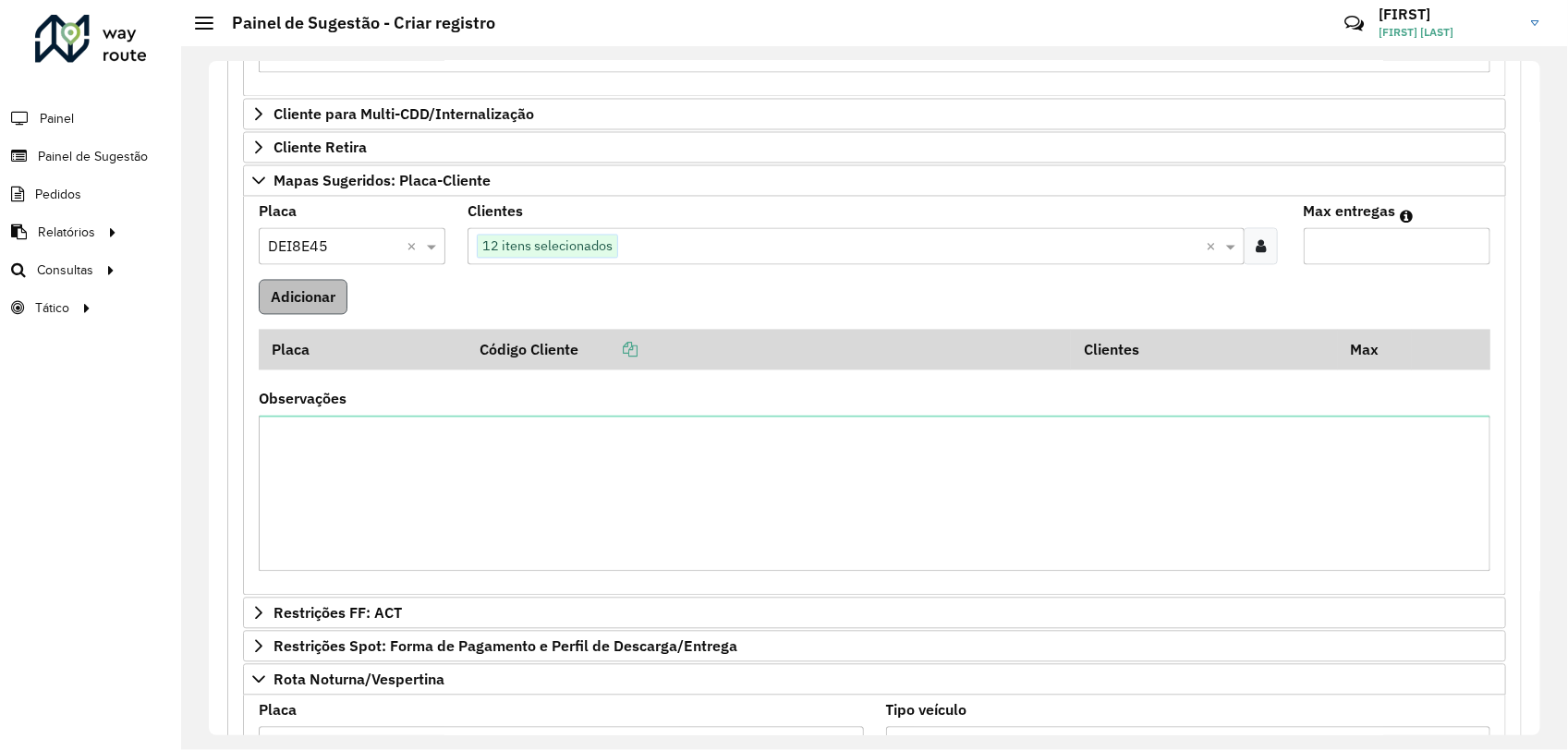 type on "**" 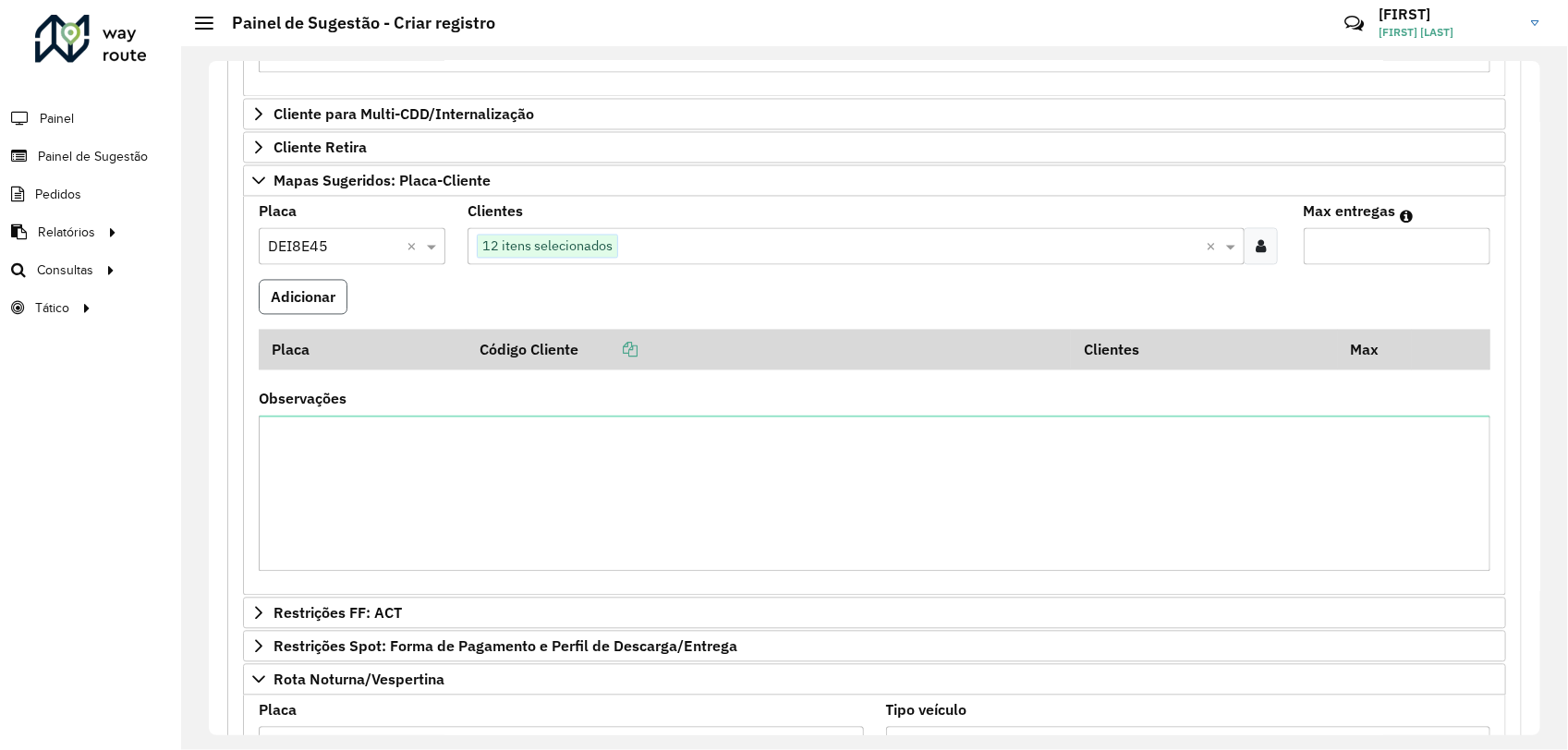 click on "Adicionar" at bounding box center (303, 297) 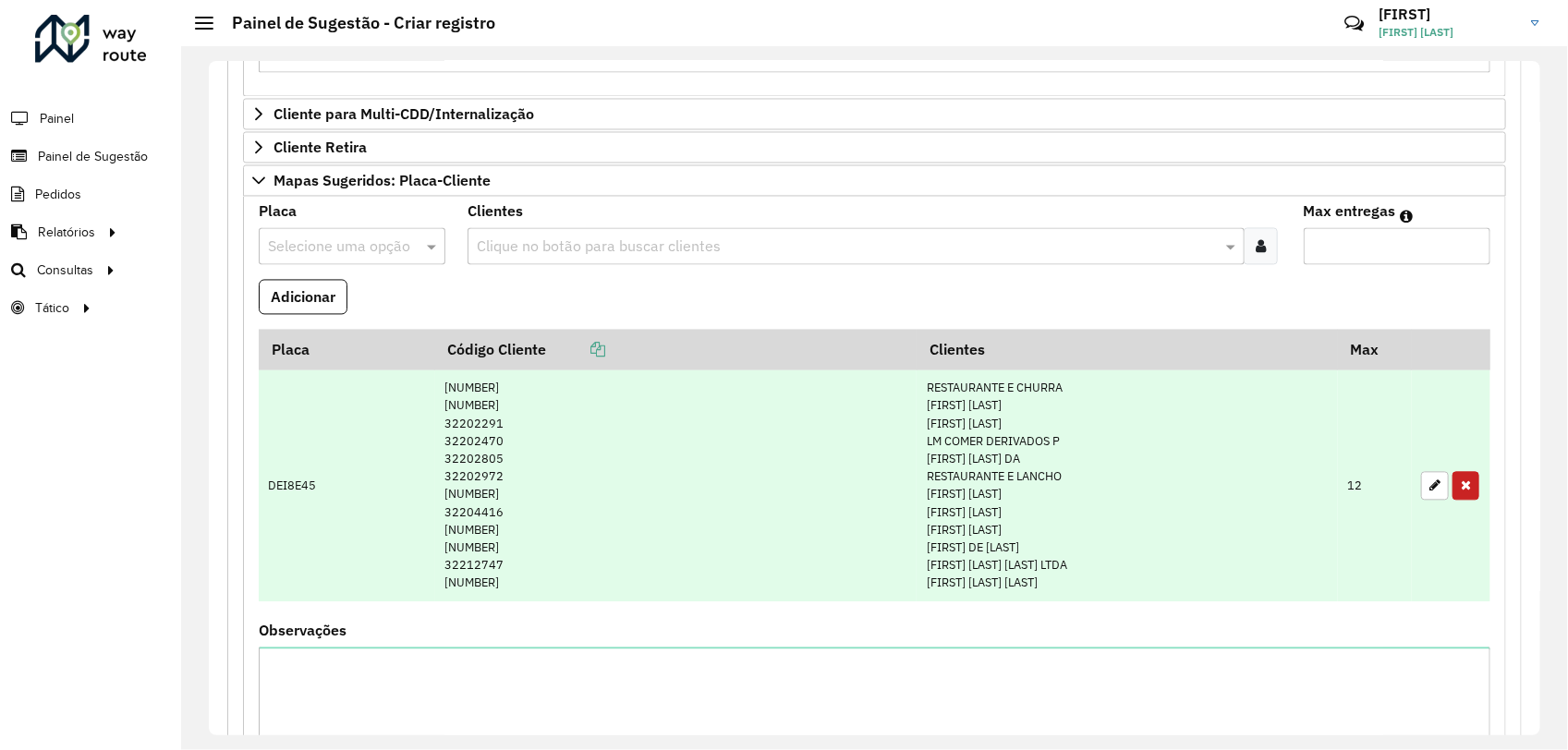 scroll, scrollTop: 1813, scrollLeft: 0, axis: vertical 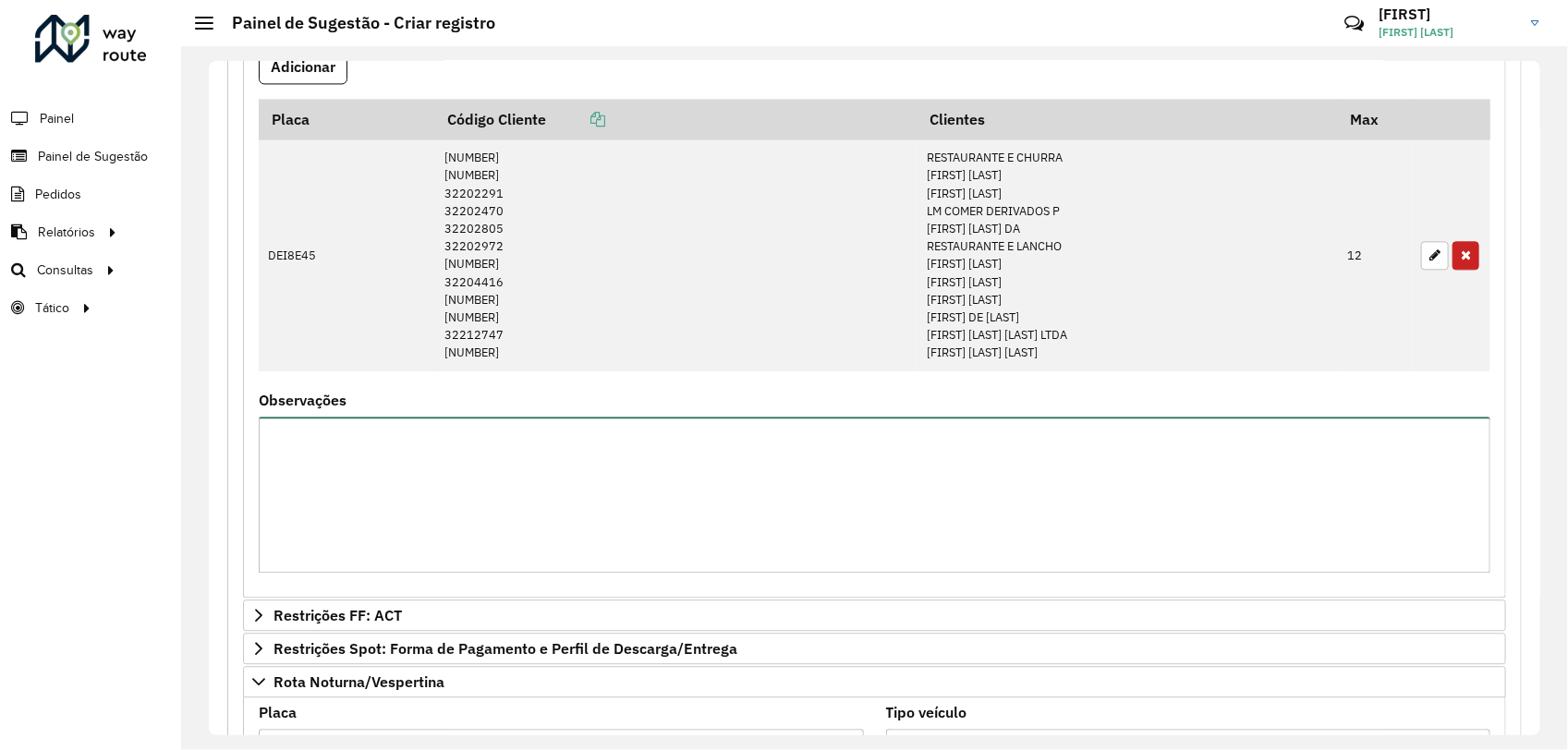 click on "Observações" at bounding box center [874, 494] 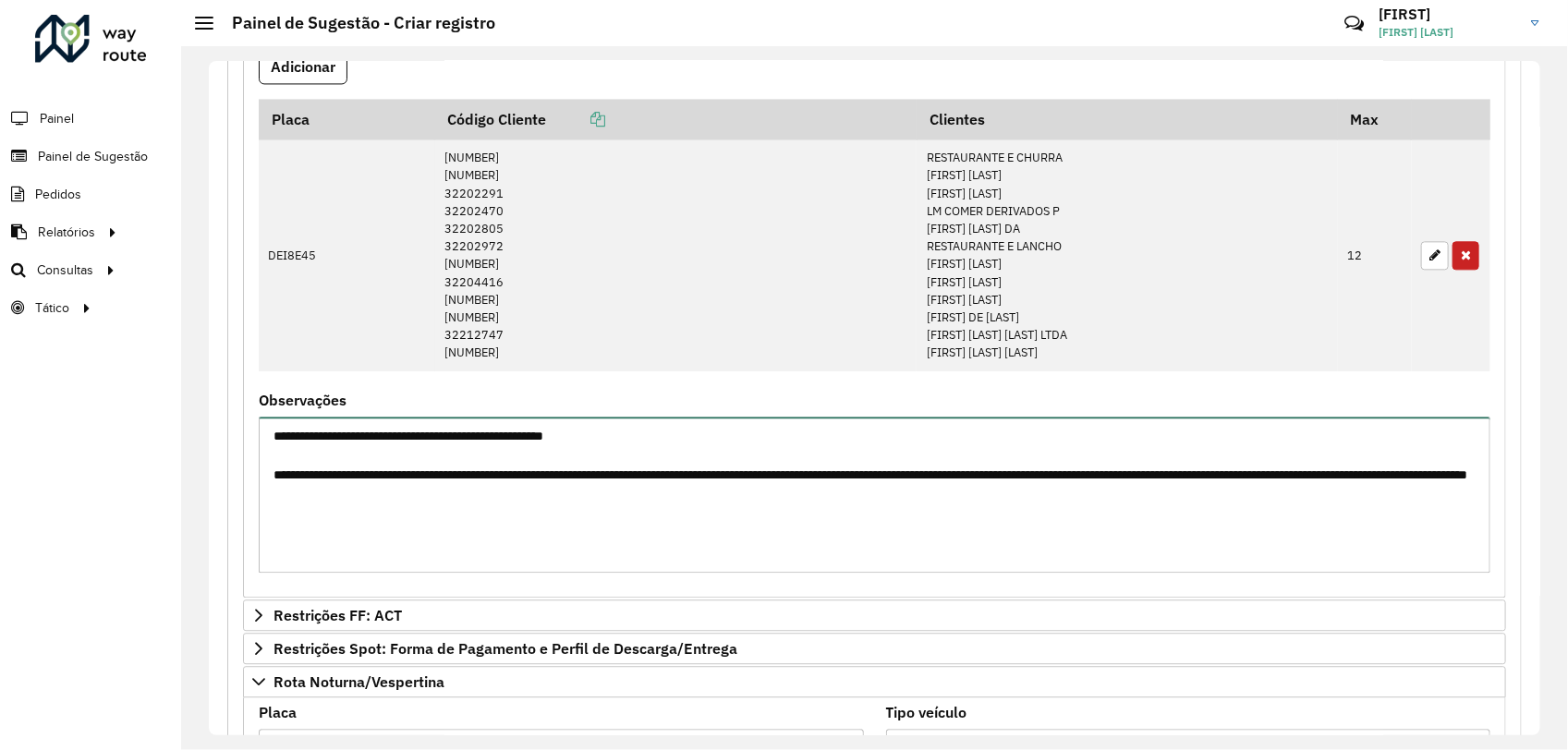 scroll, scrollTop: 1467, scrollLeft: 0, axis: vertical 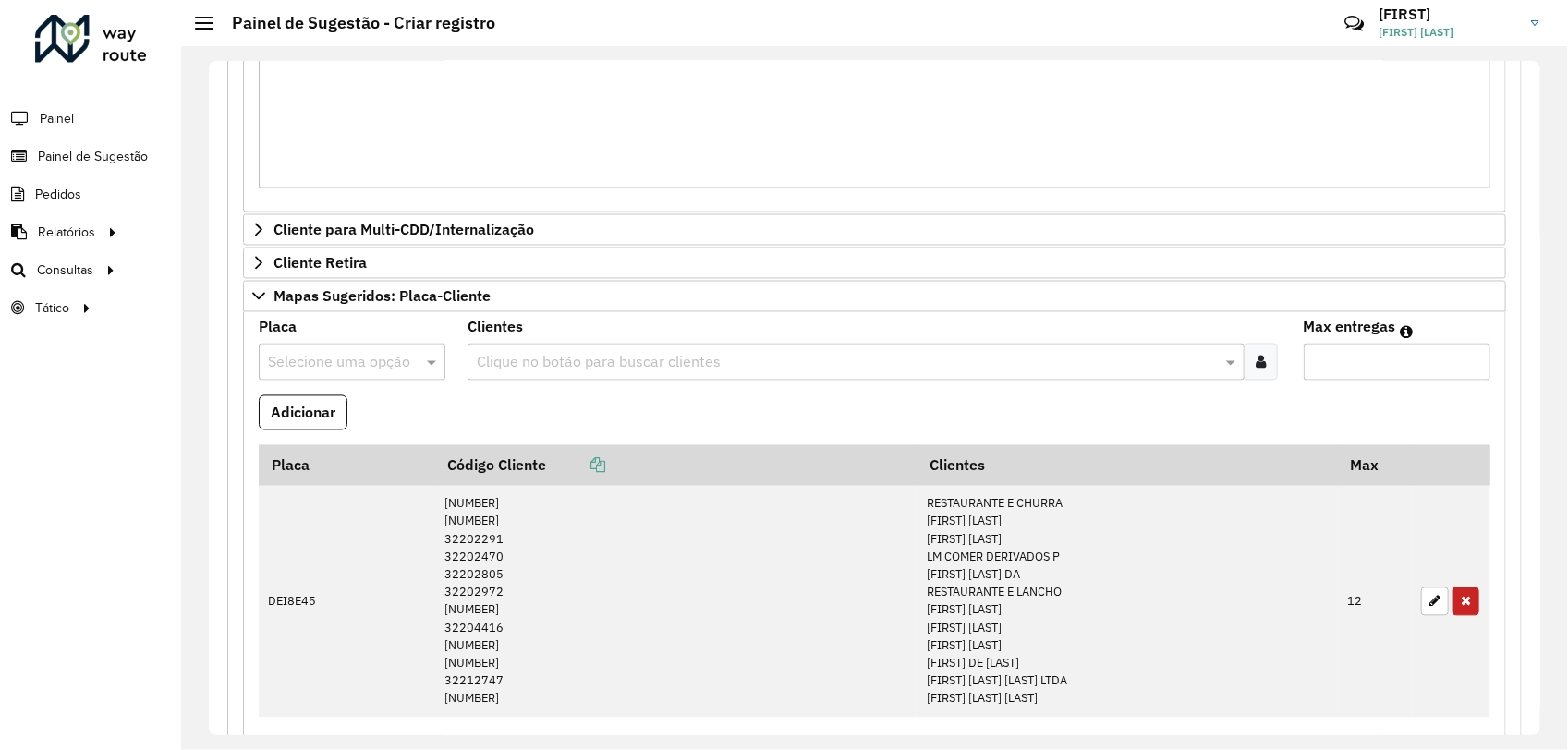 type on "**********" 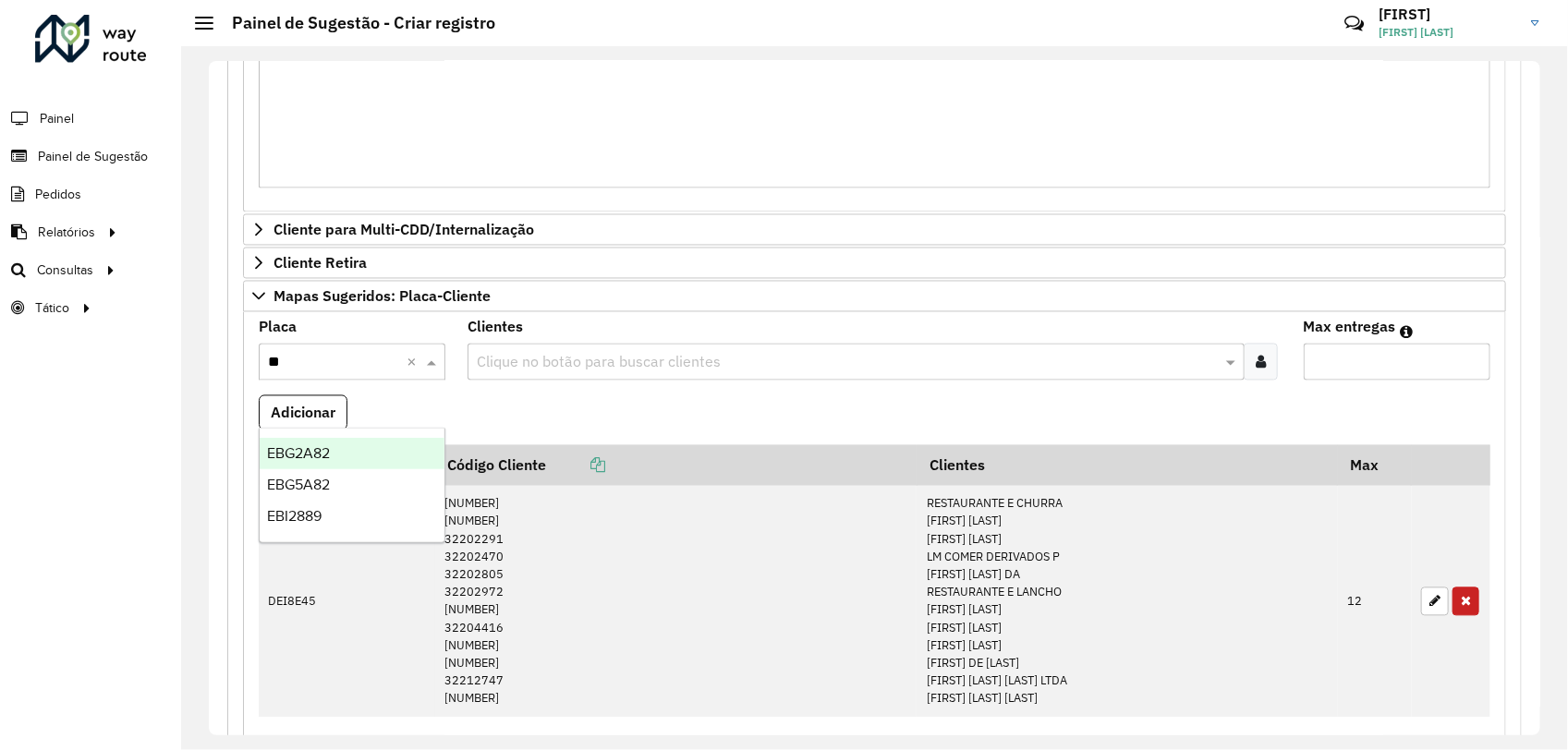 type on "***" 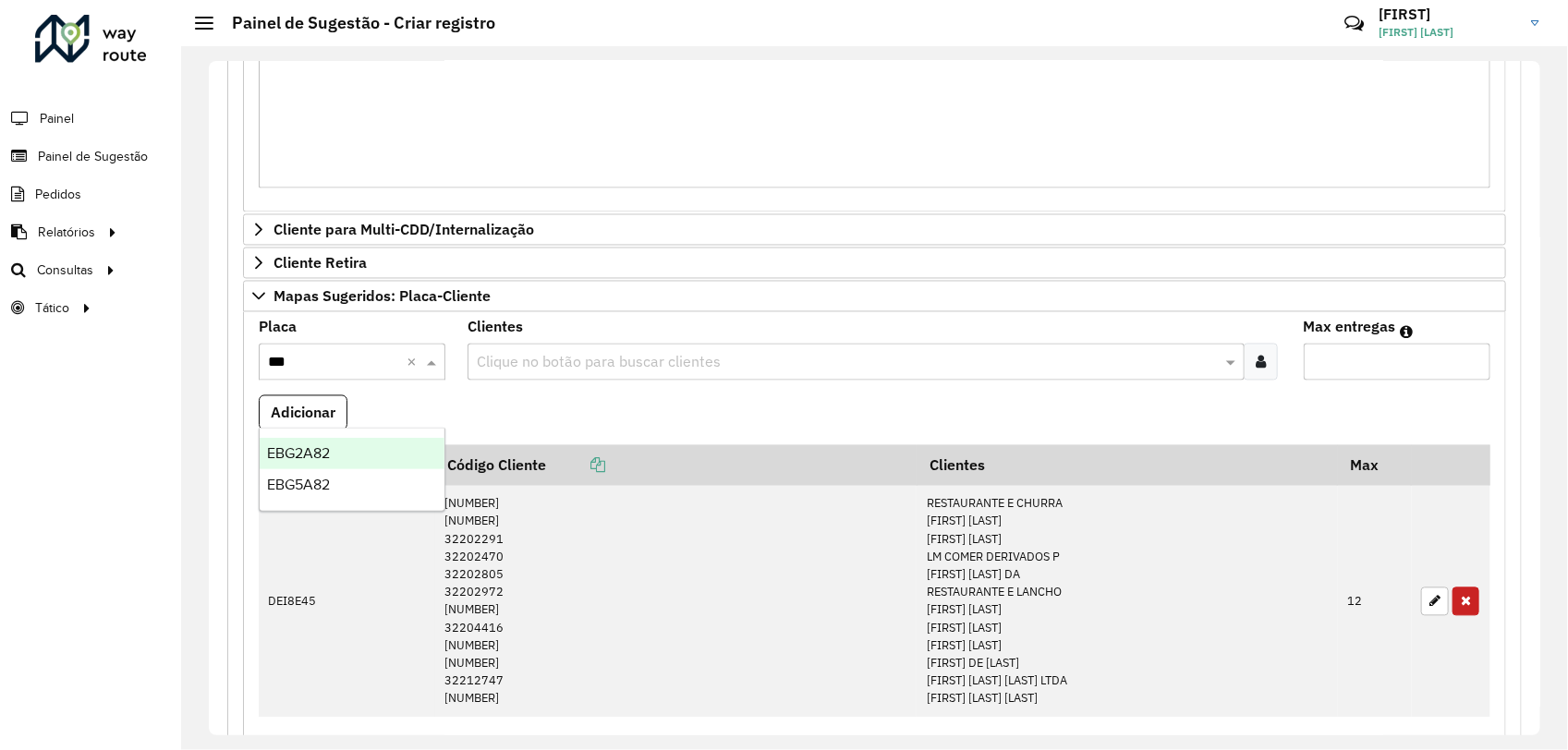 click on "EBG2A82" at bounding box center [351, 454] 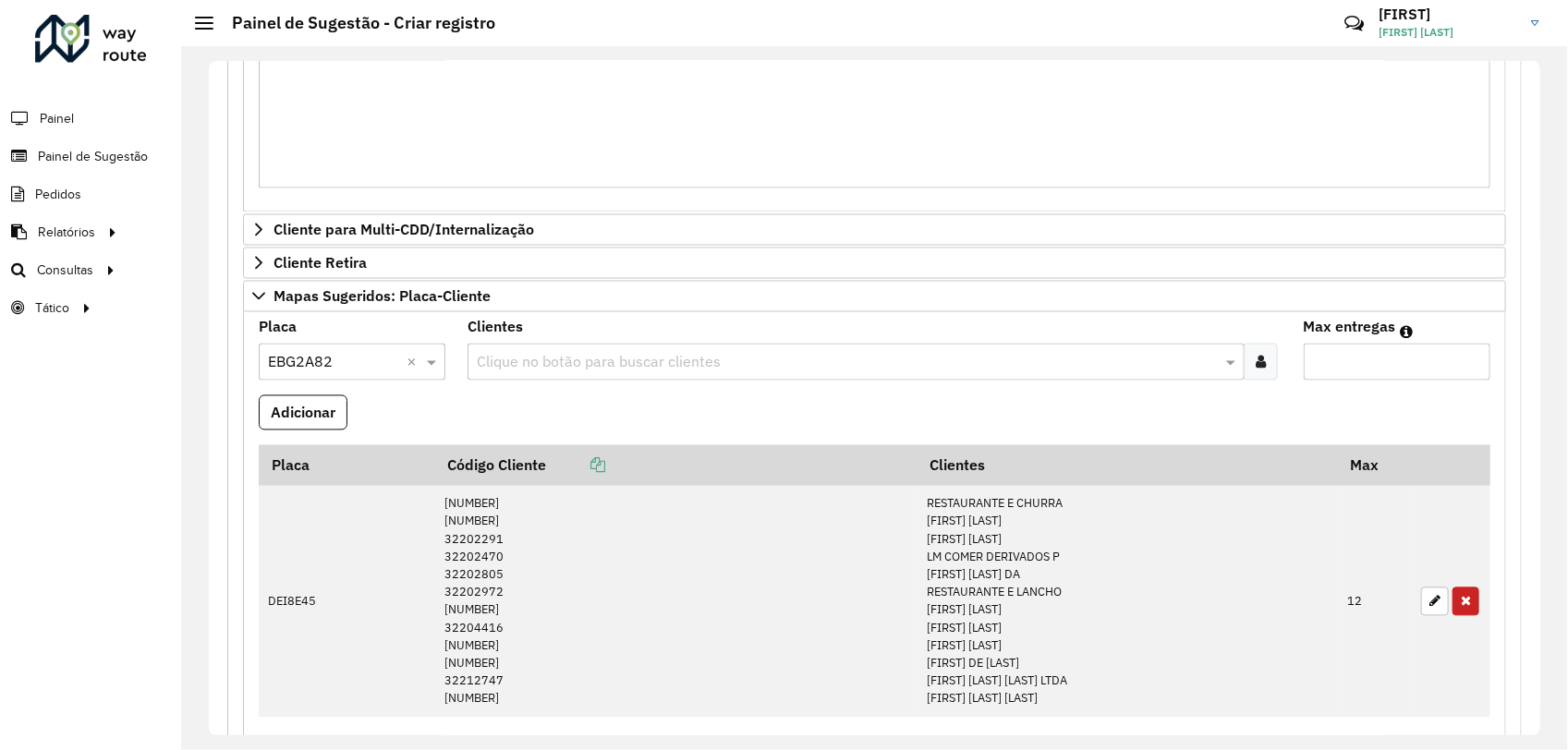click at bounding box center (846, 363) 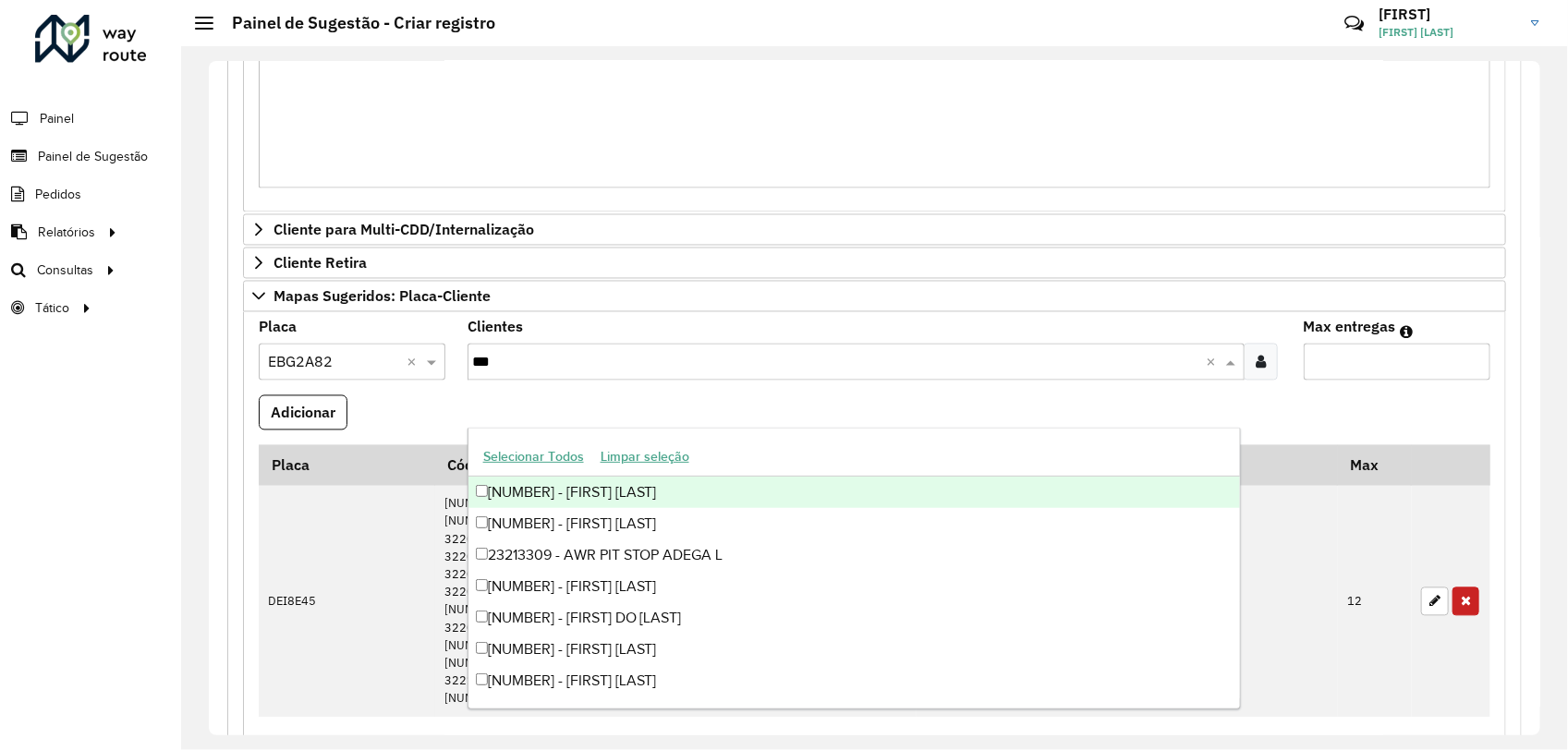 type on "****" 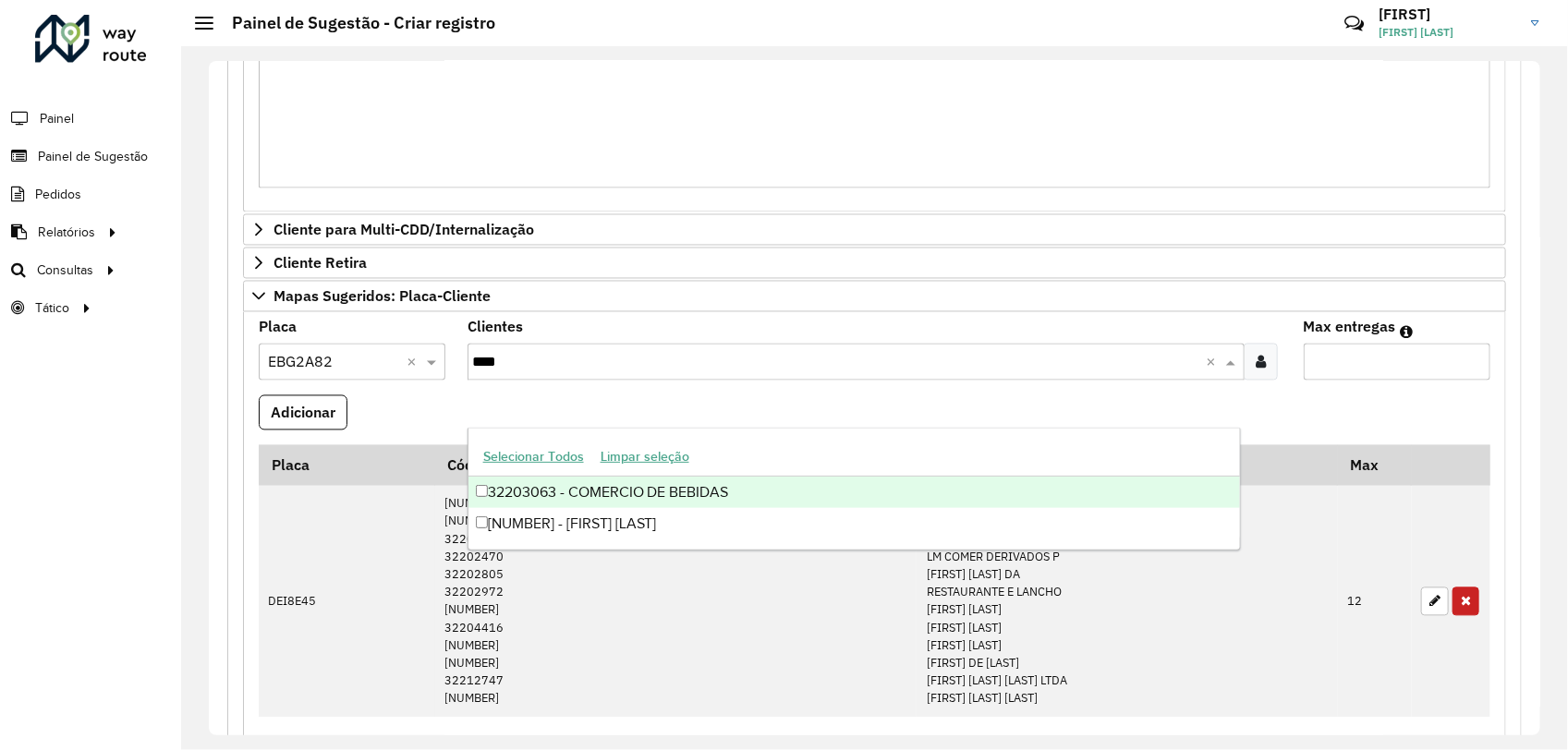 click on "32203063 - COMERCIO DE BEBIDAS" at bounding box center [854, 492] 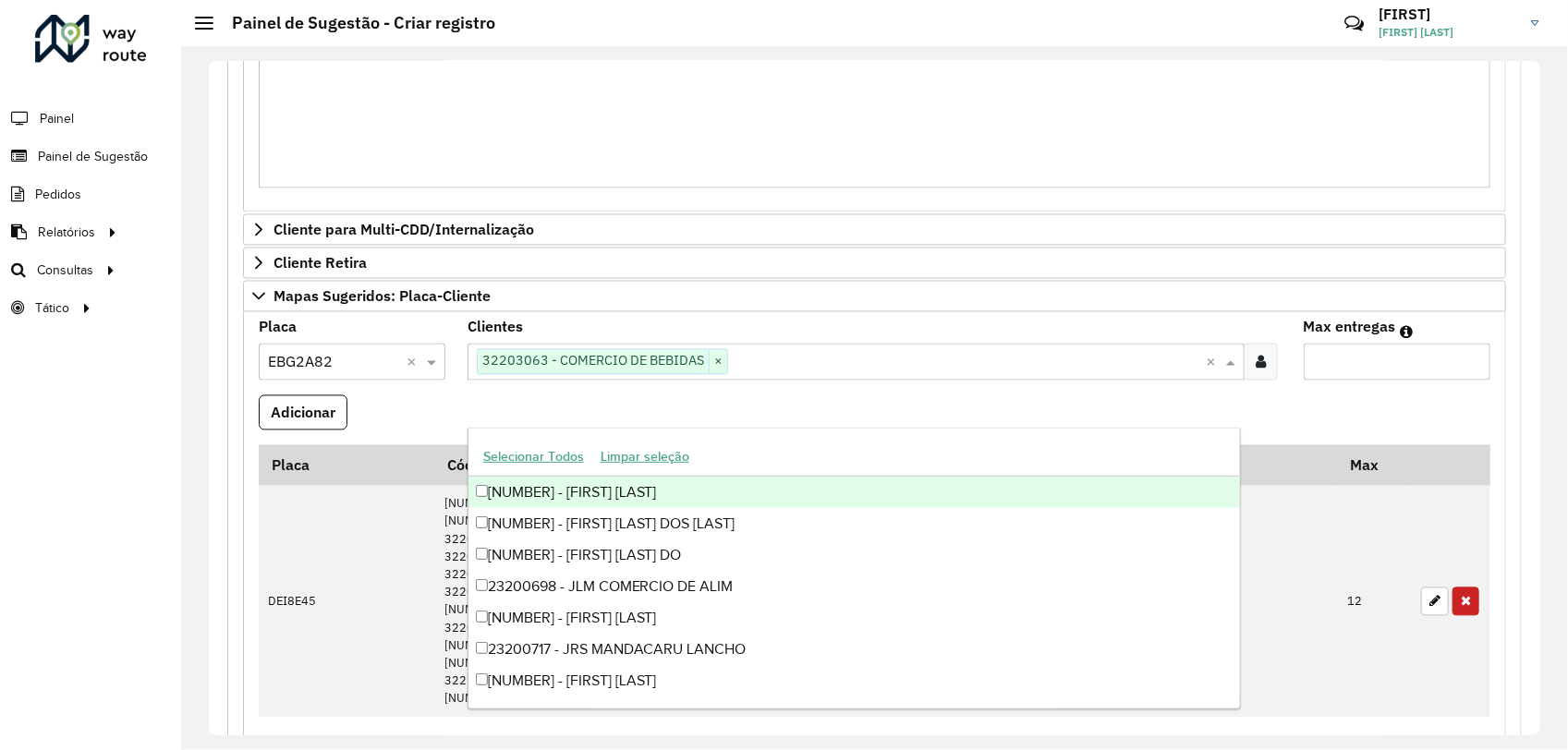 click on "Max entregas" at bounding box center [1397, 362] 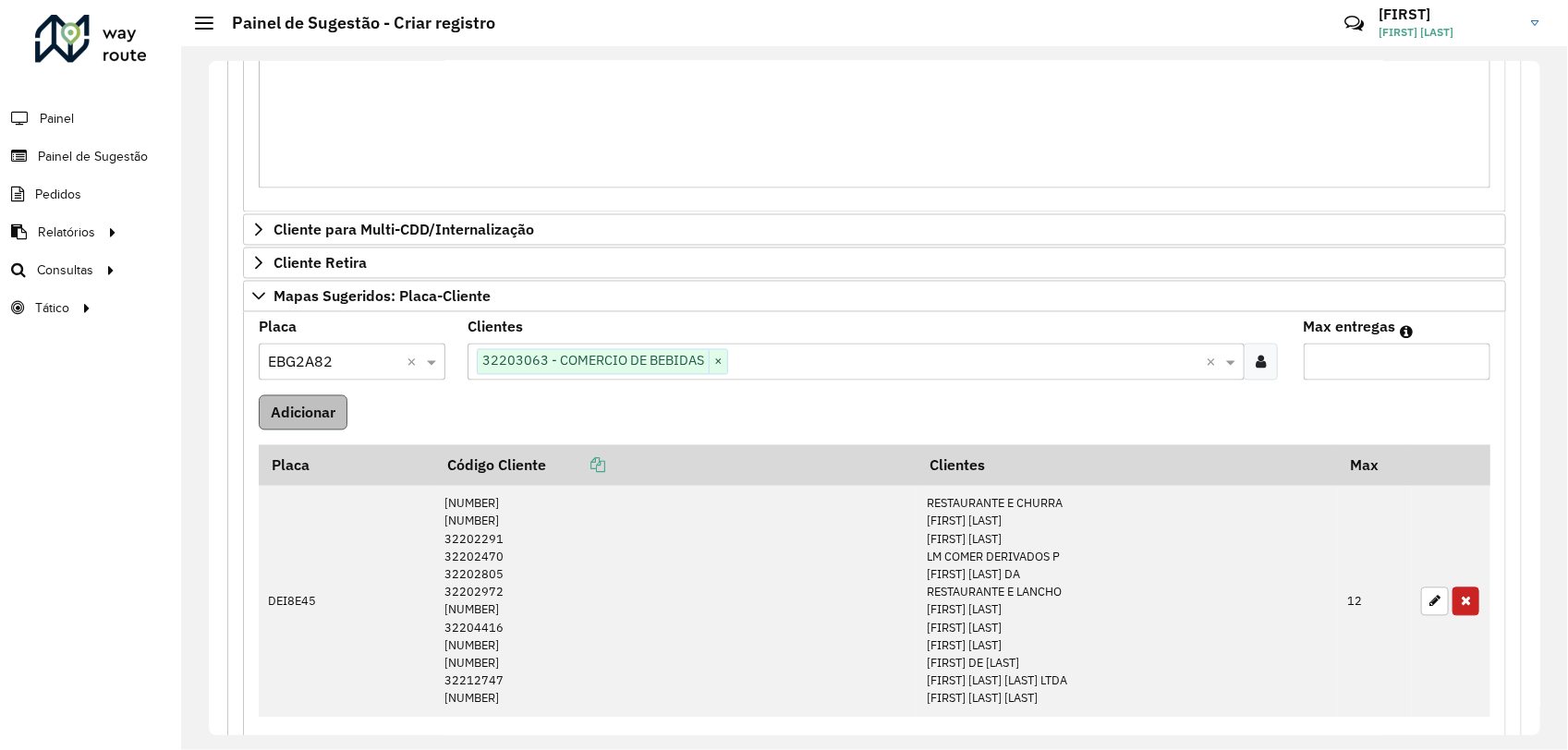 type on "*" 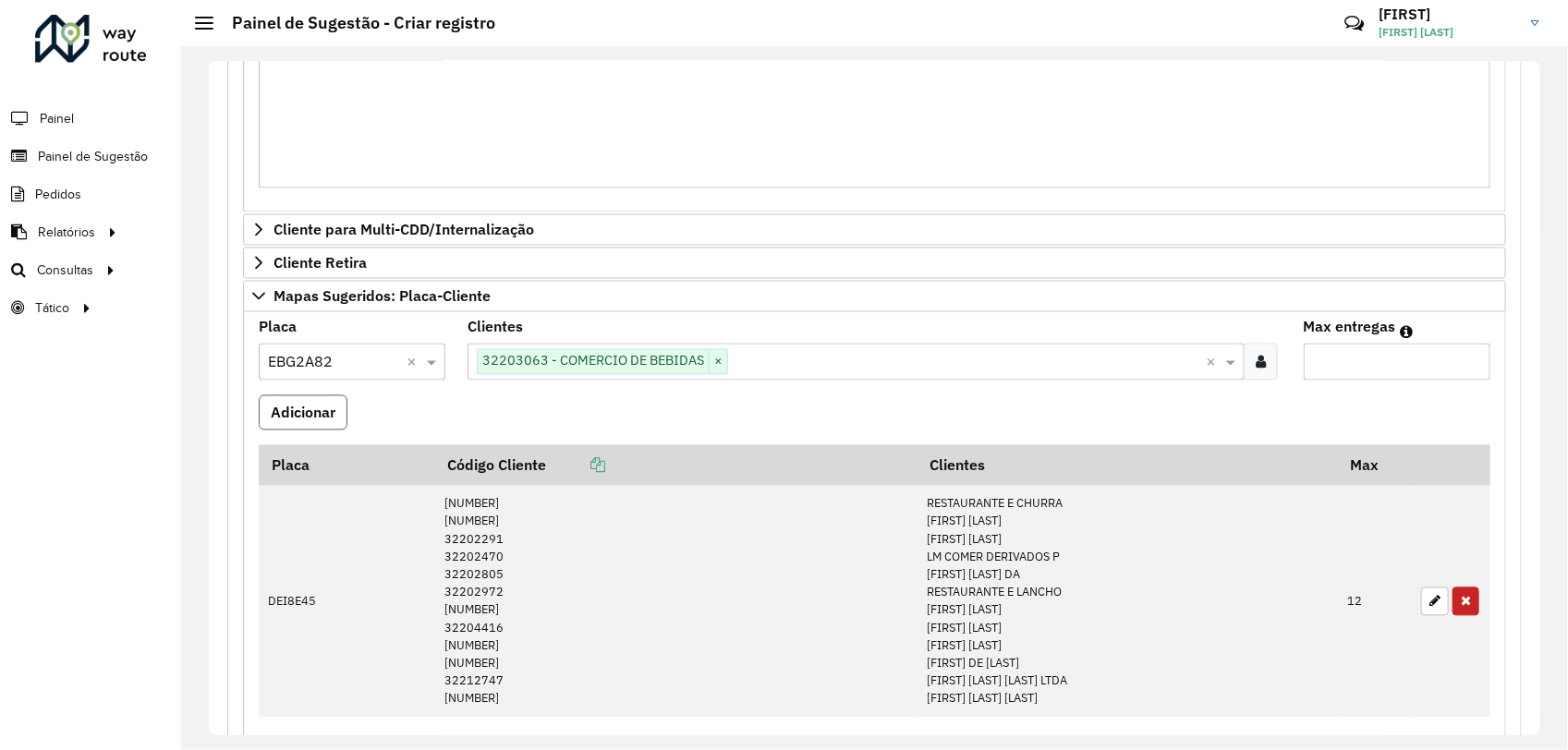 click on "Adicionar" at bounding box center [303, 413] 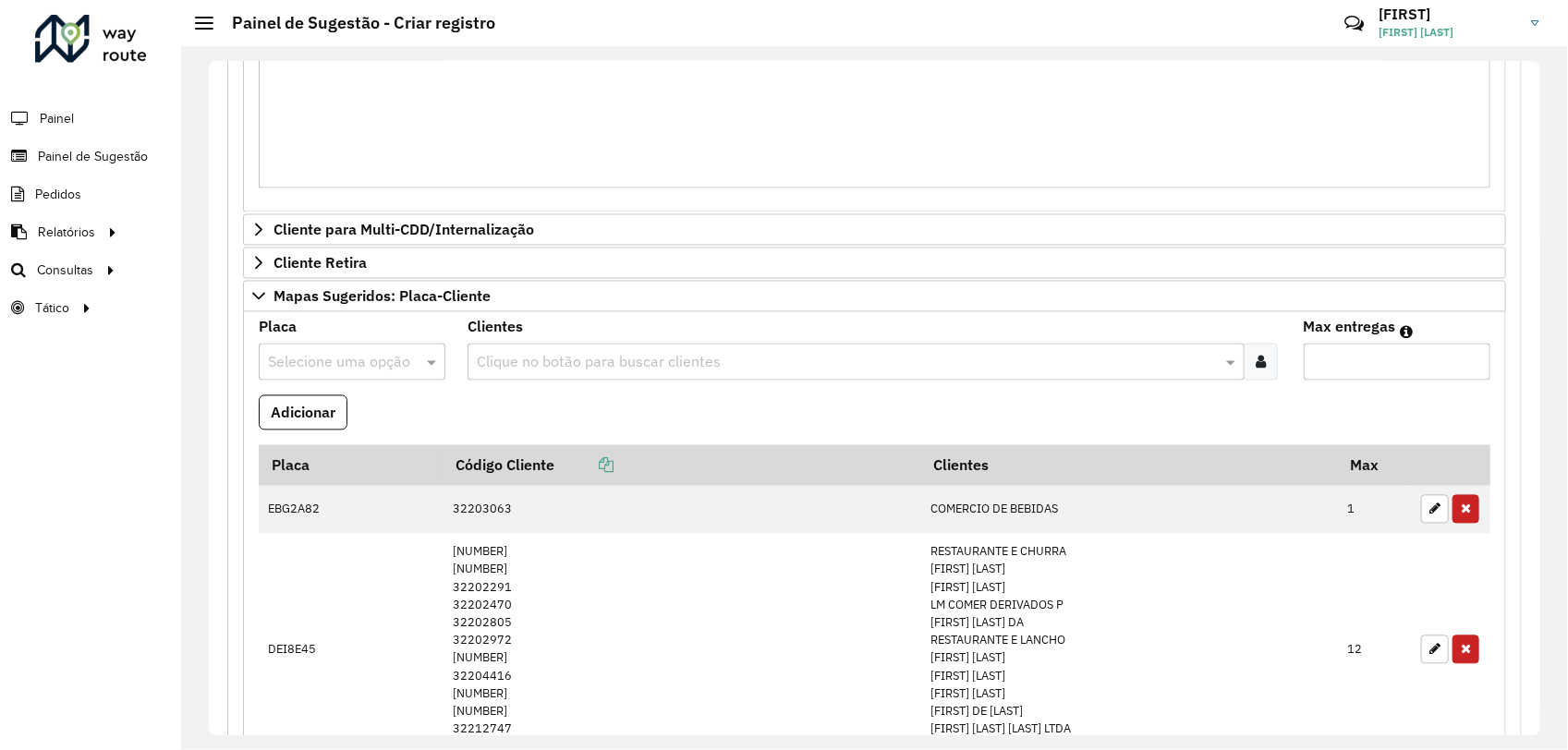 scroll, scrollTop: 1929, scrollLeft: 0, axis: vertical 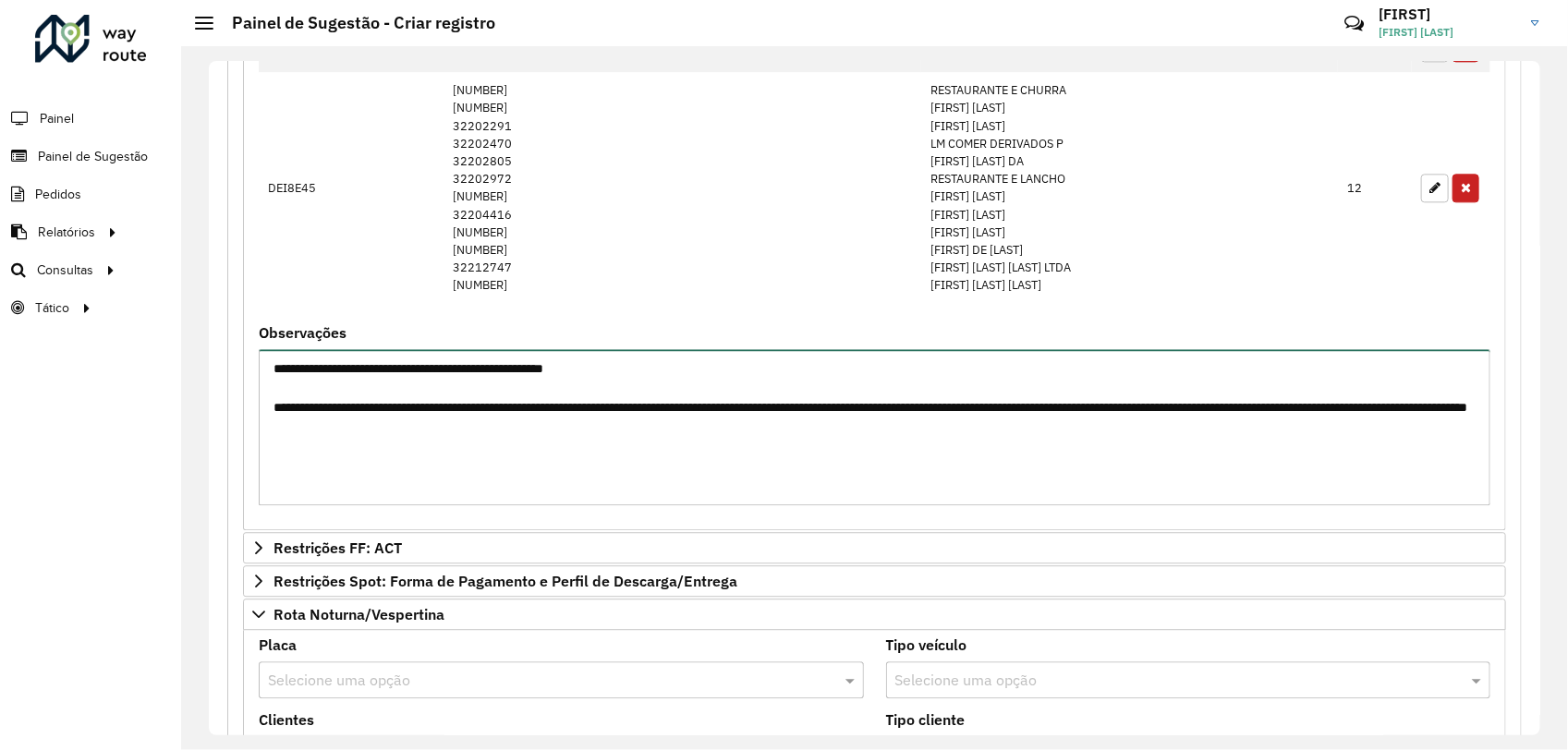 click on "**********" at bounding box center (874, 427) 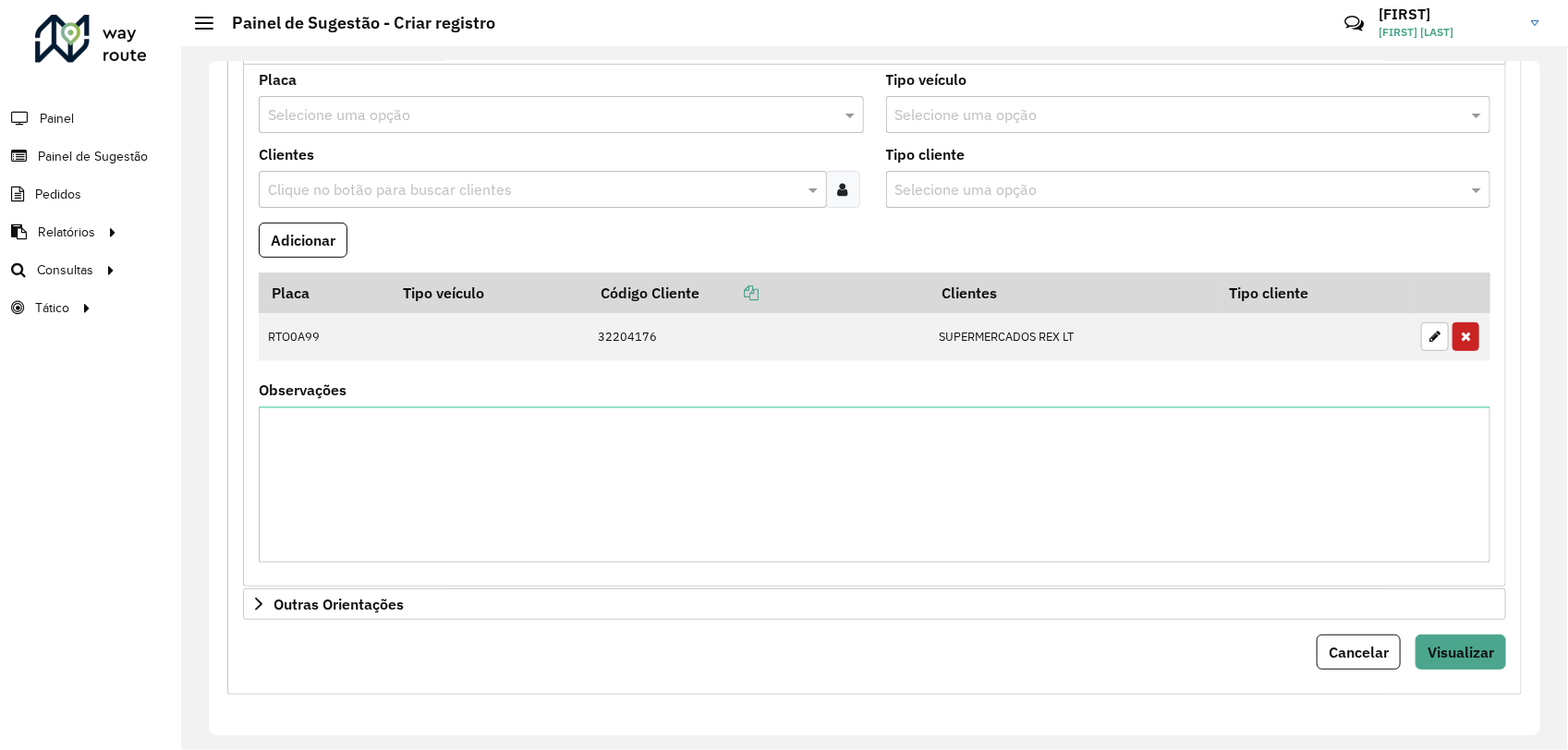 scroll, scrollTop: 3425, scrollLeft: 0, axis: vertical 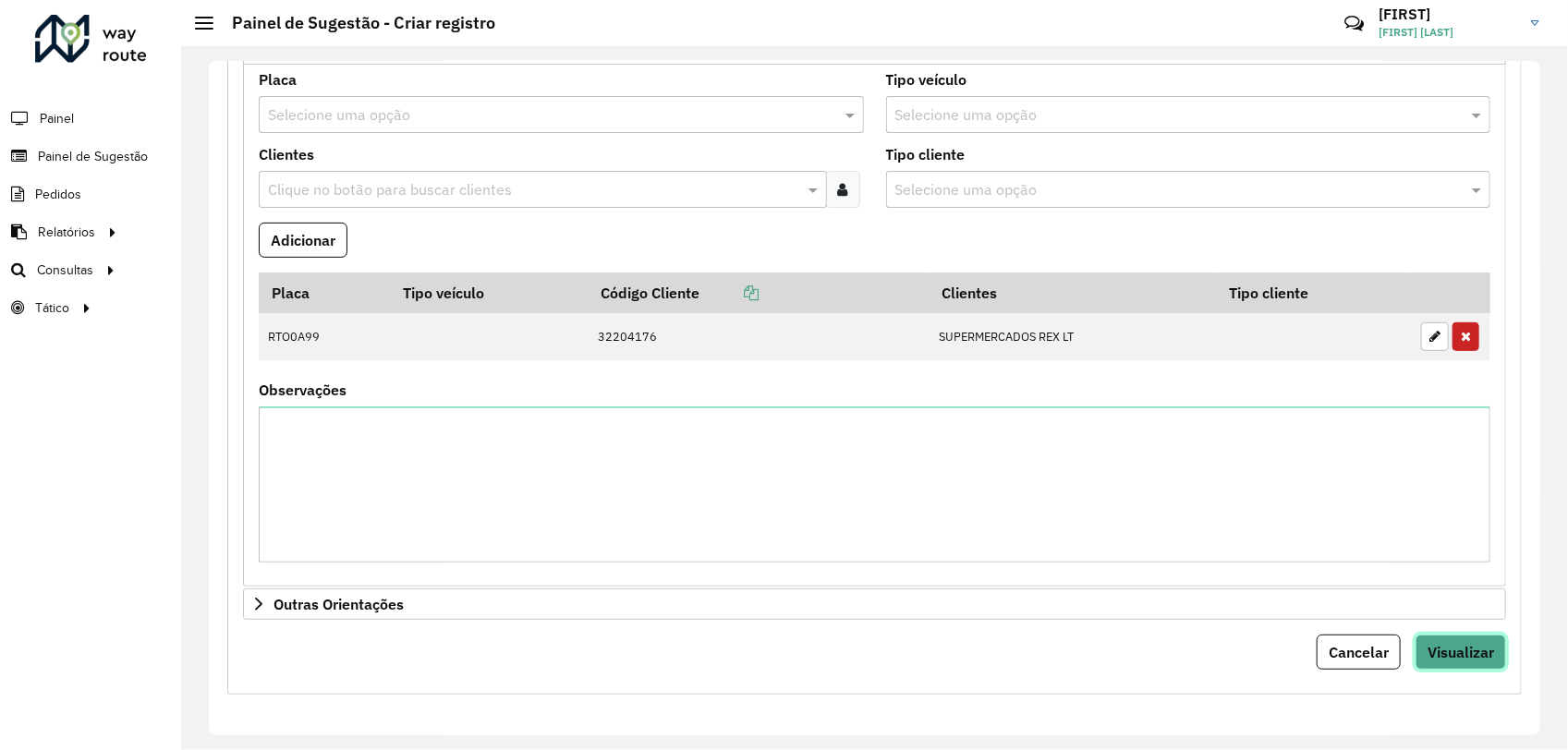 click on "Visualizar" at bounding box center [1461, 652] 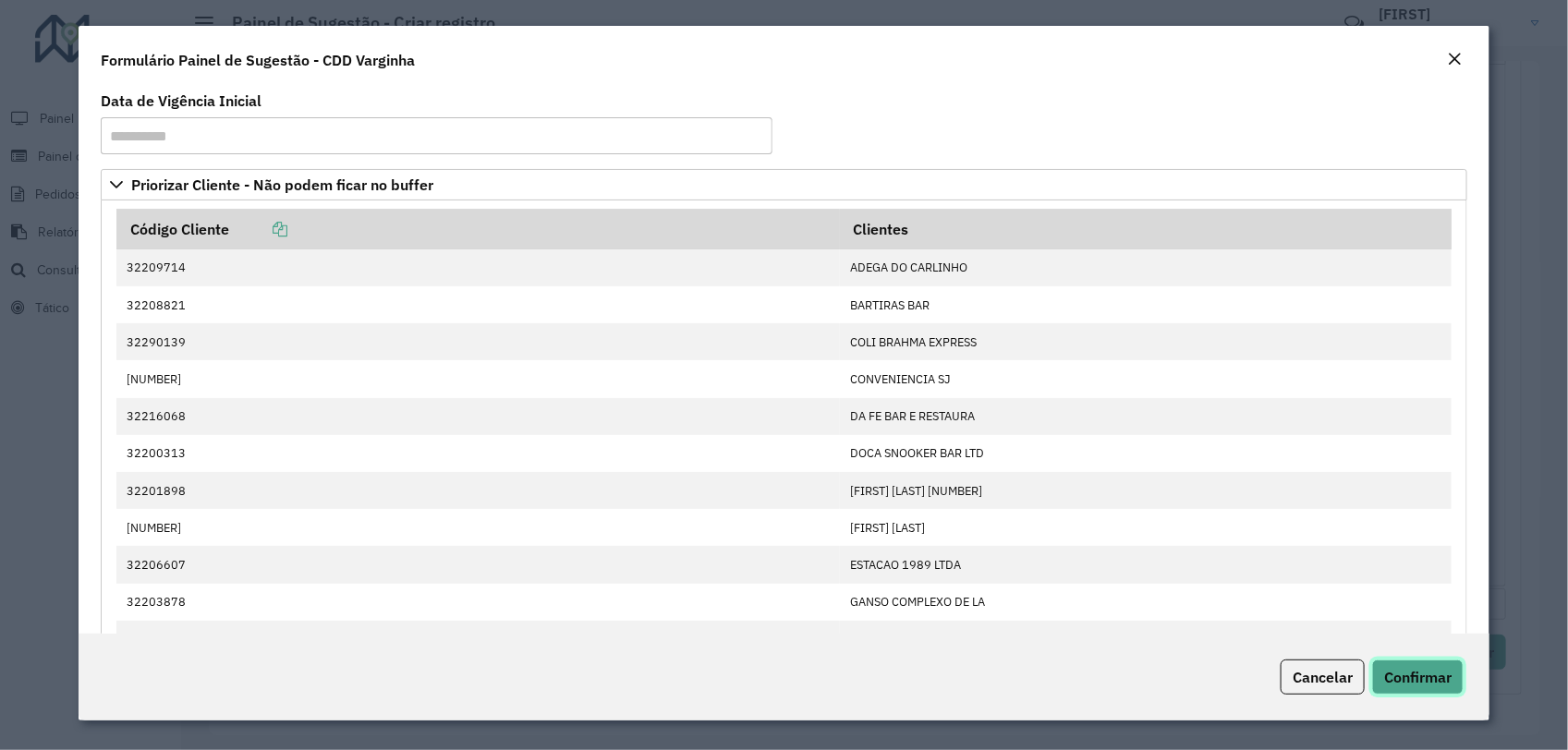 click on "Confirmar" 